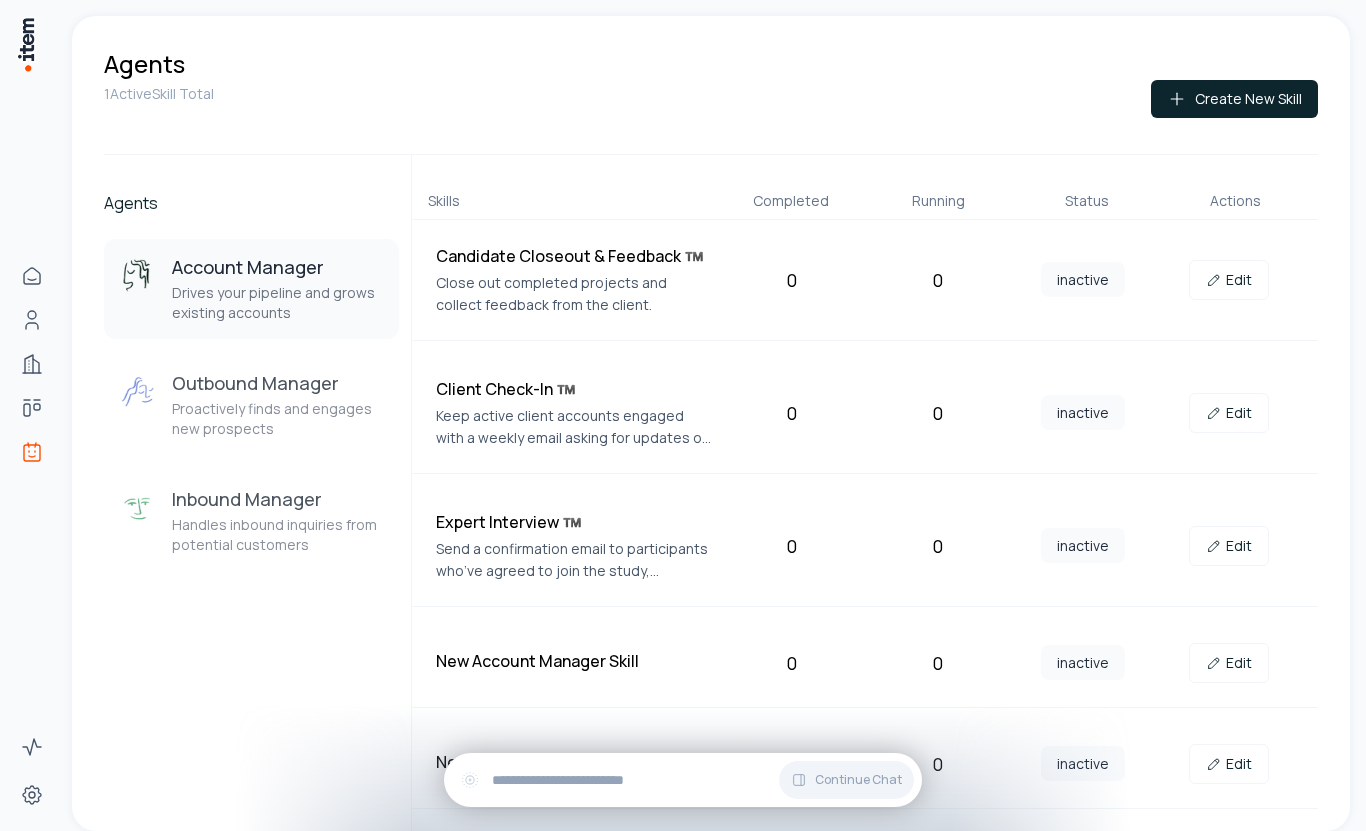 scroll, scrollTop: 0, scrollLeft: 0, axis: both 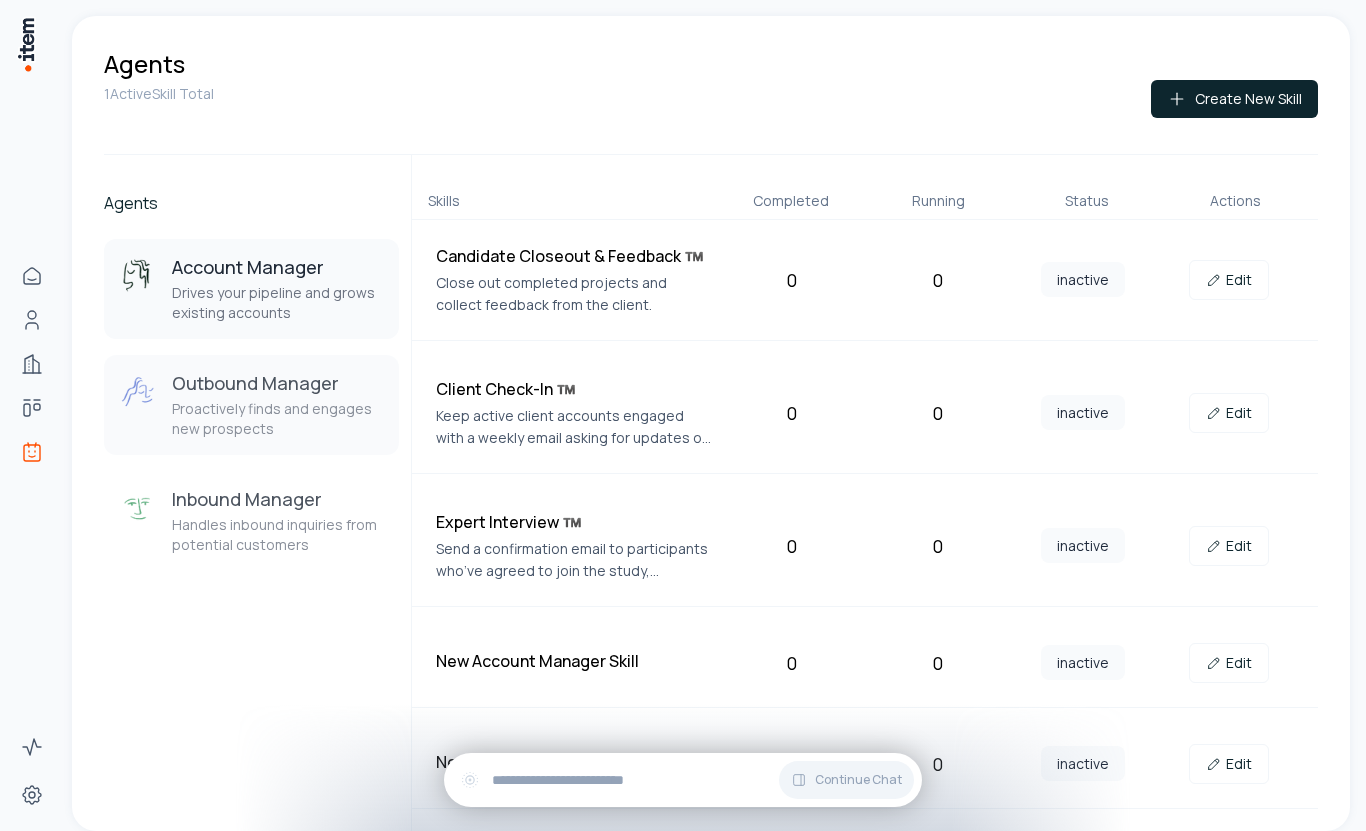 click on "Outbound Manager" at bounding box center (277, 383) 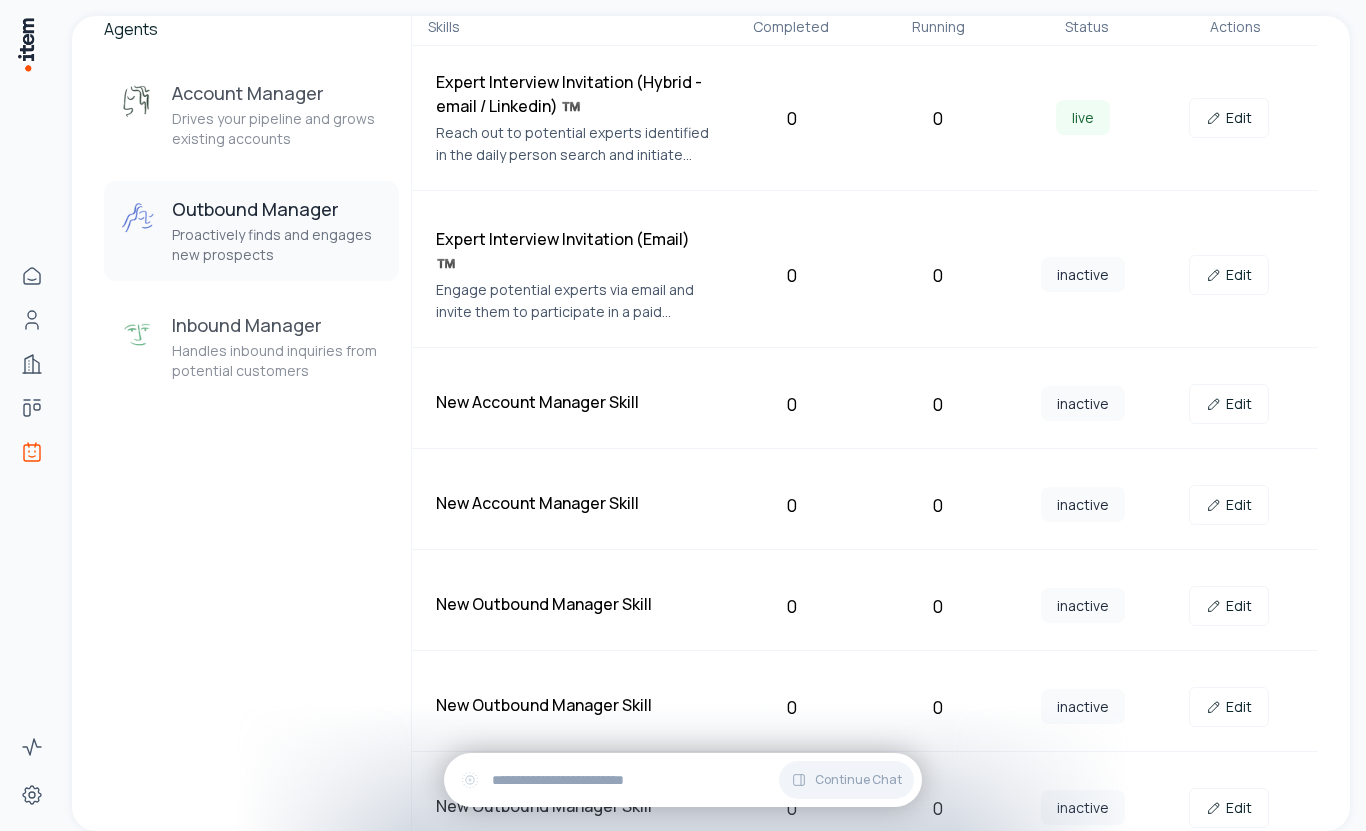 scroll, scrollTop: 0, scrollLeft: 0, axis: both 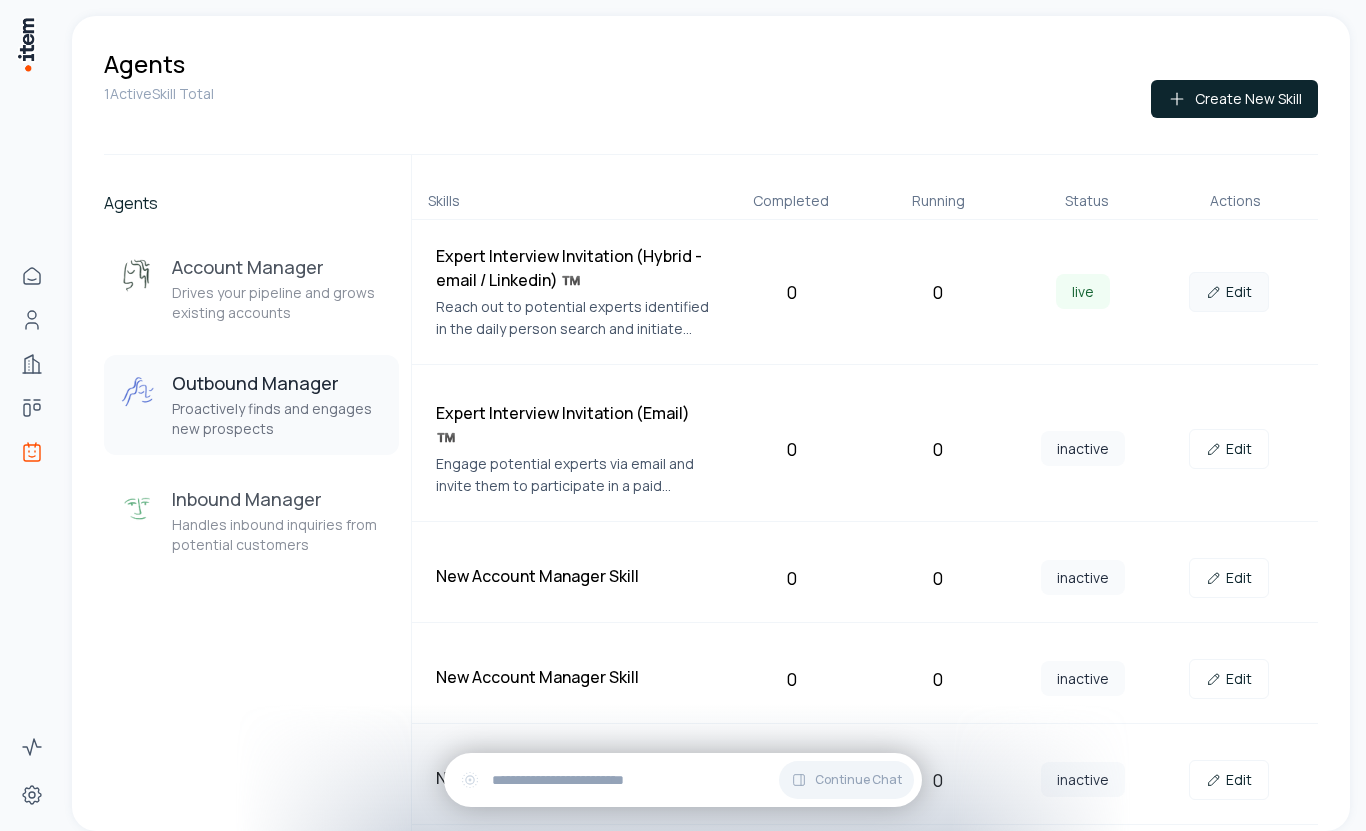 click on "Edit" at bounding box center [1229, 292] 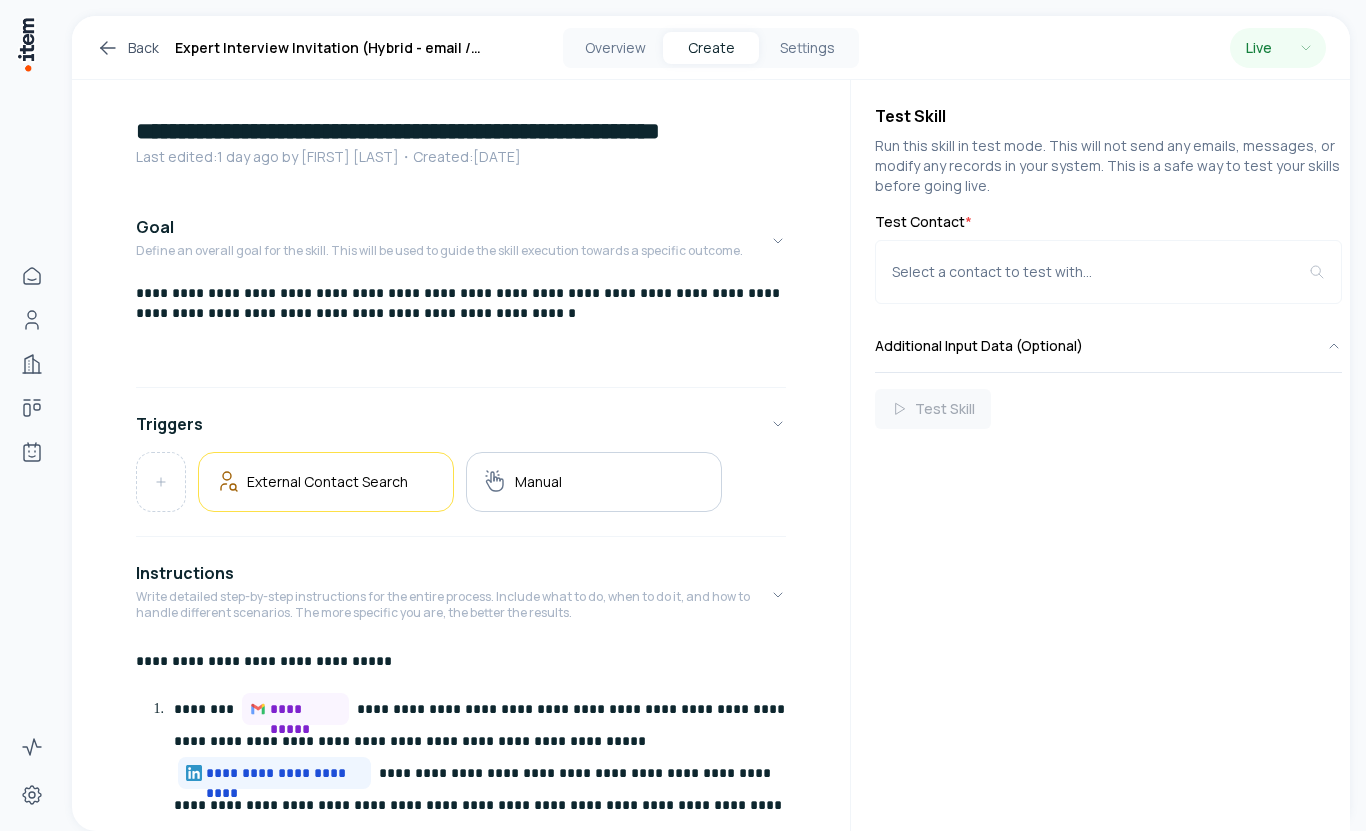 scroll, scrollTop: 0, scrollLeft: 0, axis: both 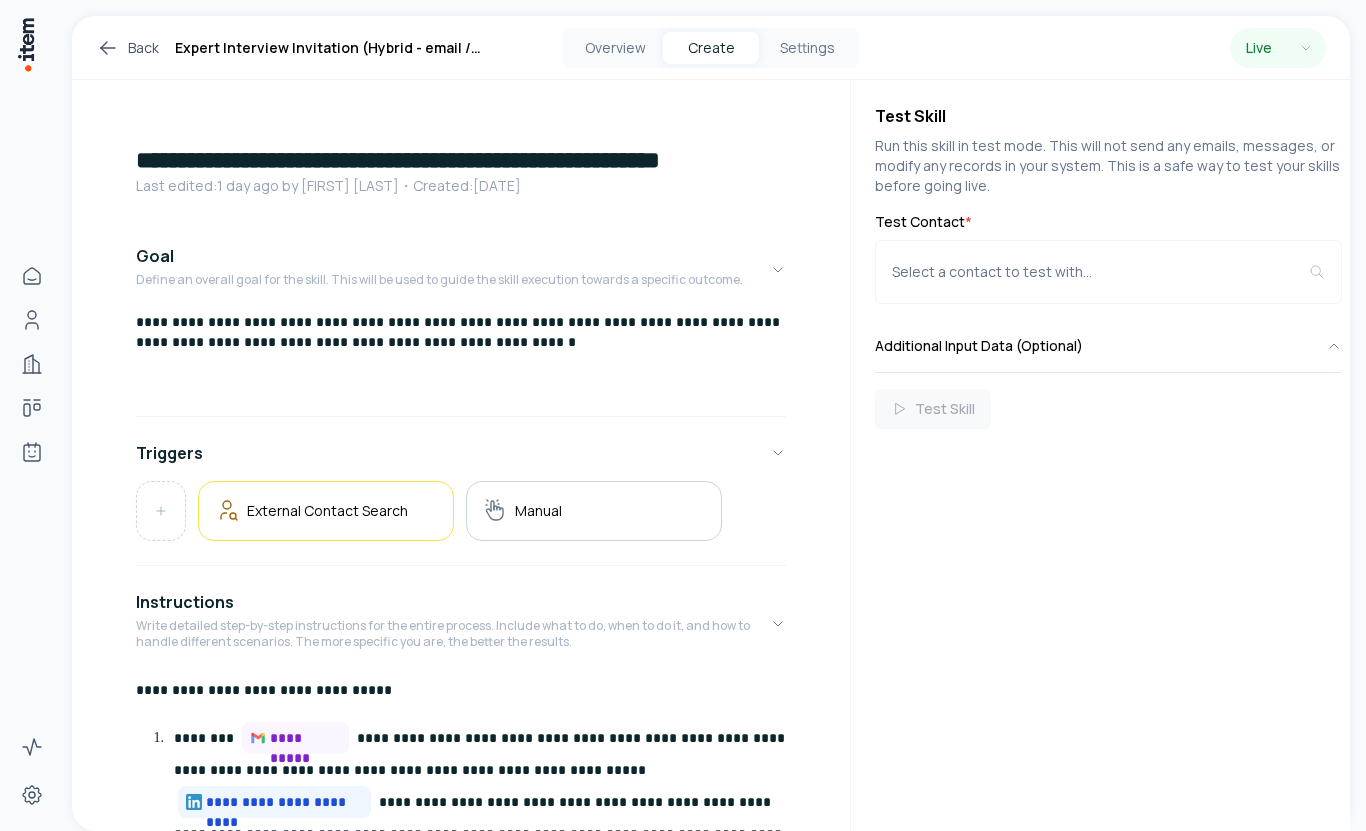 click on "Back" at bounding box center [127, 48] 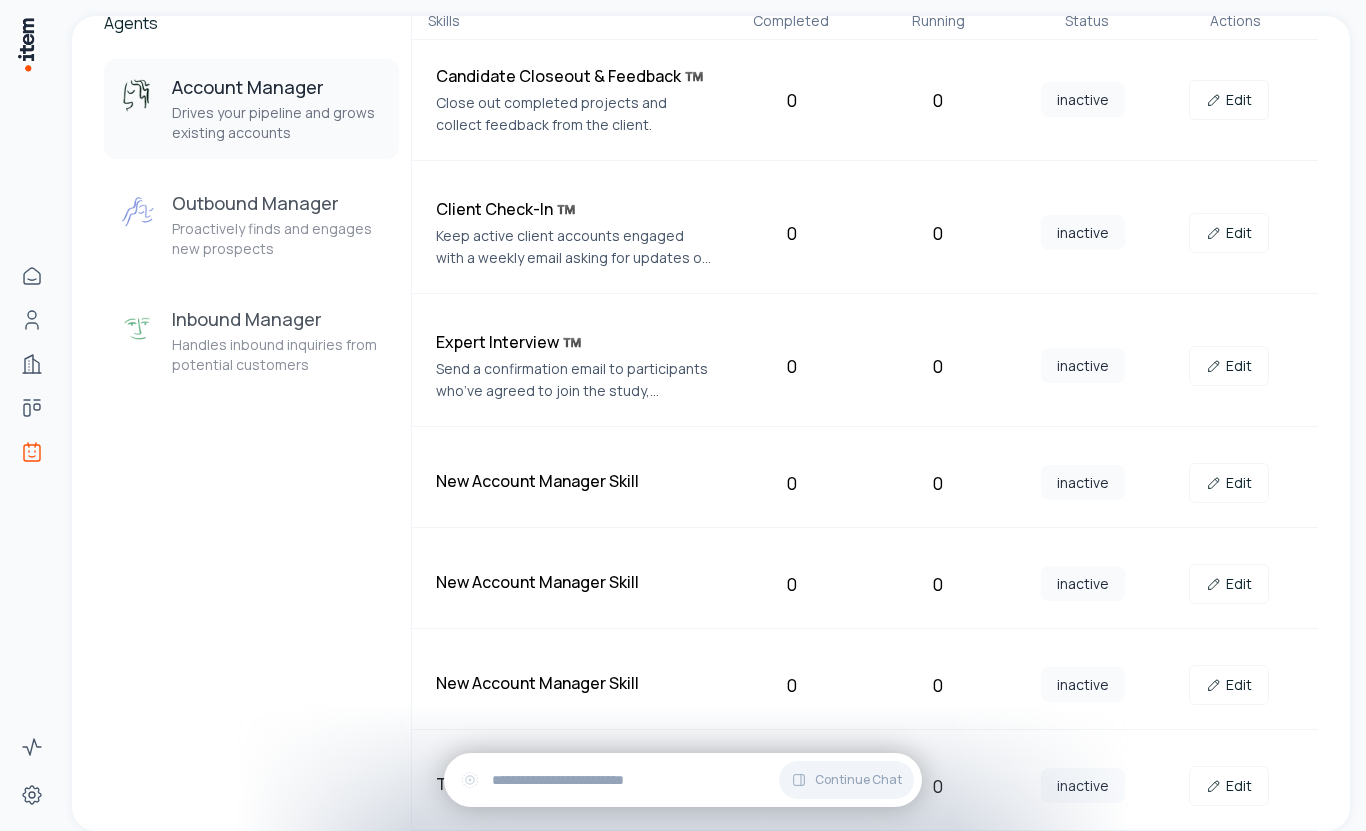 scroll, scrollTop: 0, scrollLeft: 0, axis: both 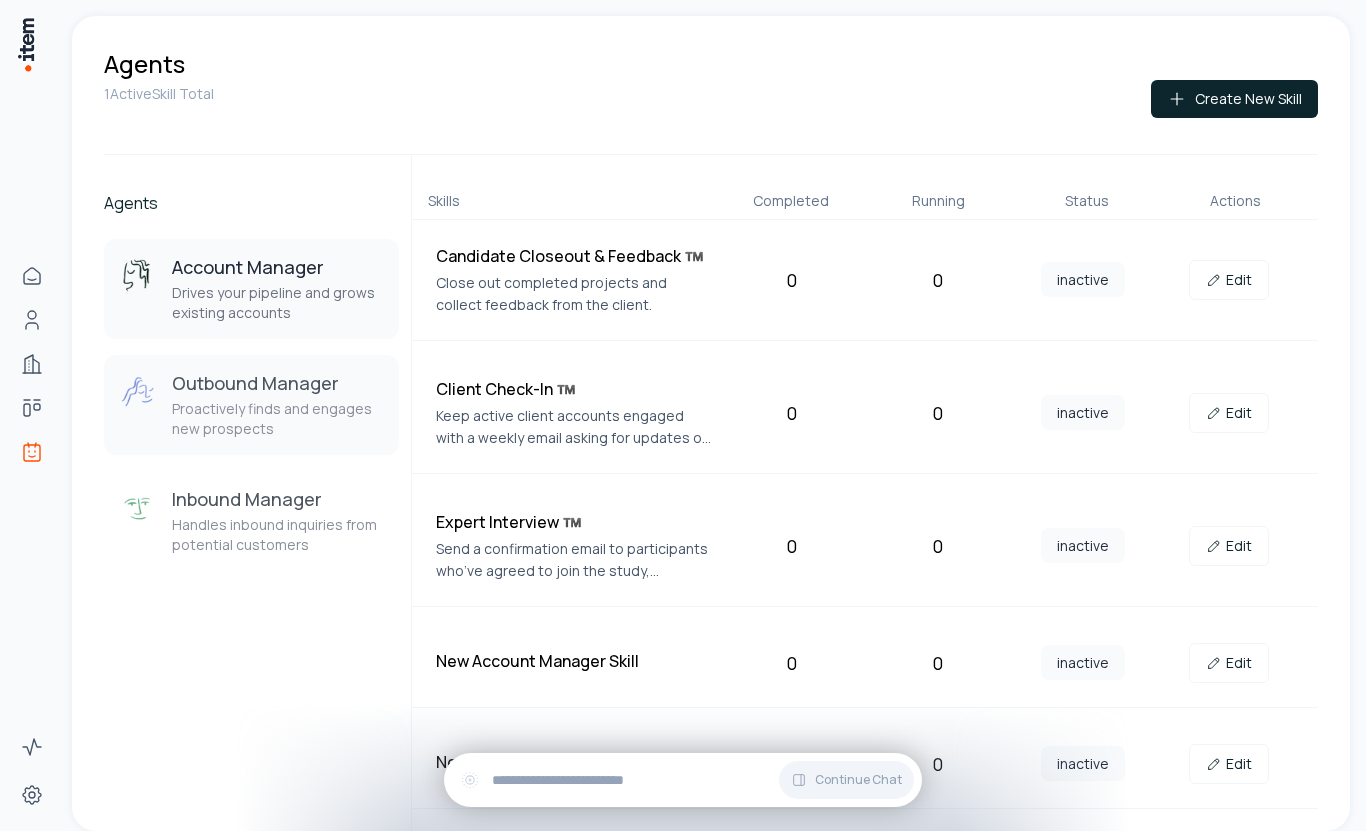click on "Proactively finds and engages new prospects" at bounding box center [277, 419] 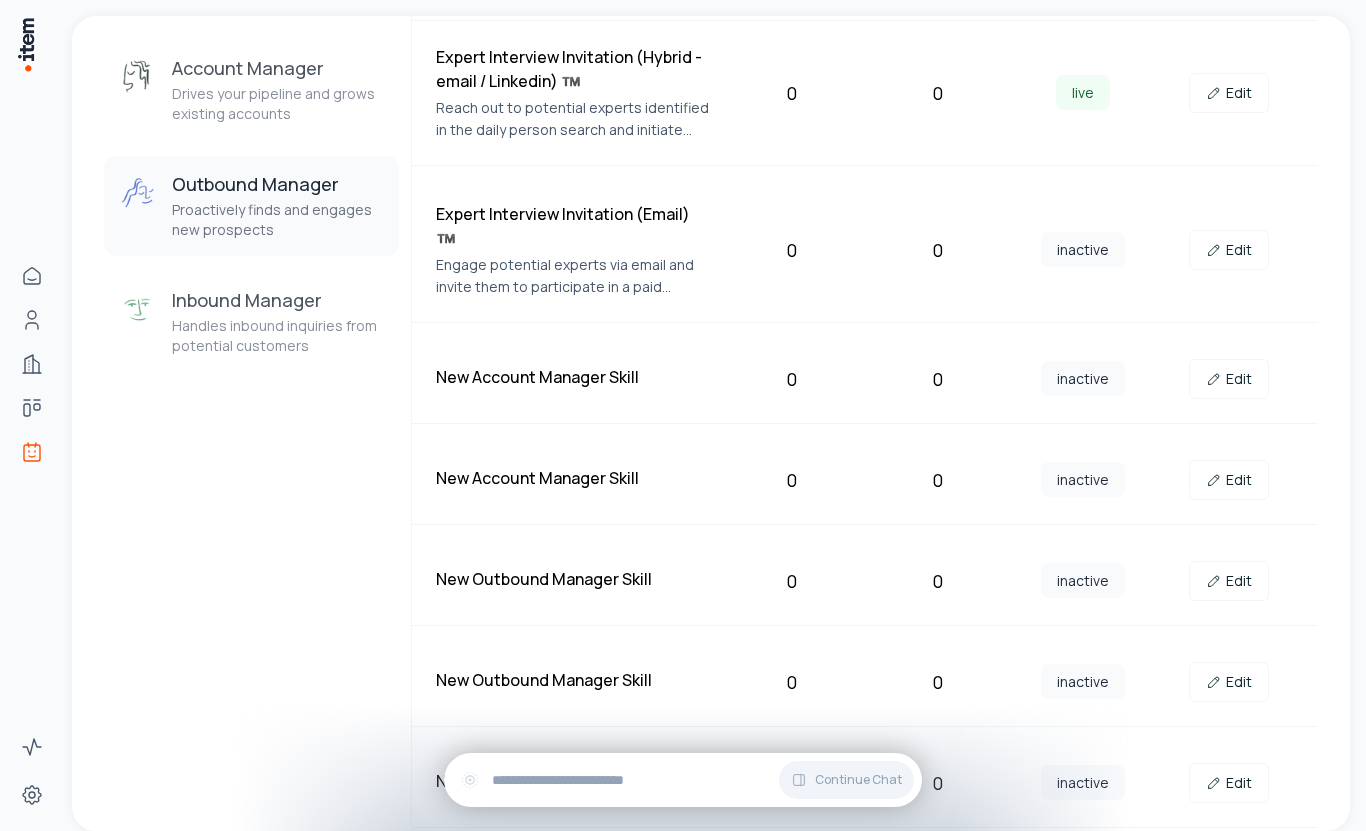scroll, scrollTop: 273, scrollLeft: 0, axis: vertical 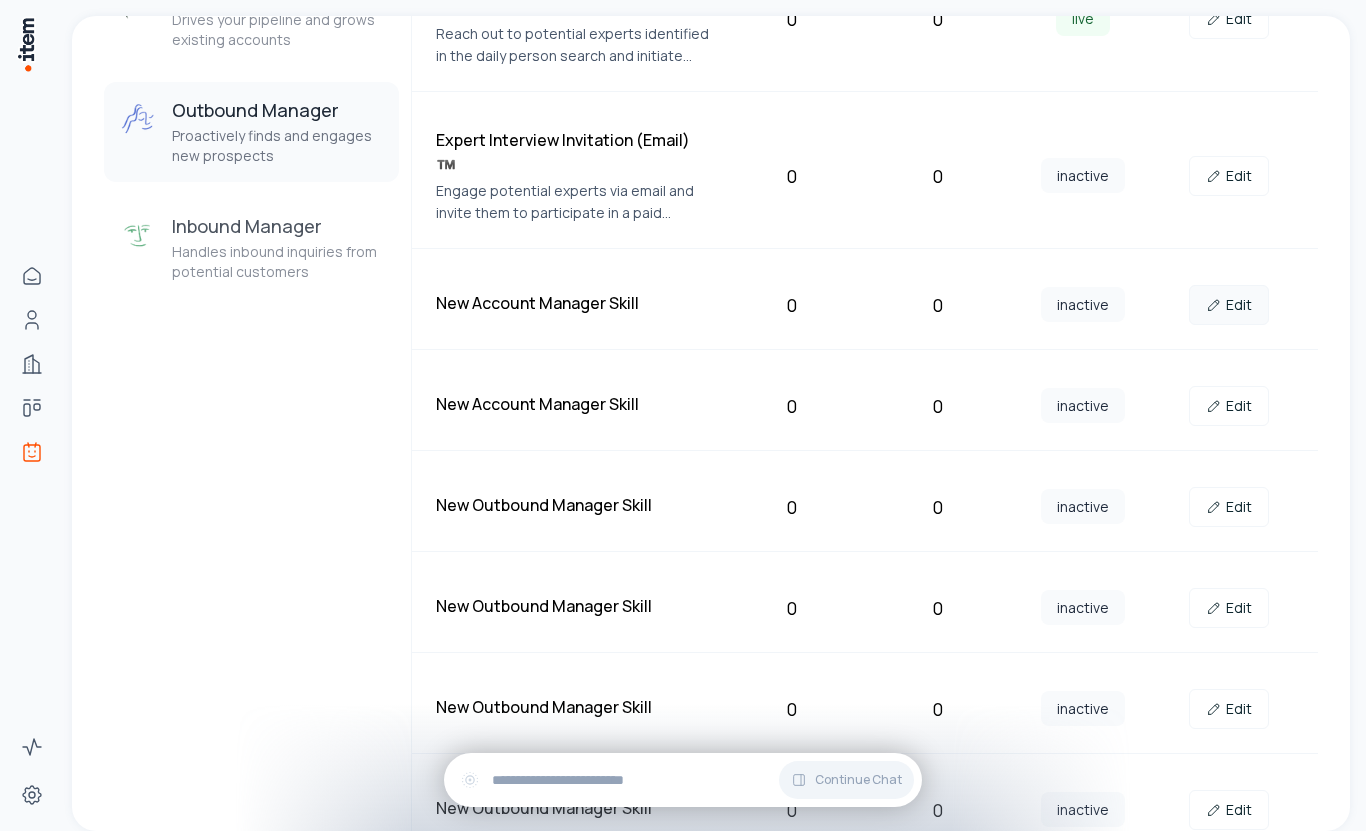 click on "Edit" at bounding box center (1229, 305) 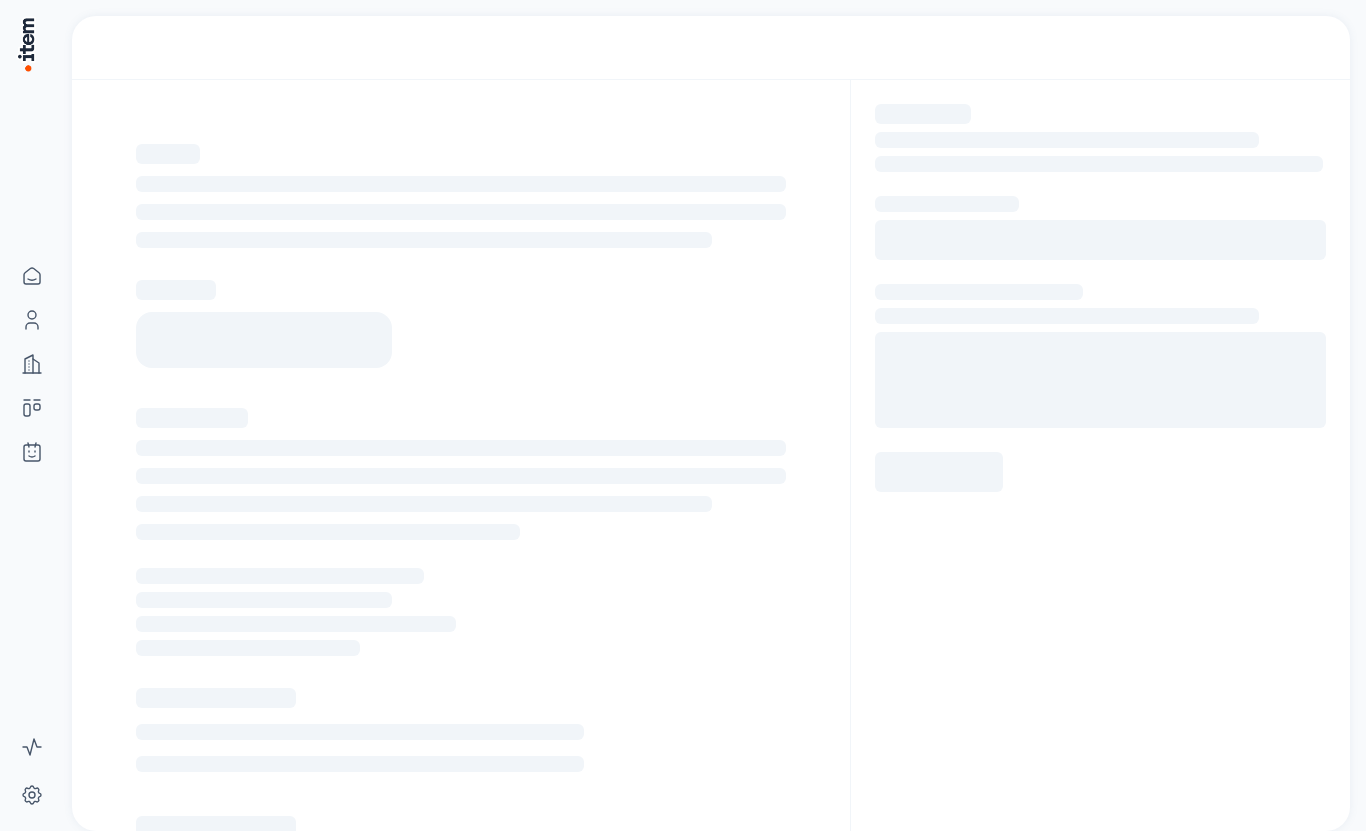 scroll, scrollTop: 0, scrollLeft: 0, axis: both 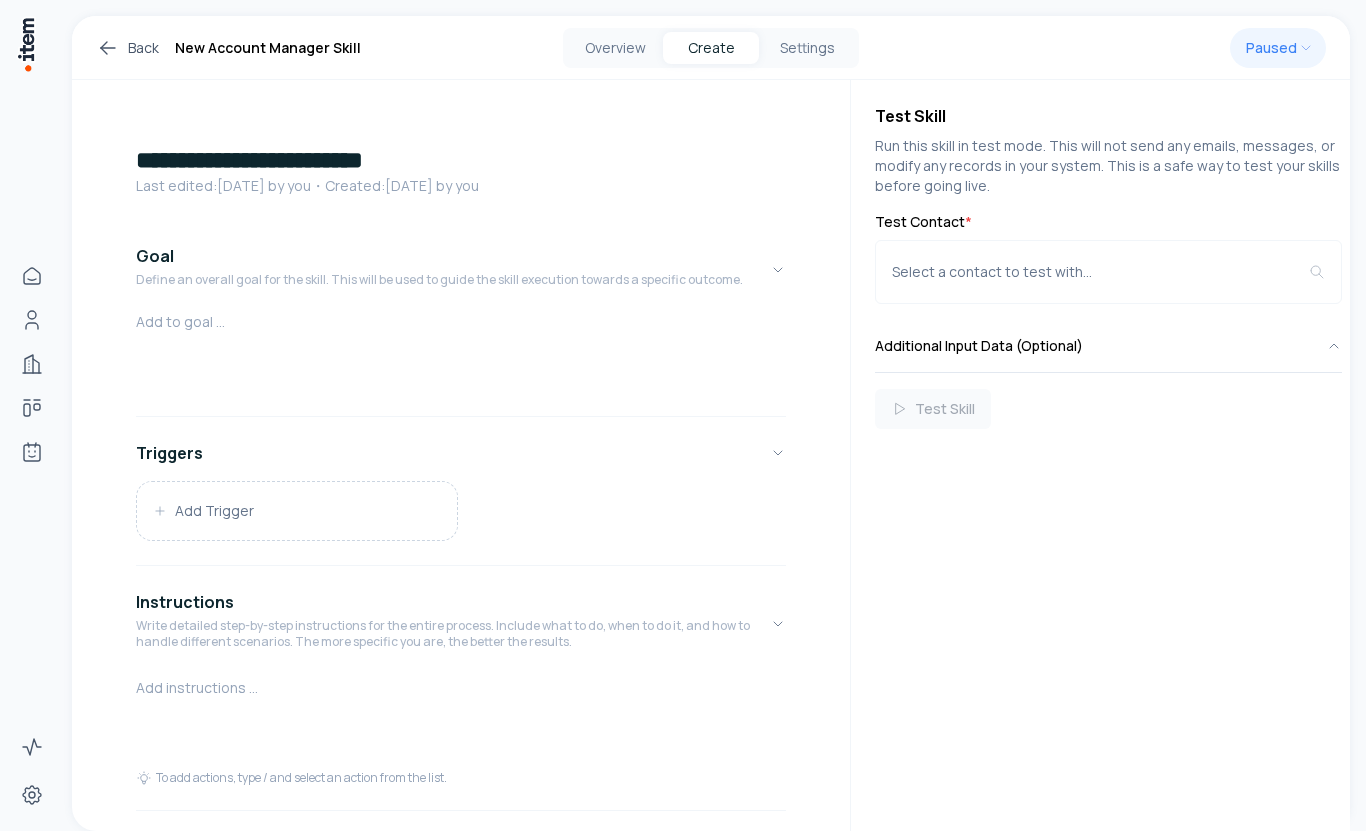 click on "Last edited:  July 24, 2025   by you ・Created:  July 24, 2025   by you" at bounding box center (461, 186) 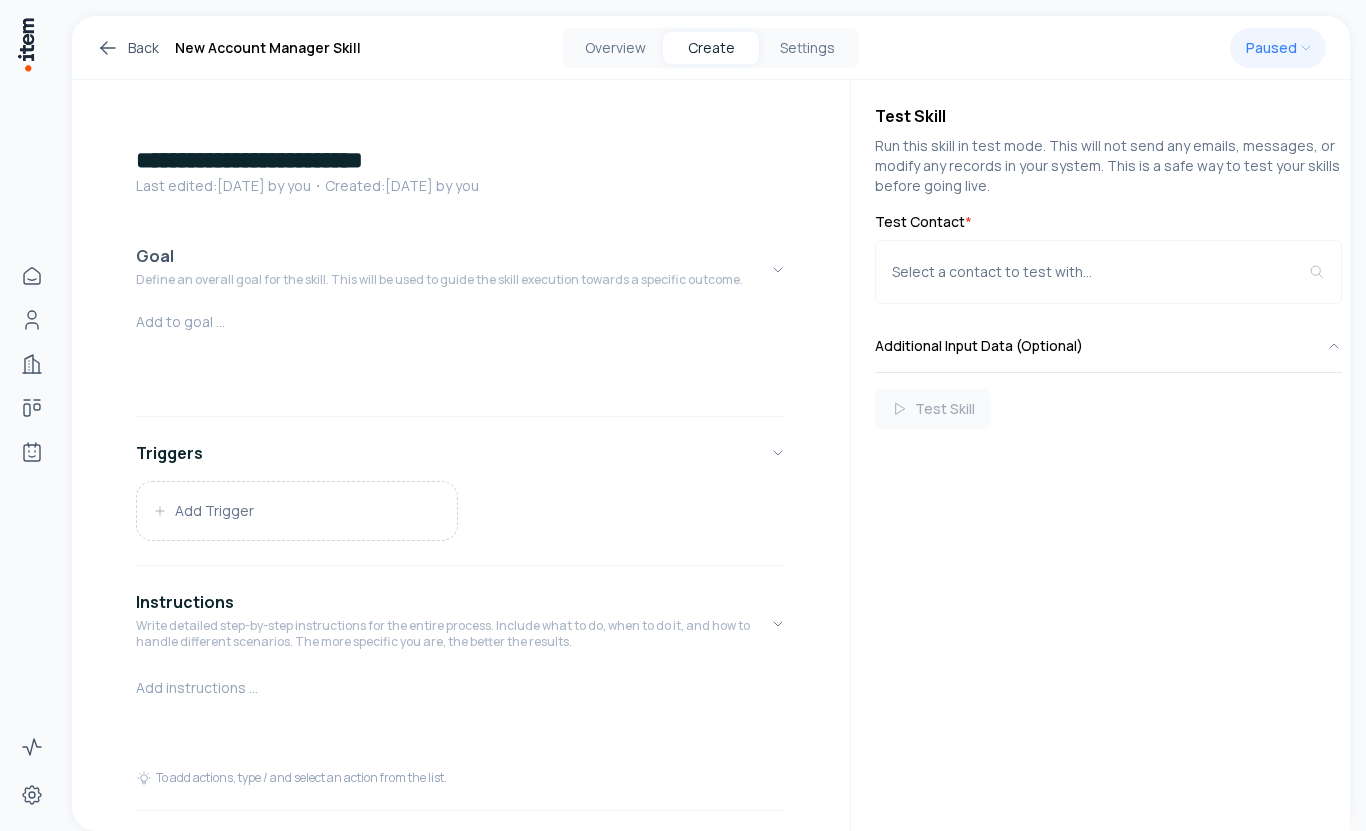 click on "Goal Define an overall goal for the skill. This will be used to guide the skill execution towards a specific outcome." at bounding box center [439, 270] 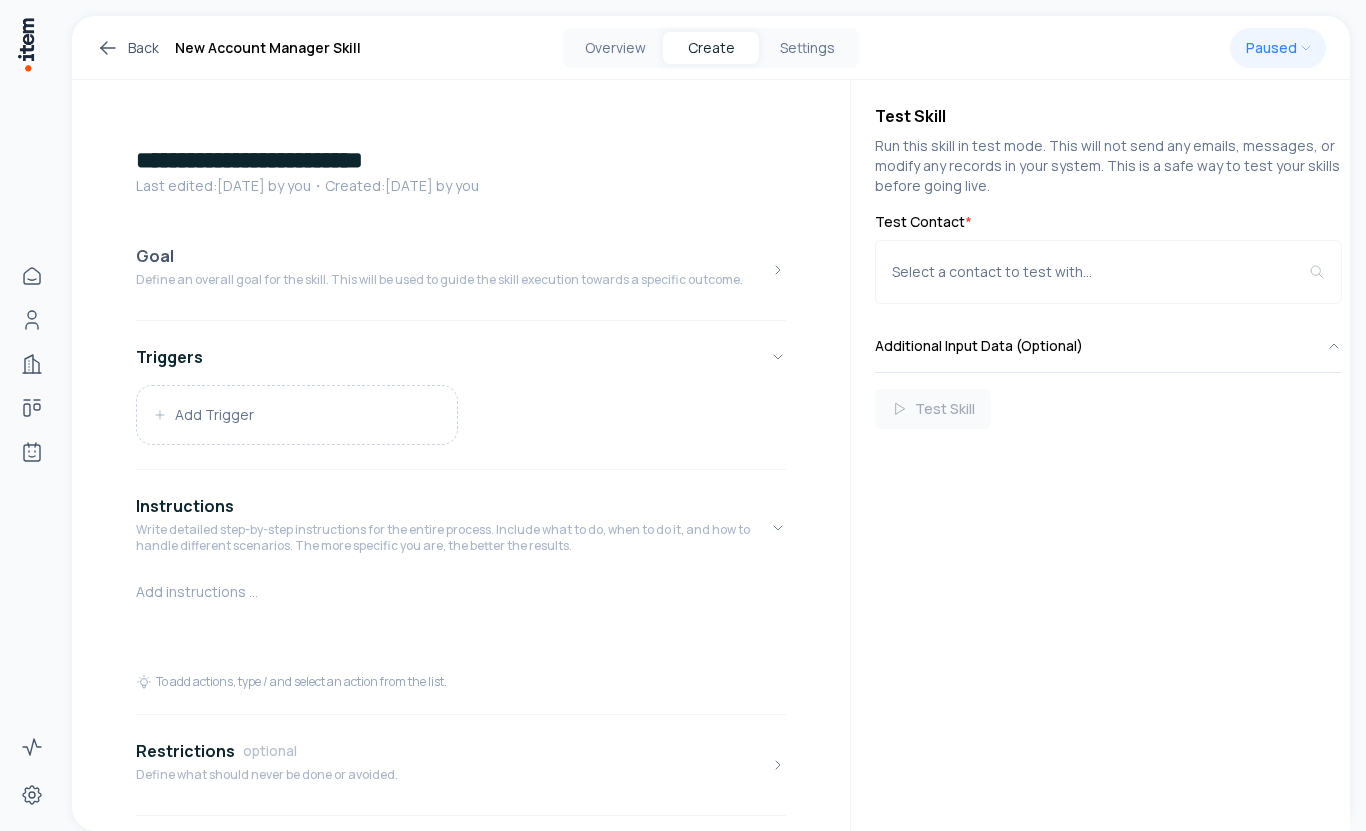 click on "Goal Define an overall goal for the skill. This will be used to guide the skill execution towards a specific outcome." at bounding box center (439, 270) 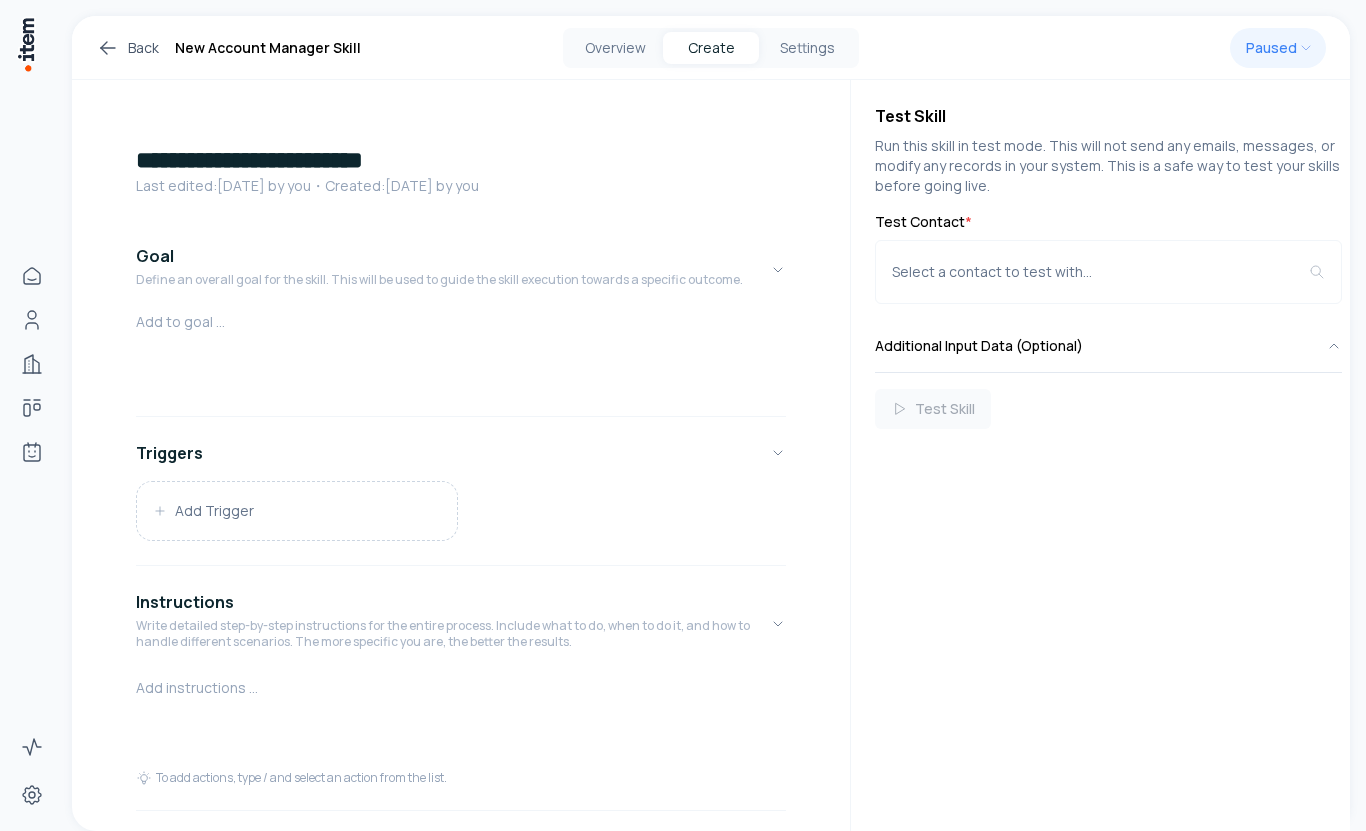 click at bounding box center (461, 360) 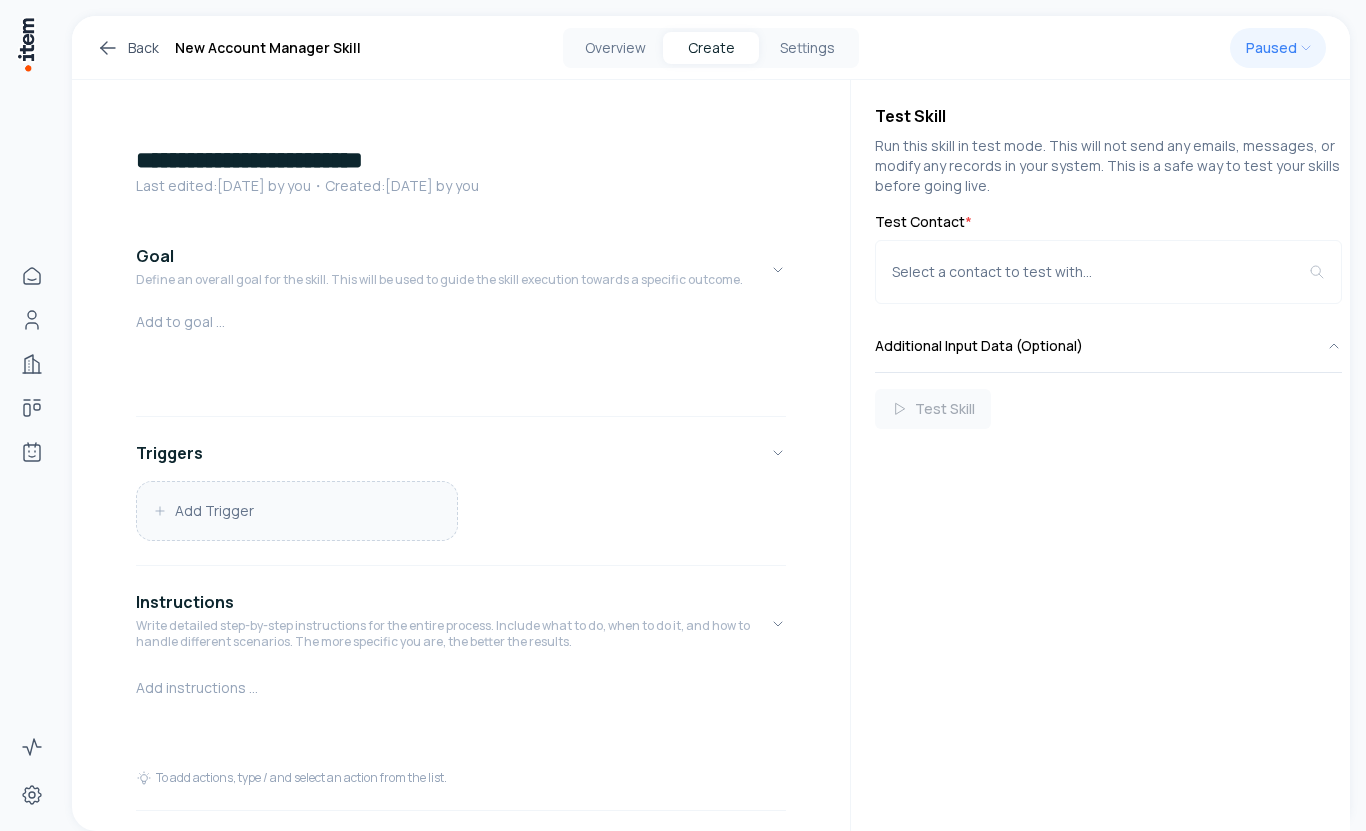 click on "Add Trigger" at bounding box center [297, 511] 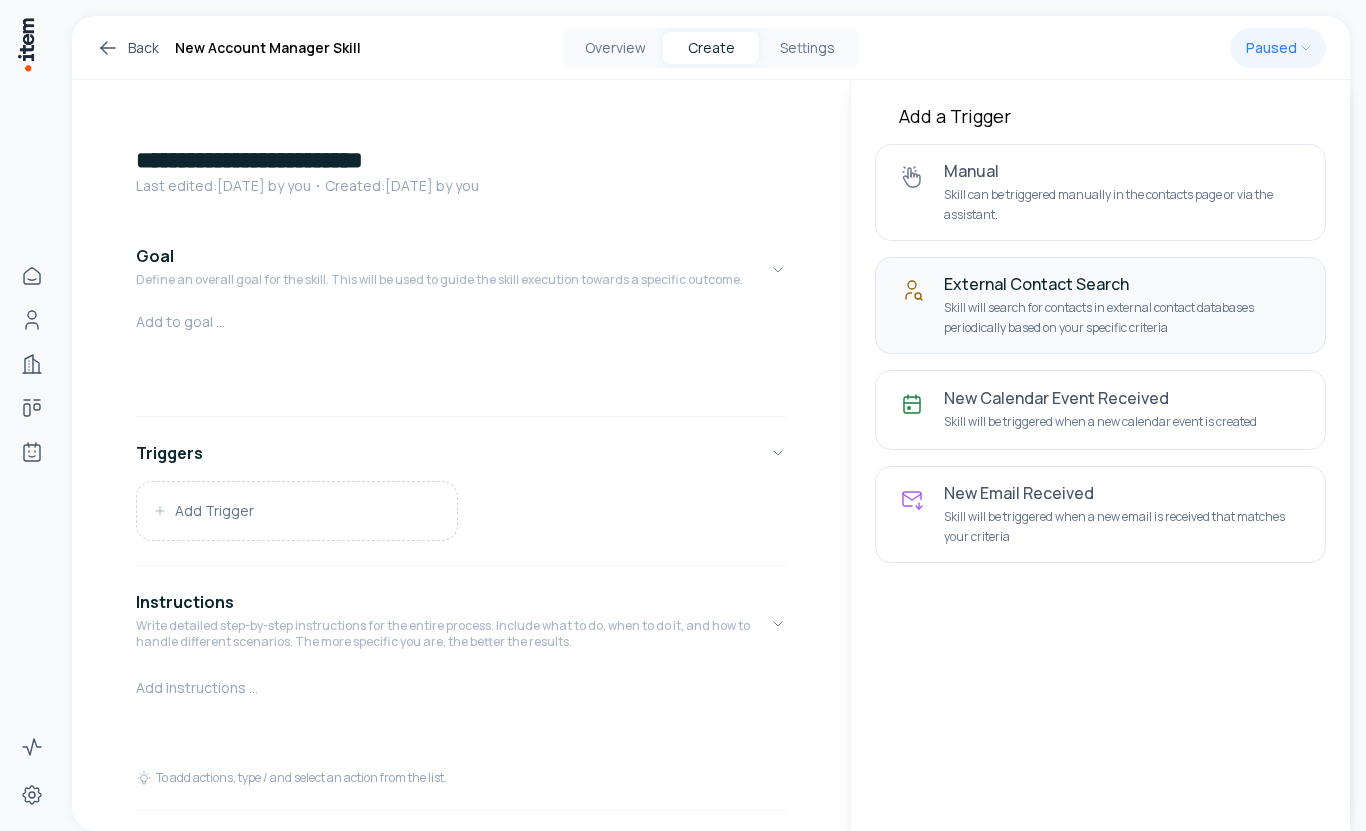 click on "External Contact Search Skill will search for contacts in external contact databases periodically based on your specific criteria" at bounding box center [1100, 305] 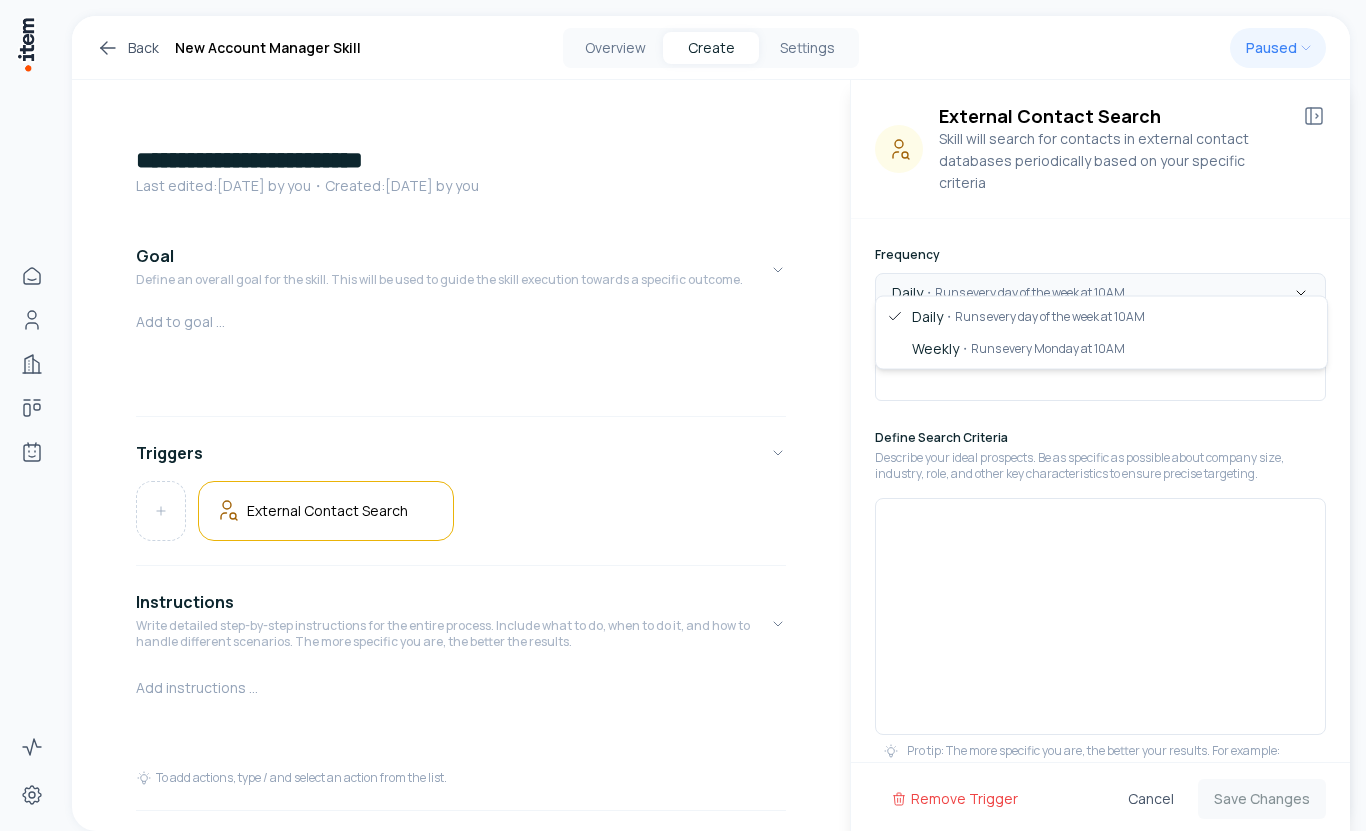 click on "**********" at bounding box center [683, 415] 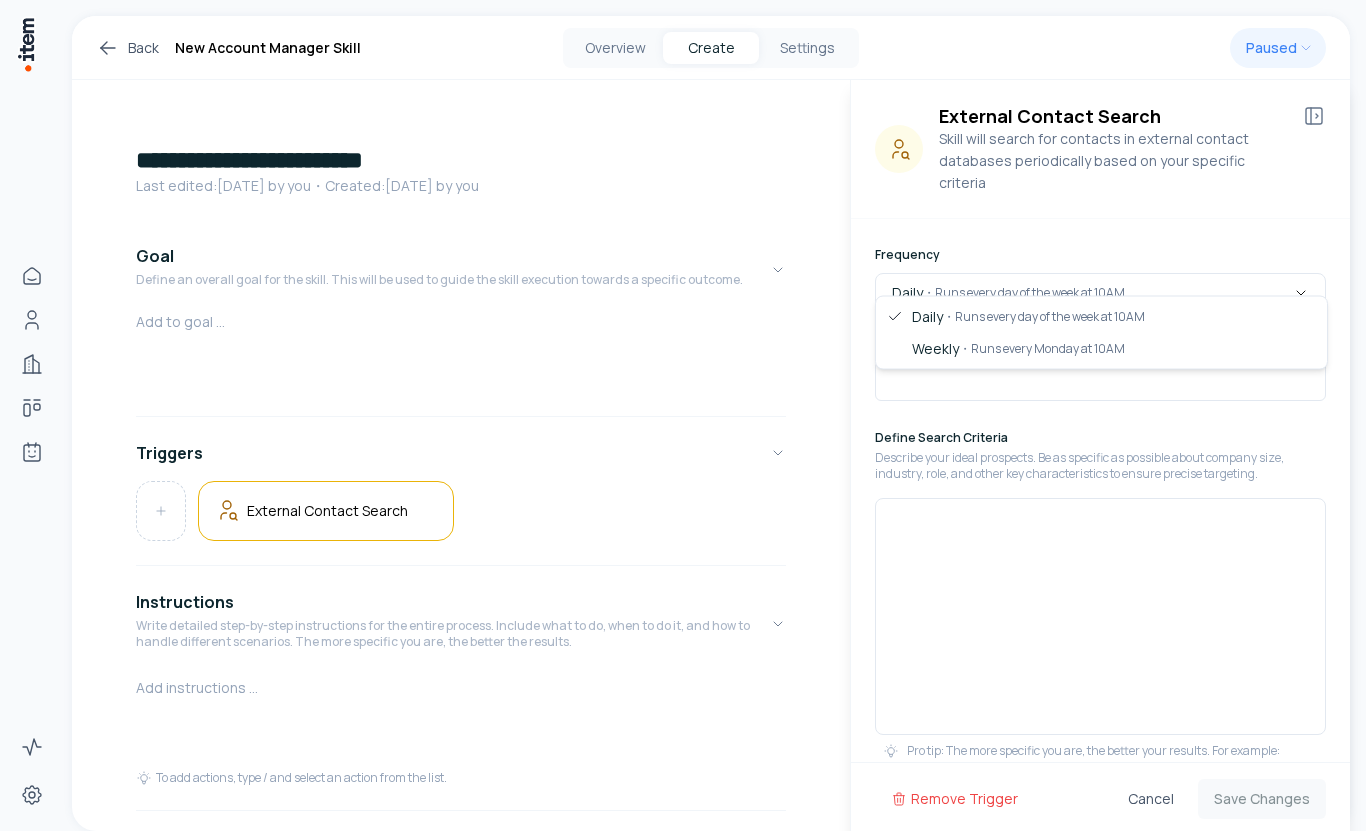 click on "**********" at bounding box center (683, 415) 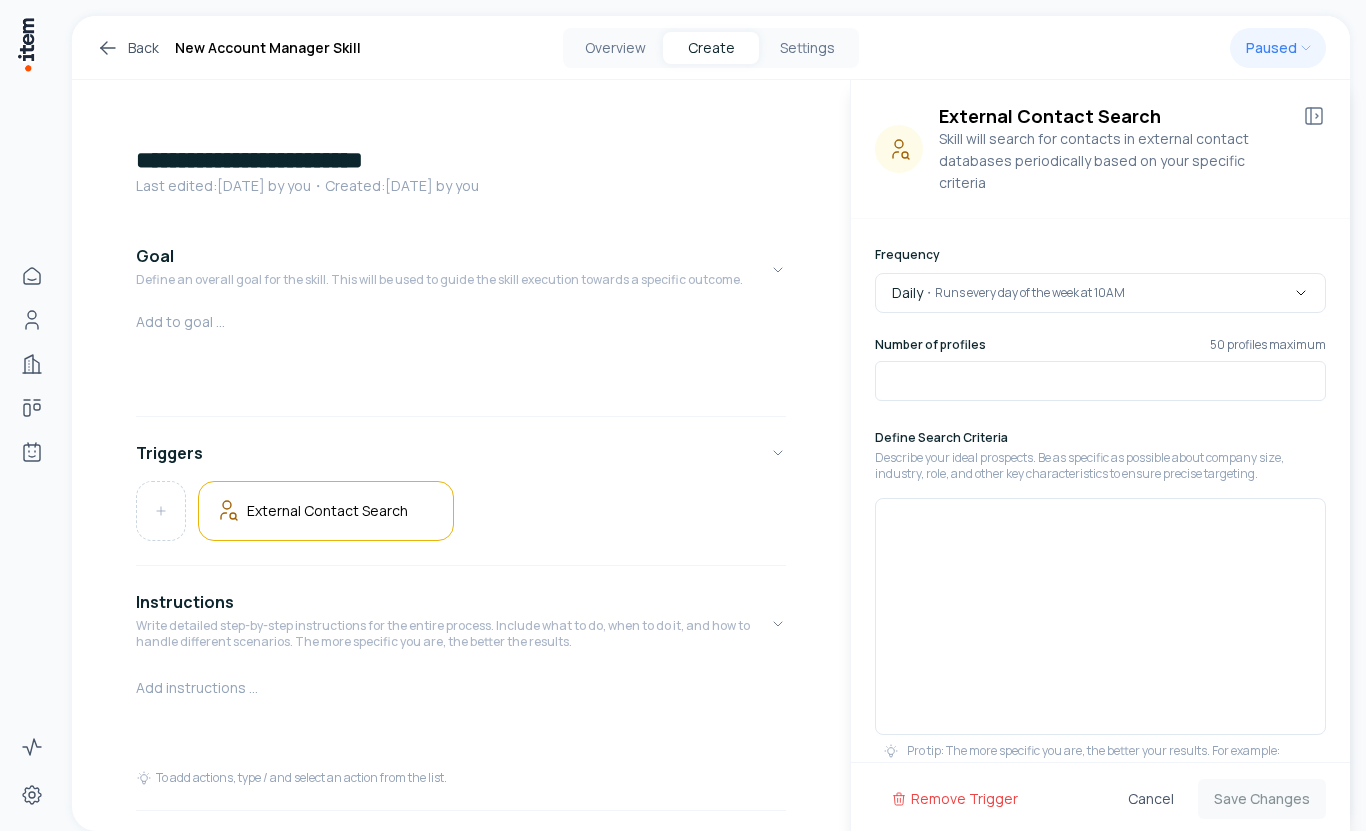 click at bounding box center [1100, 616] 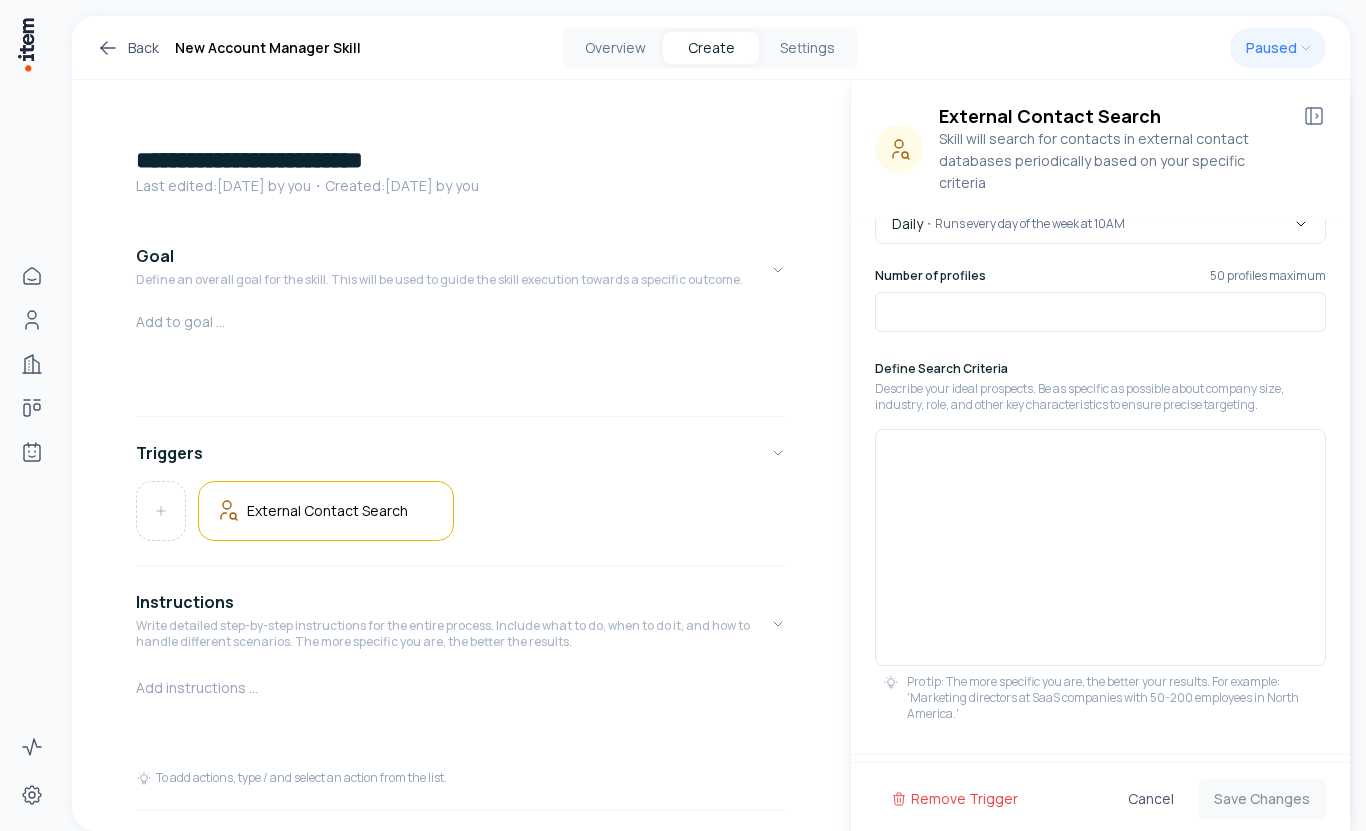 scroll, scrollTop: 0, scrollLeft: 0, axis: both 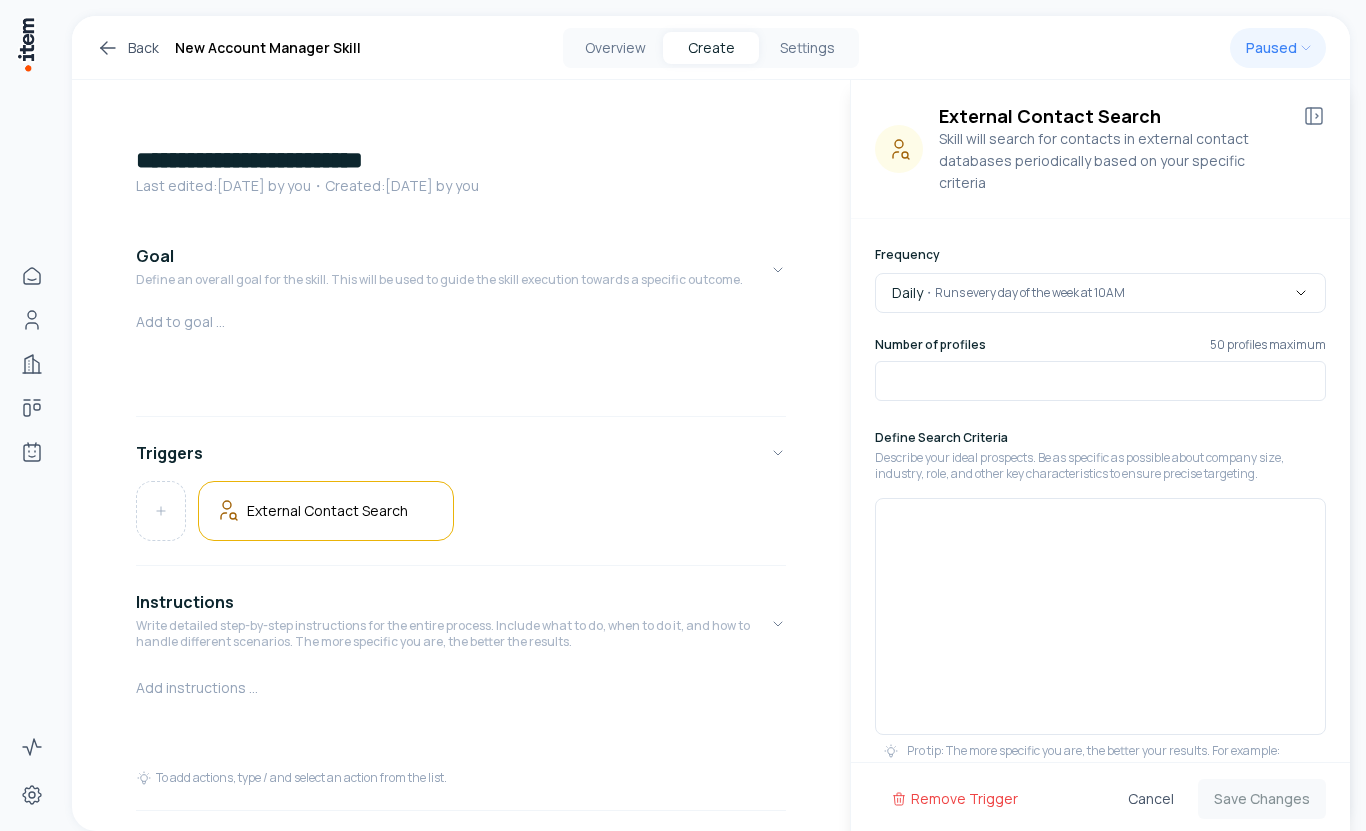 click at bounding box center [461, 322] 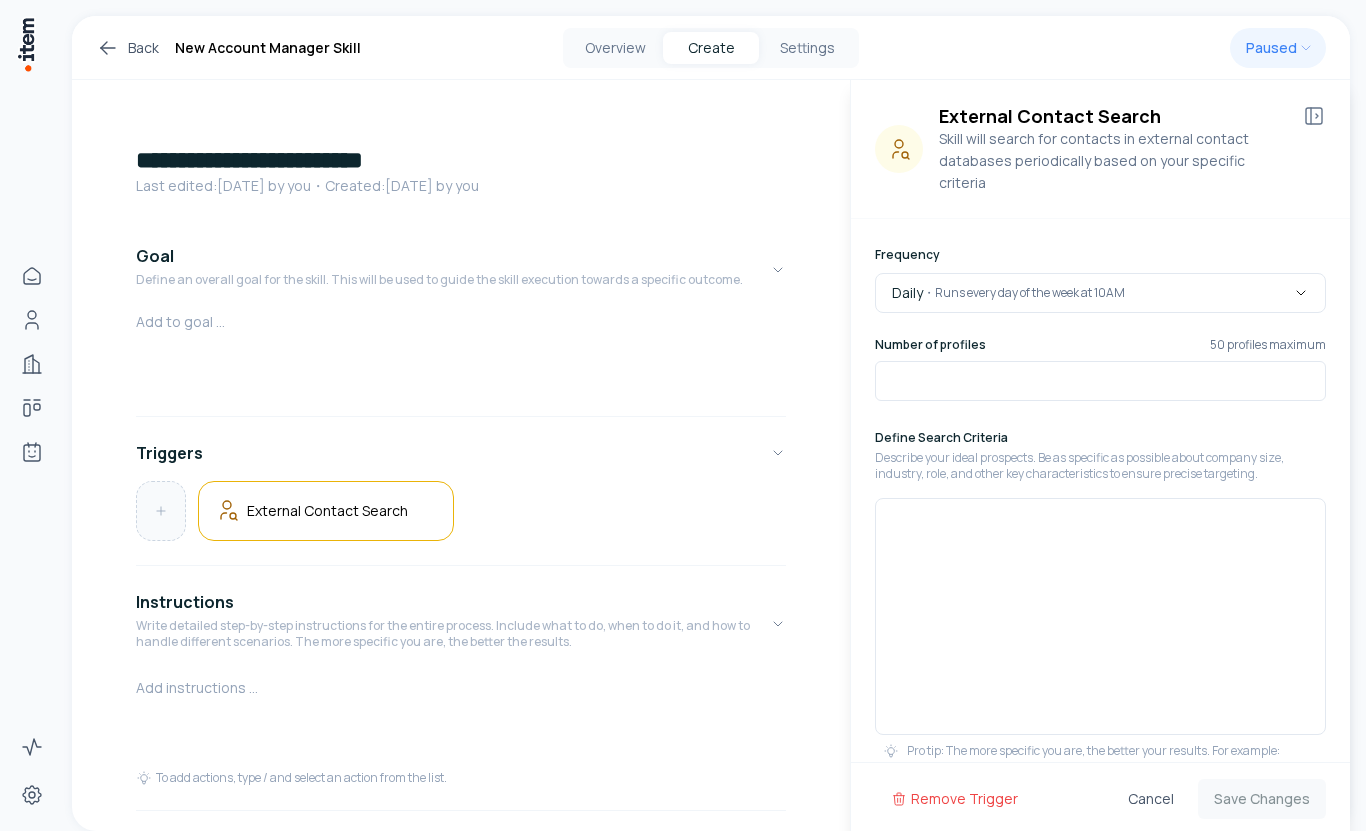 click at bounding box center [161, 511] 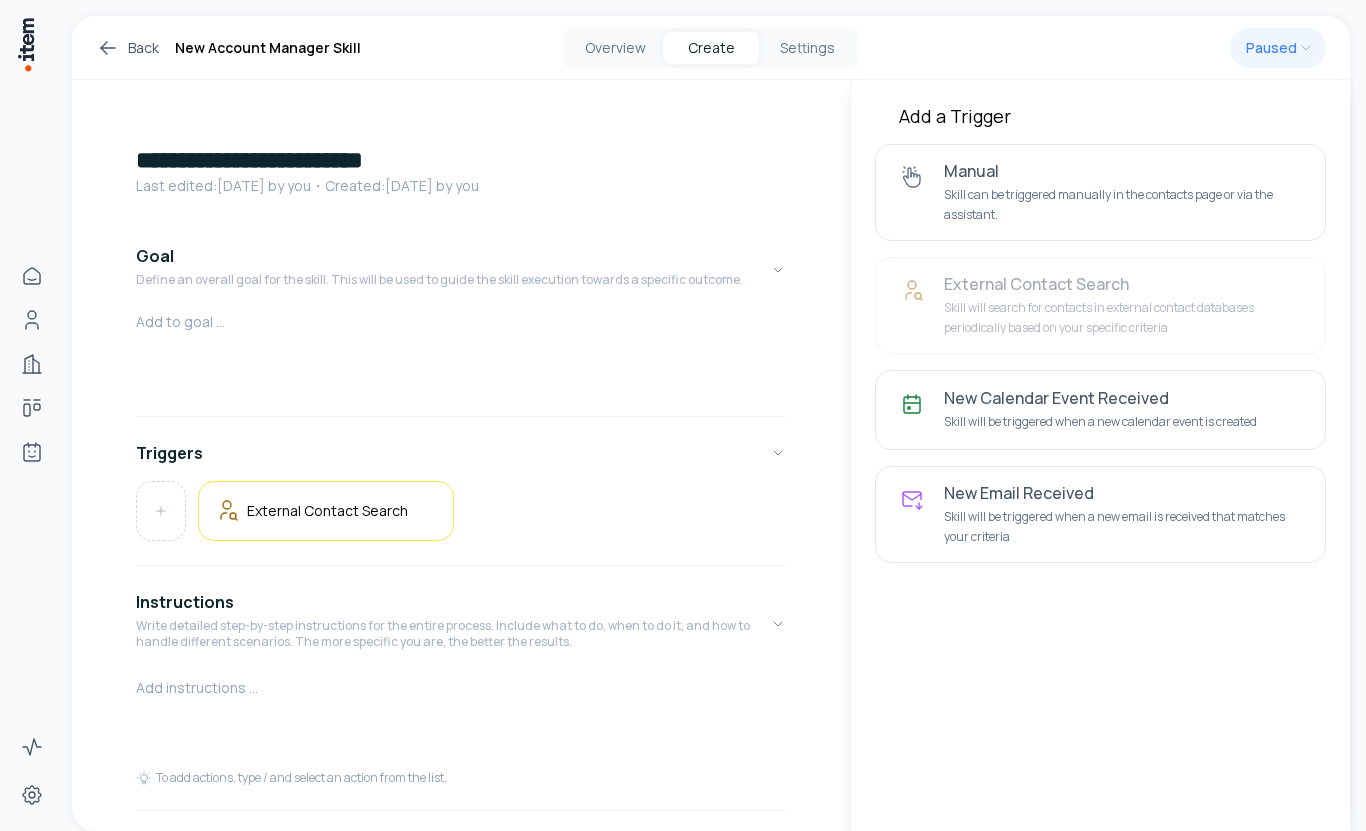 click at bounding box center [461, 360] 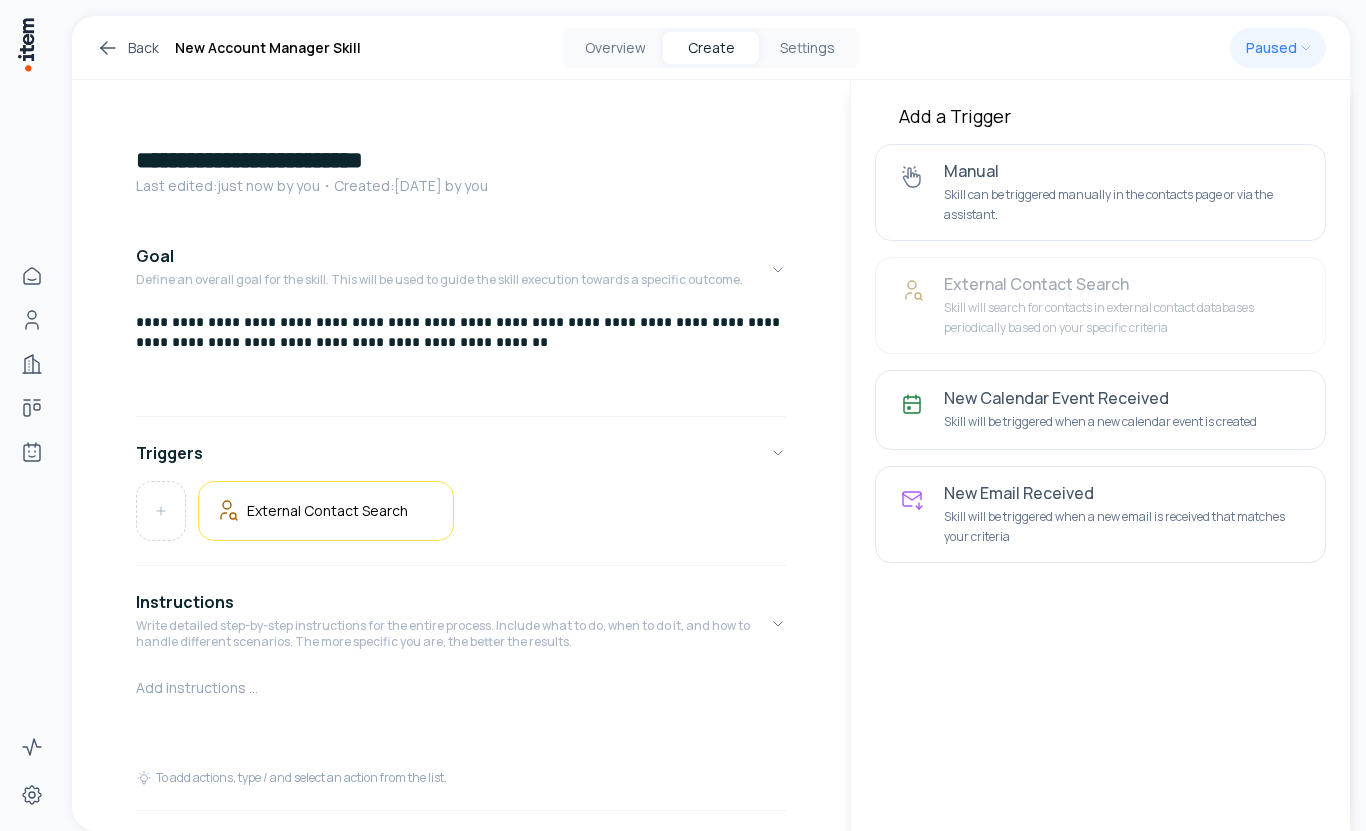 click on "**********" at bounding box center [461, 332] 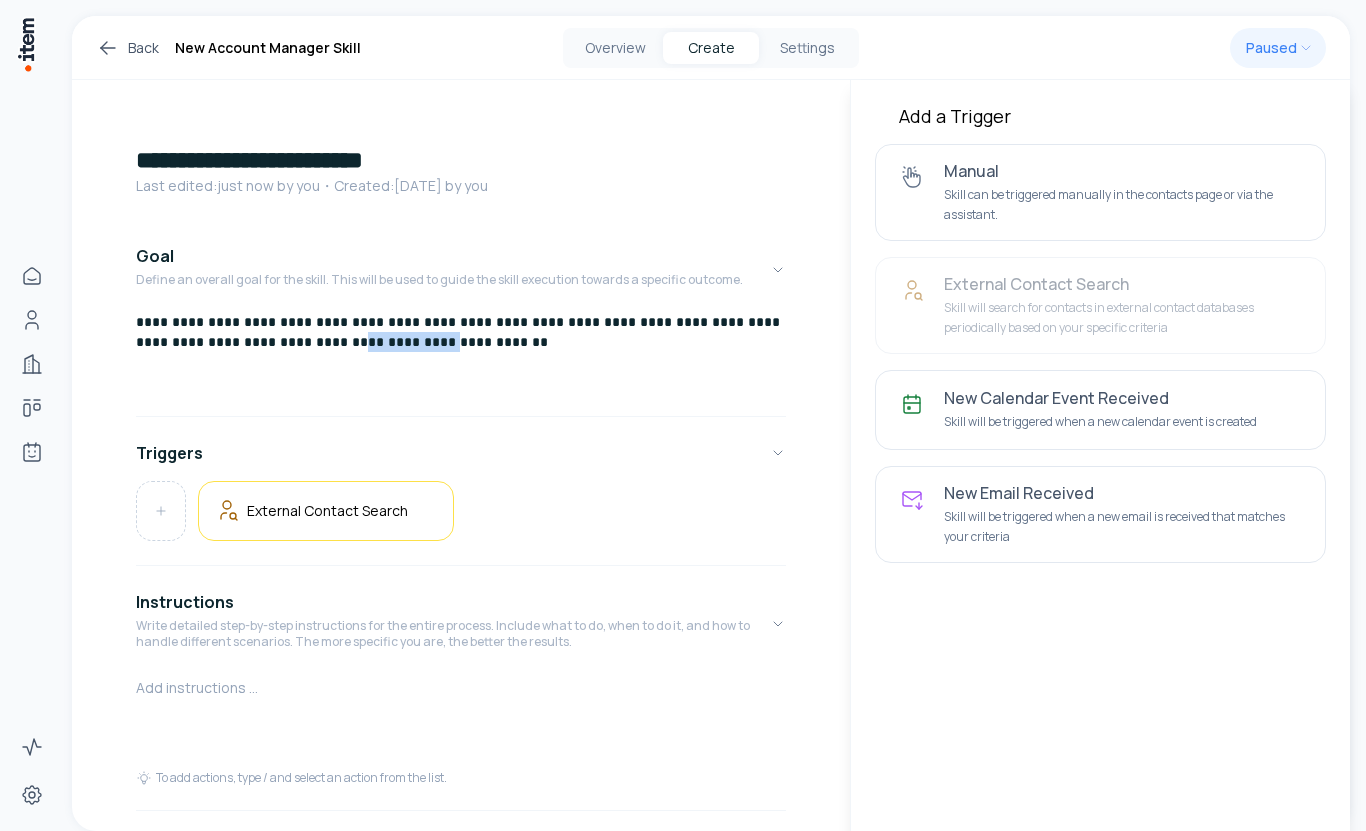 click on "**********" at bounding box center [461, 332] 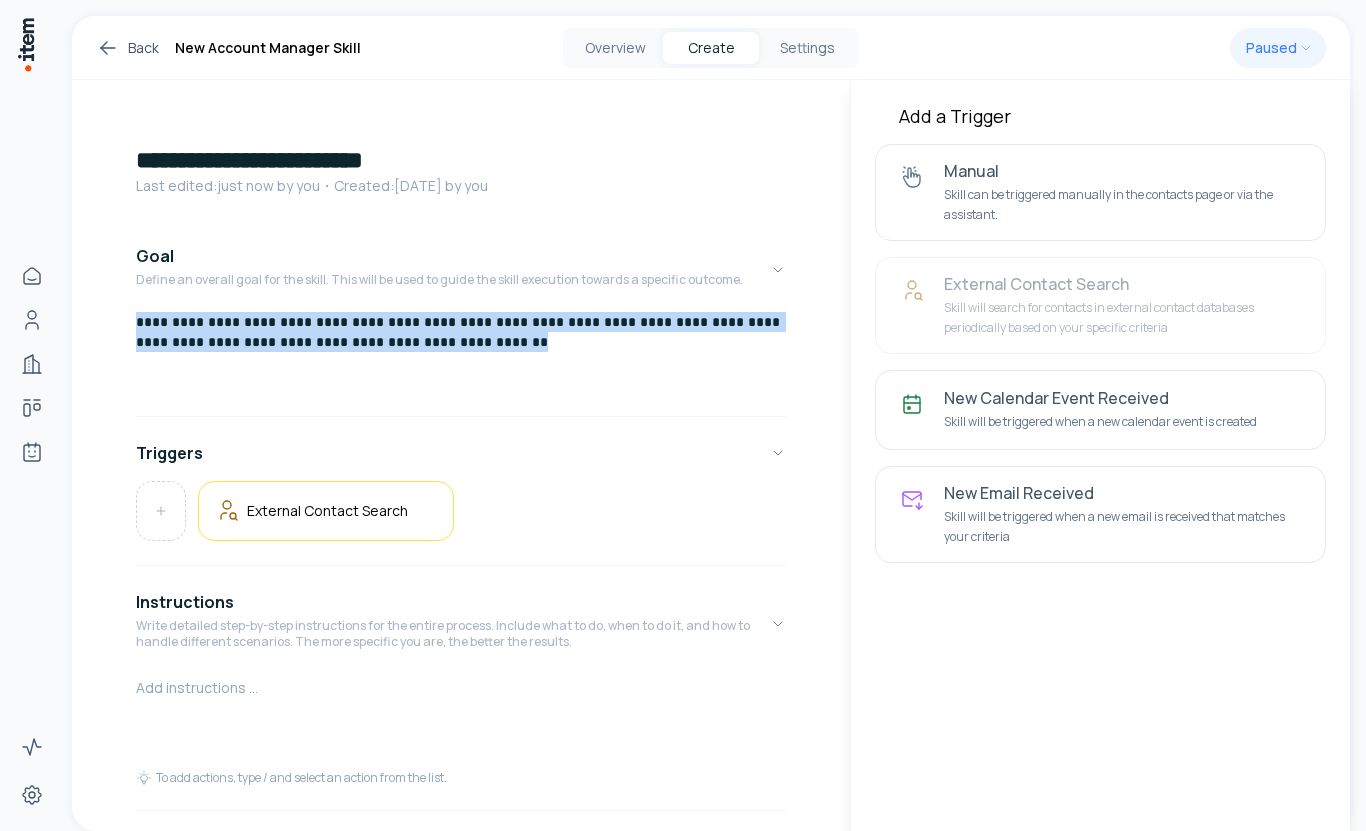 click on "**********" at bounding box center [461, 332] 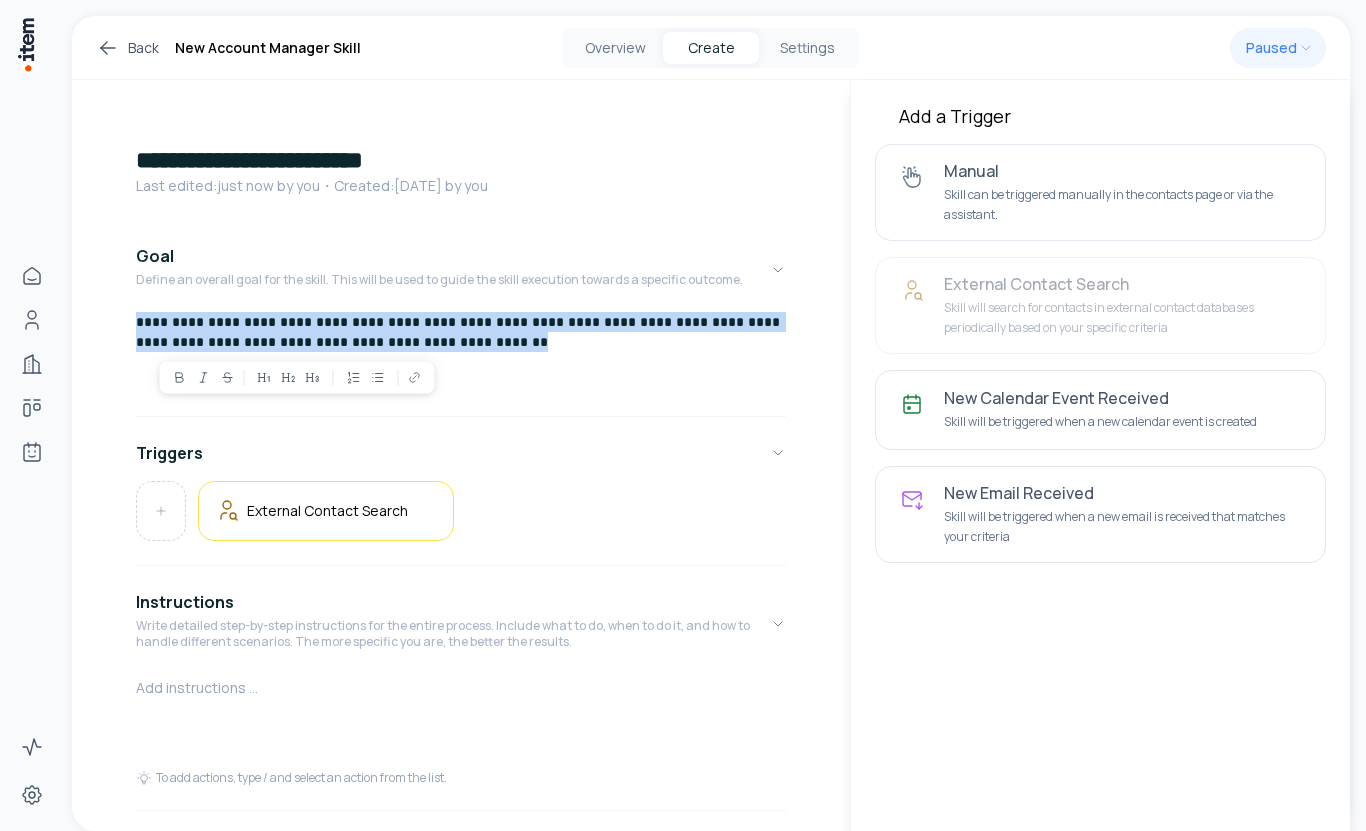 click on "**********" at bounding box center (461, 332) 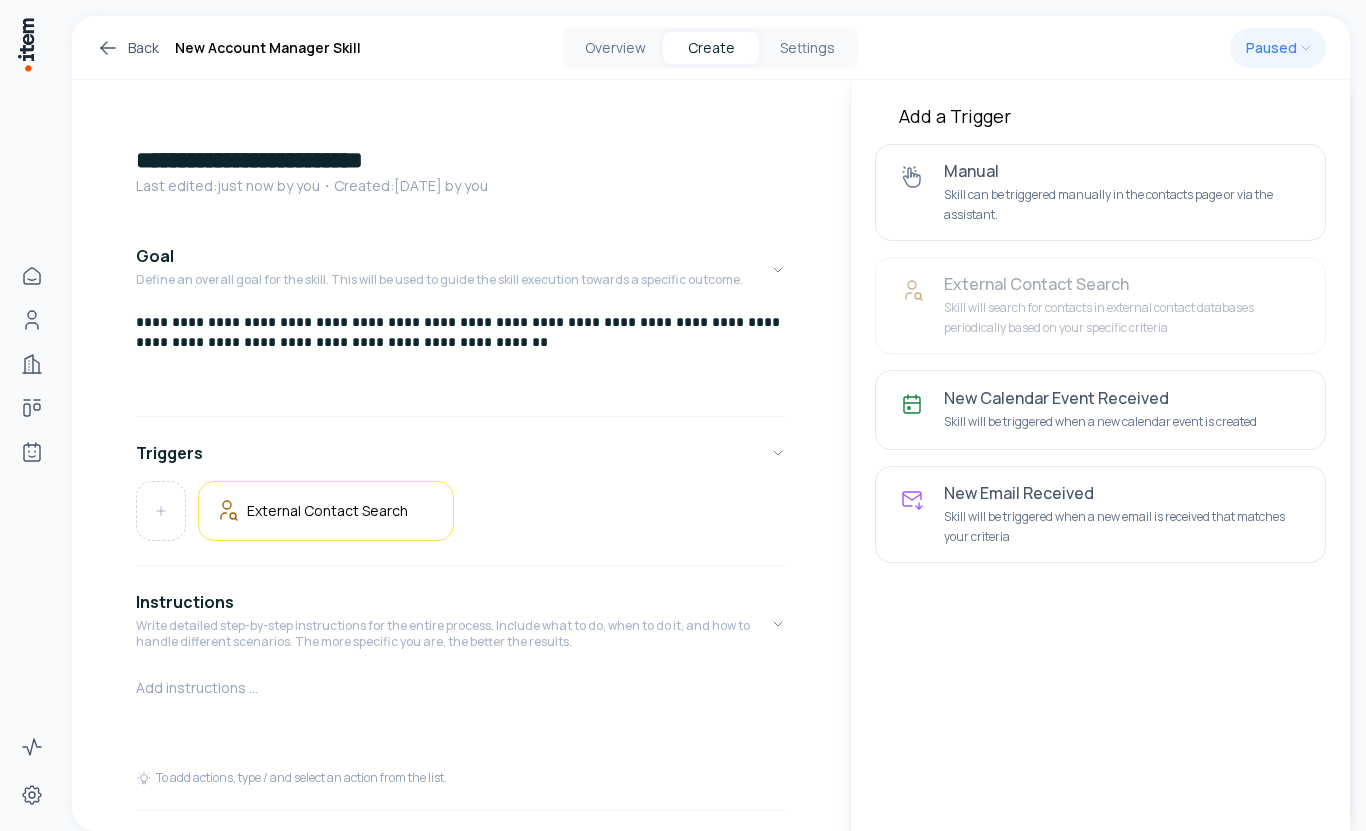 click on "**********" at bounding box center [461, 332] 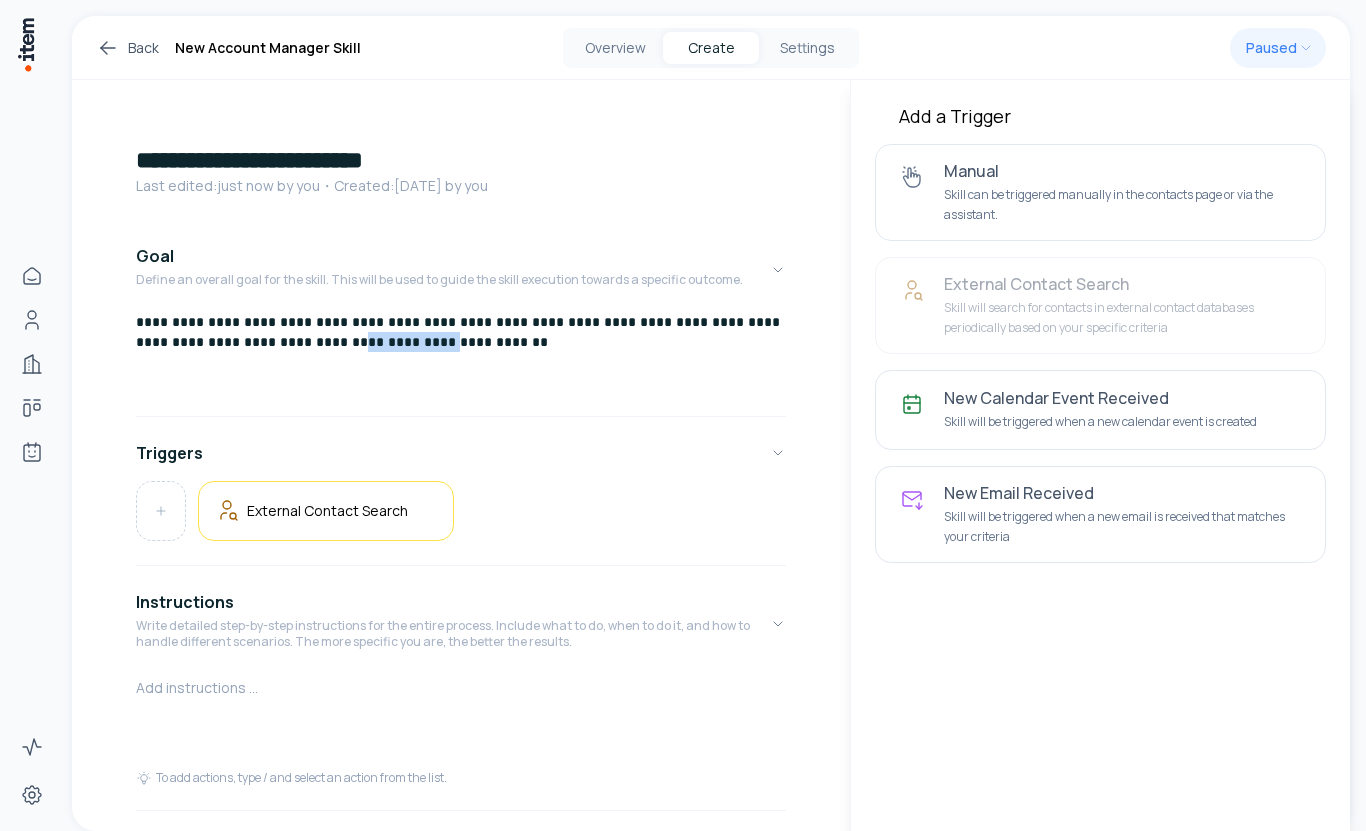 click on "**********" at bounding box center (461, 332) 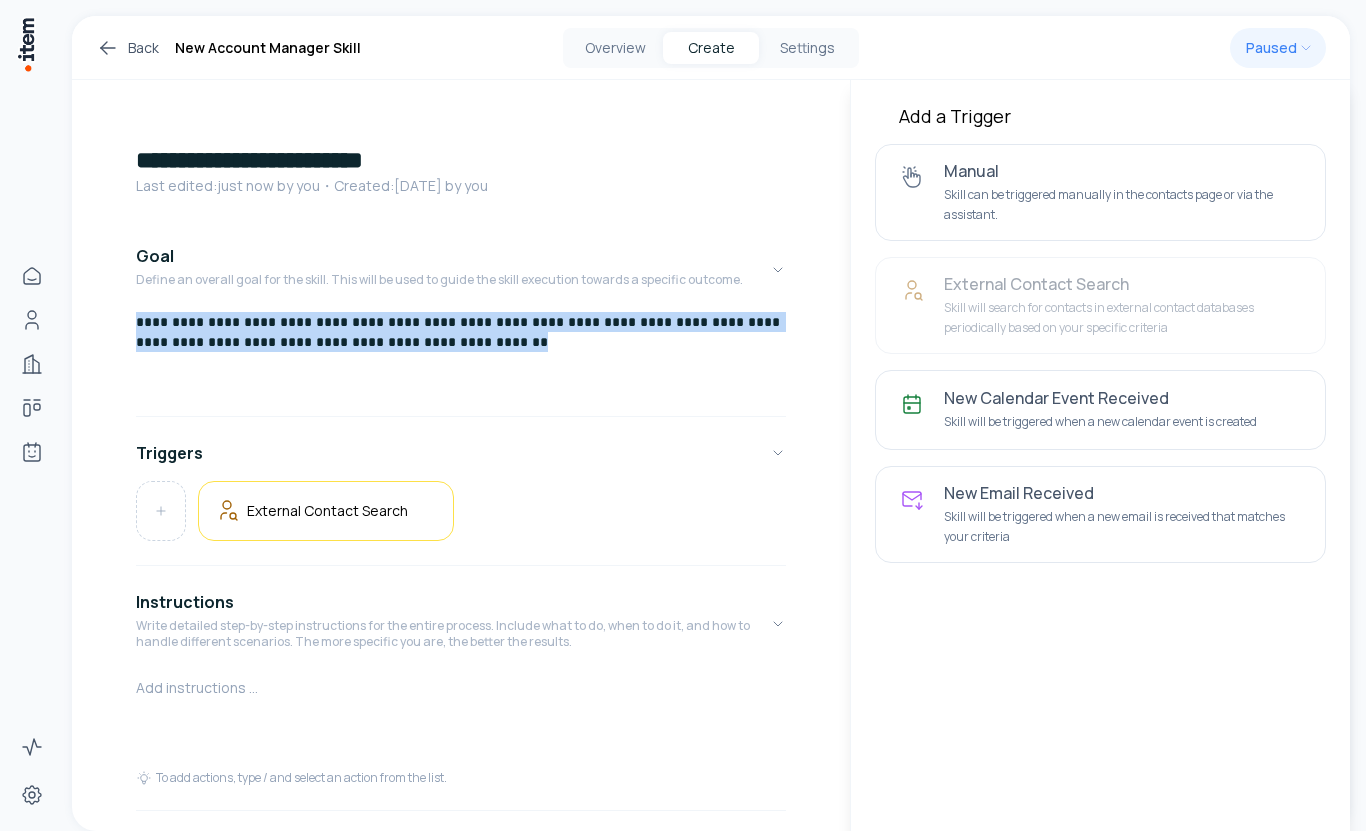 click on "**********" at bounding box center (461, 332) 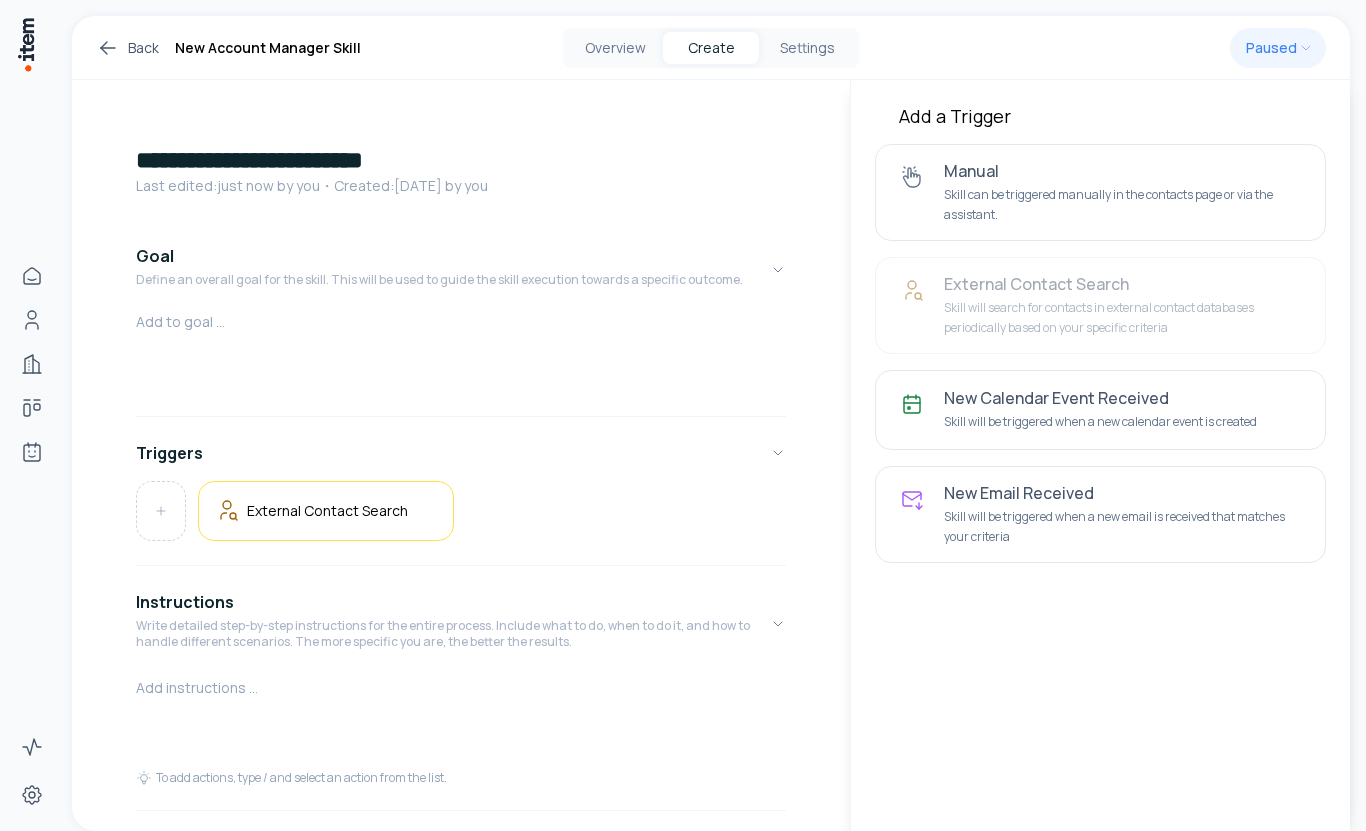 click on "**********" at bounding box center [461, 160] 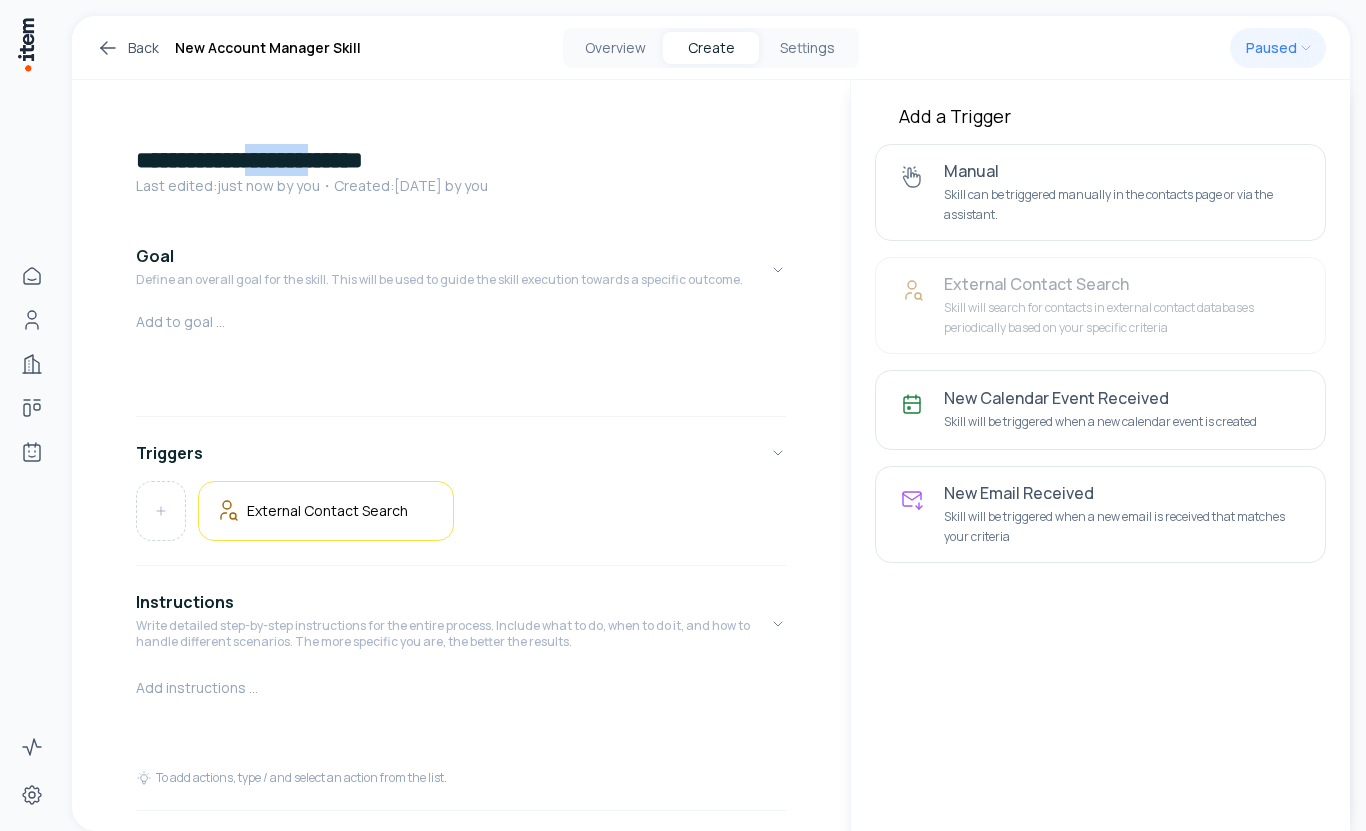 click on "**********" at bounding box center [461, 160] 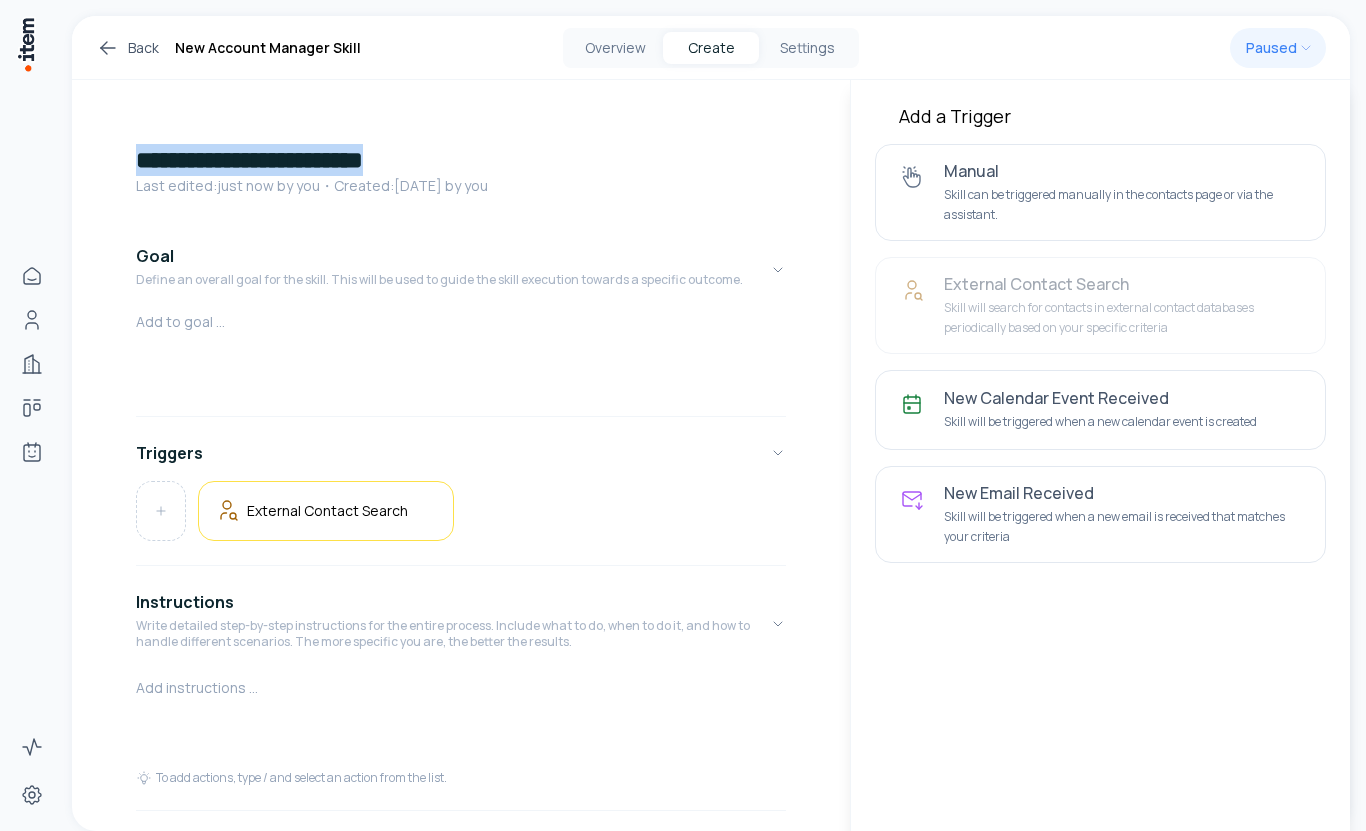 click on "**********" at bounding box center (461, 160) 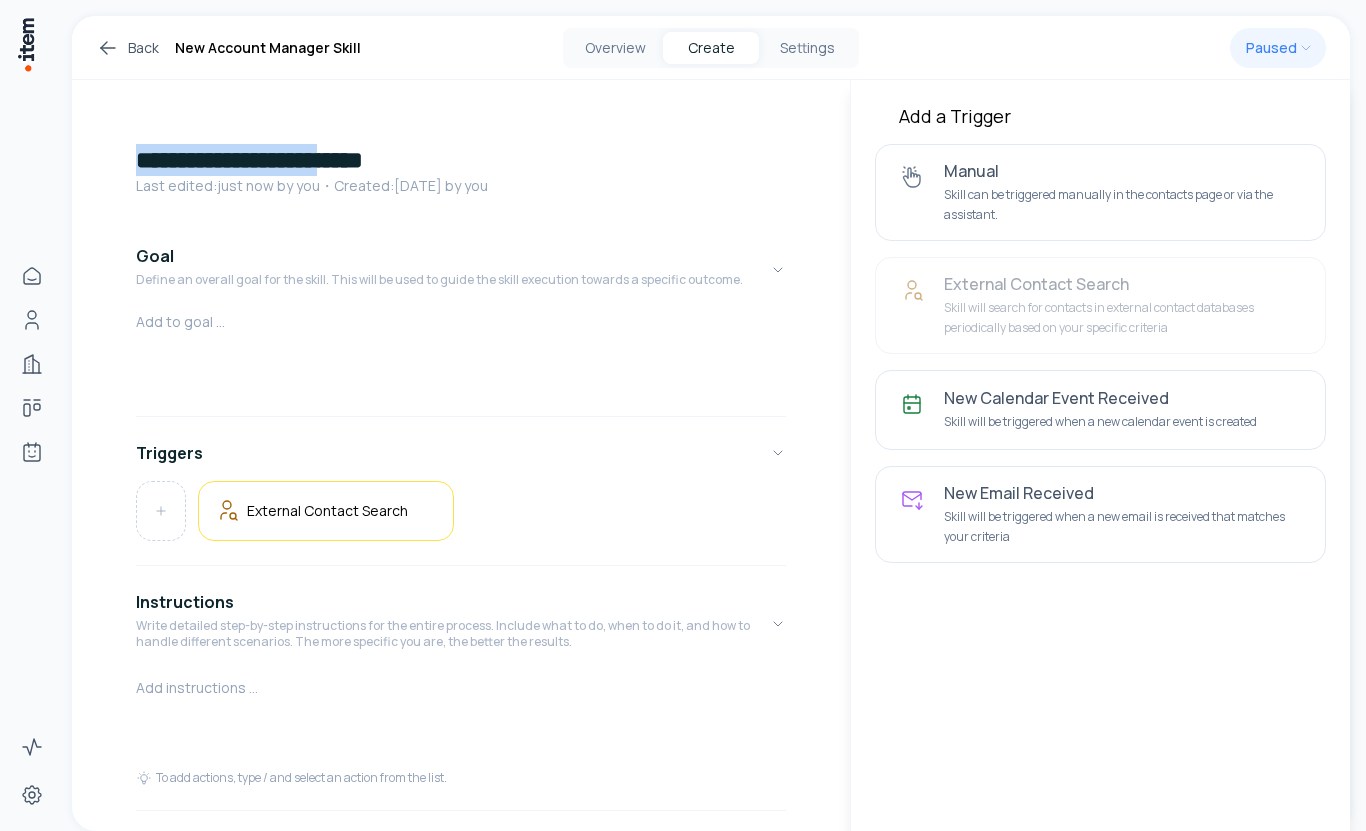 drag, startPoint x: 395, startPoint y: 163, endPoint x: 131, endPoint y: 168, distance: 264.04733 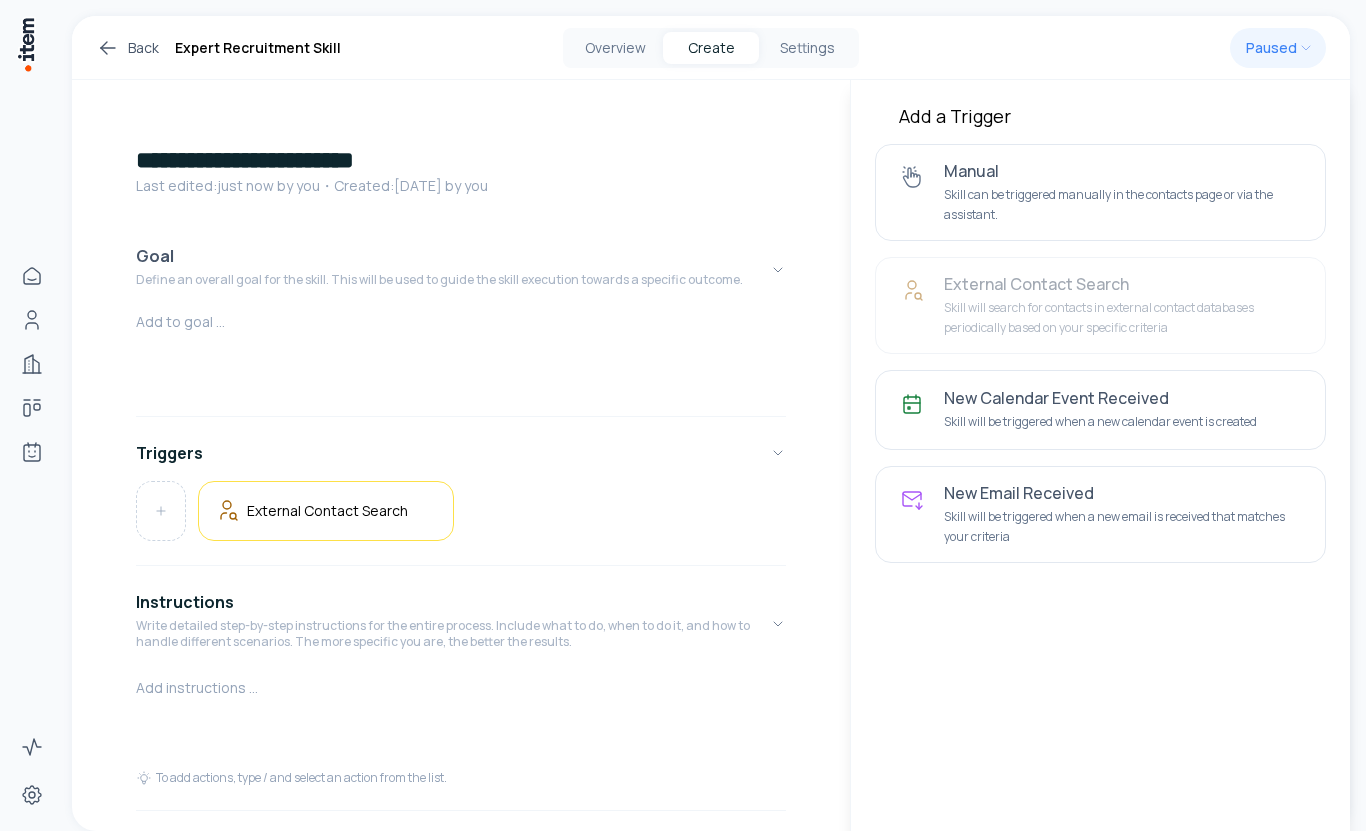 click on "Define an overall goal for the skill. This will be used to guide the skill execution towards a specific outcome." at bounding box center (439, 280) 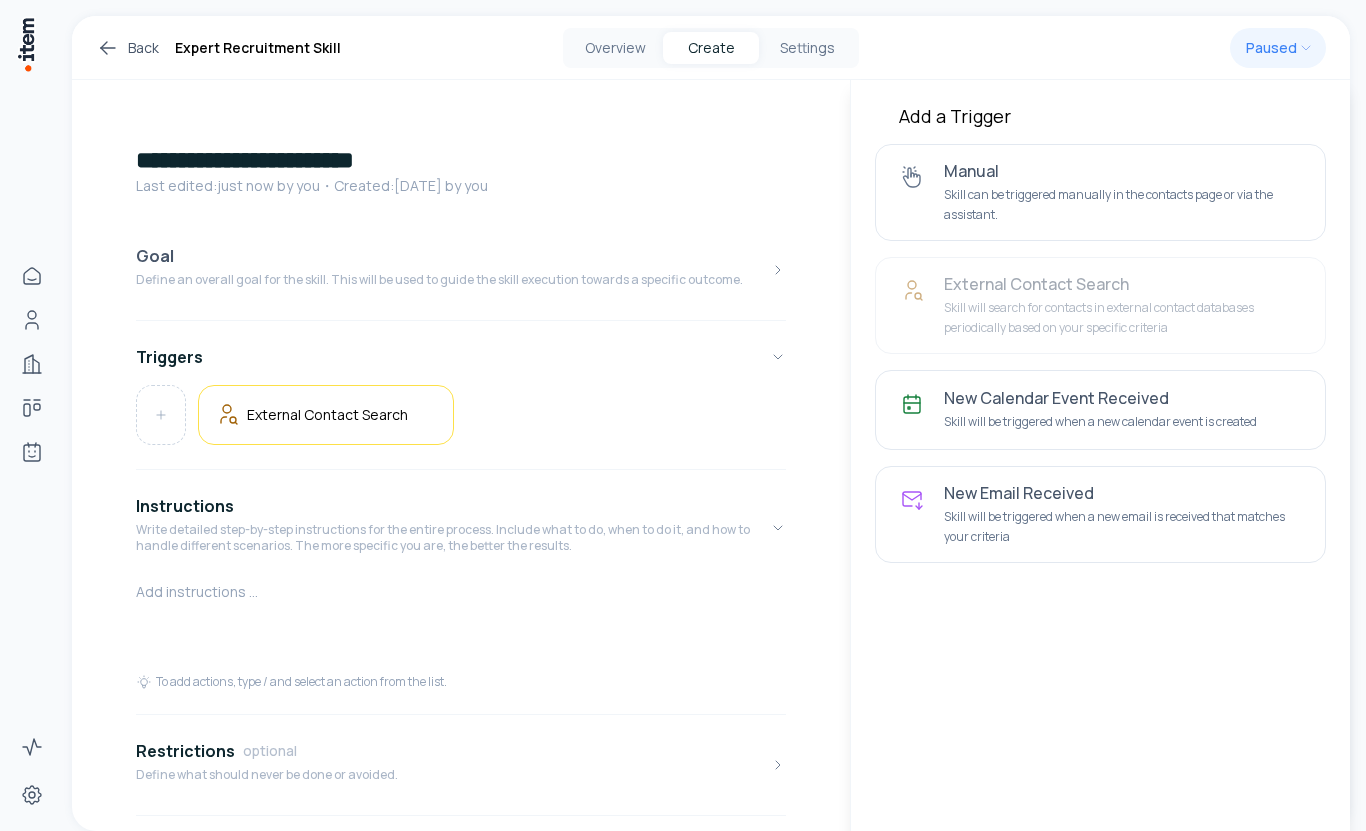click on "Define an overall goal for the skill. This will be used to guide the skill execution towards a specific outcome." at bounding box center (439, 280) 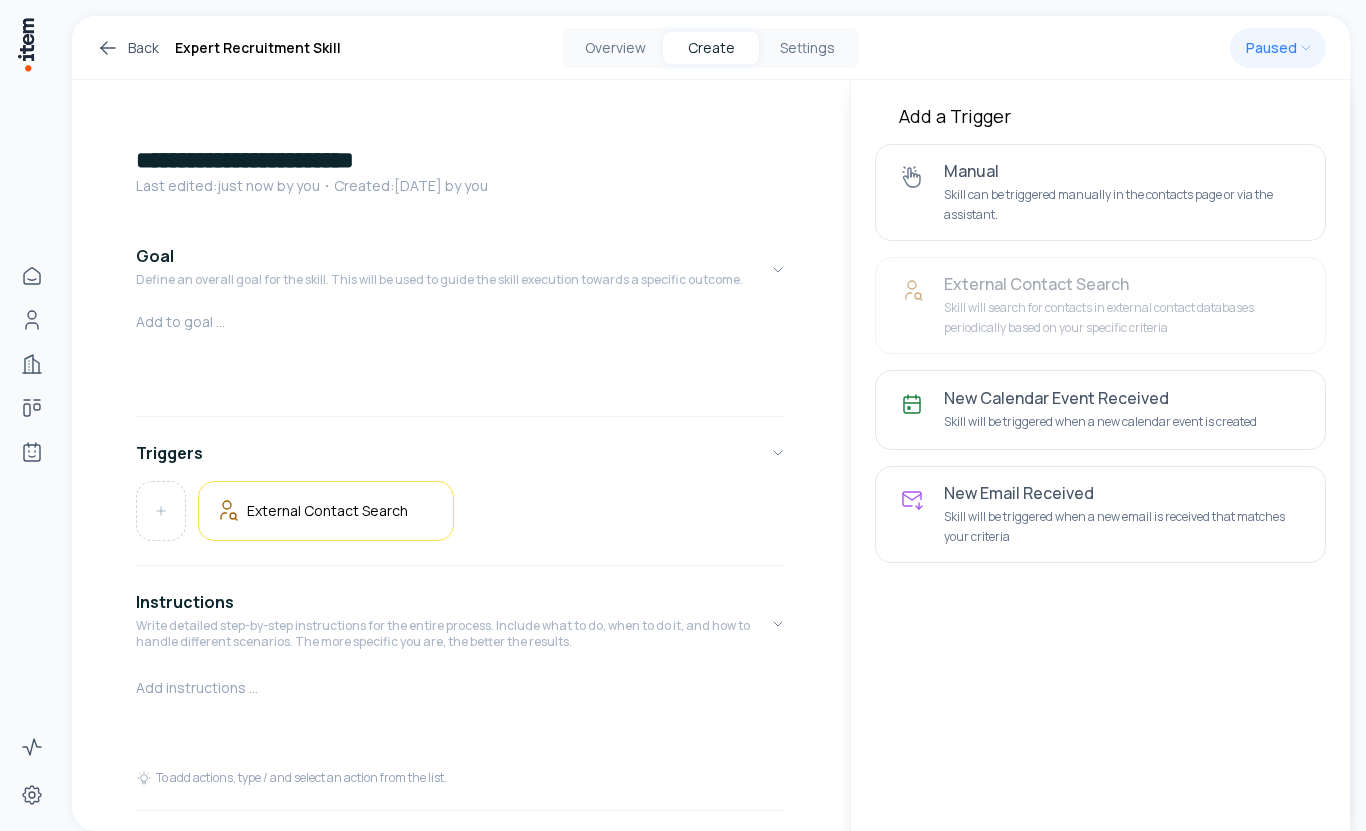 click at bounding box center (461, 322) 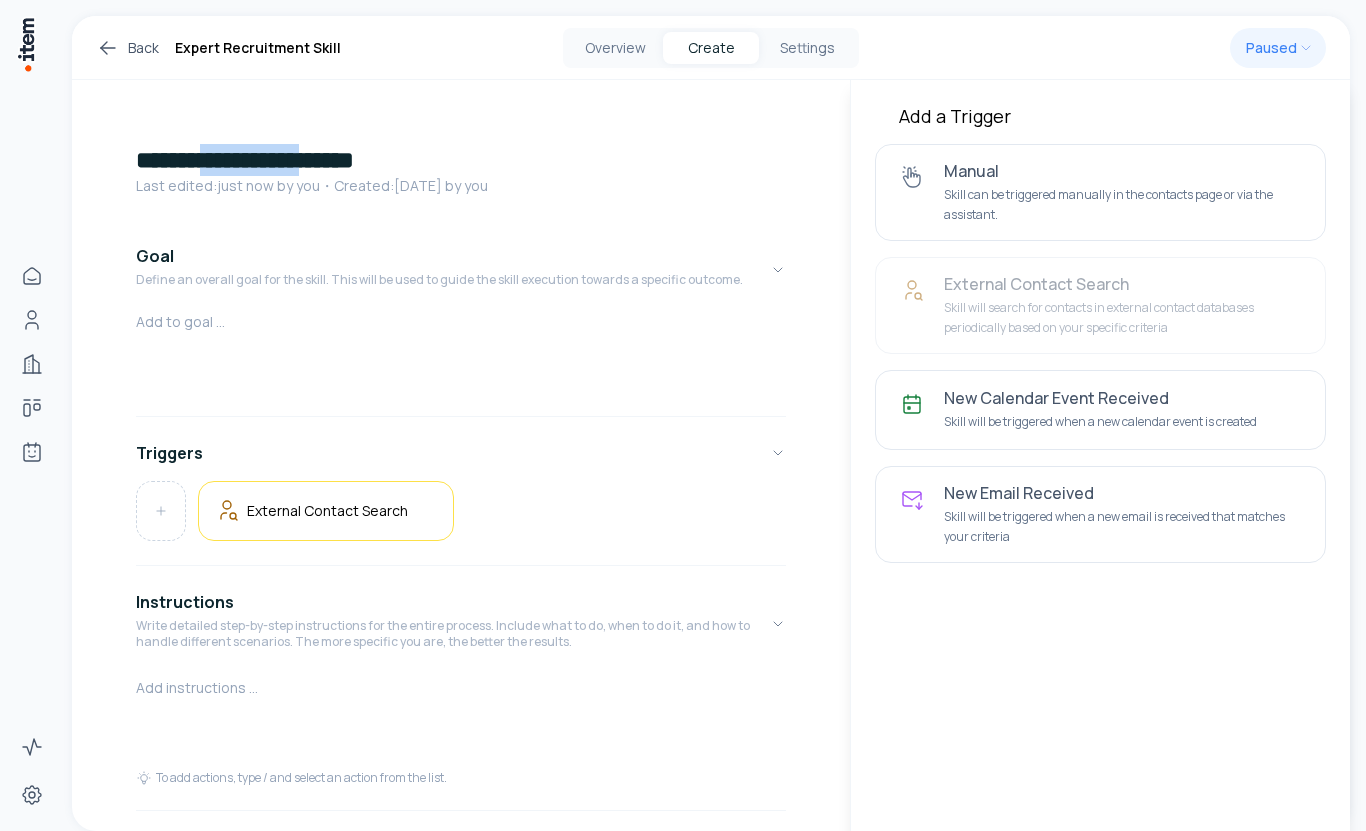 click on "**********" at bounding box center [461, 160] 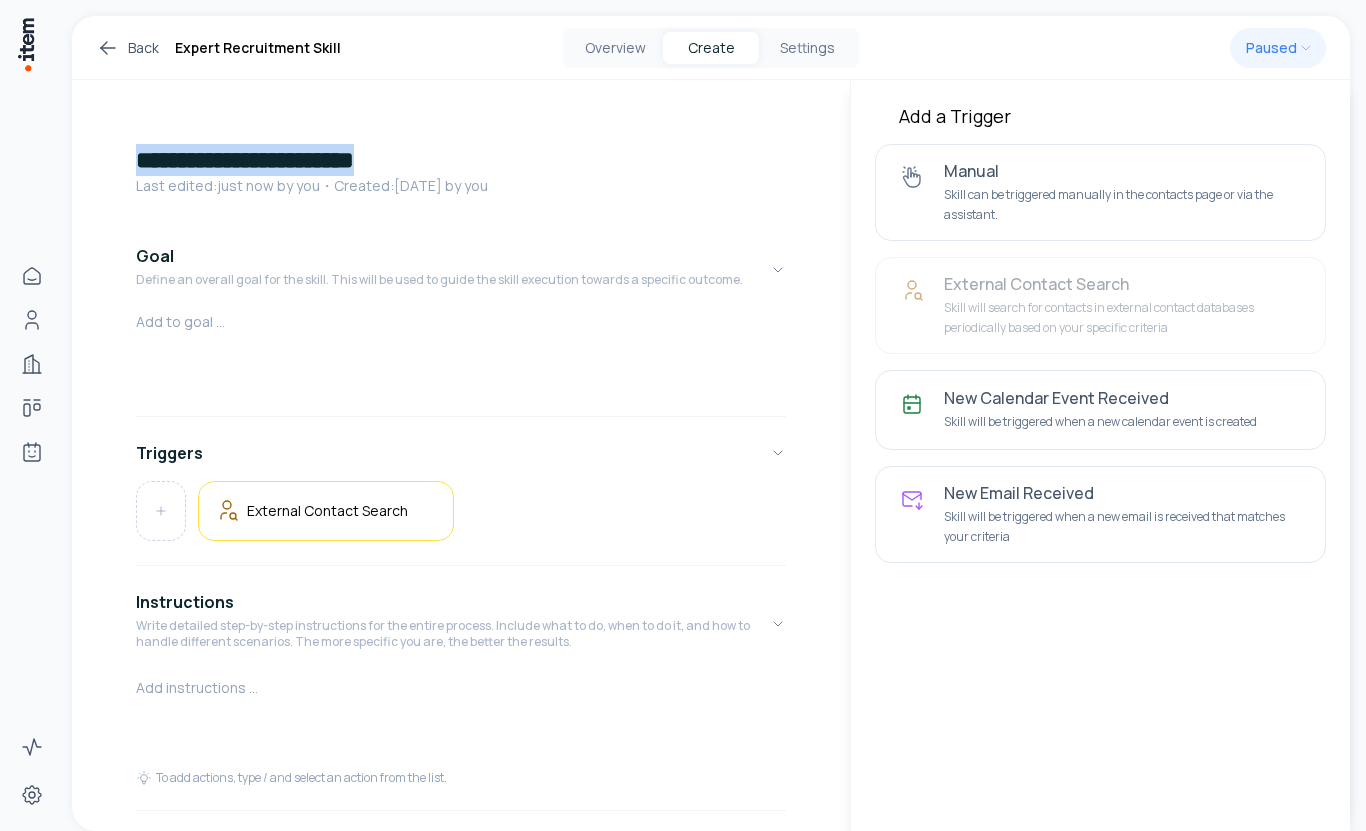 click on "**********" at bounding box center [461, 160] 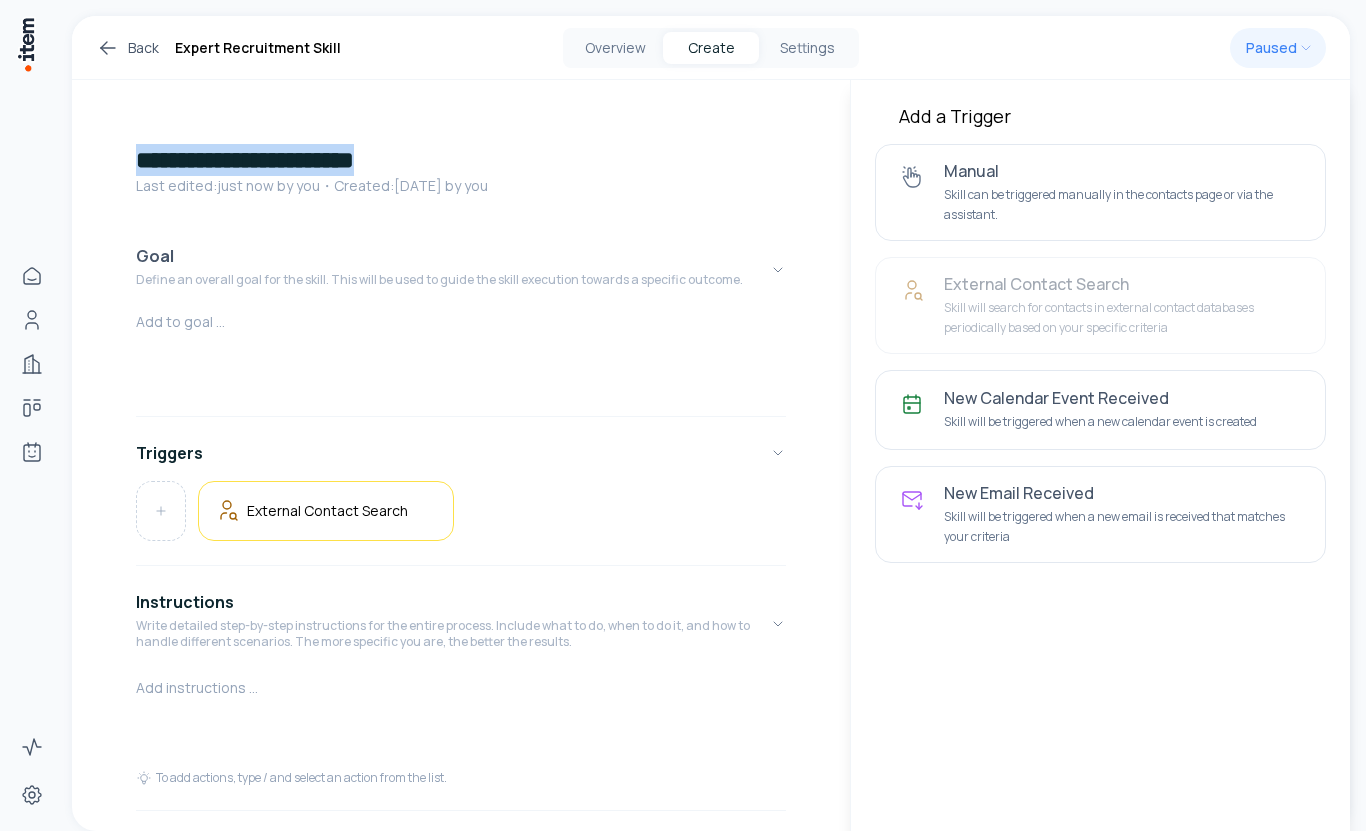 click on "Goal Define an overall goal for the skill. This will be used to guide the skill execution towards a specific outcome." at bounding box center [461, 270] 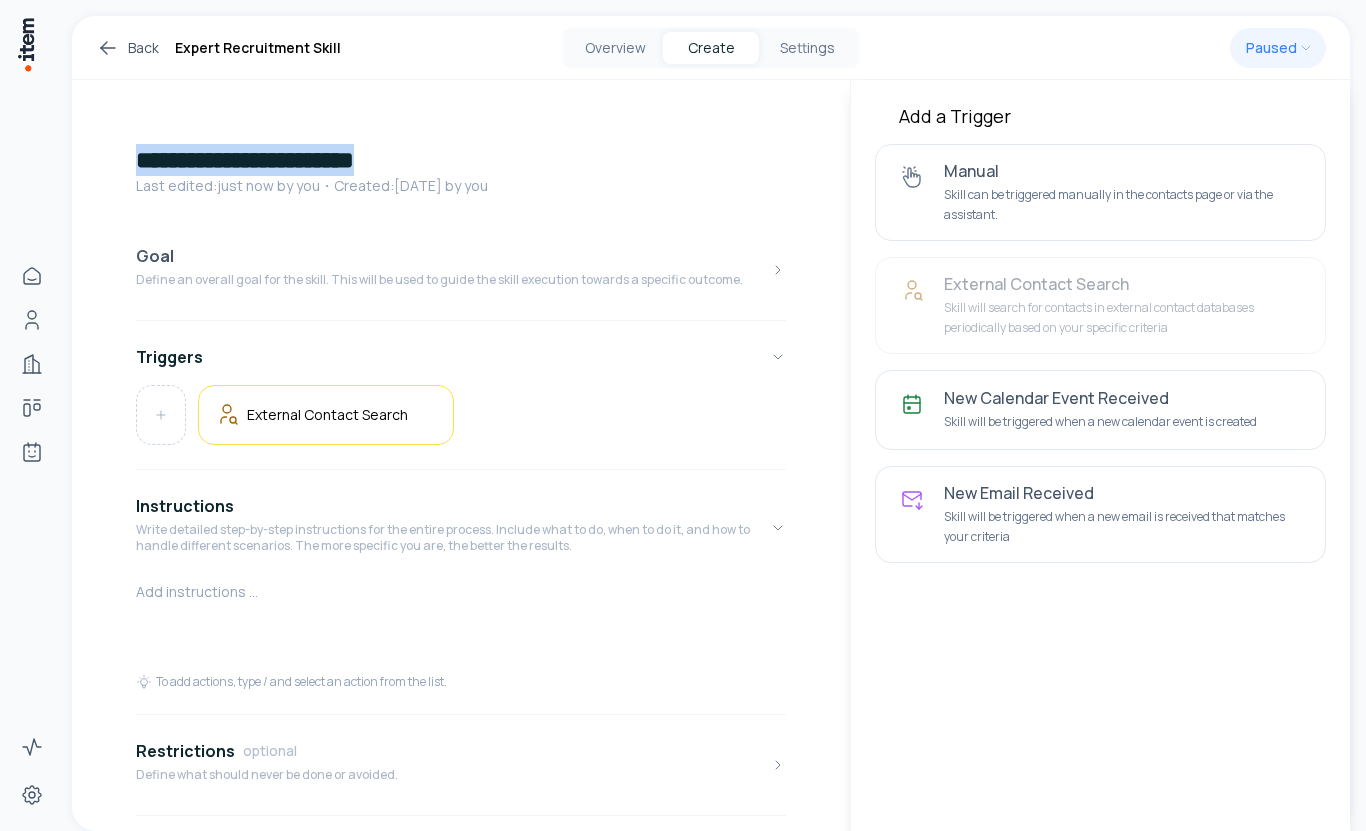click on "Goal Define an overall goal for the skill. This will be used to guide the skill execution towards a specific outcome." at bounding box center (439, 270) 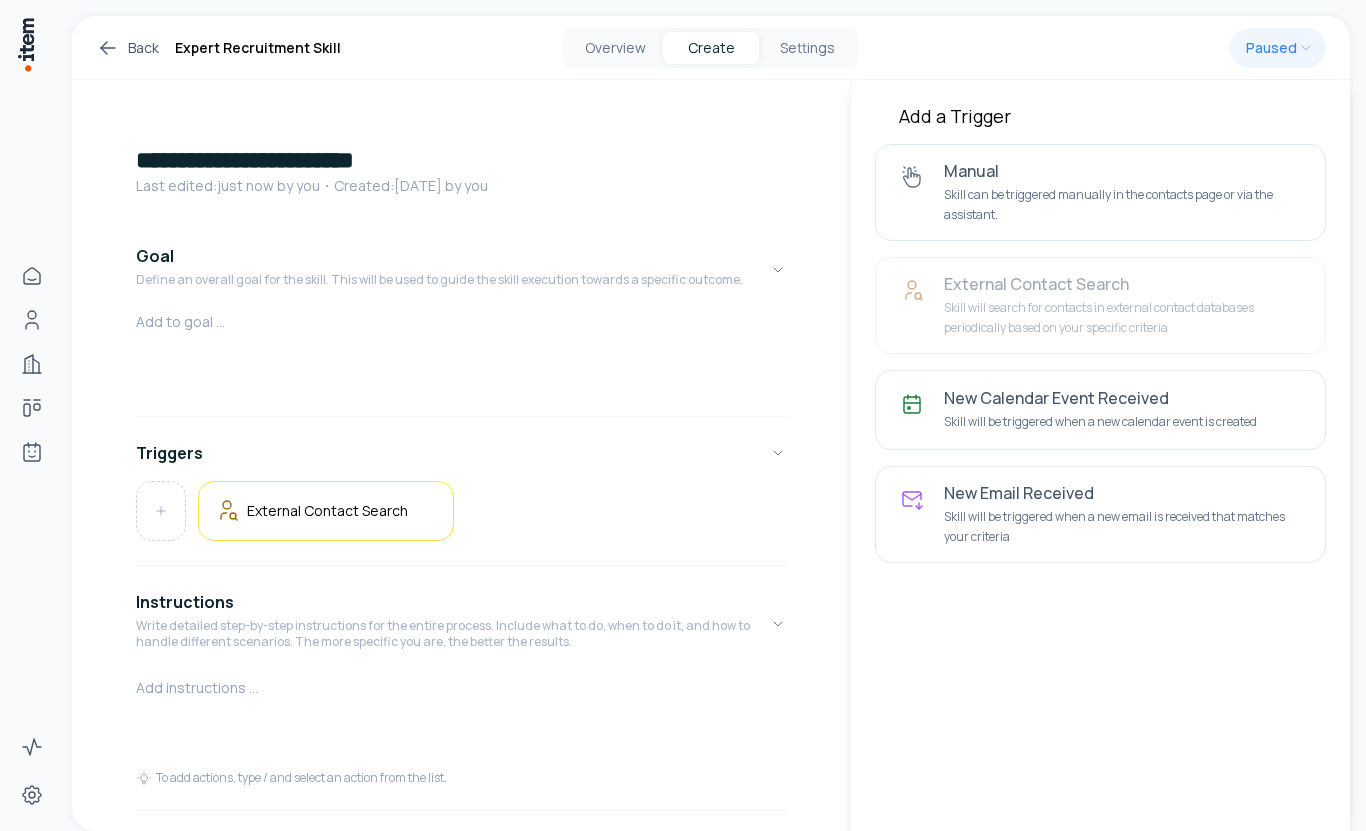 click at bounding box center (461, 322) 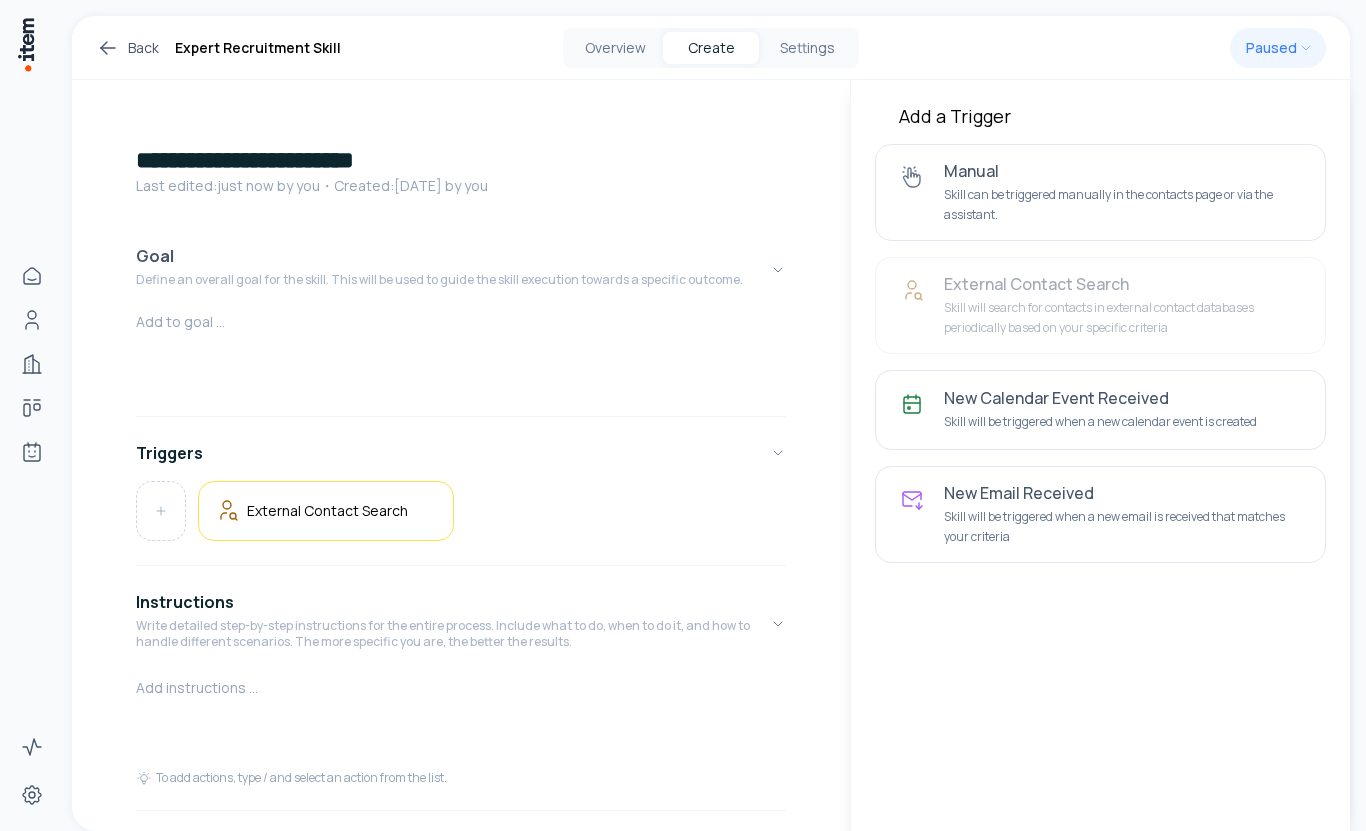 type 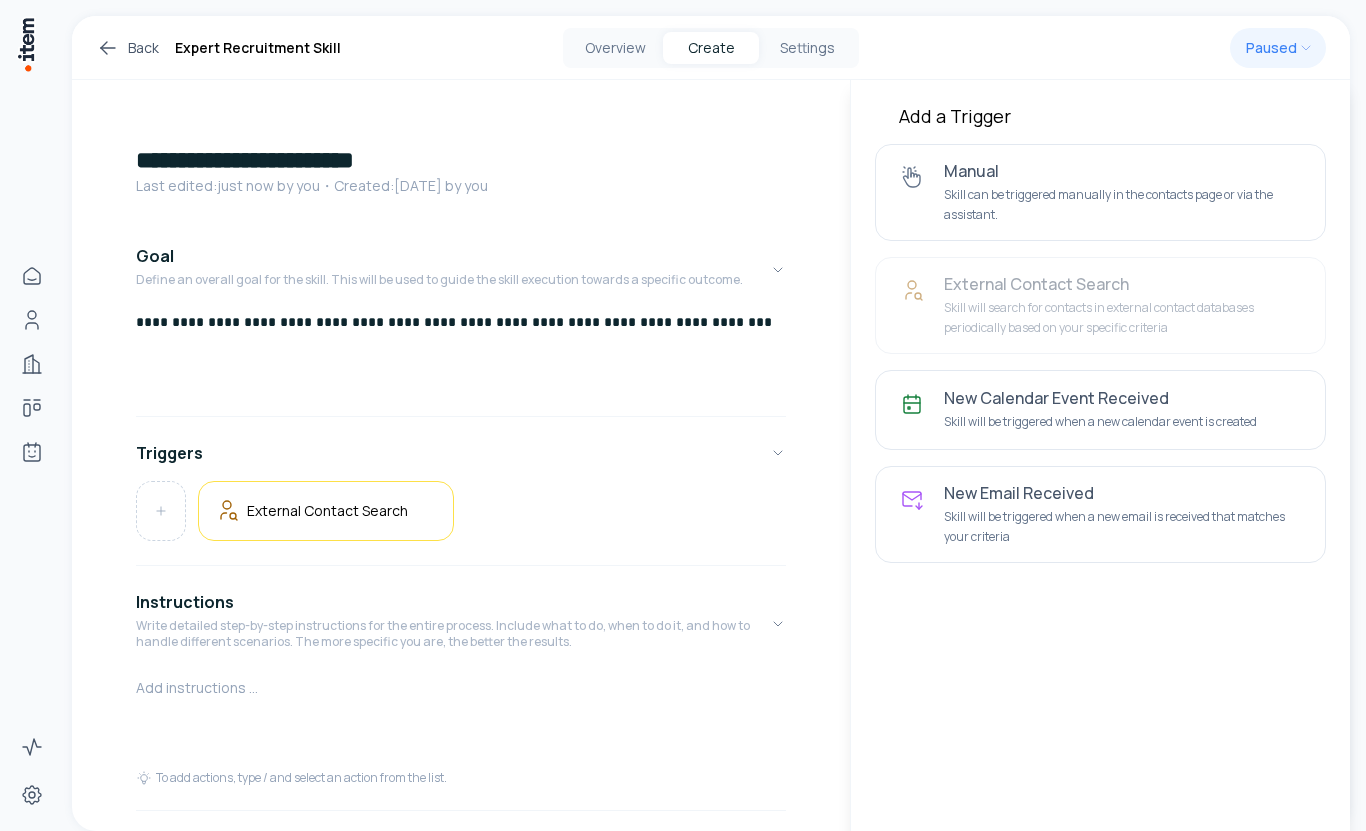 click on "**********" at bounding box center [461, 322] 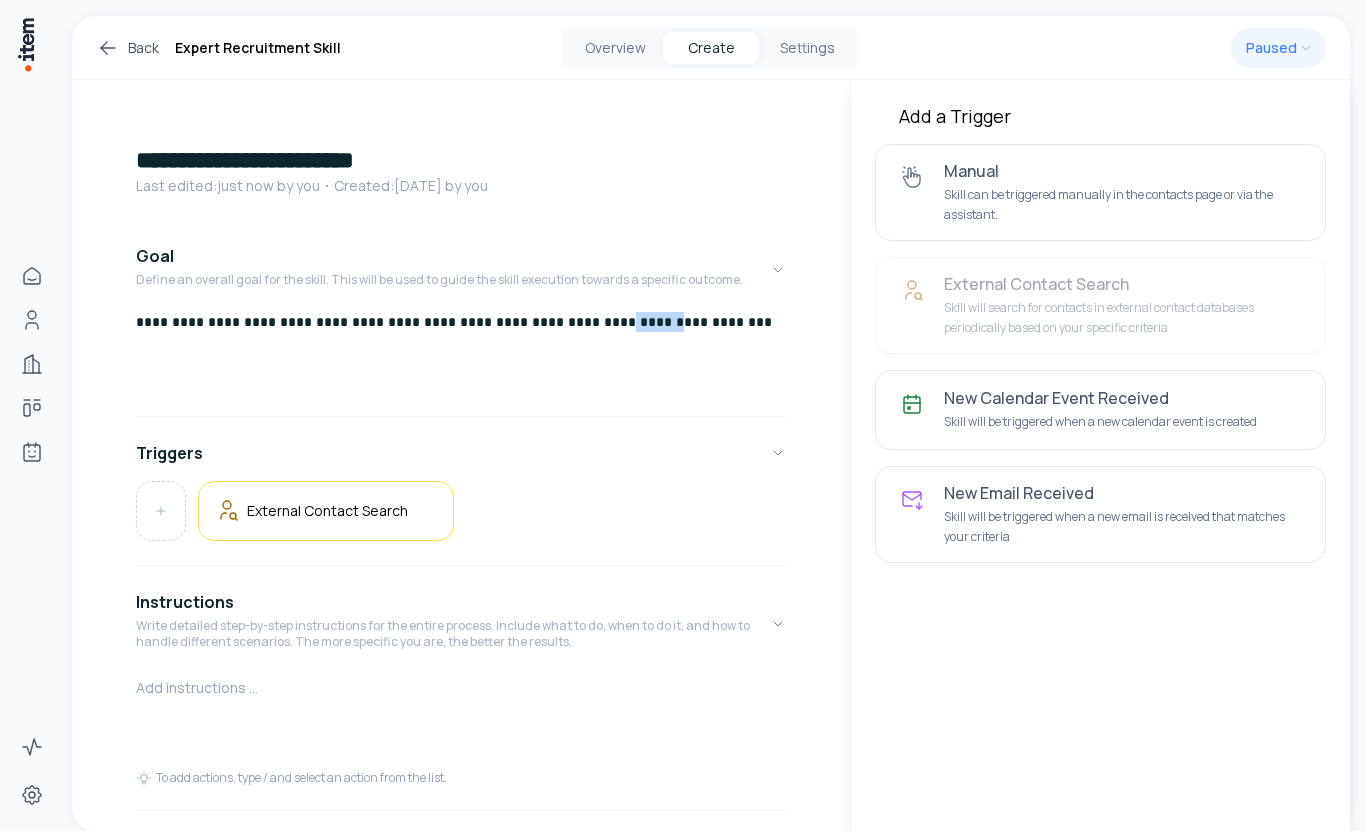 click on "**********" at bounding box center [461, 322] 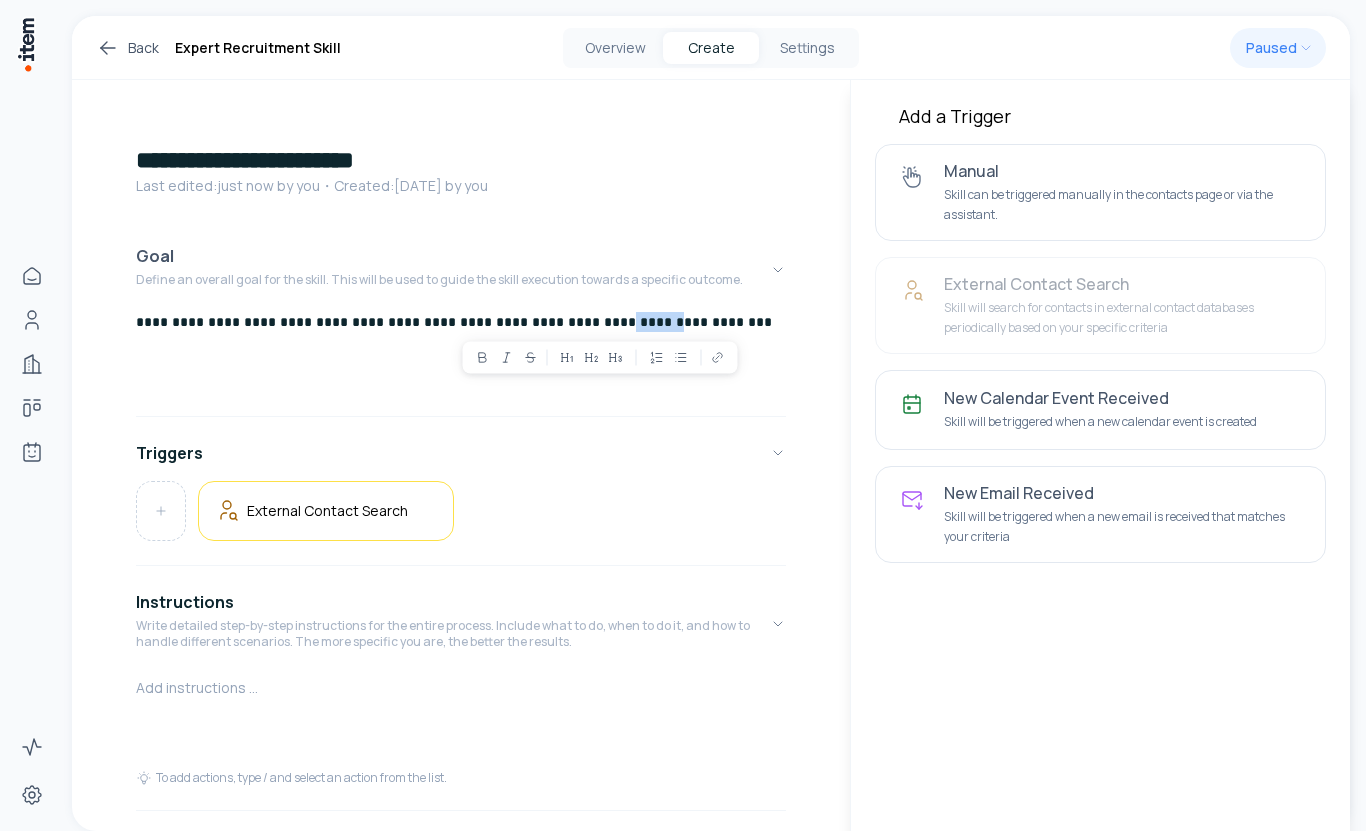 click on "Goal Define an overall goal for the skill. This will be used to guide the skill execution towards a specific outcome." at bounding box center (461, 270) 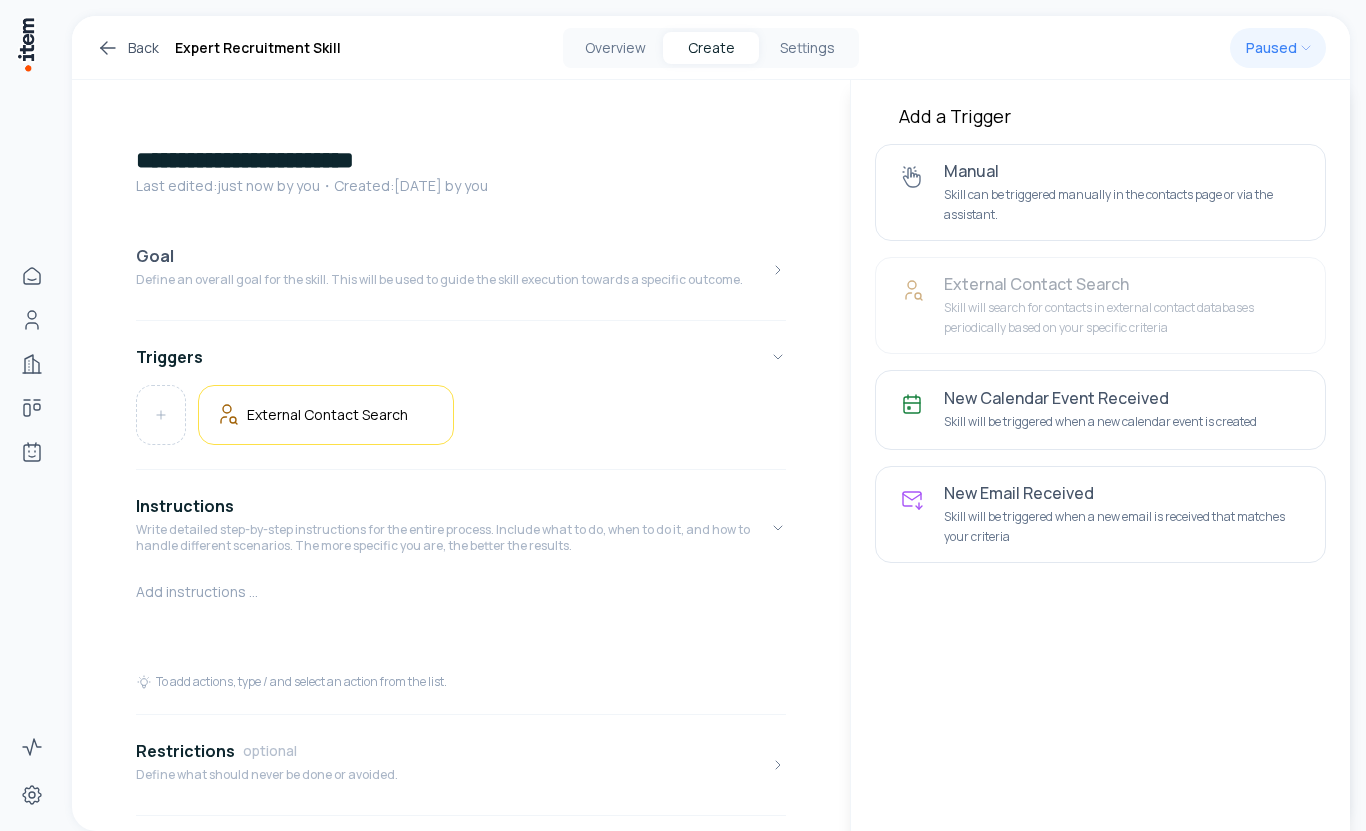 click on "Goal Define an overall goal for the skill. This will be used to guide the skill execution towards a specific outcome." at bounding box center [461, 270] 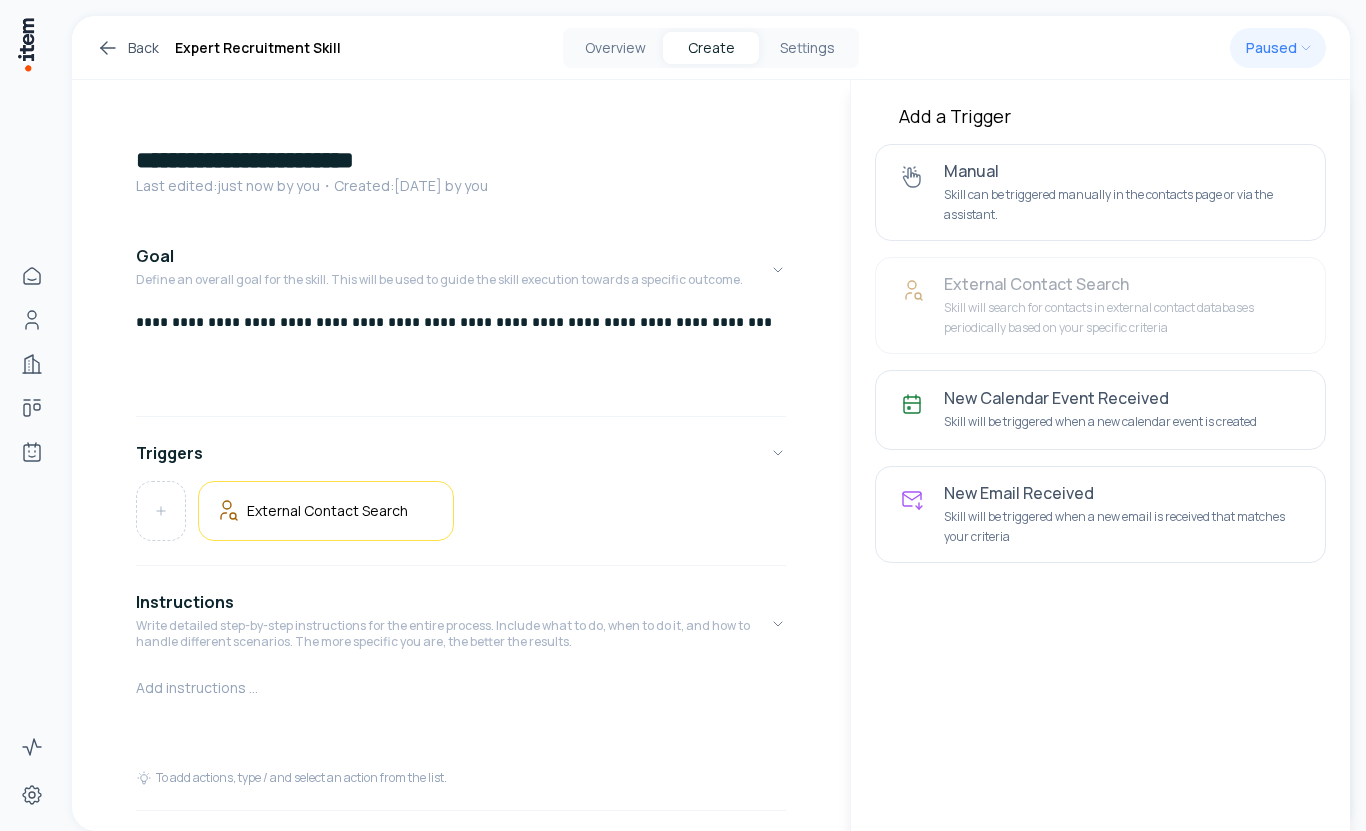 click on "**********" at bounding box center [461, 322] 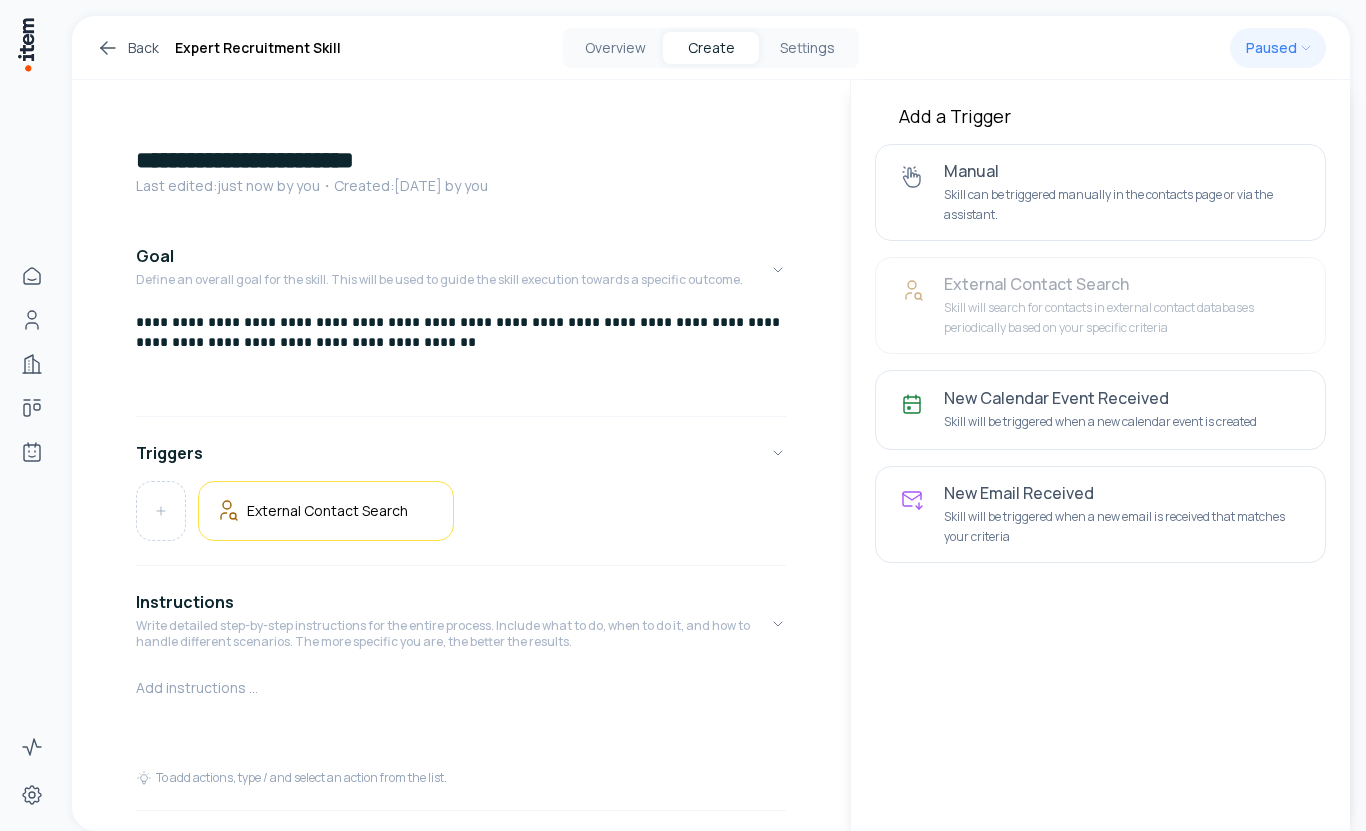 click on "**********" at bounding box center [461, 332] 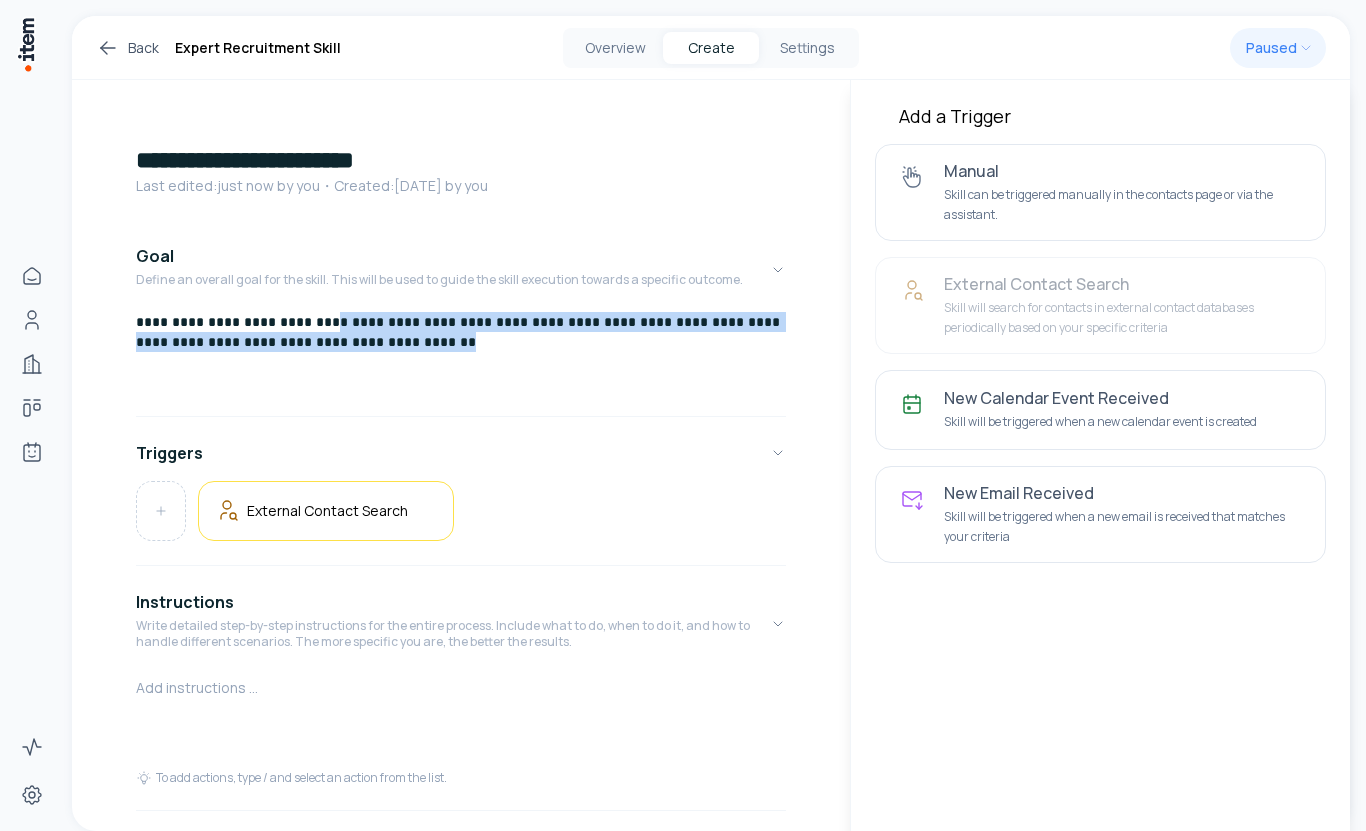 drag, startPoint x: 310, startPoint y: 324, endPoint x: 503, endPoint y: 339, distance: 193.58203 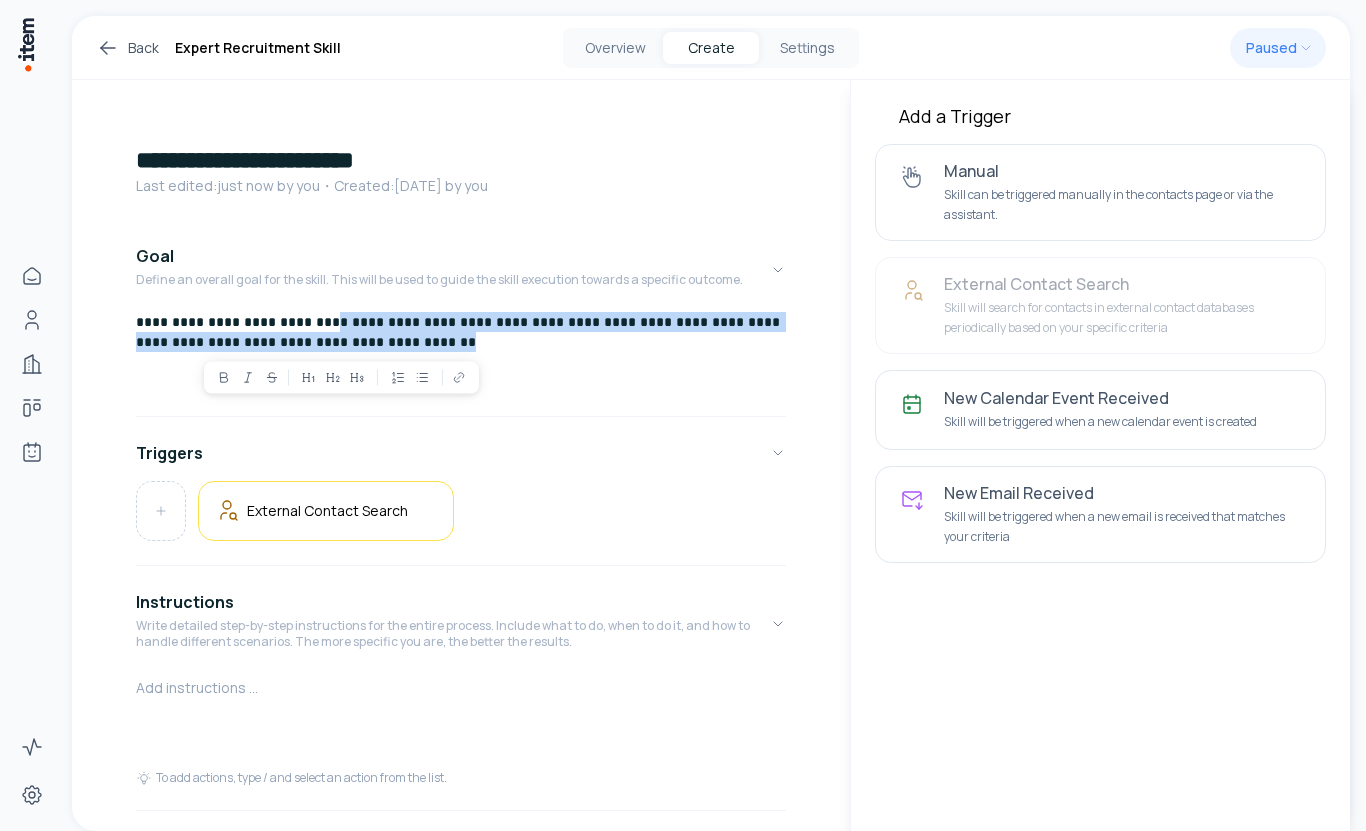 click on "**********" at bounding box center [461, 332] 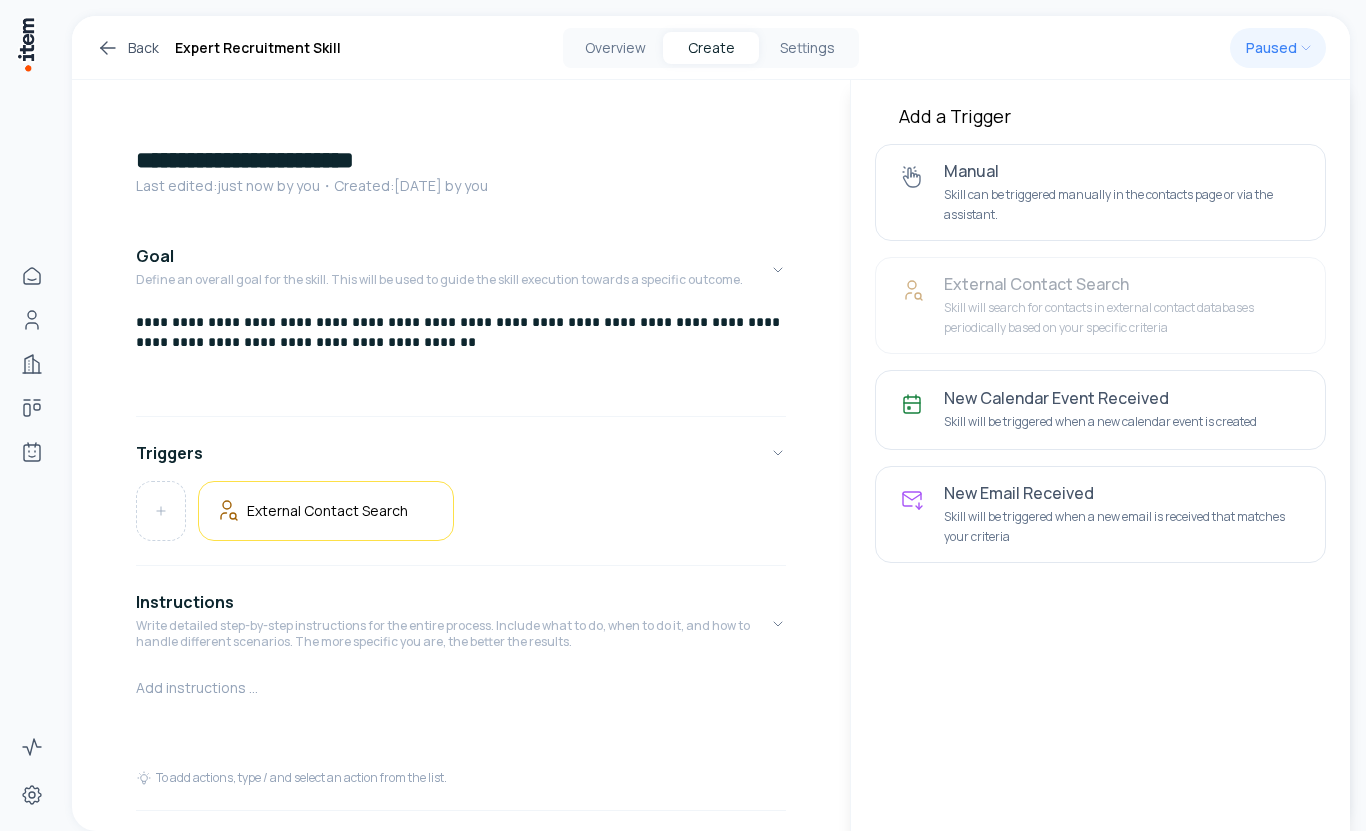 click on "**********" at bounding box center (461, 332) 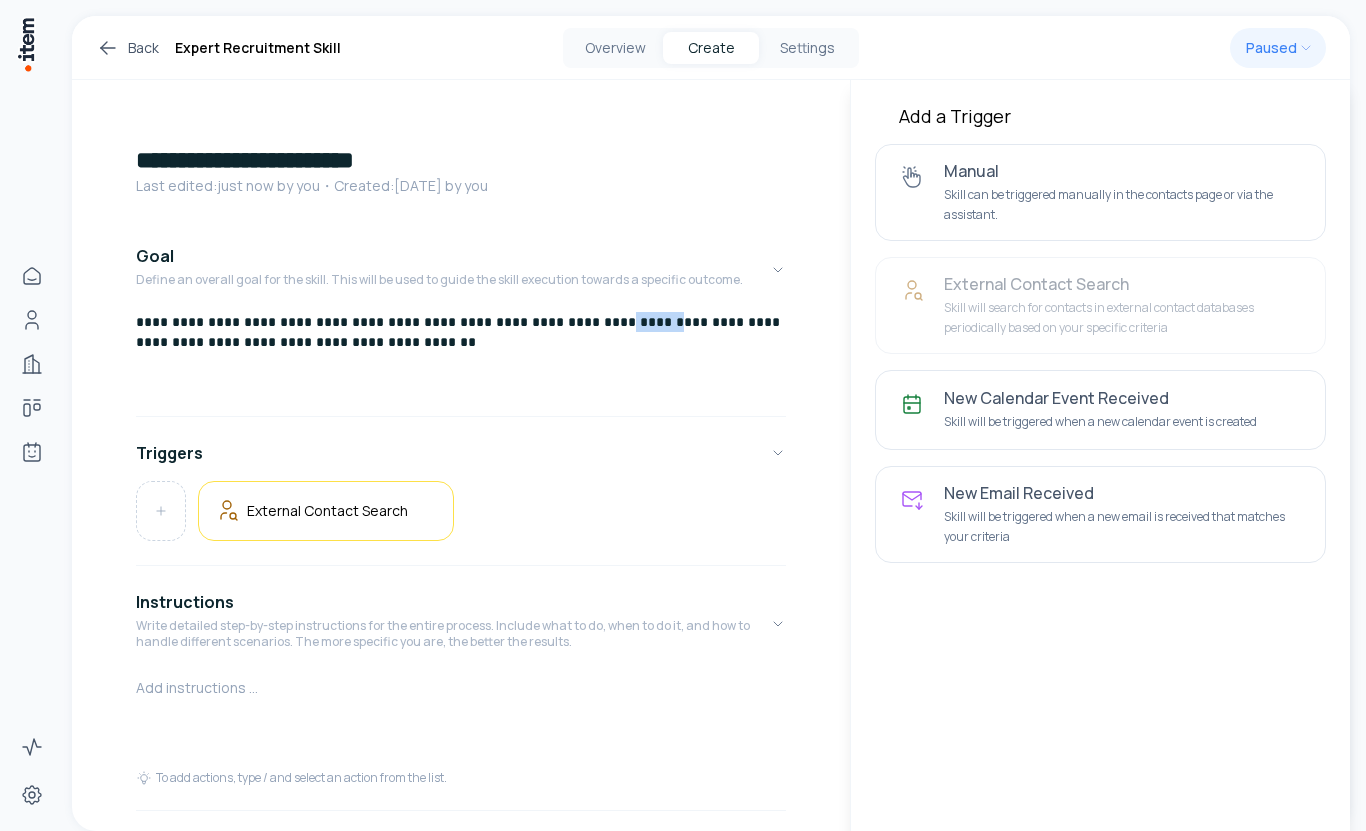 click on "**********" at bounding box center [461, 332] 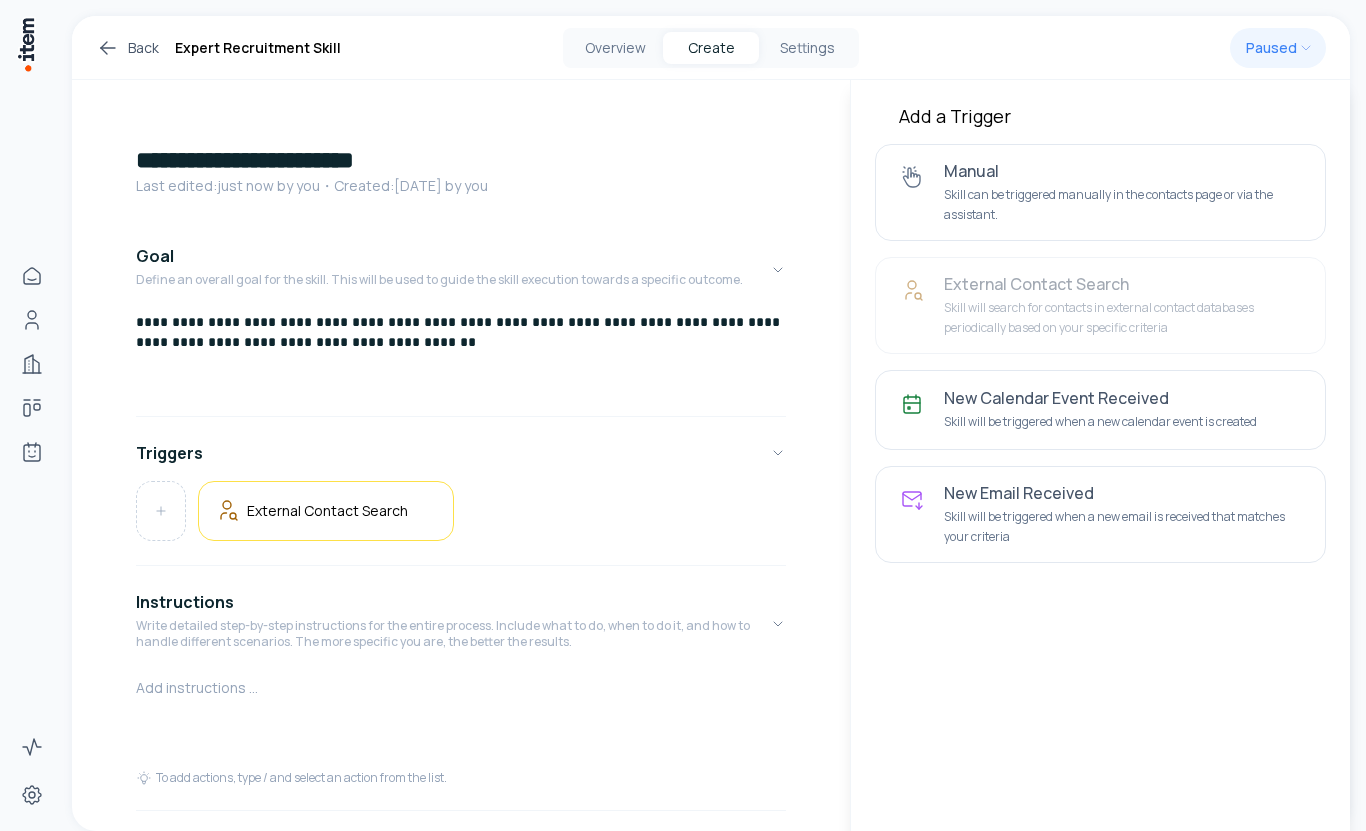 click on "**********" at bounding box center (461, 360) 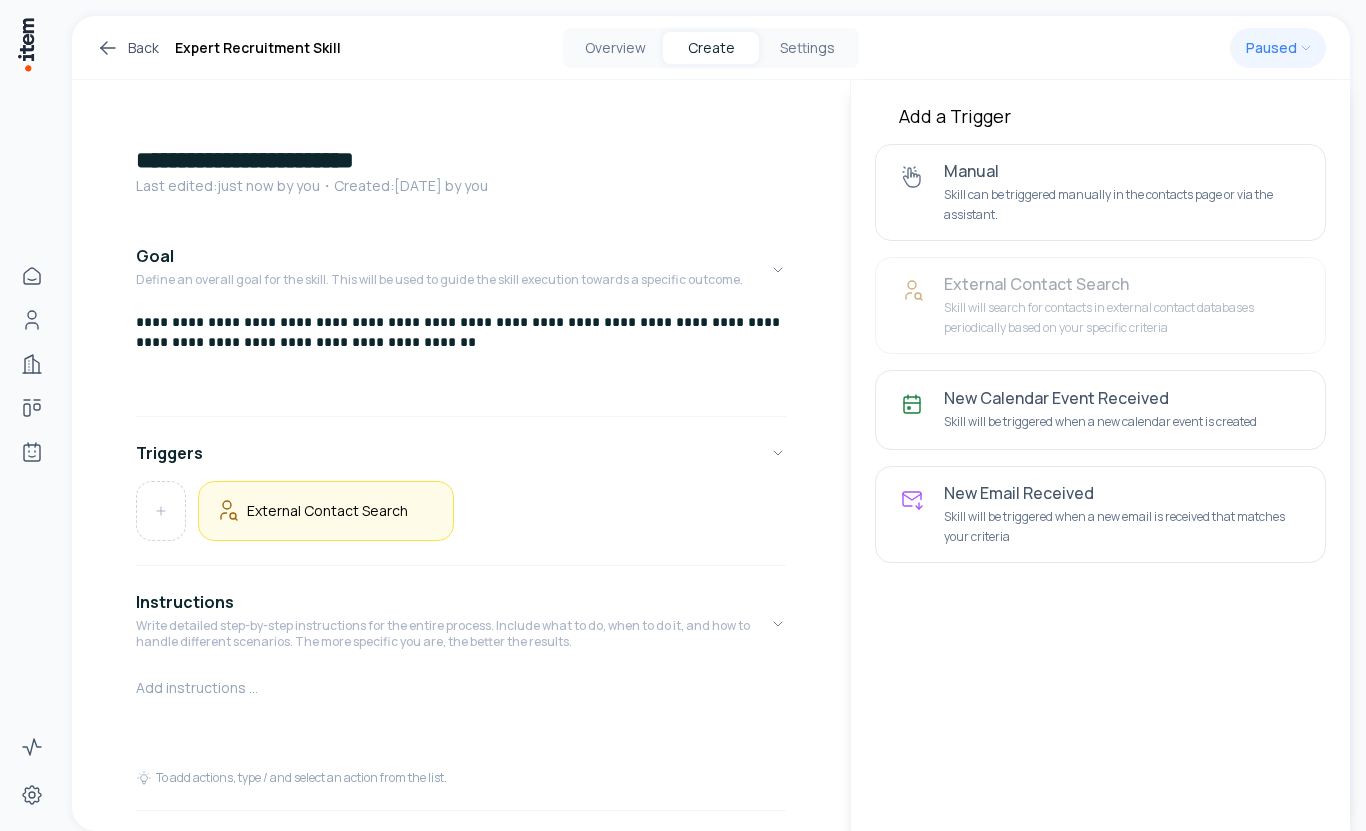 click on "External Contact Search" at bounding box center (327, 510) 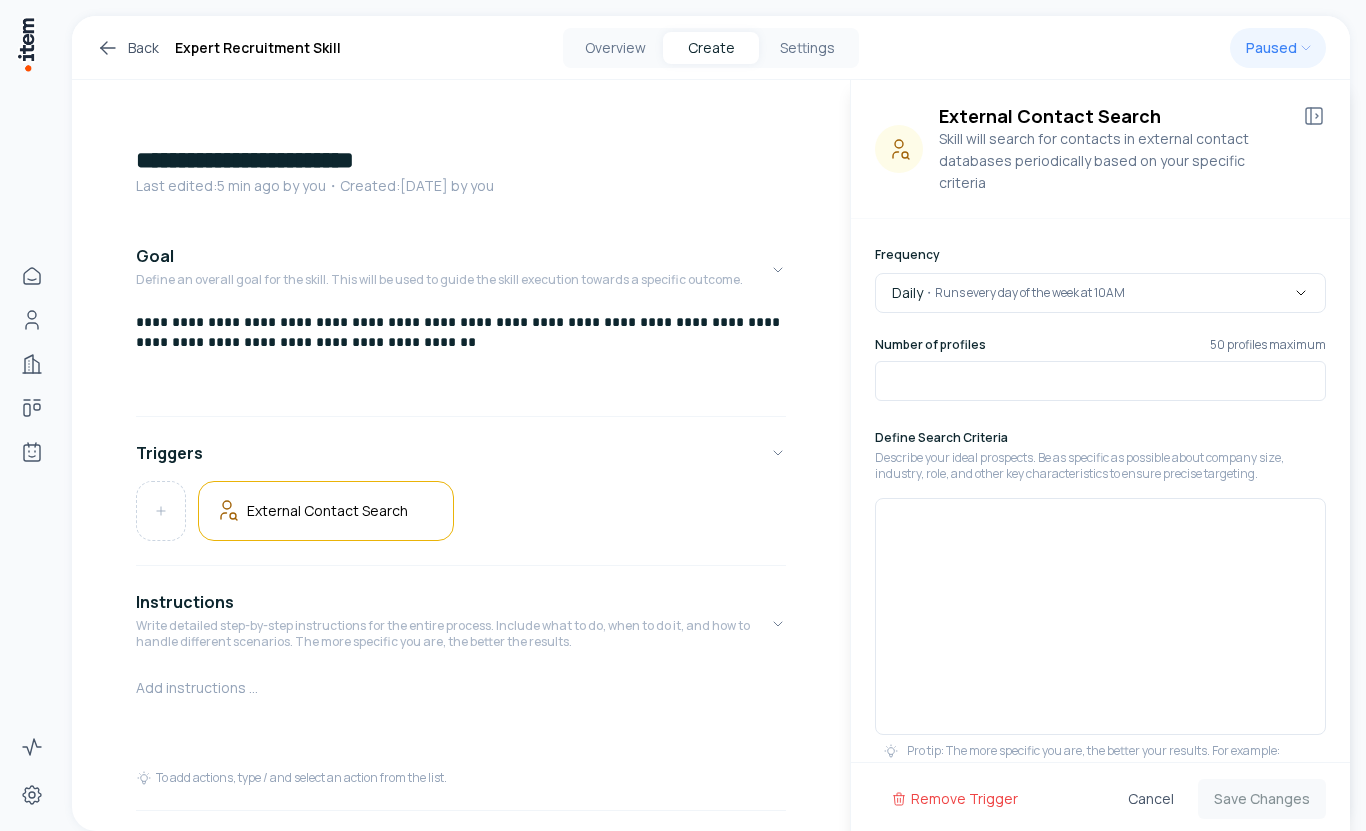 click at bounding box center [1100, 616] 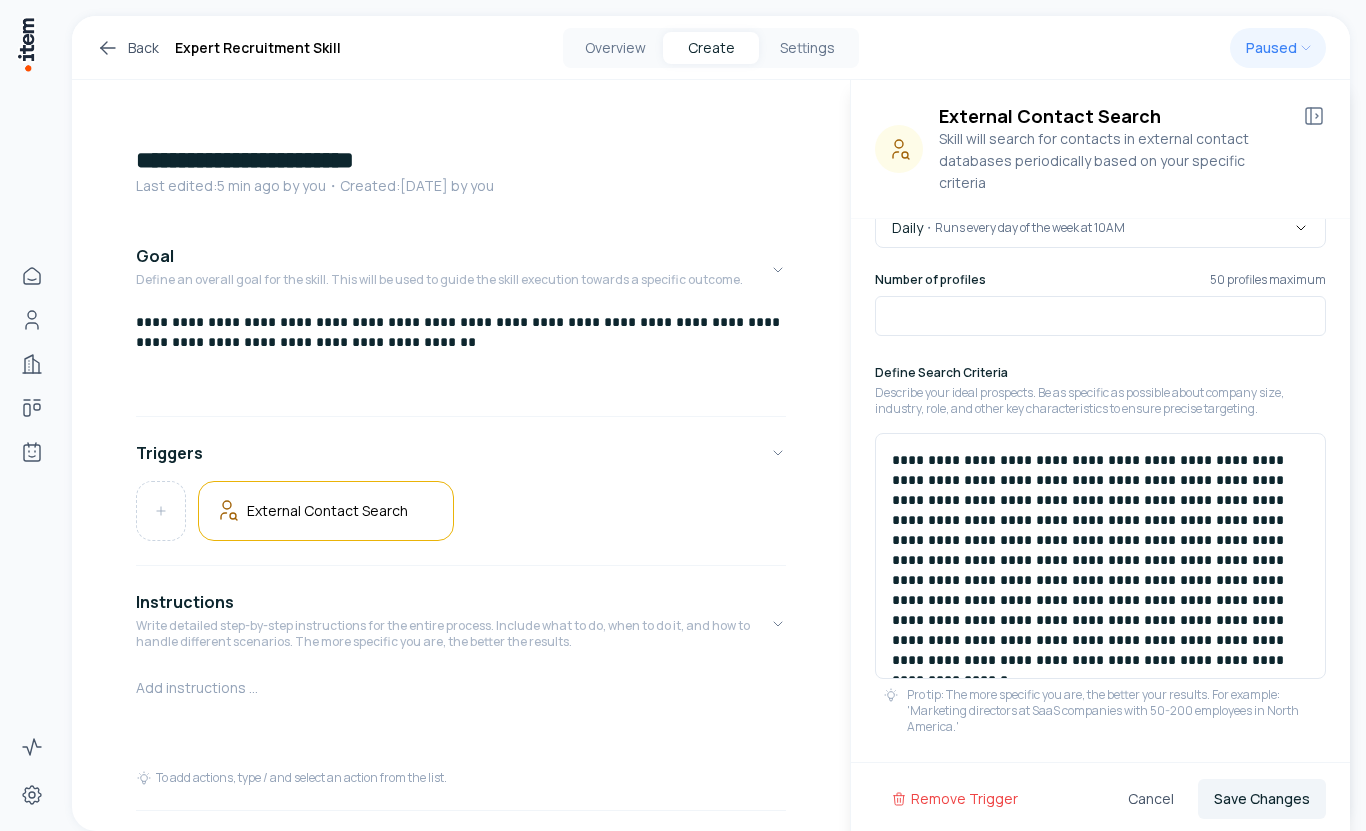 scroll, scrollTop: 66, scrollLeft: 0, axis: vertical 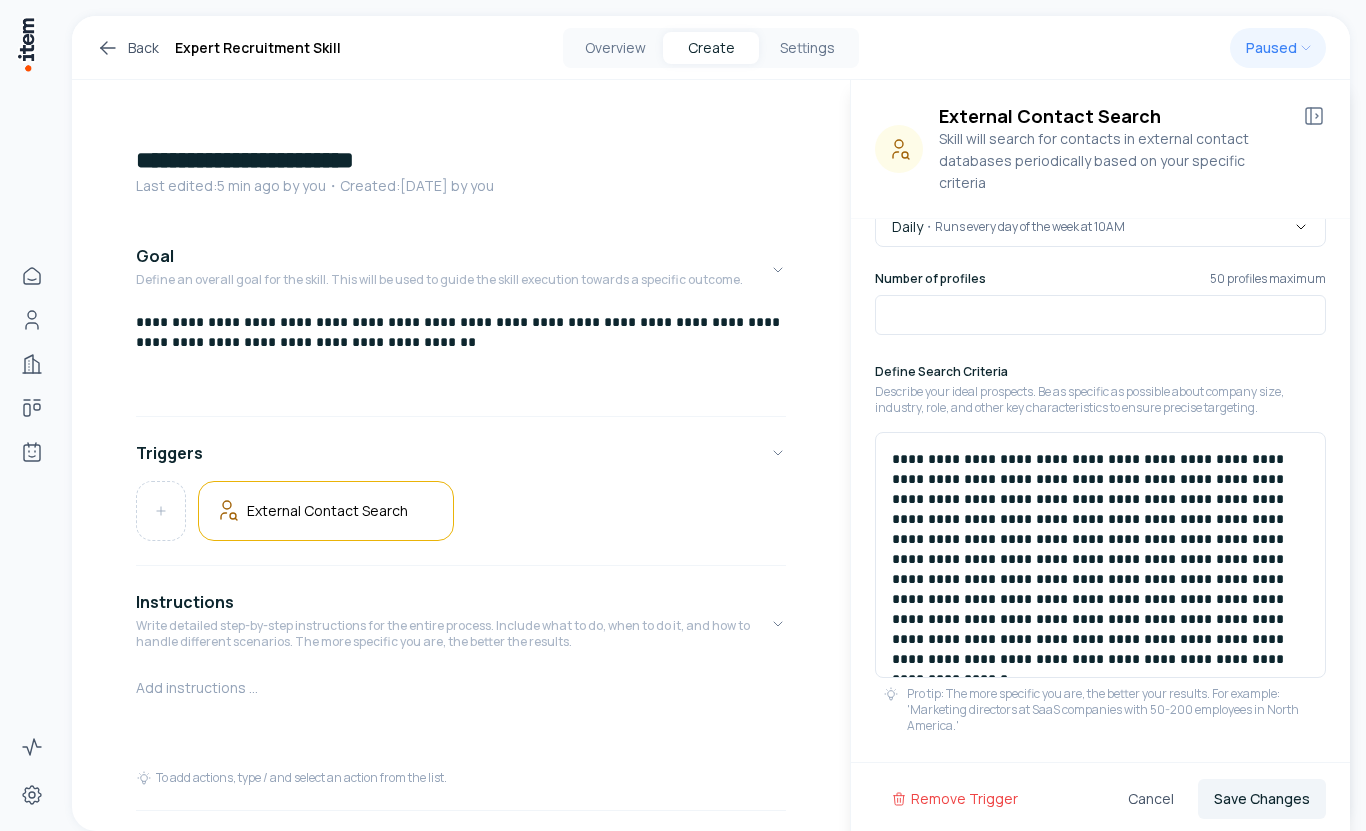 click on "**********" at bounding box center (1100, 549) 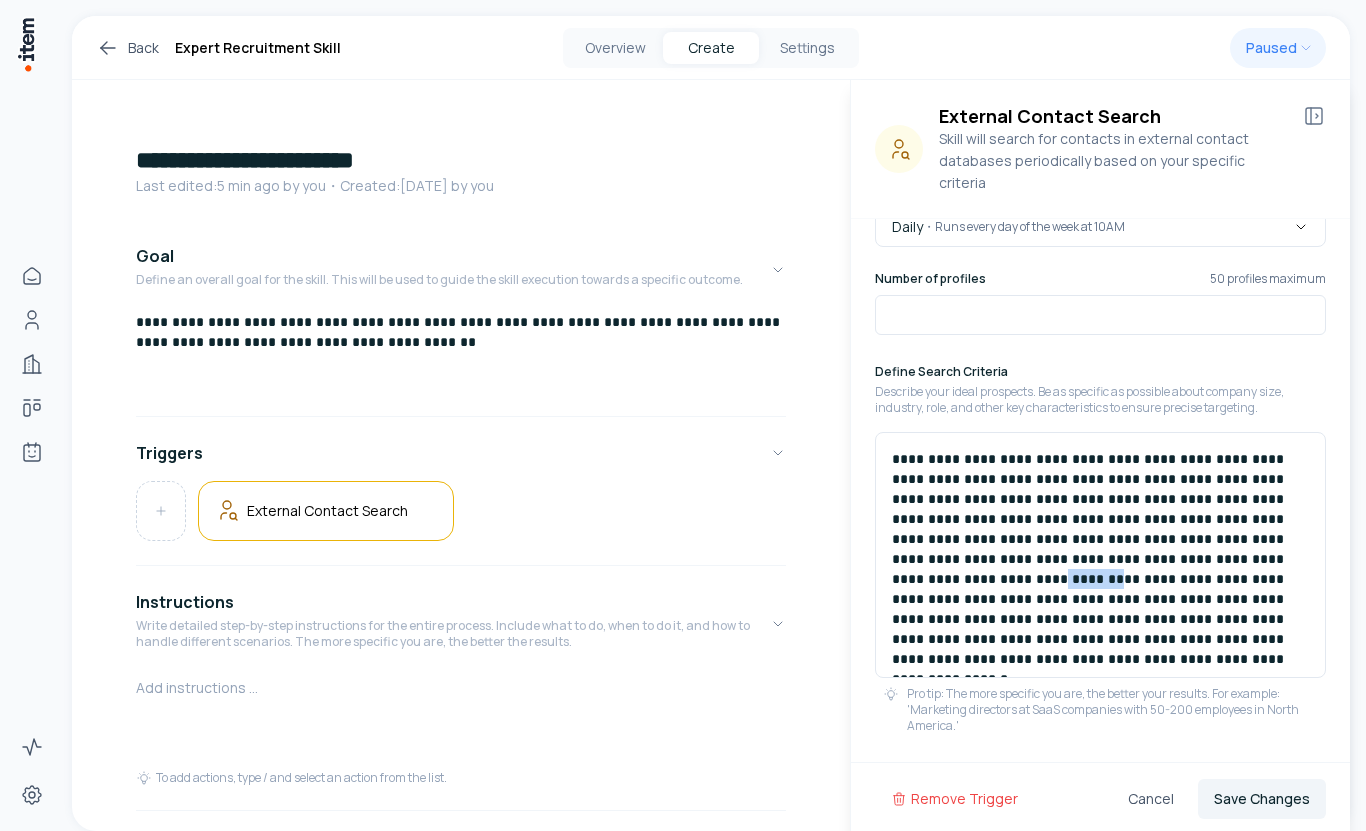 click on "**********" at bounding box center [1100, 549] 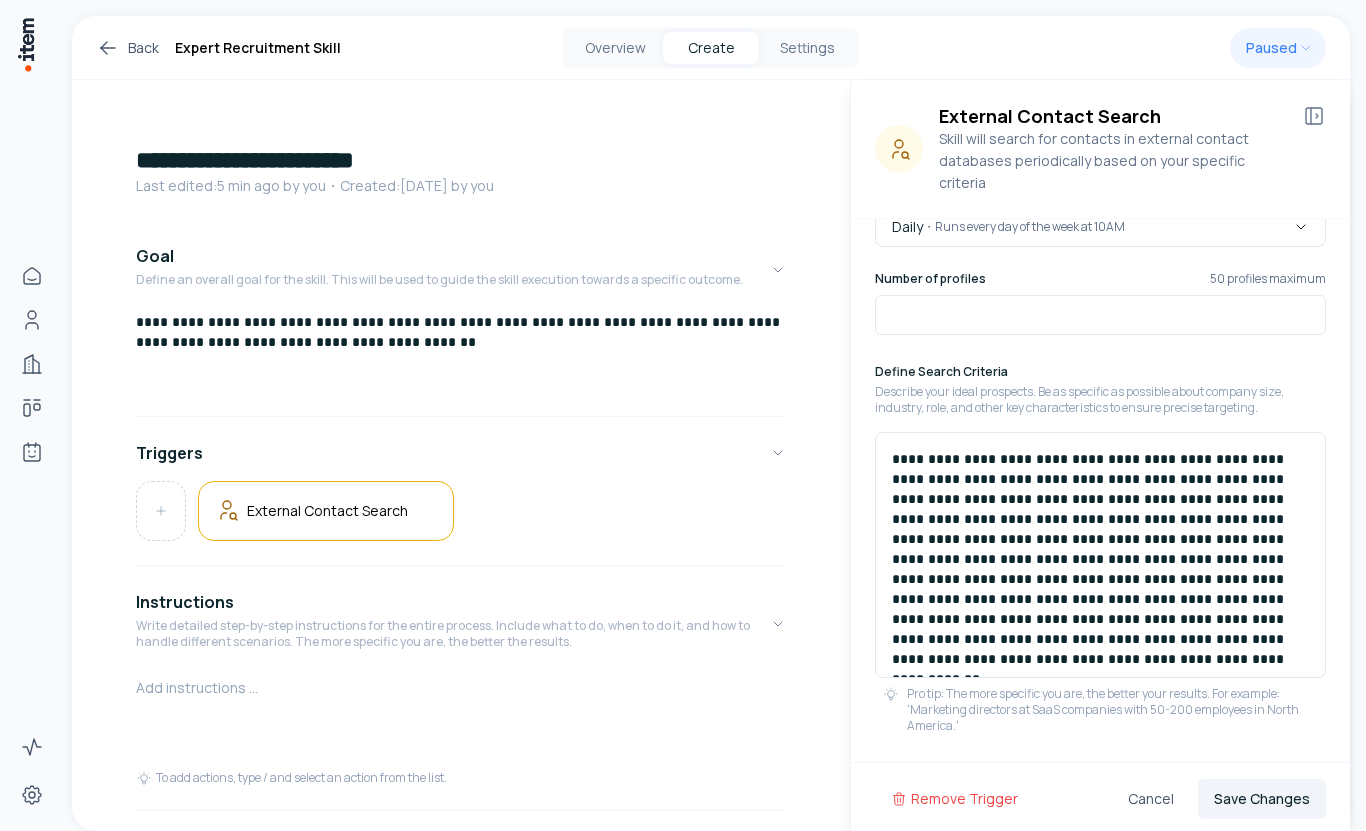 click on "**********" at bounding box center [1100, 549] 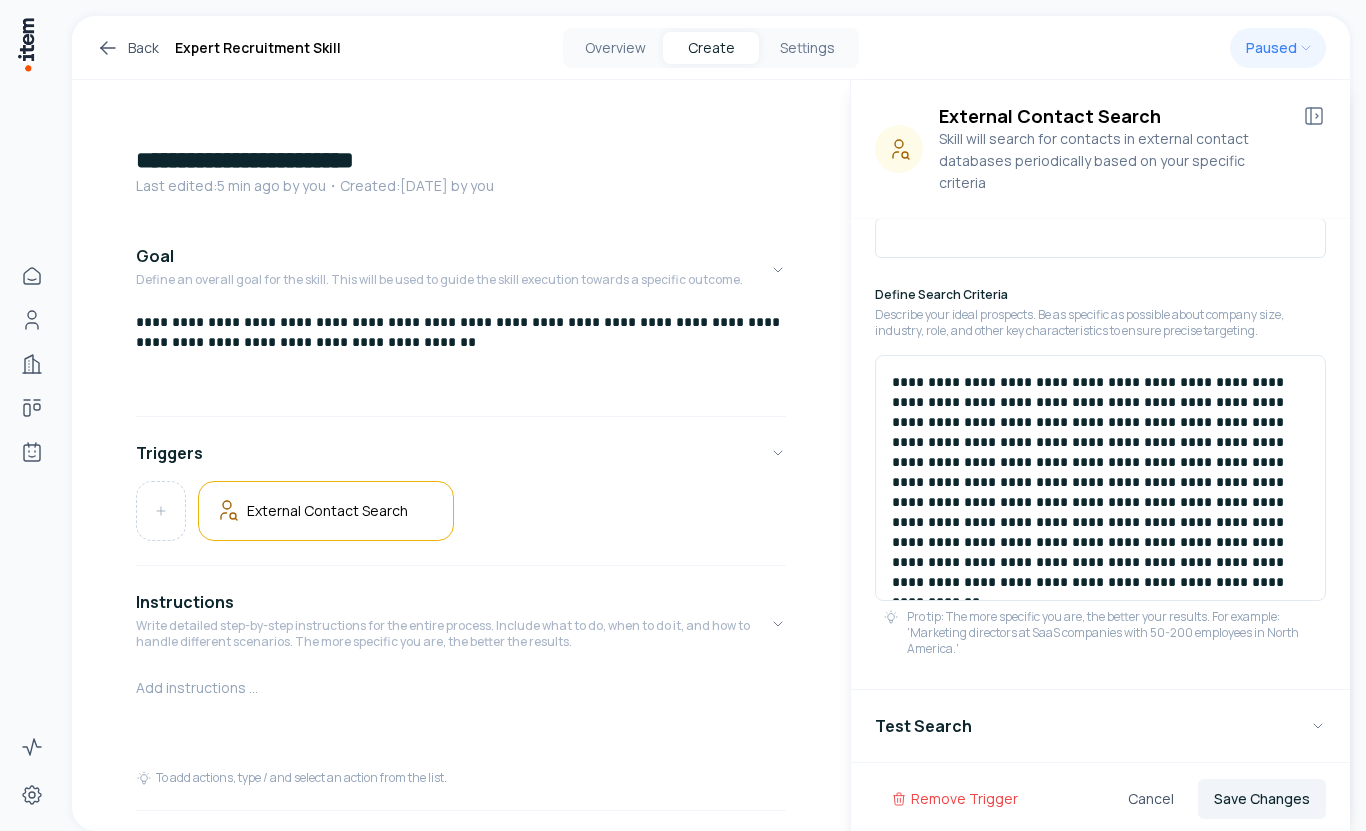 scroll, scrollTop: 150, scrollLeft: 0, axis: vertical 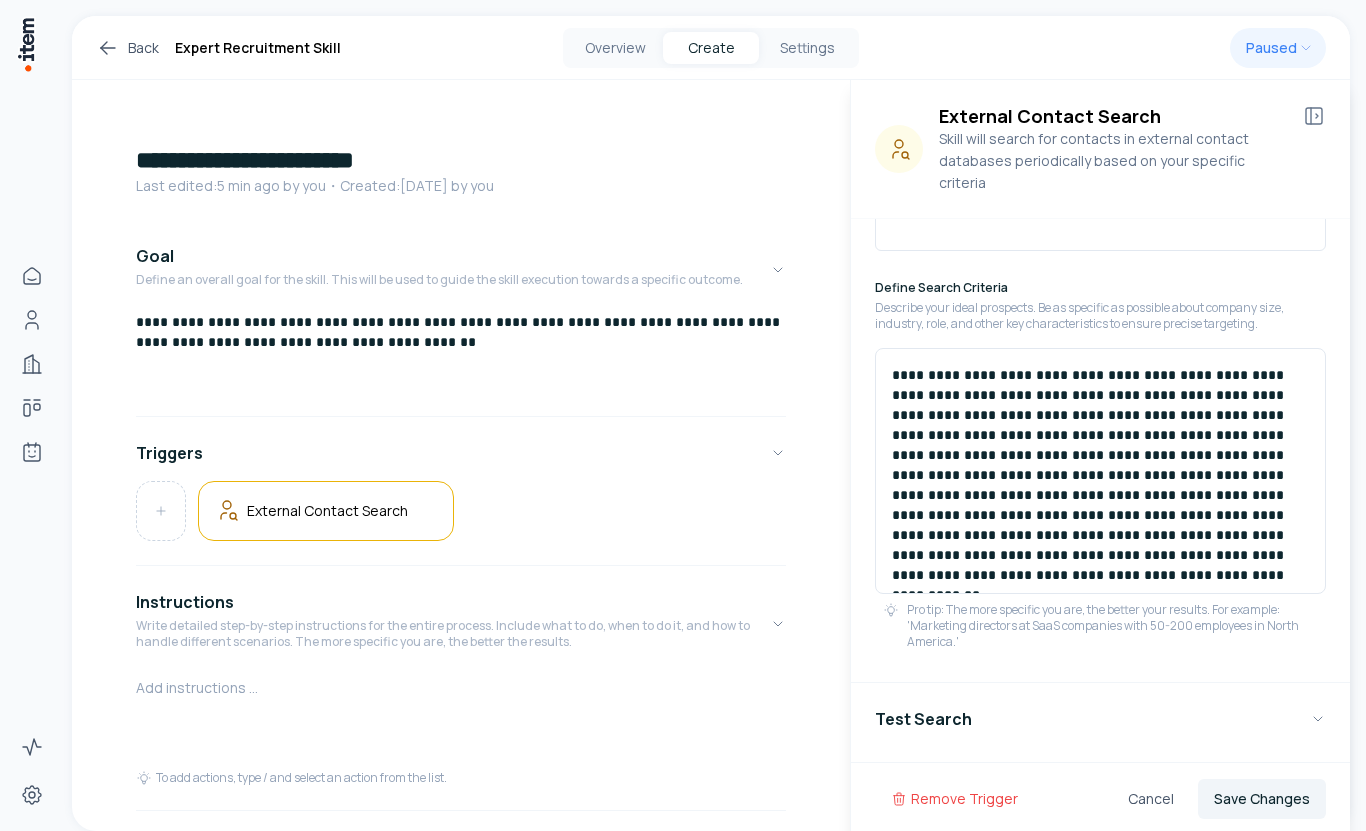 click on "**********" at bounding box center [1100, 465] 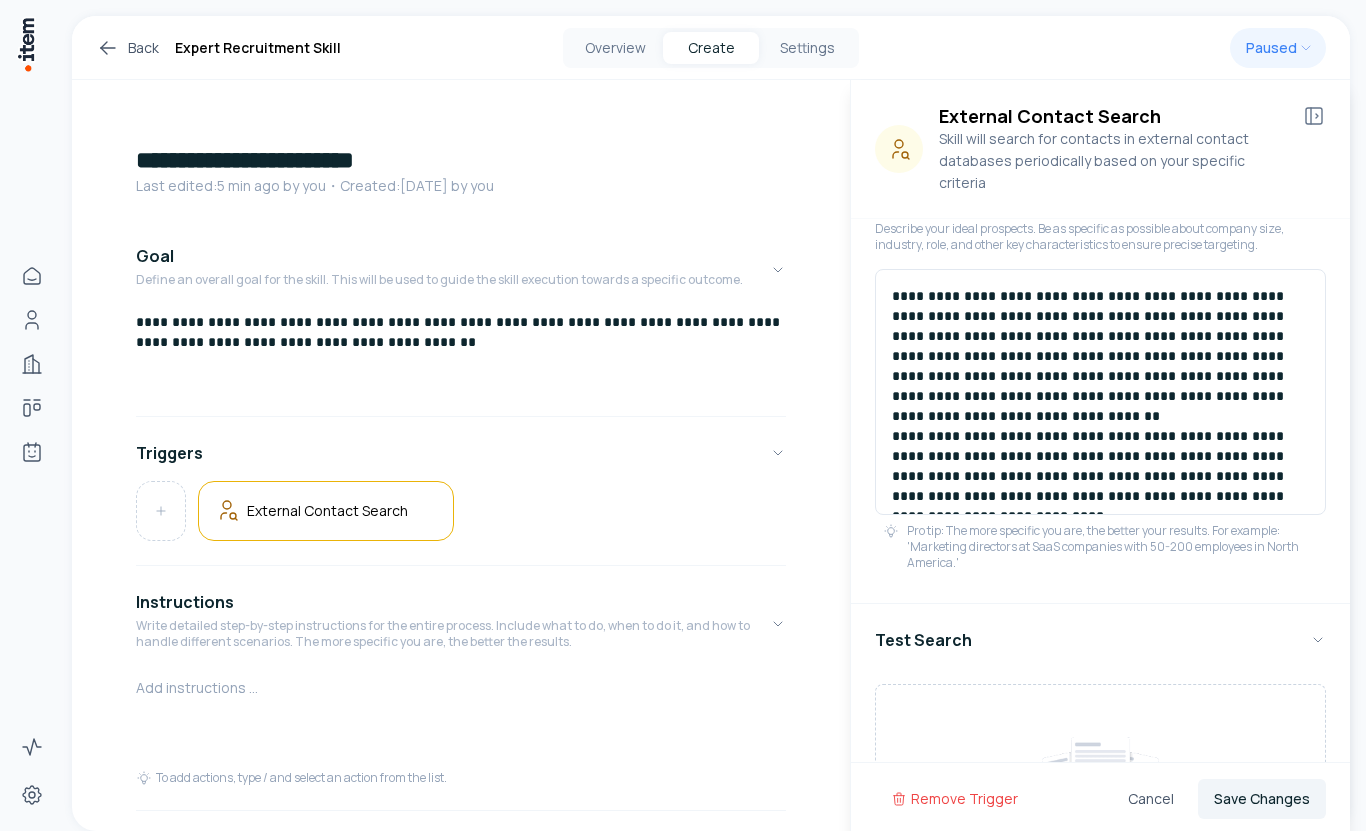 scroll, scrollTop: 231, scrollLeft: 0, axis: vertical 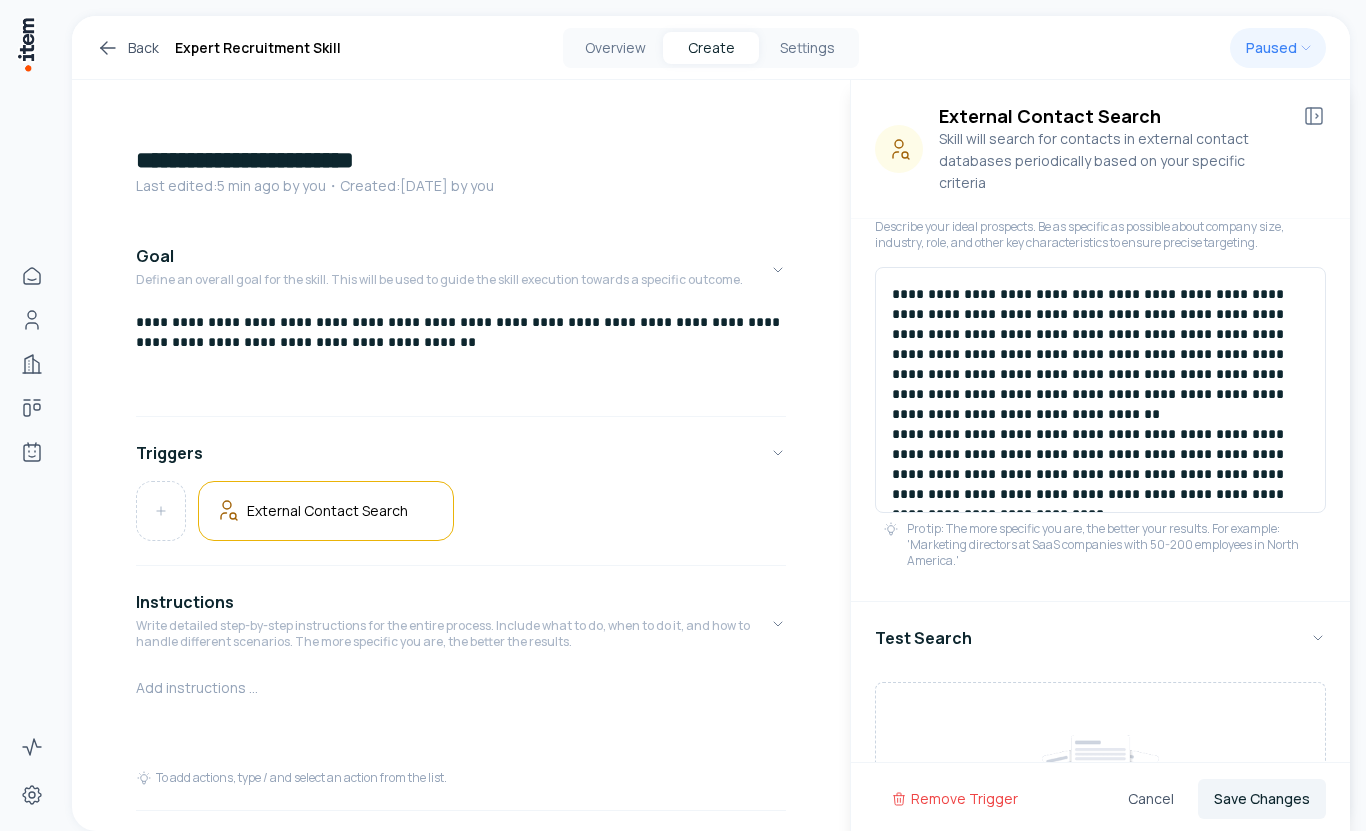 click on "**********" at bounding box center (1100, 384) 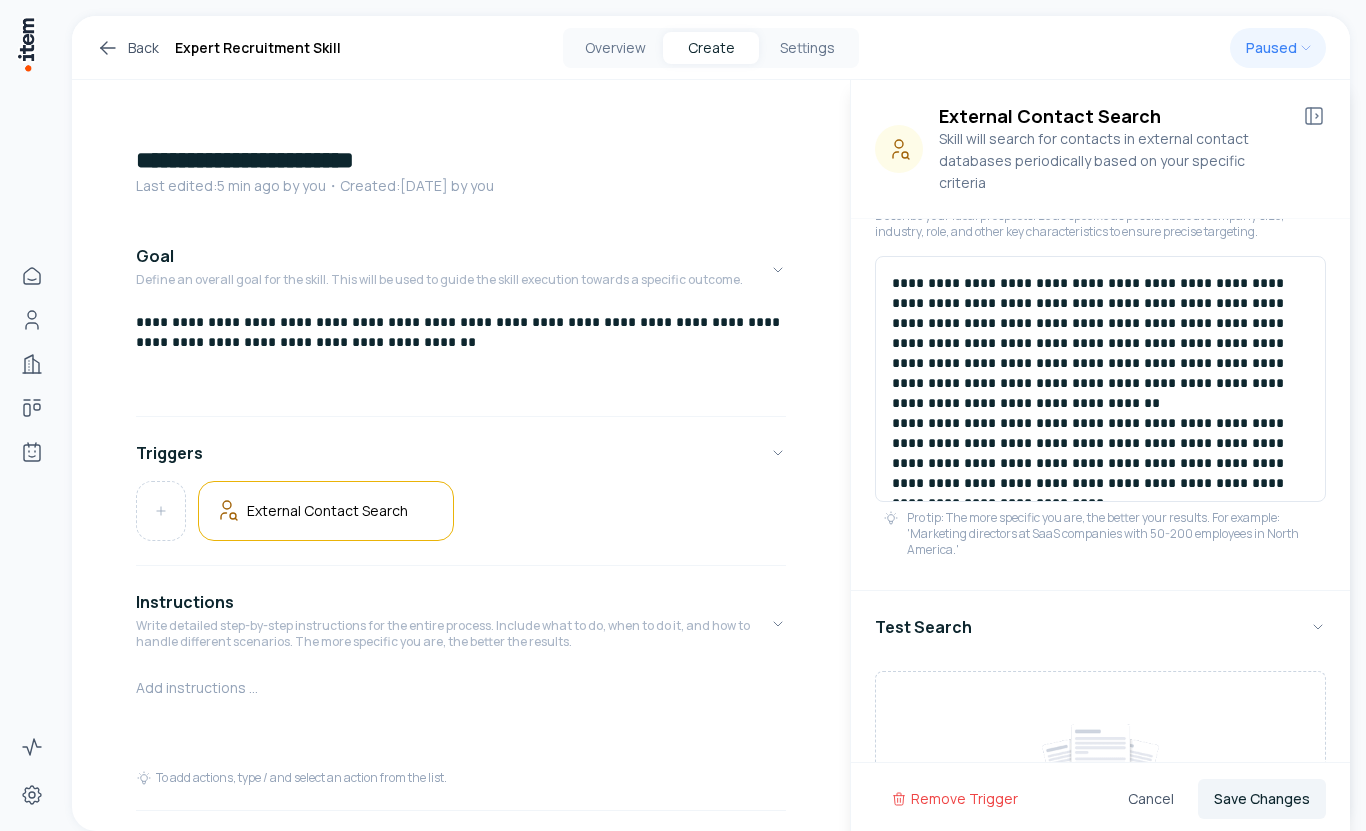scroll, scrollTop: 374, scrollLeft: 0, axis: vertical 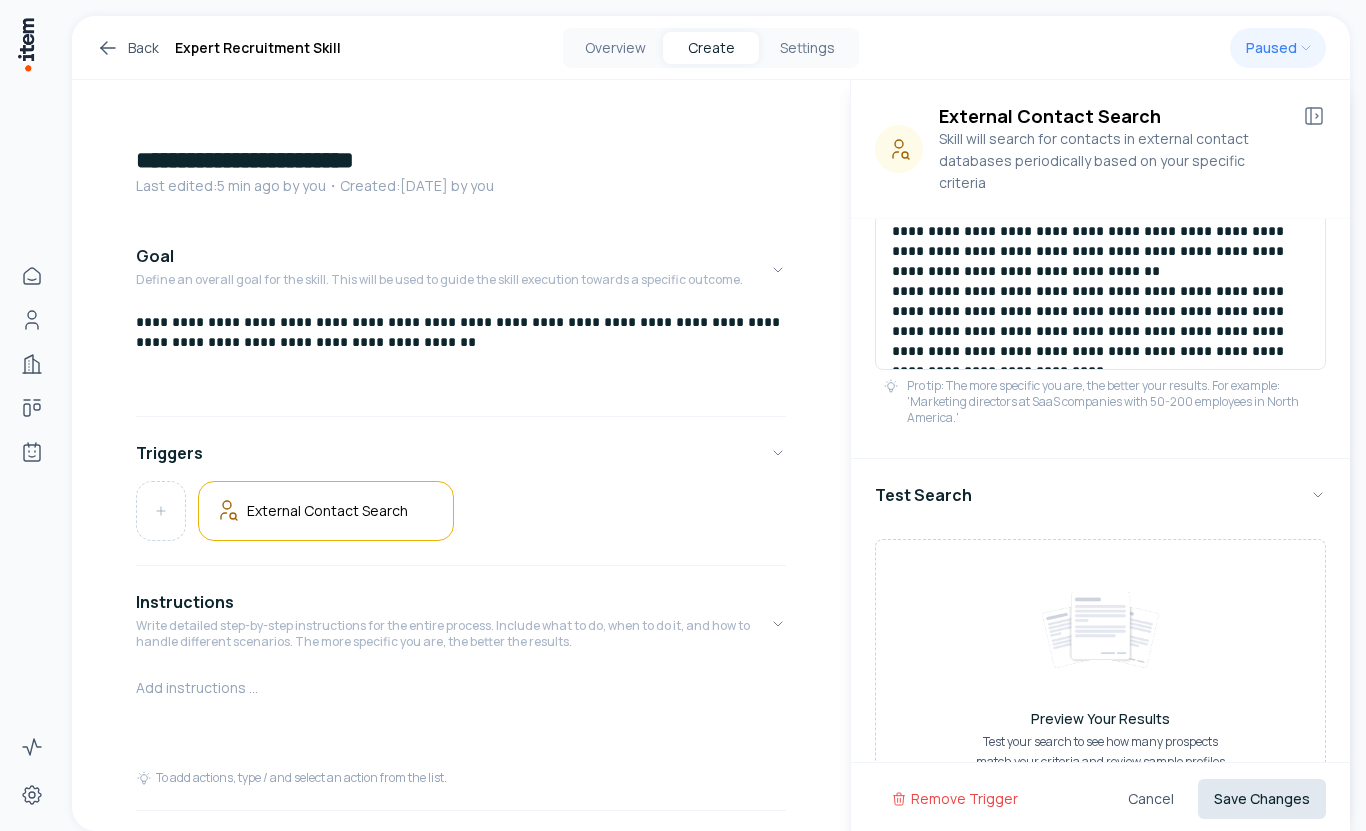 click on "Save Changes" at bounding box center [1262, 799] 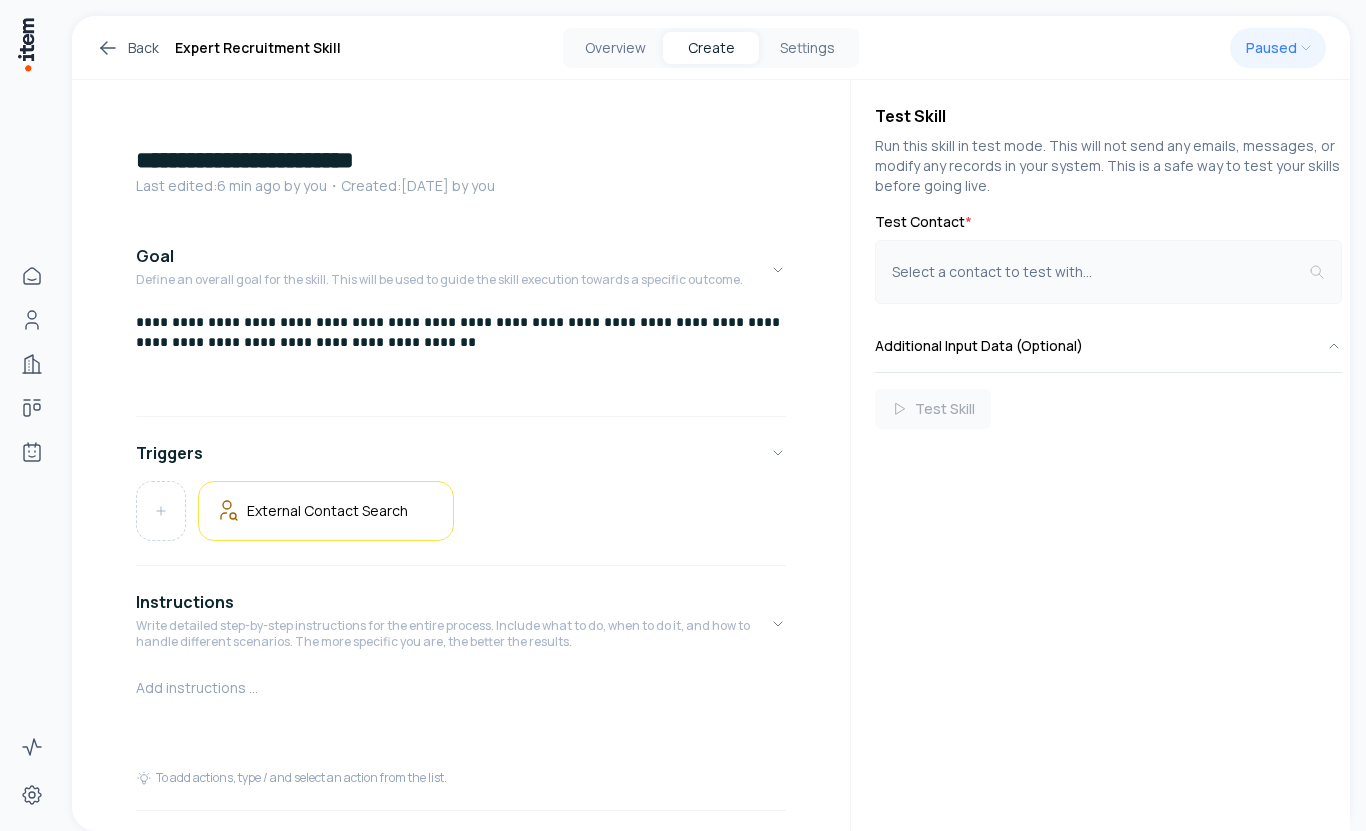 click on "Select a contact to test with..." at bounding box center (1108, 272) 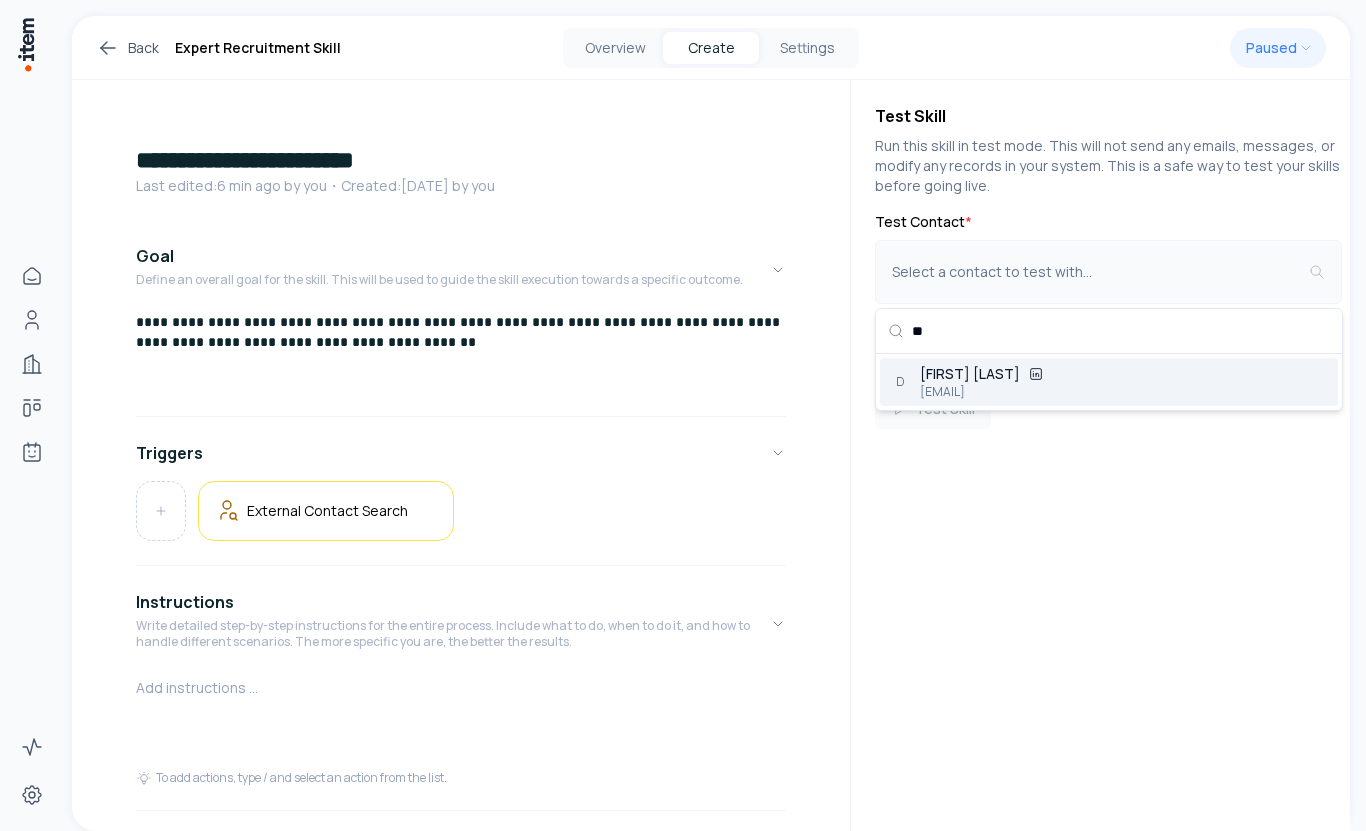 type on "*" 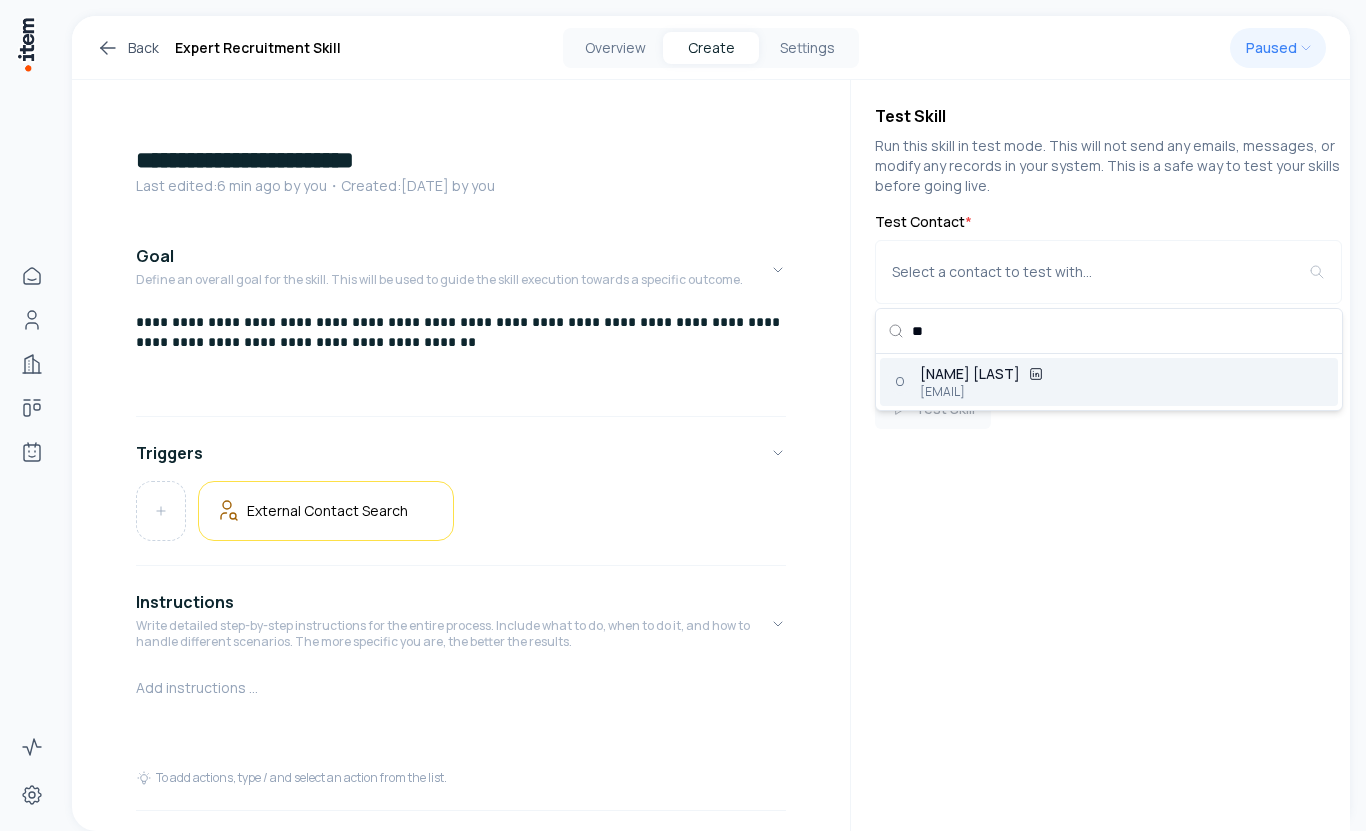 type on "**" 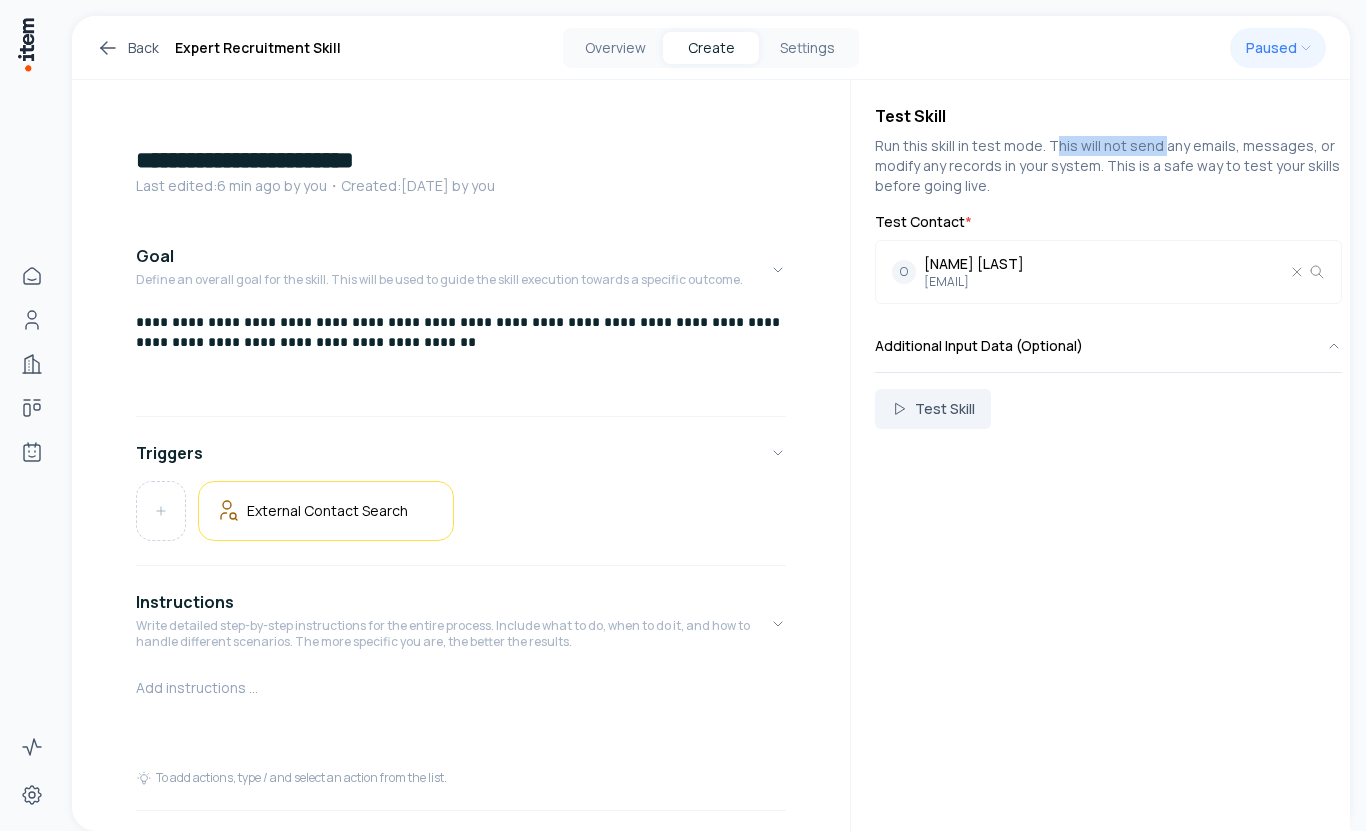 drag, startPoint x: 1052, startPoint y: 155, endPoint x: 1156, endPoint y: 154, distance: 104.00481 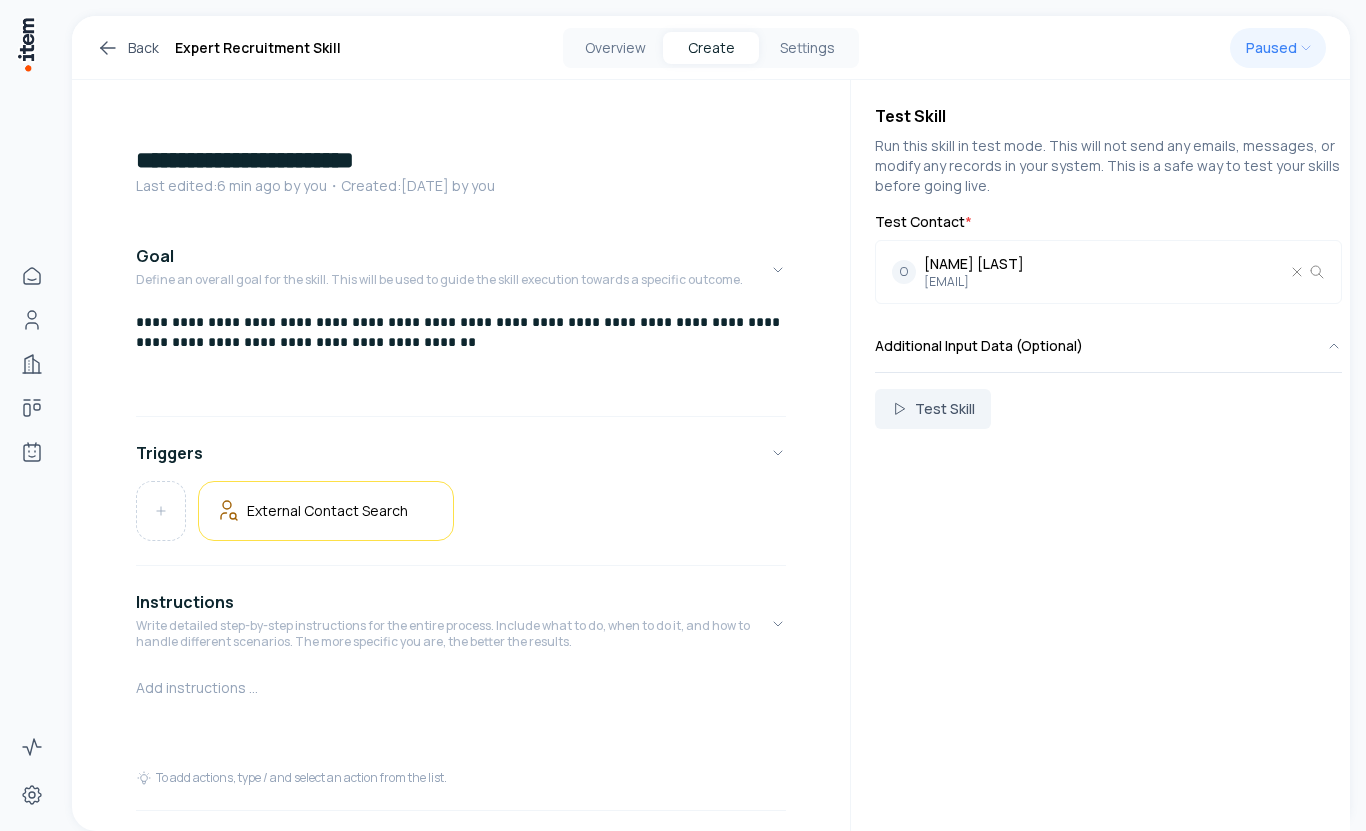 click on "Run this skill in test mode. This will not send any emails, messages, or modify any records in your system. This is a safe way to test your skills before going live." at bounding box center (1108, 166) 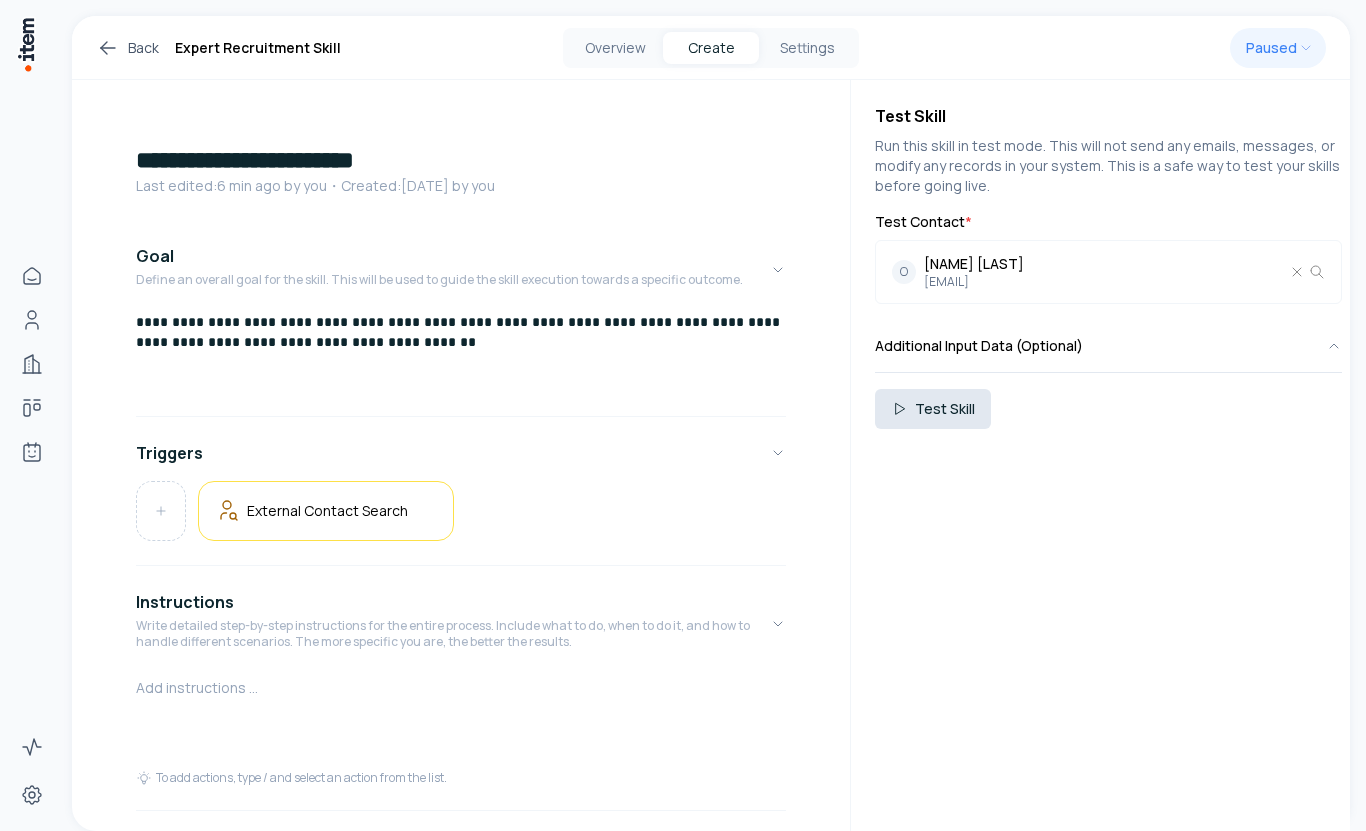 click 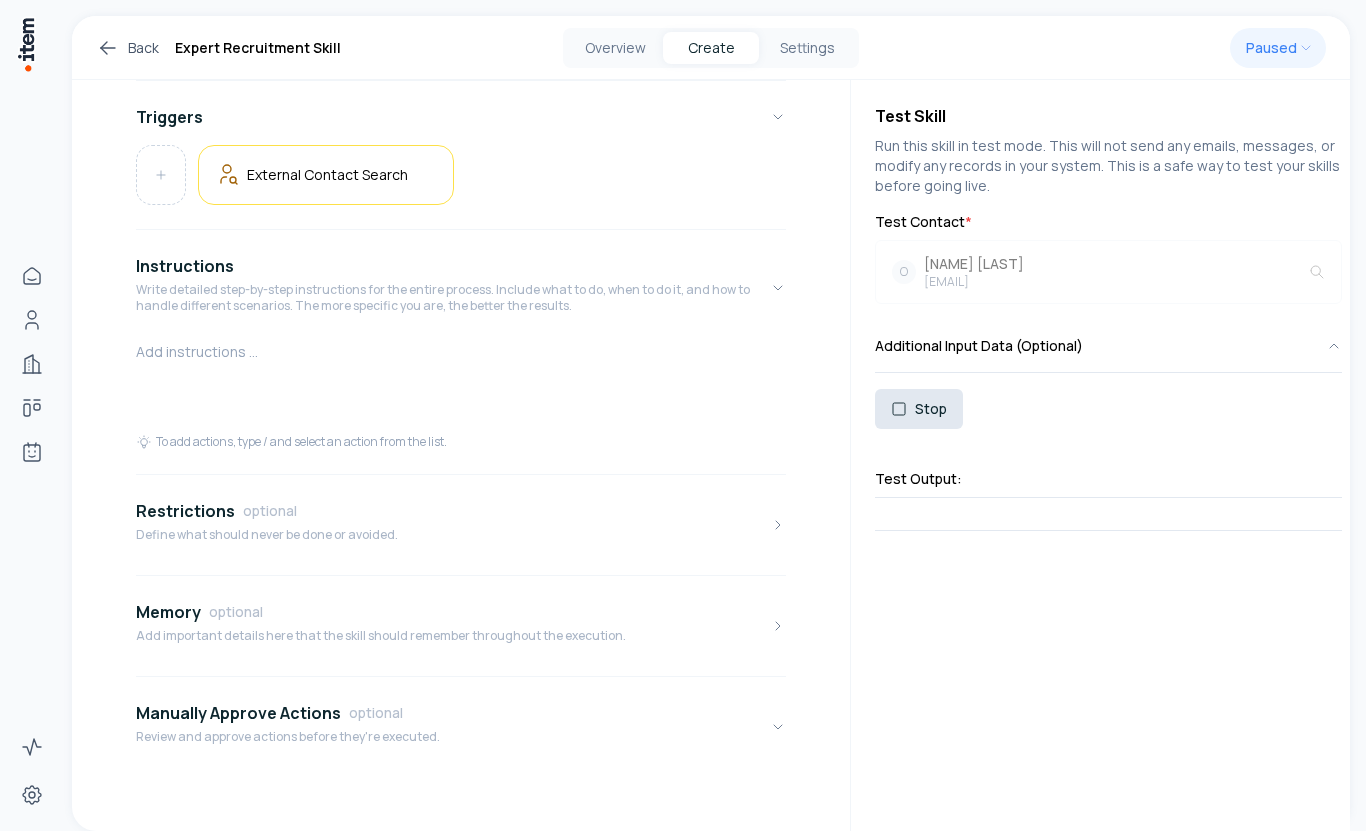 scroll, scrollTop: 354, scrollLeft: 0, axis: vertical 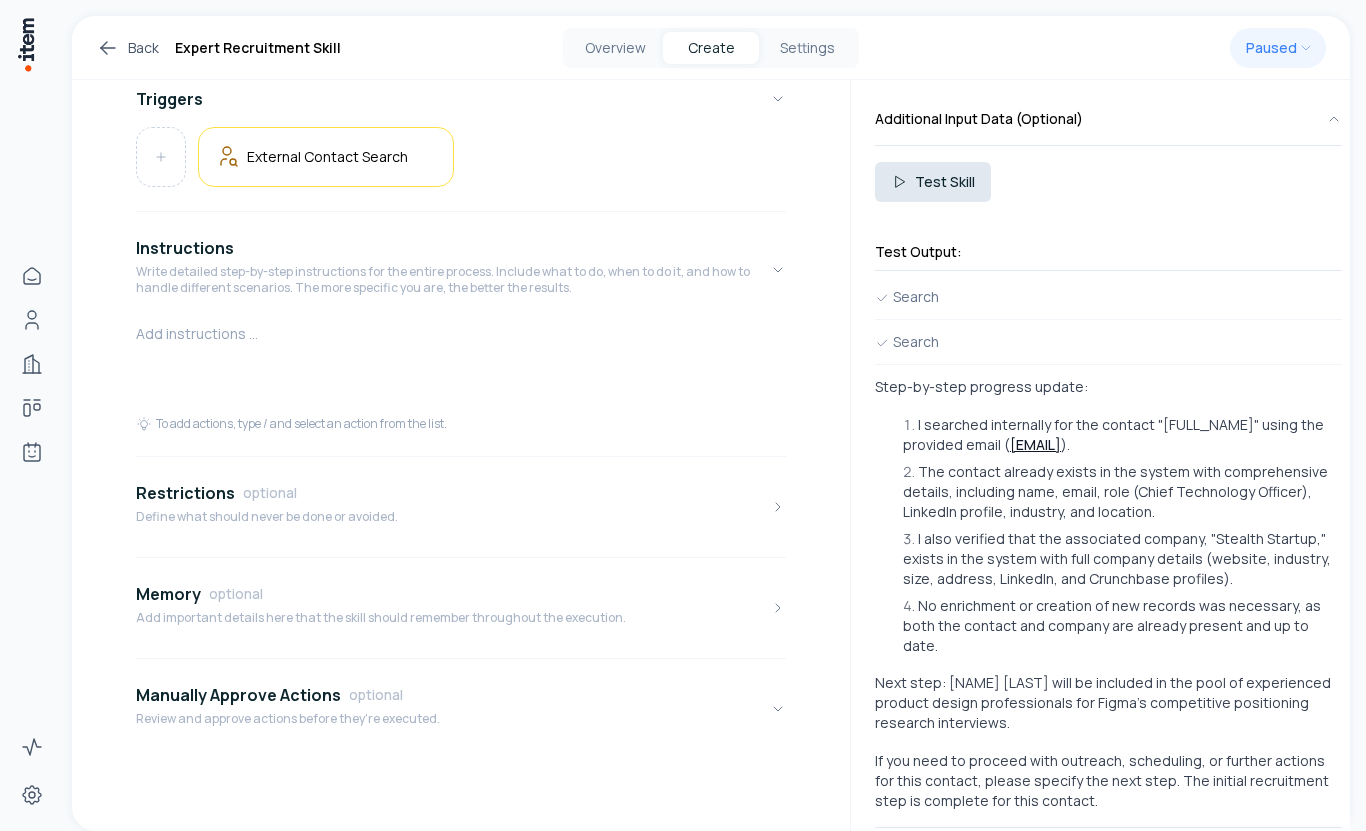 click on "The contact already exists in the system with comprehensive details, including name, email, role (Chief Technology Officer), LinkedIn profile, industry, and location." at bounding box center (1120, 492) 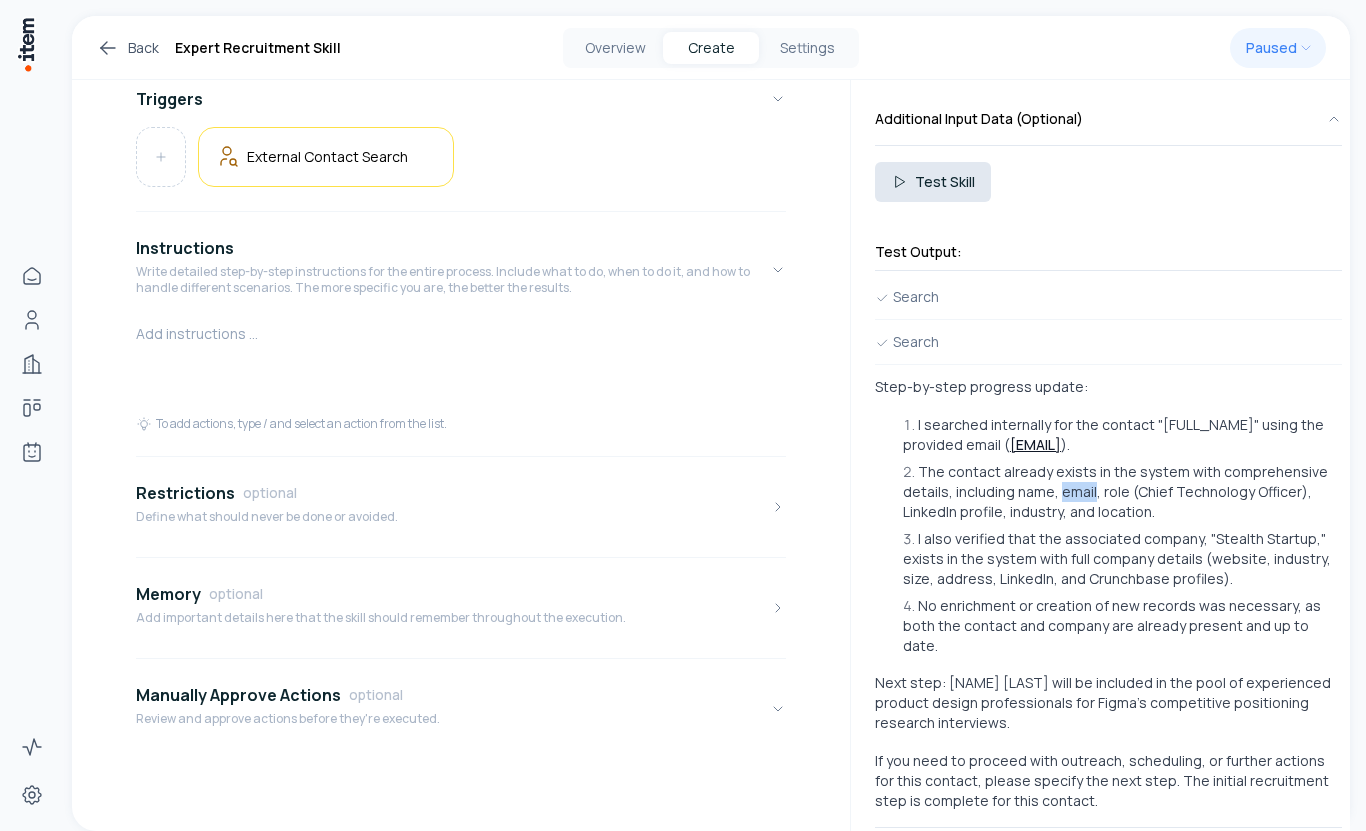 click on "The contact already exists in the system with comprehensive details, including name, email, role (Chief Technology Officer), LinkedIn profile, industry, and location." at bounding box center (1120, 492) 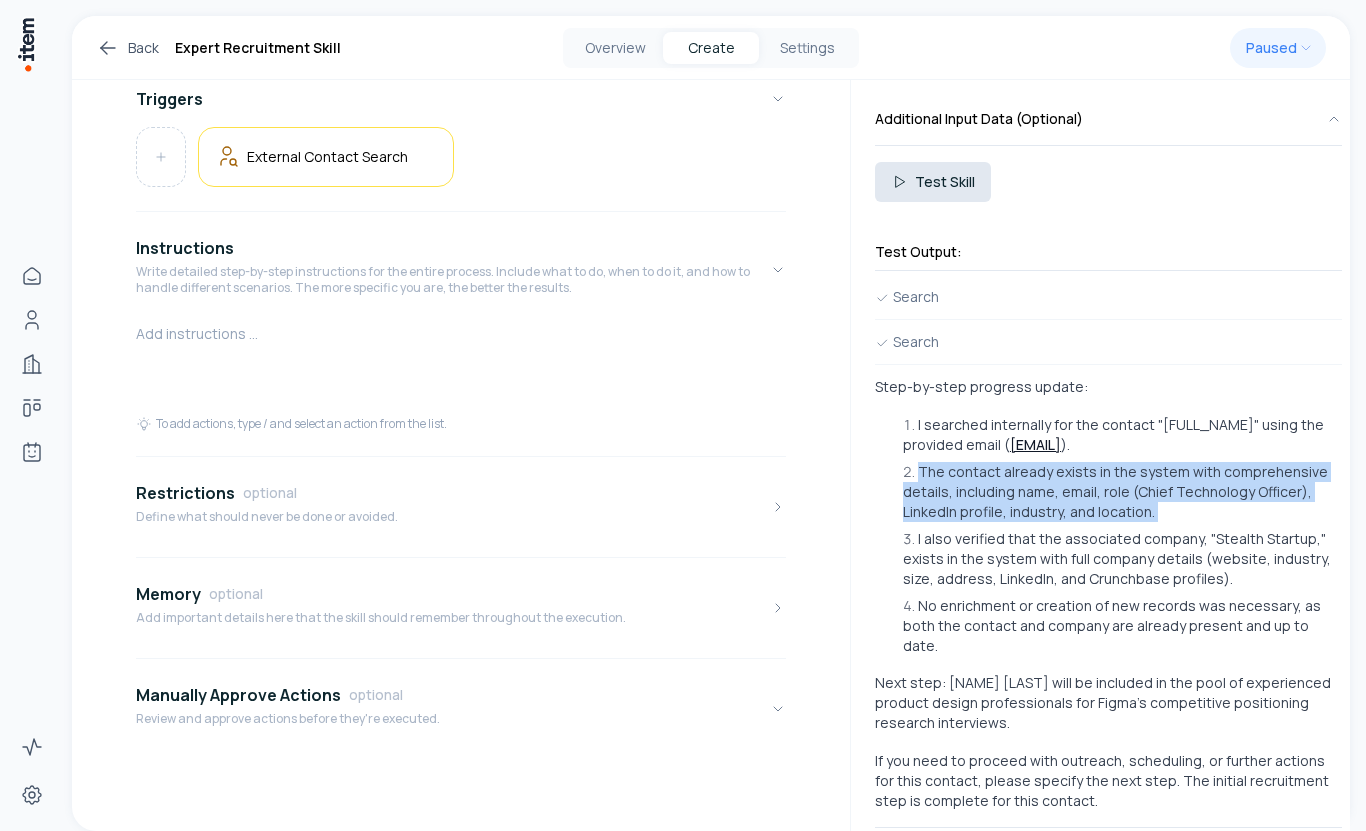 click on "The contact already exists in the system with comprehensive details, including name, email, role (Chief Technology Officer), LinkedIn profile, industry, and location." at bounding box center (1120, 492) 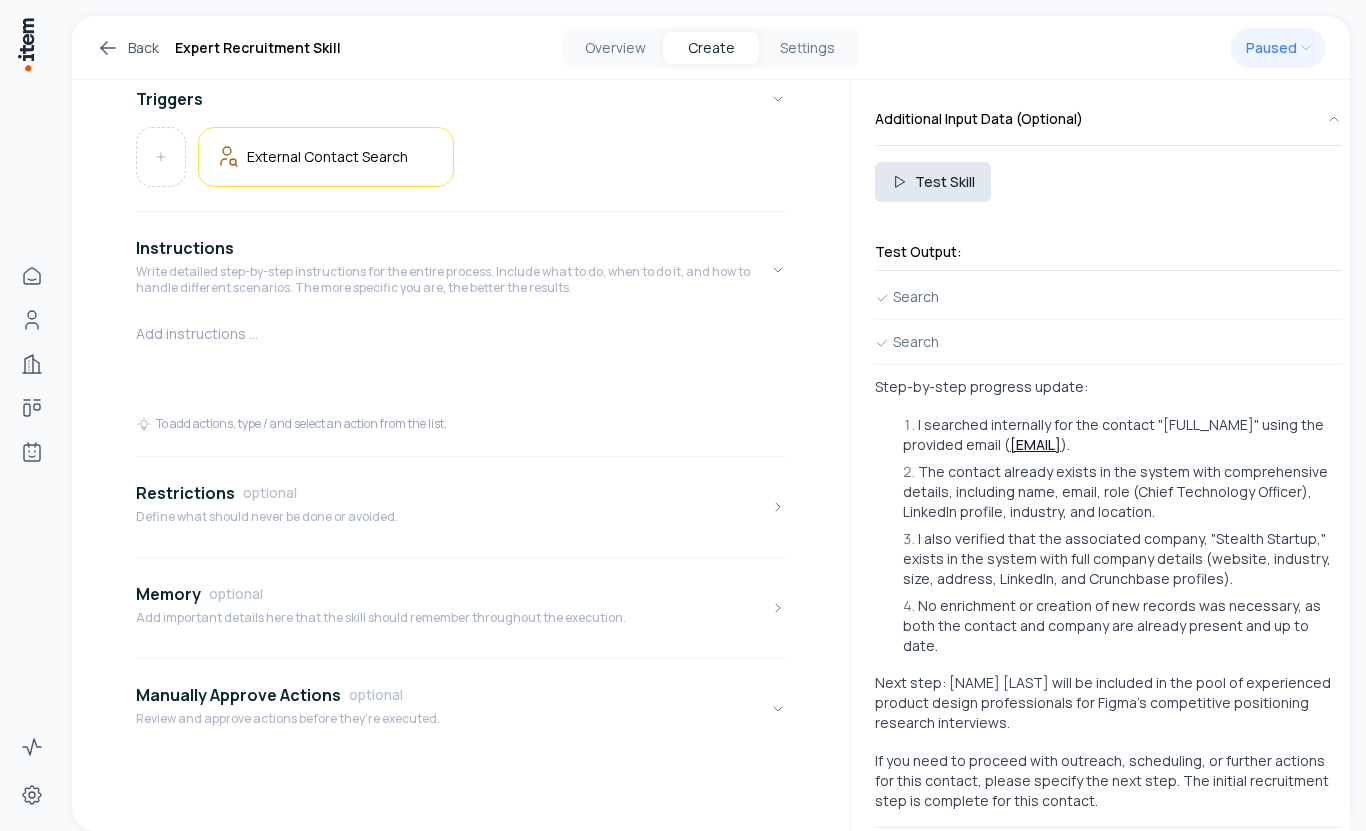click on "I also verified that the associated company, "Stealth Startup," exists in the system with full company details (website, industry, size, address, LinkedIn, and Crunchbase profiles)." at bounding box center (1120, 559) 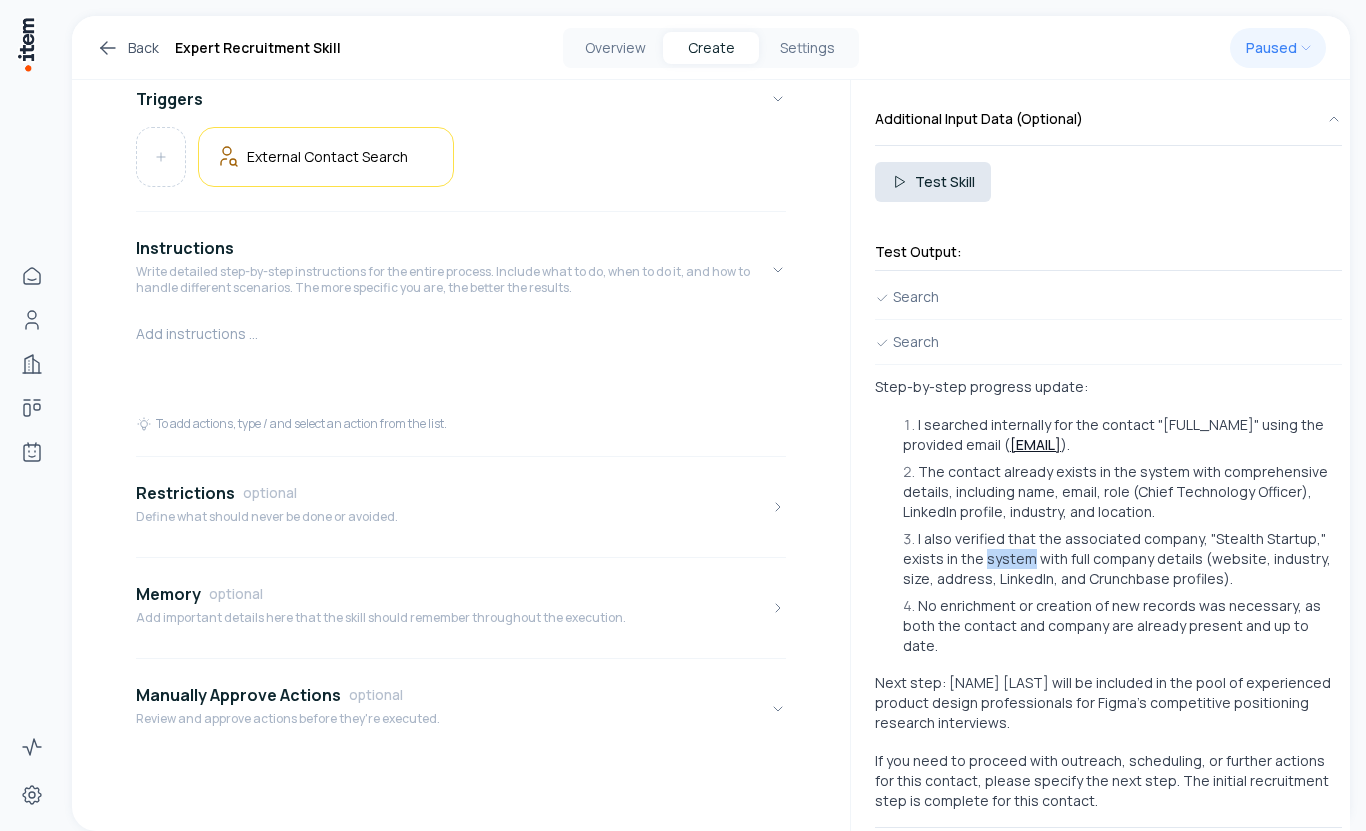 click on "I also verified that the associated company, "Stealth Startup," exists in the system with full company details (website, industry, size, address, LinkedIn, and Crunchbase profiles)." at bounding box center (1120, 559) 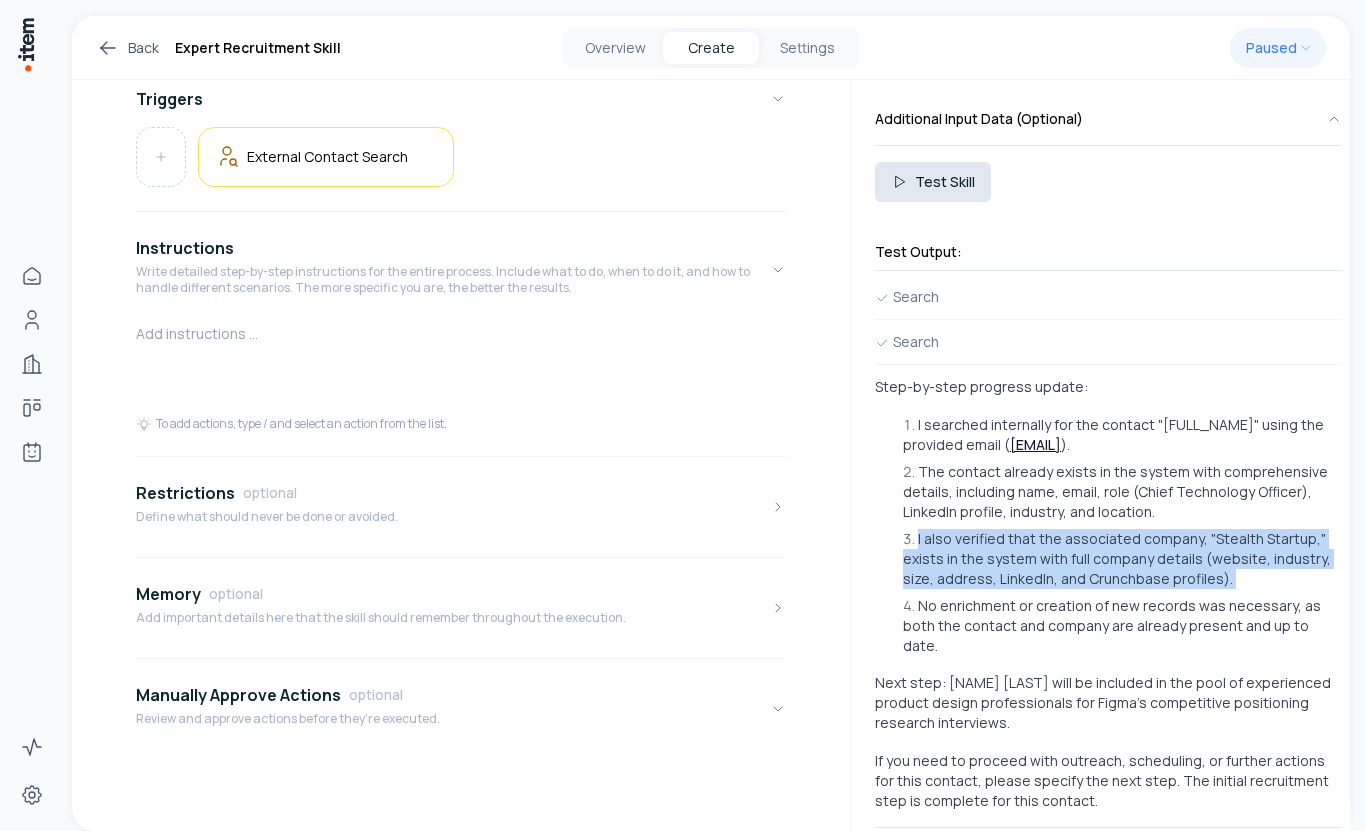 click on "I also verified that the associated company, "Stealth Startup," exists in the system with full company details (website, industry, size, address, LinkedIn, and Crunchbase profiles)." at bounding box center (1120, 559) 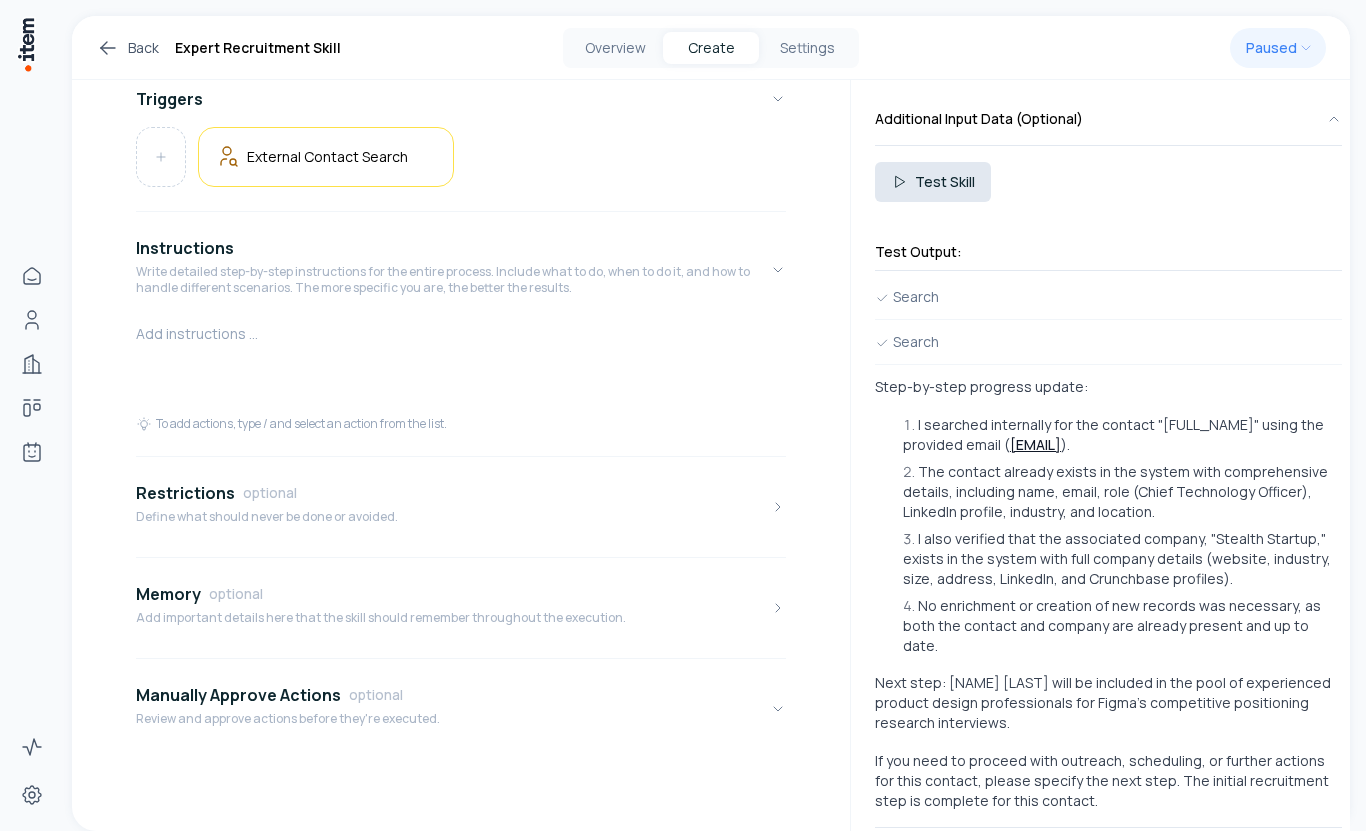 click on "No enrichment or creation of new records was necessary, as both the contact and company are already present and up to date." at bounding box center (1120, 626) 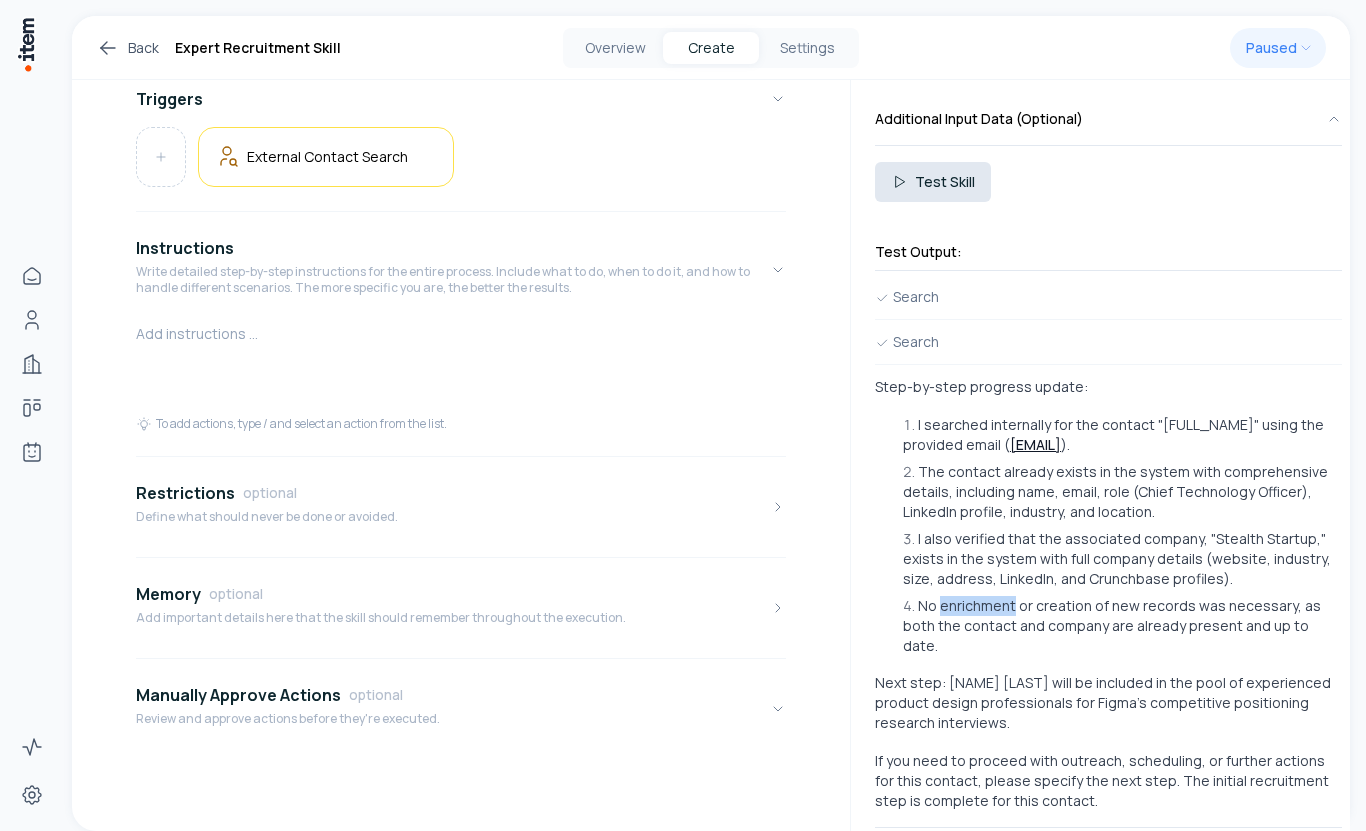 click on "No enrichment or creation of new records was necessary, as both the contact and company are already present and up to date." at bounding box center [1120, 626] 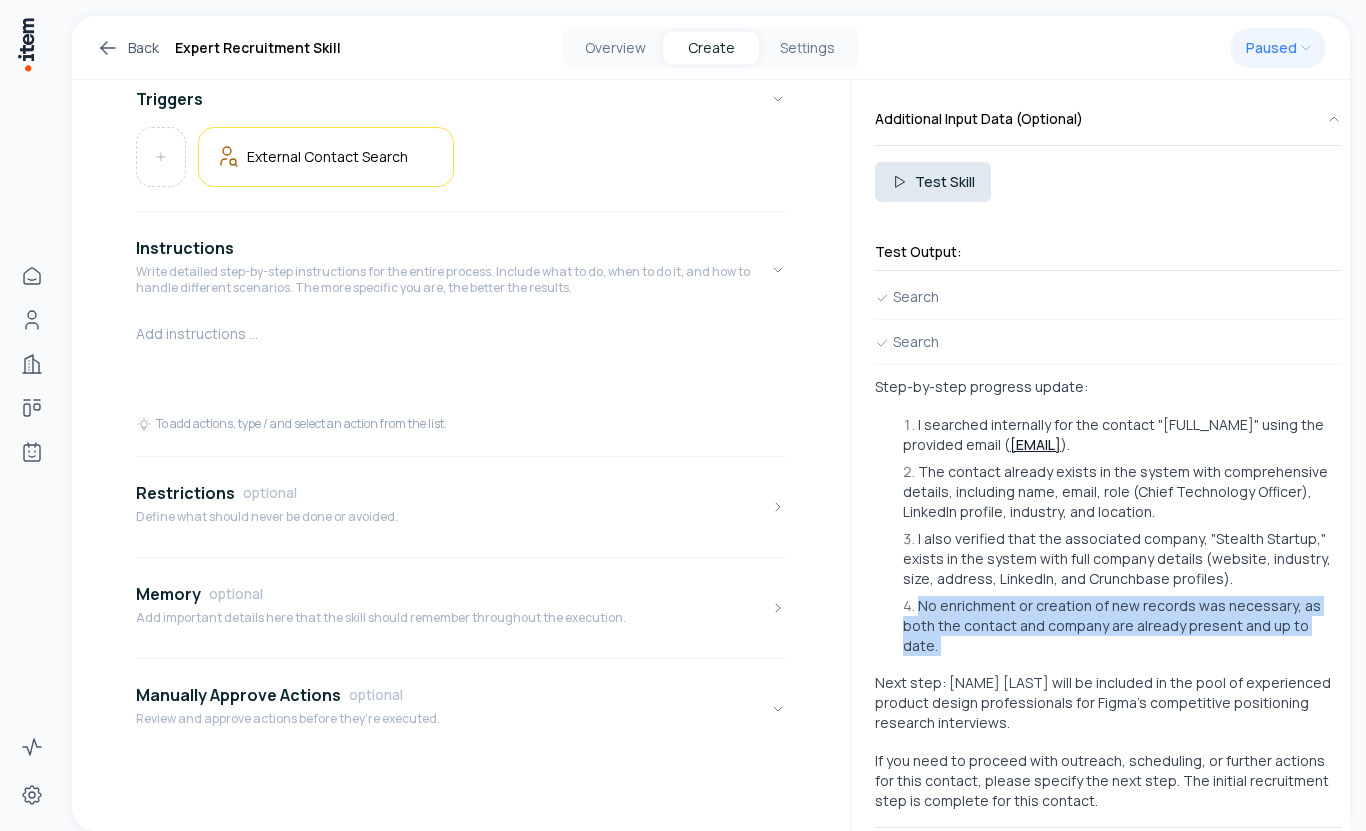 click on "No enrichment or creation of new records was necessary, as both the contact and company are already present and up to date." at bounding box center (1120, 626) 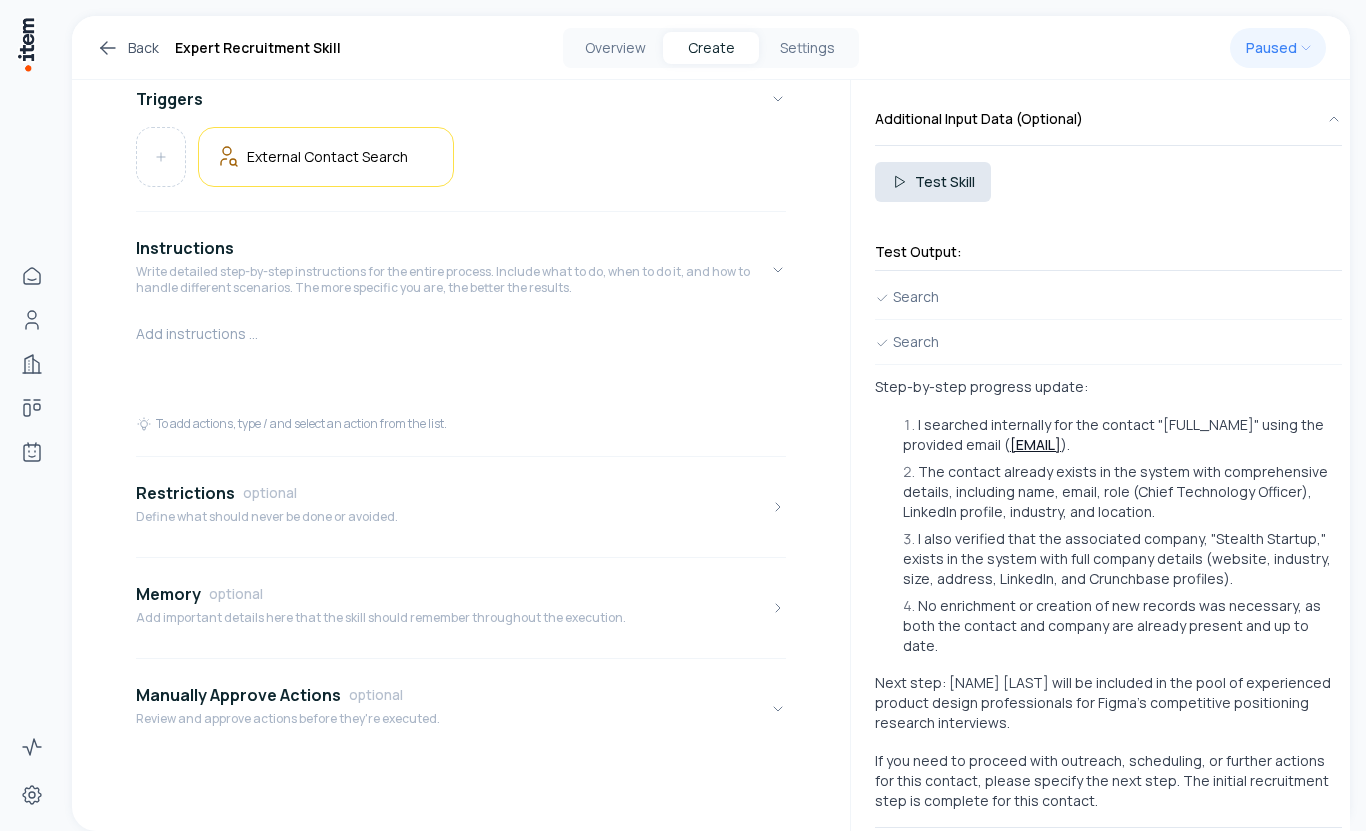 click on "Next step: [NAME] [LAST] will be included in the pool of experienced product design professionals for Figma's competitive positioning research interviews." at bounding box center [1108, 703] 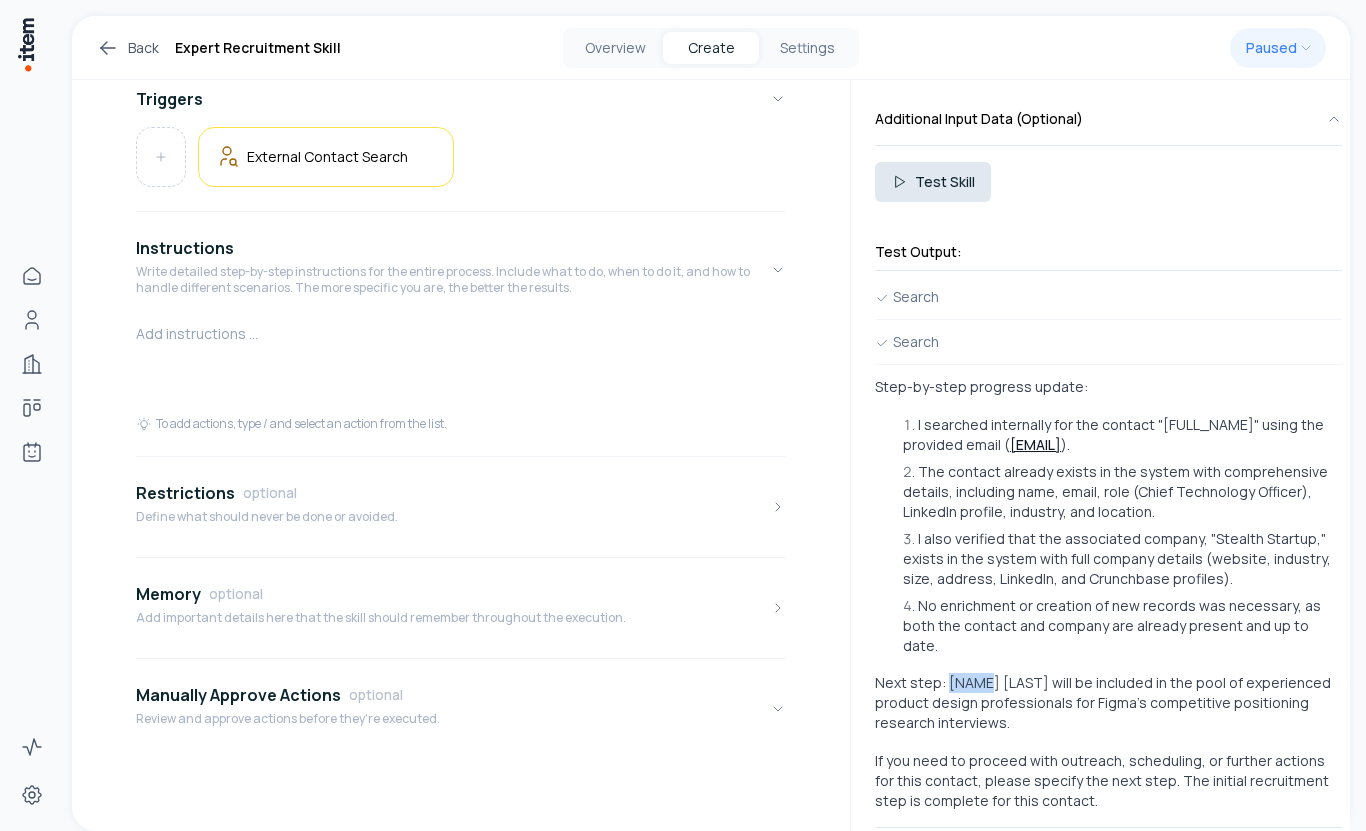 click on "Next step: [NAME] [LAST] will be included in the pool of experienced product design professionals for Figma's competitive positioning research interviews." at bounding box center (1108, 703) 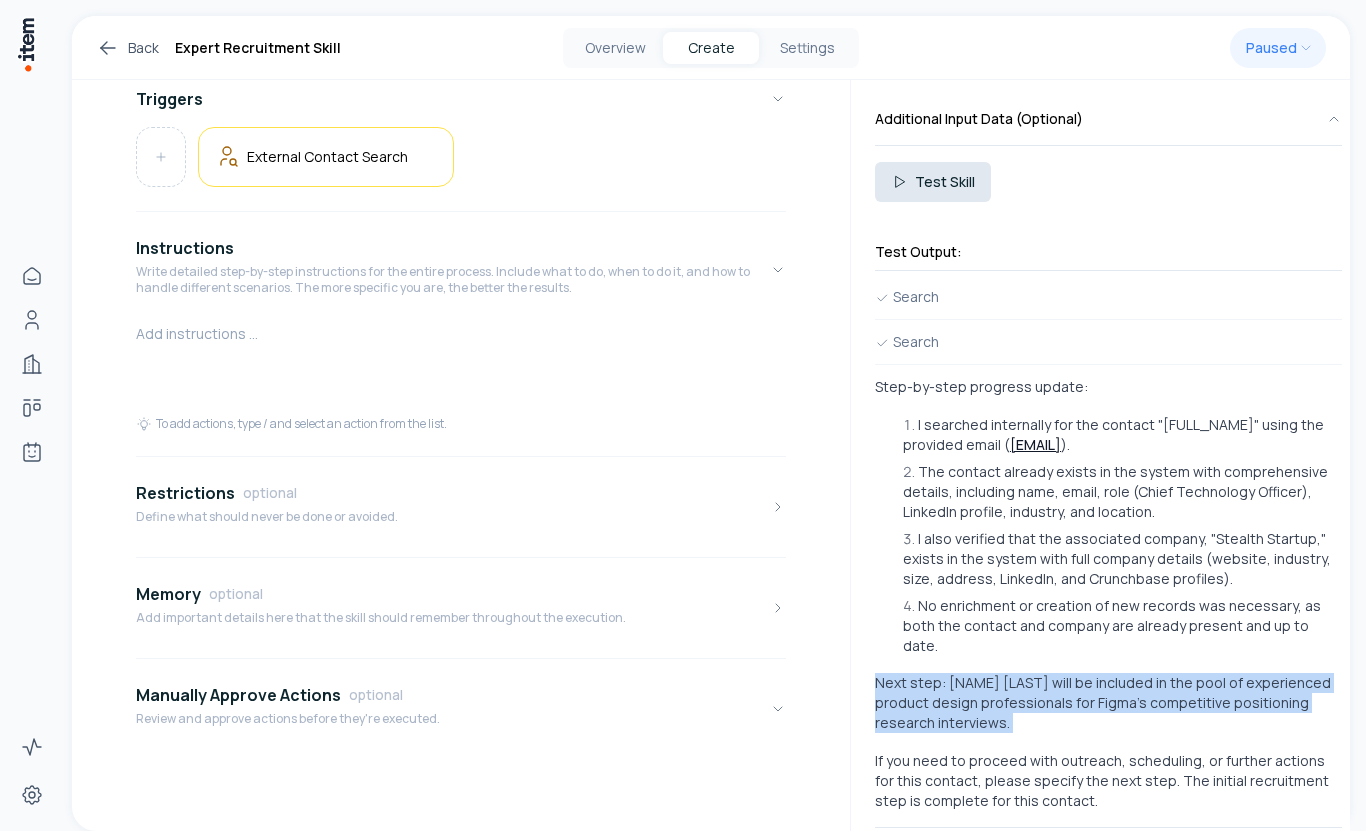 click on "Next step: [NAME] [LAST] will be included in the pool of experienced product design professionals for Figma's competitive positioning research interviews." at bounding box center (1108, 703) 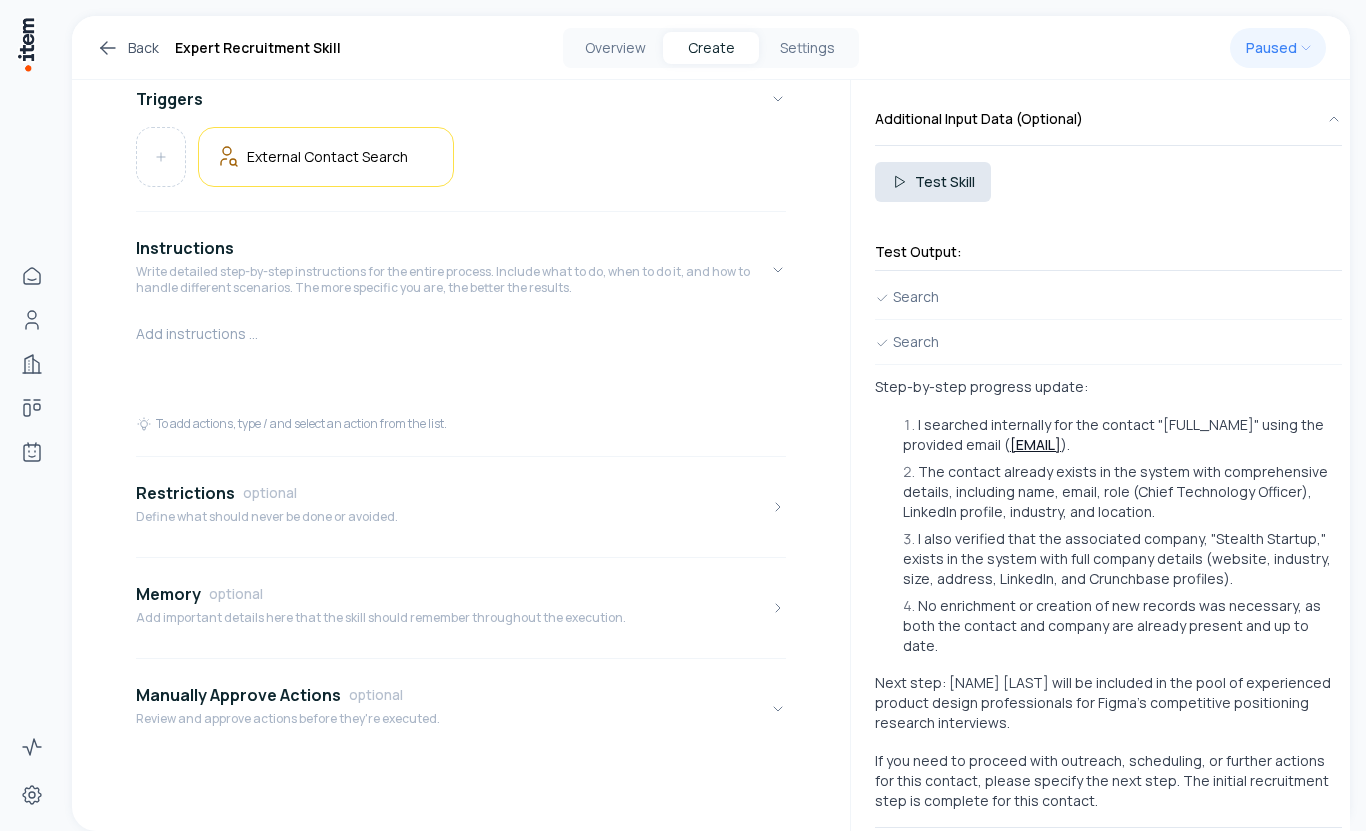 click on "If you need to proceed with outreach, scheduling, or further actions for this contact, please specify the next step. The initial recruitment step is complete for this contact." at bounding box center [1108, 781] 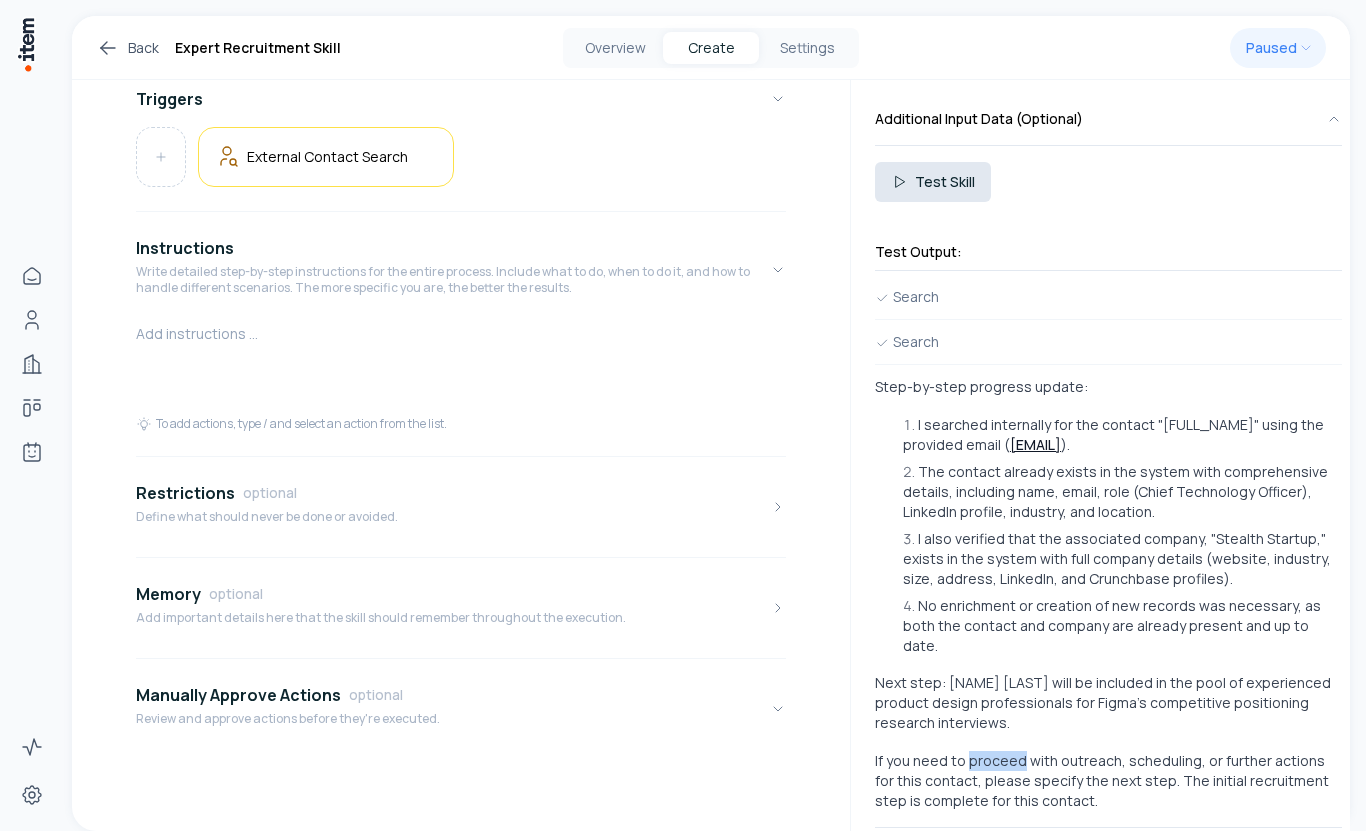 click on "If you need to proceed with outreach, scheduling, or further actions for this contact, please specify the next step. The initial recruitment step is complete for this contact." at bounding box center (1108, 781) 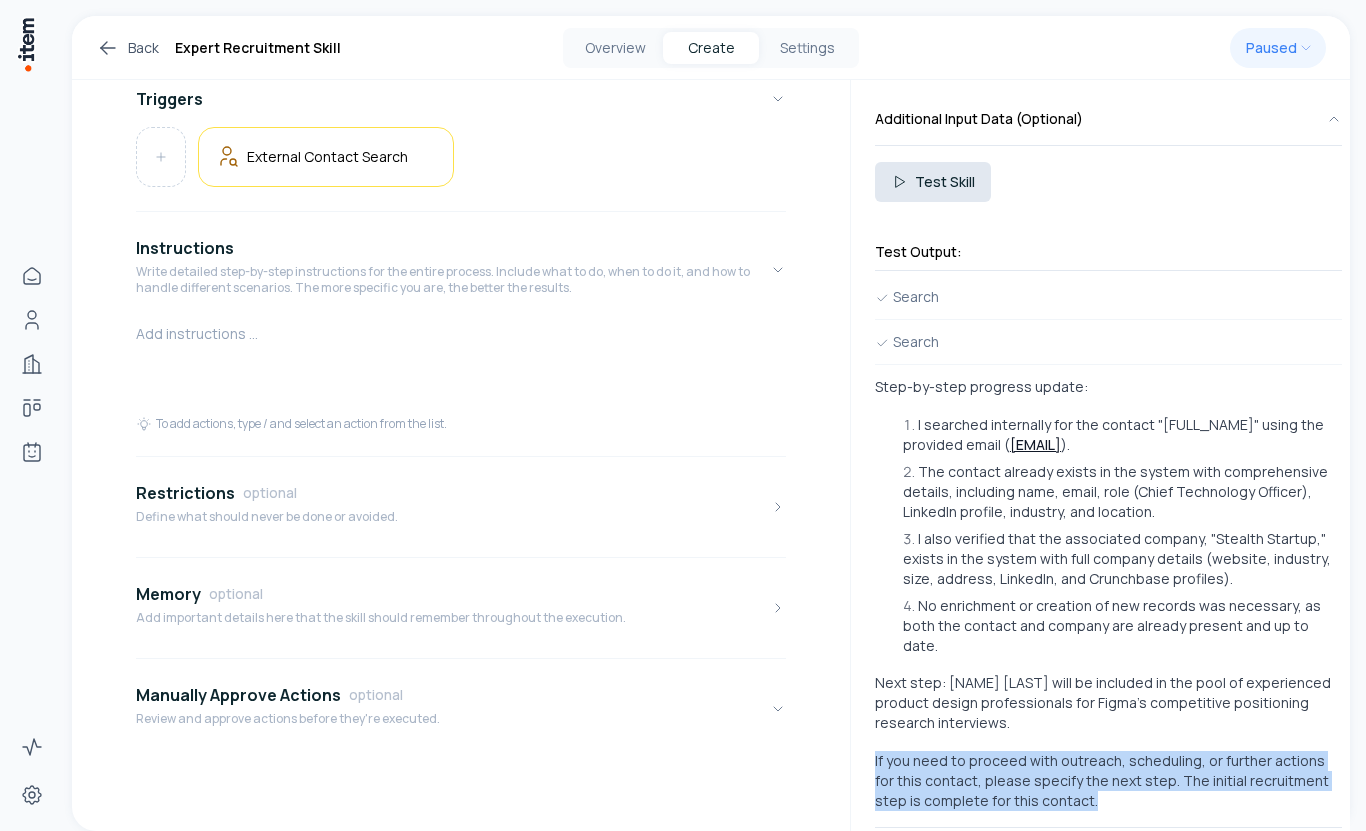 click on "If you need to proceed with outreach, scheduling, or further actions for this contact, please specify the next step. The initial recruitment step is complete for this contact." at bounding box center (1108, 781) 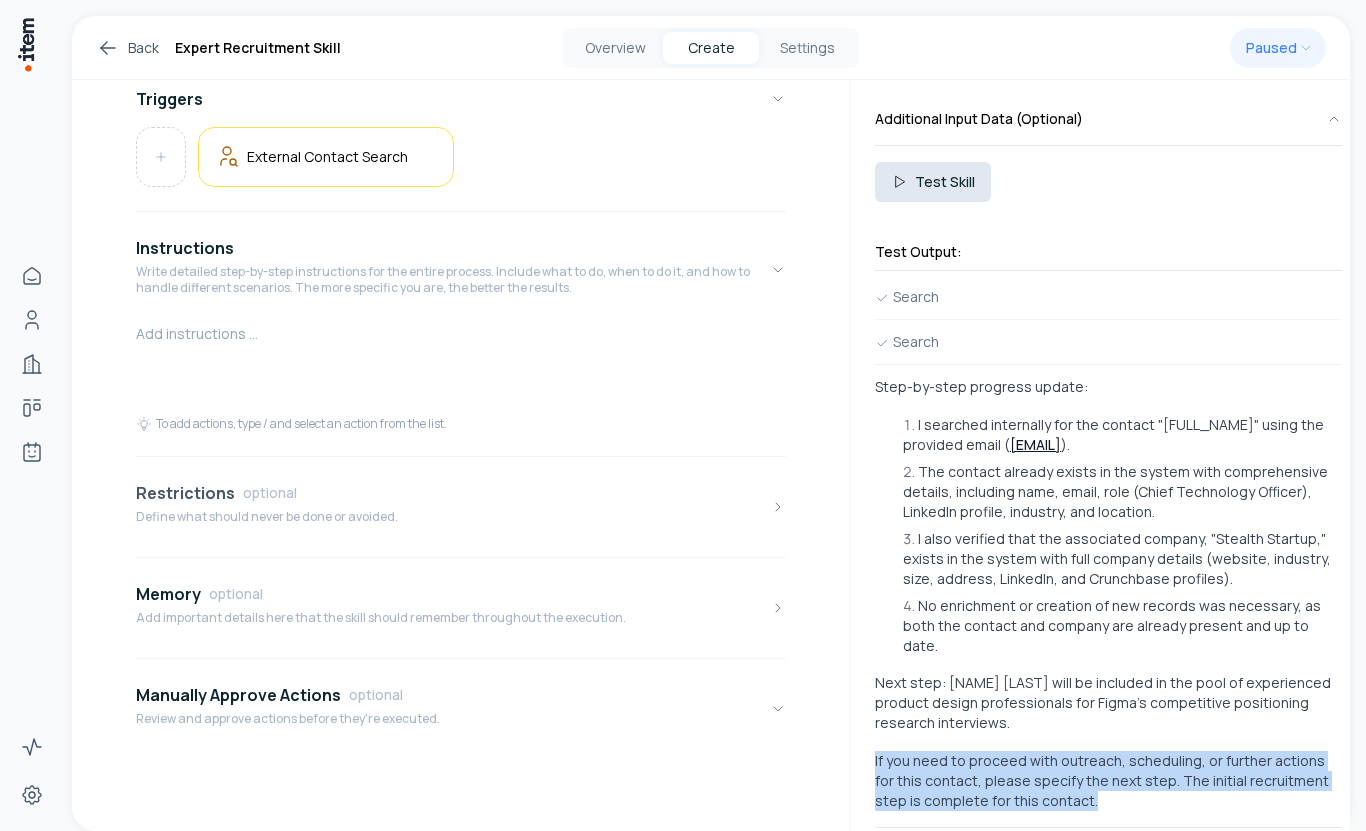 click on "Define what should never be done or avoided." at bounding box center [267, 517] 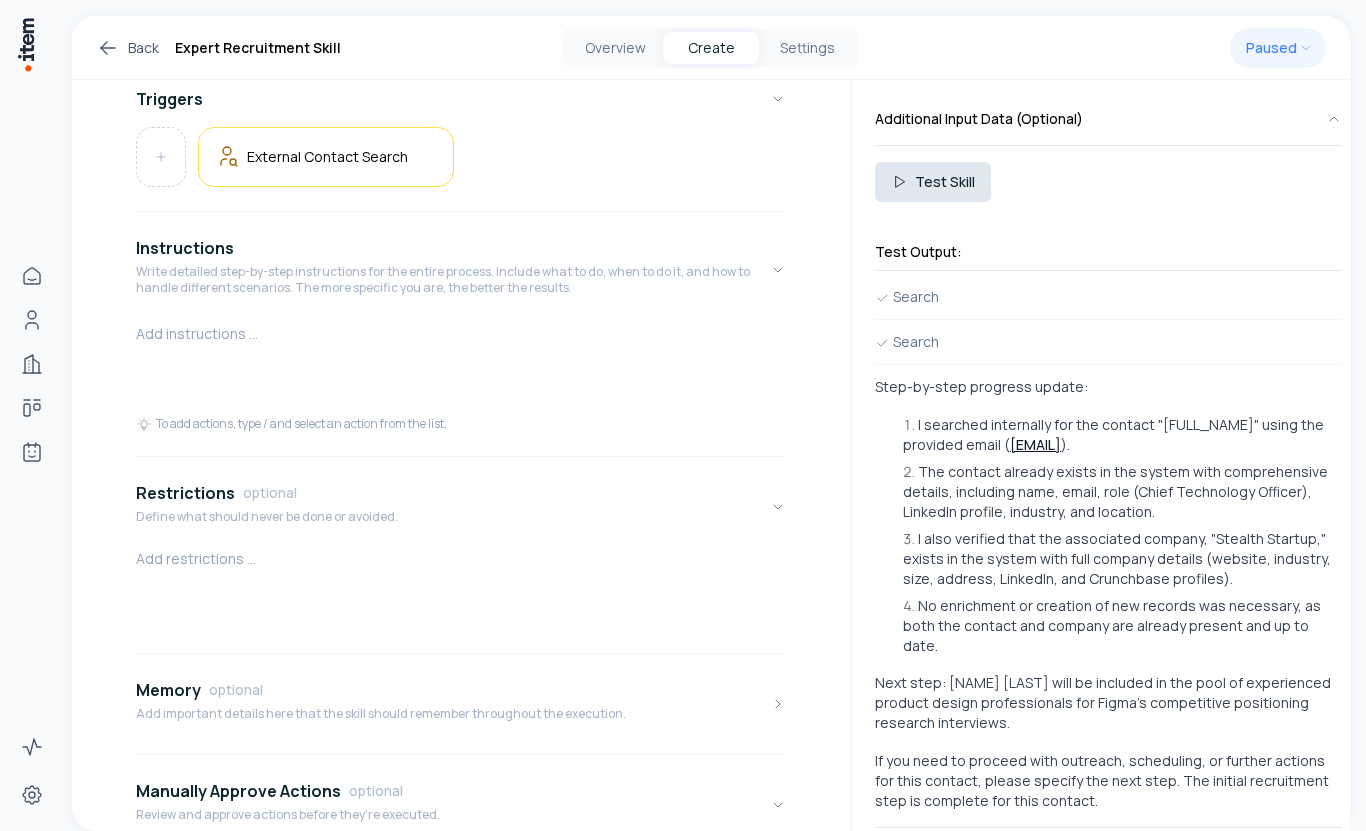click at bounding box center (461, 559) 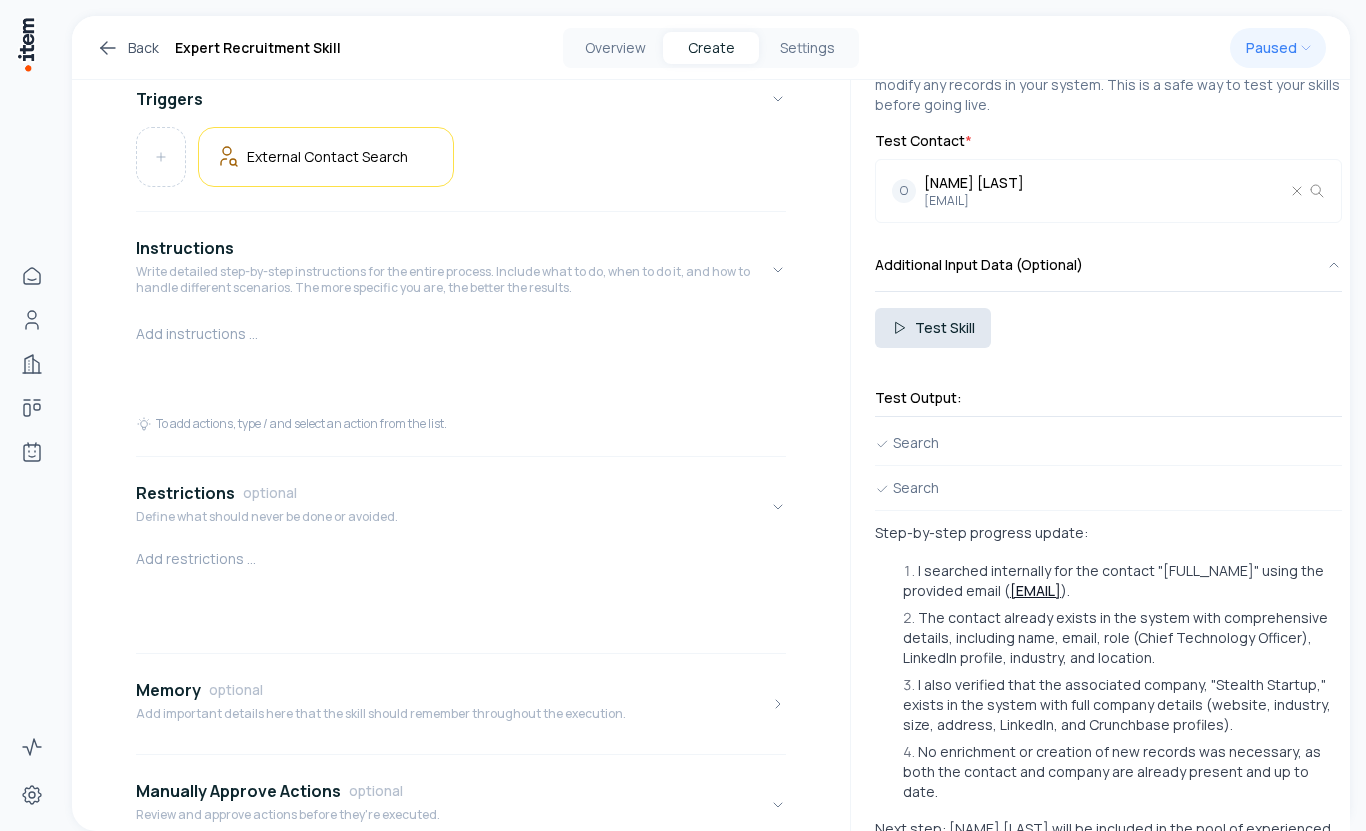 scroll, scrollTop: 0, scrollLeft: 0, axis: both 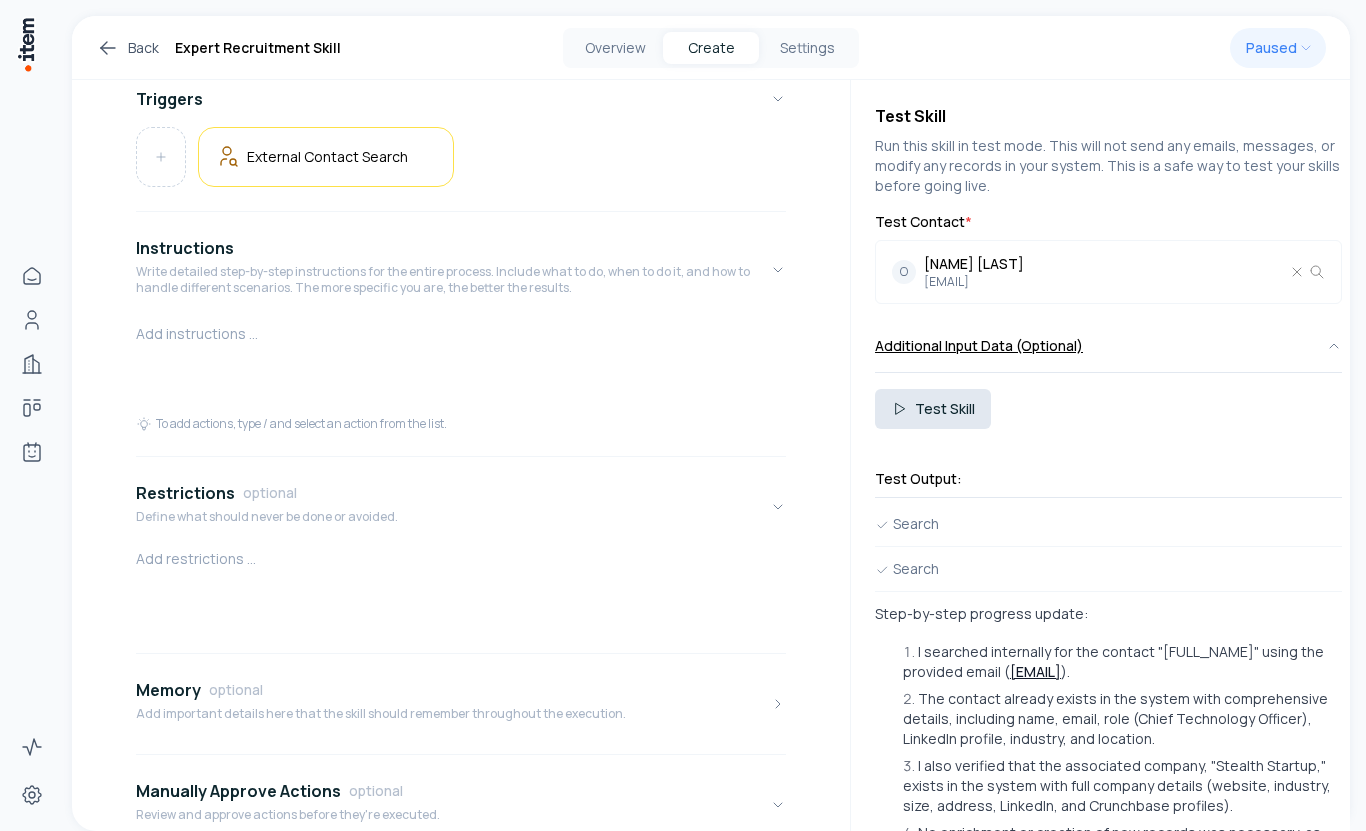 click 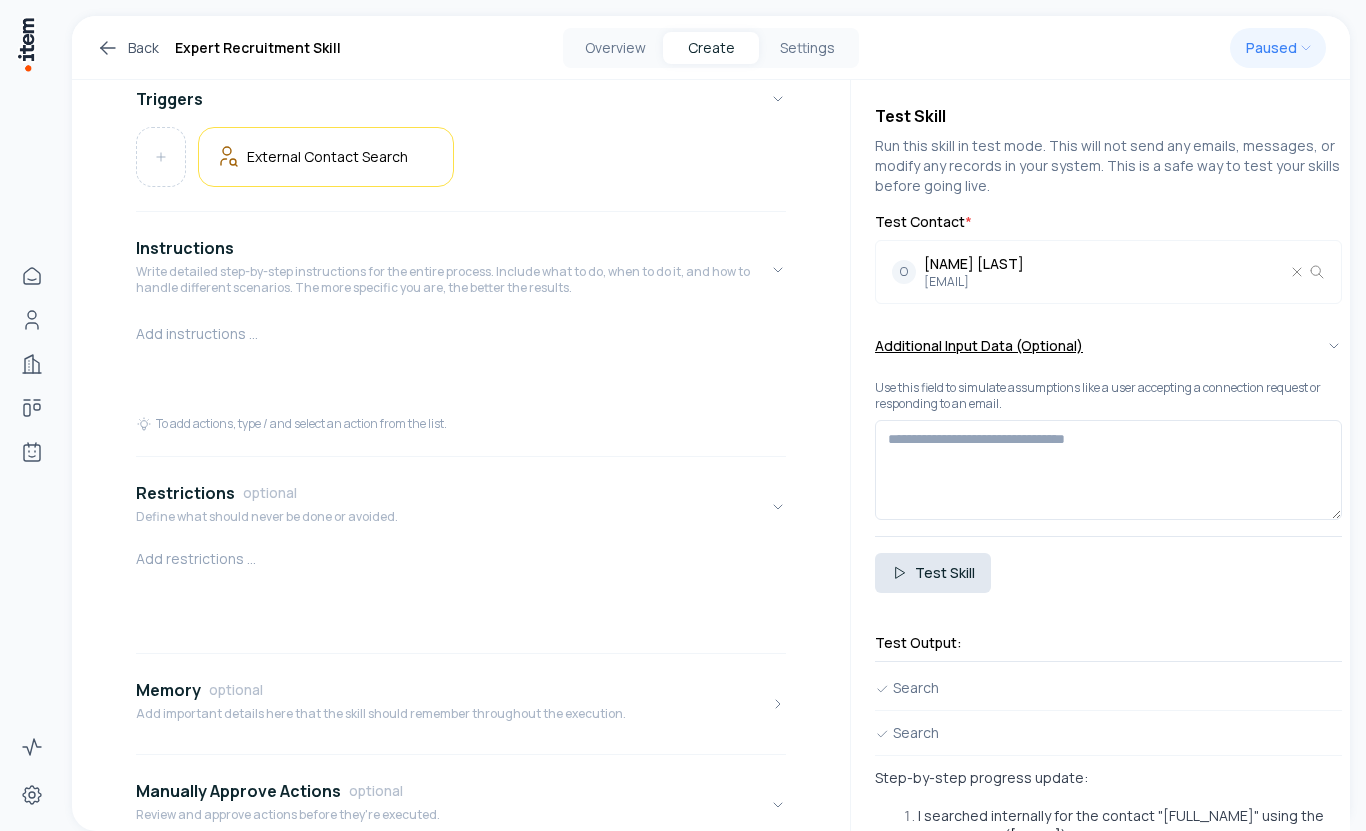 click 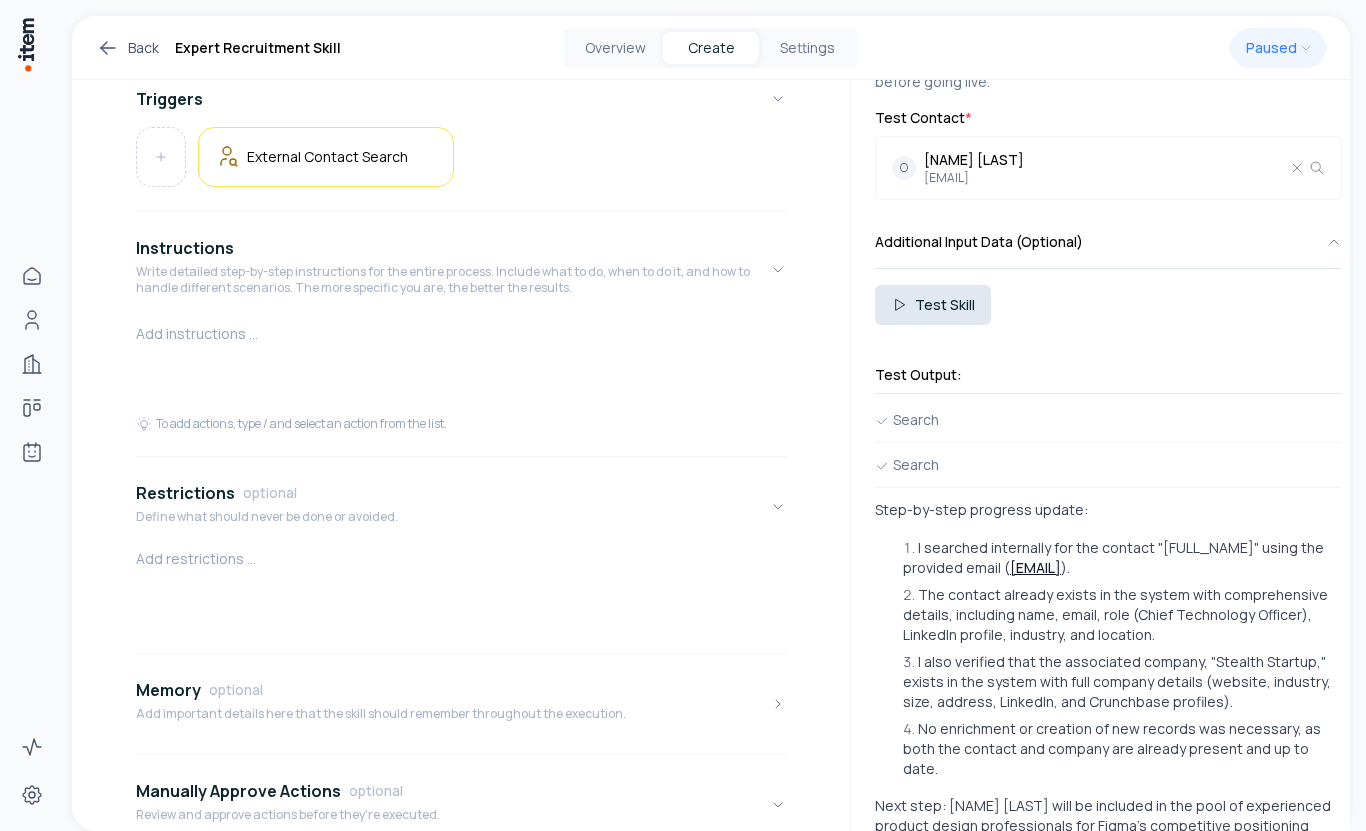 scroll, scrollTop: 0, scrollLeft: 0, axis: both 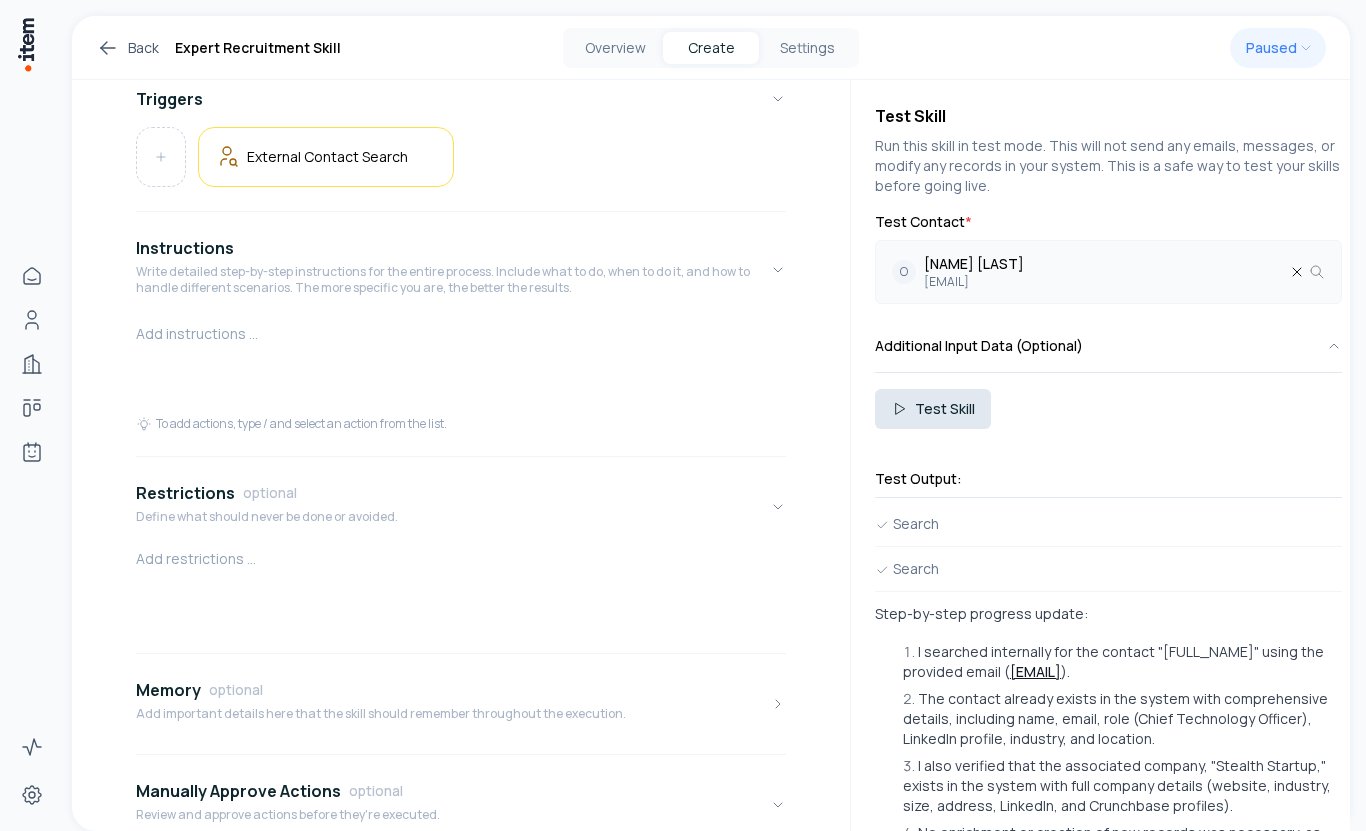 click 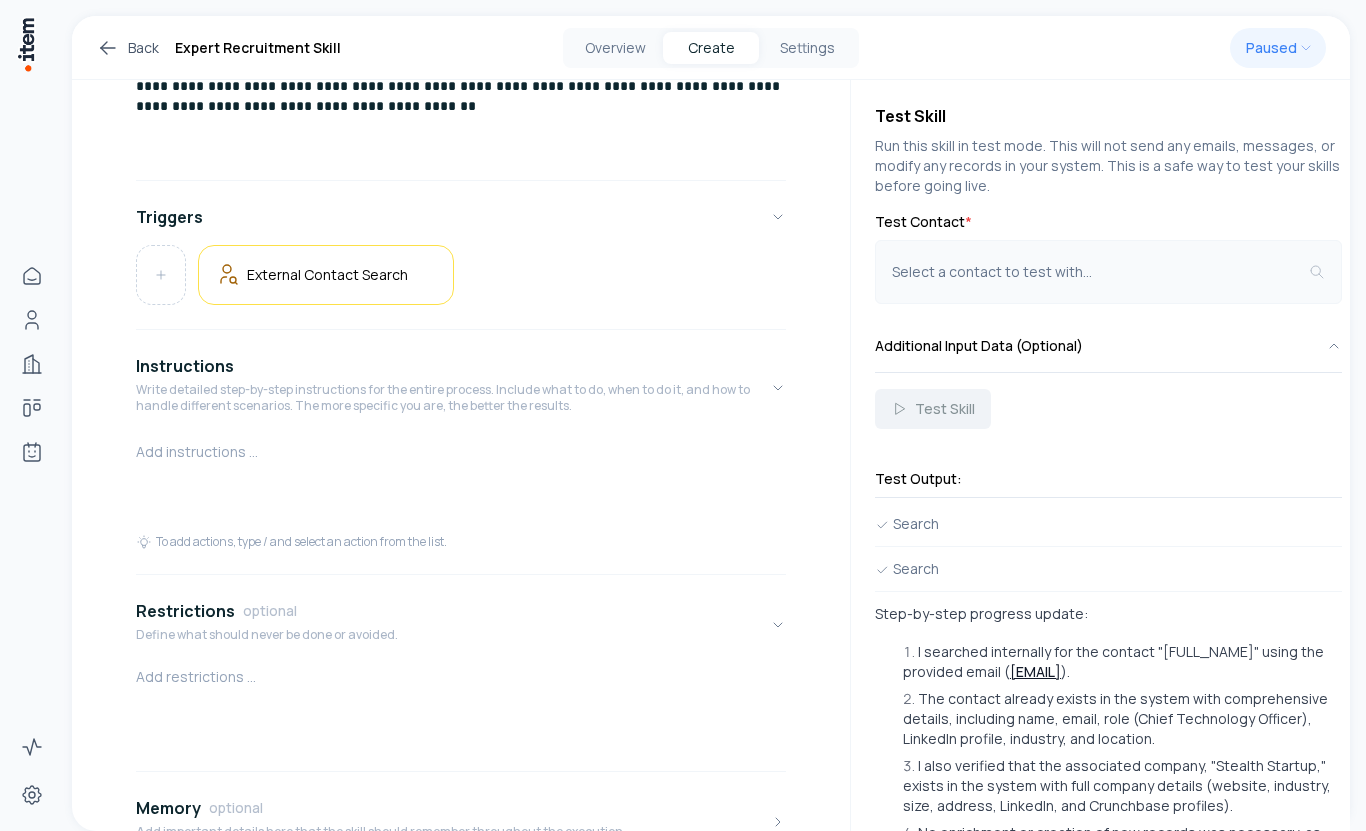 scroll, scrollTop: 0, scrollLeft: 0, axis: both 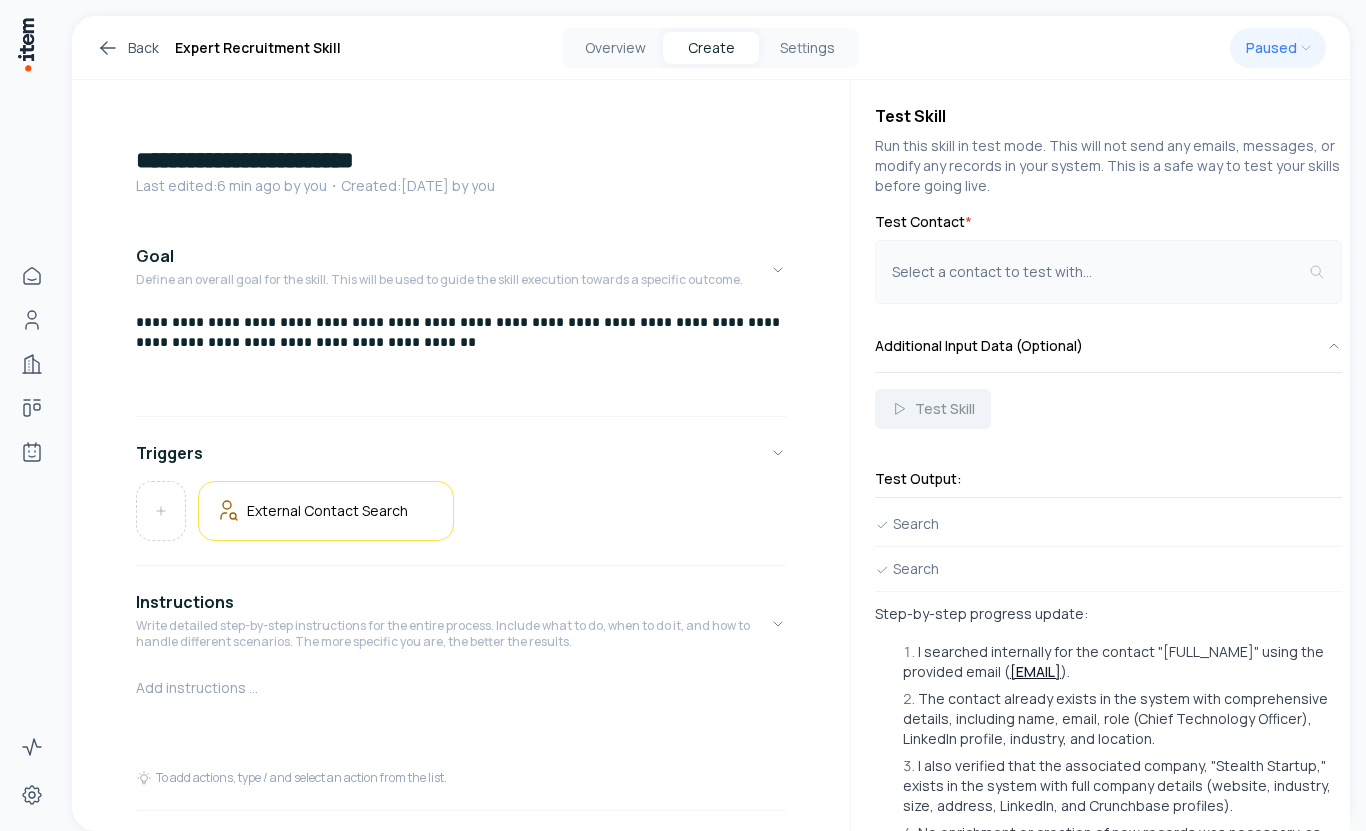 click on "Back Expert Recruitment Skill Overview Create Settings Paused" at bounding box center (711, 48) 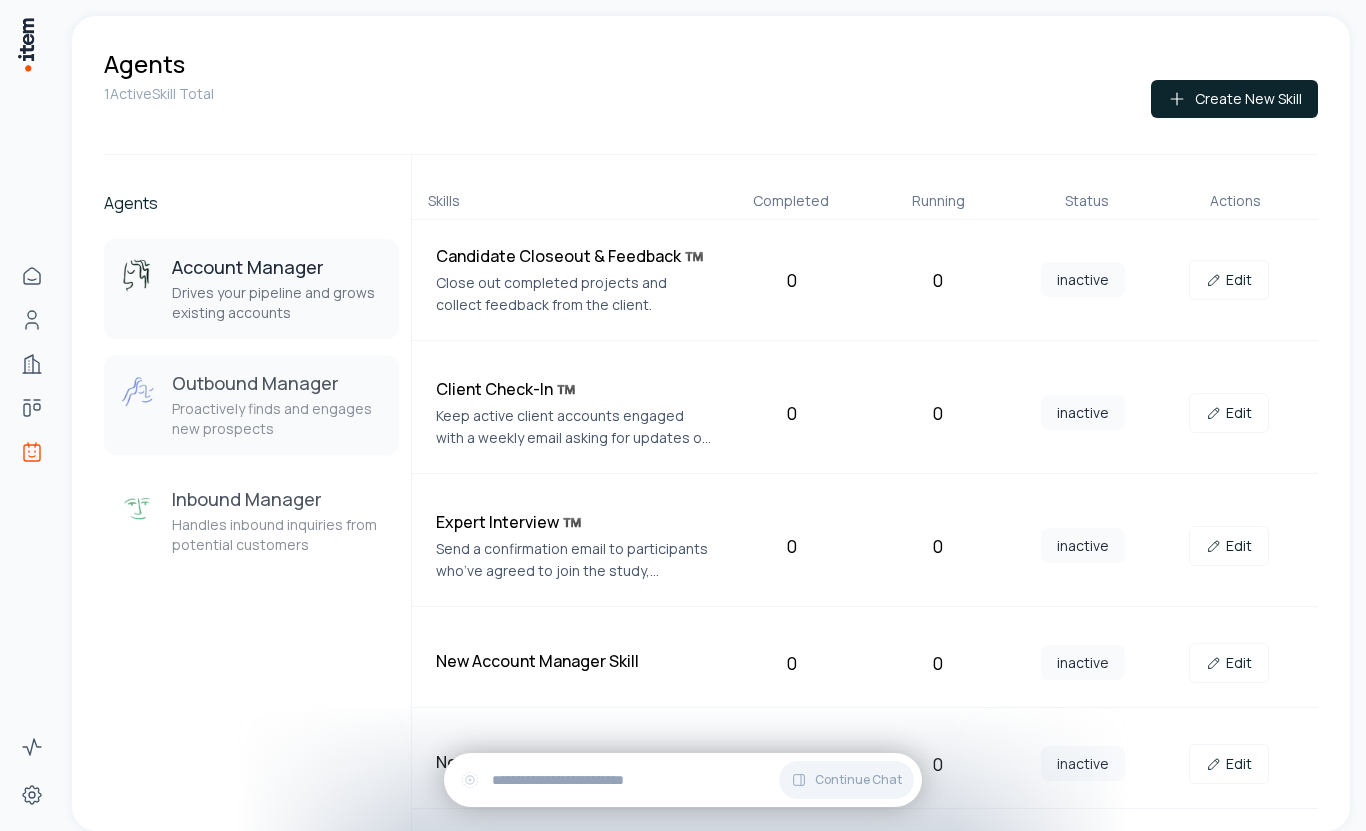 click on "Proactively finds and engages new prospects" at bounding box center [277, 419] 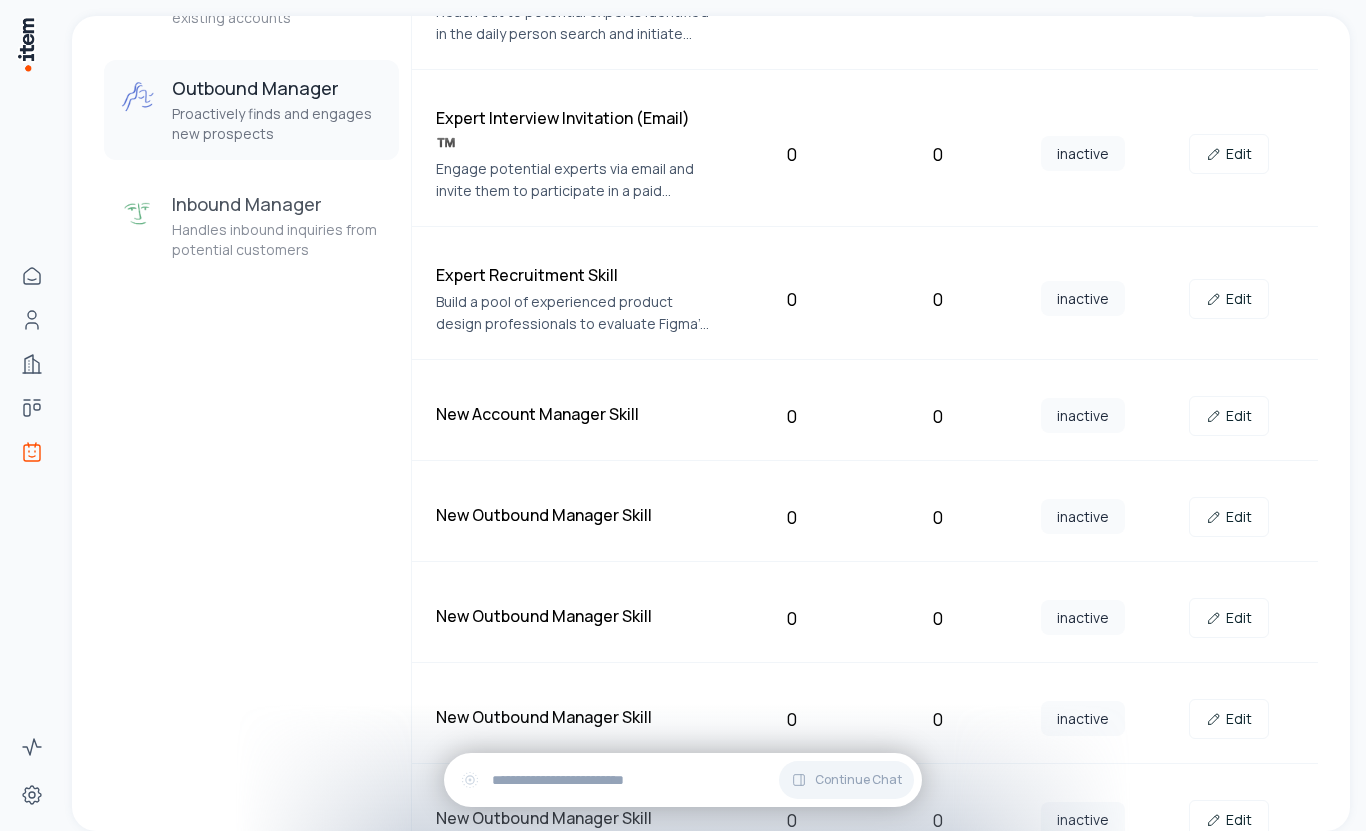 scroll, scrollTop: 305, scrollLeft: 0, axis: vertical 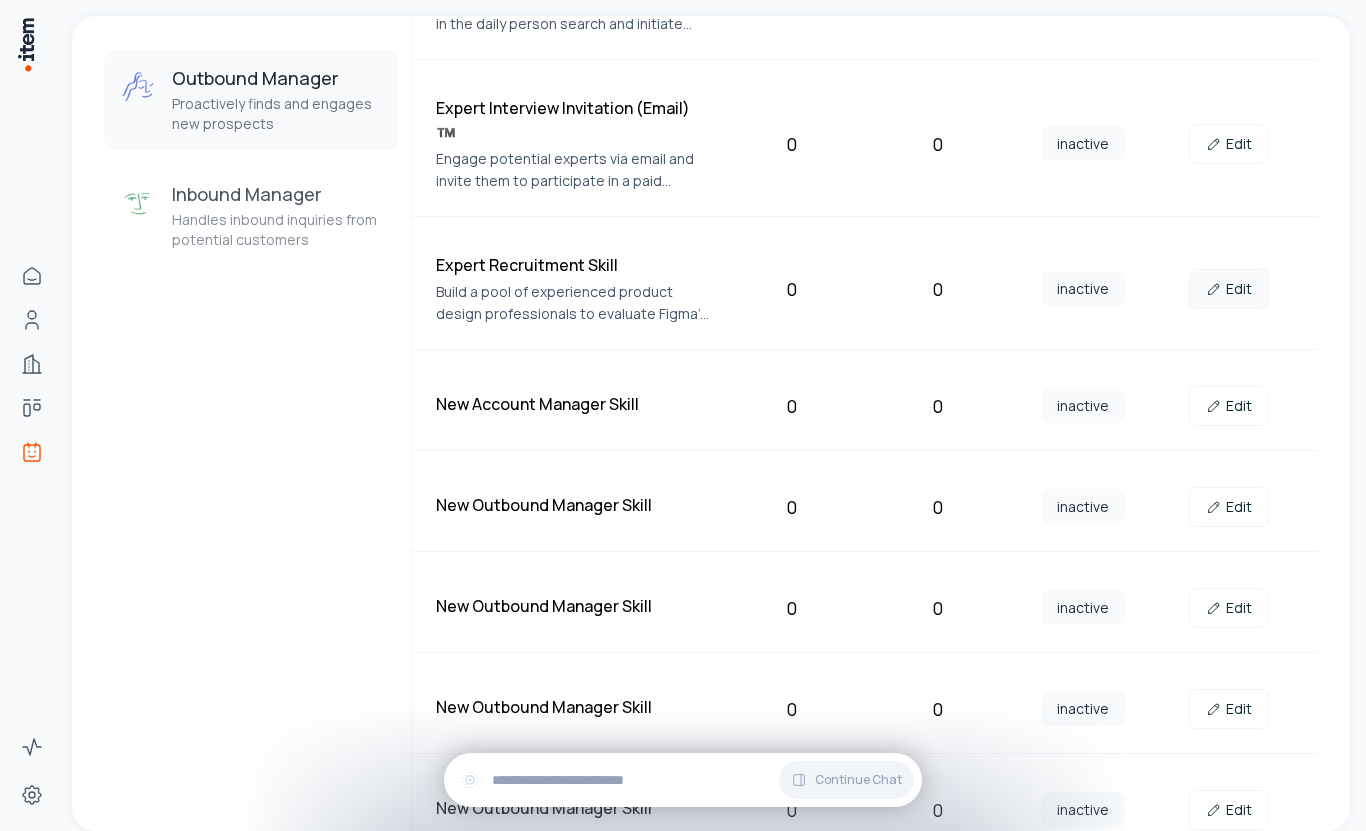 click on "Edit" at bounding box center (1229, 289) 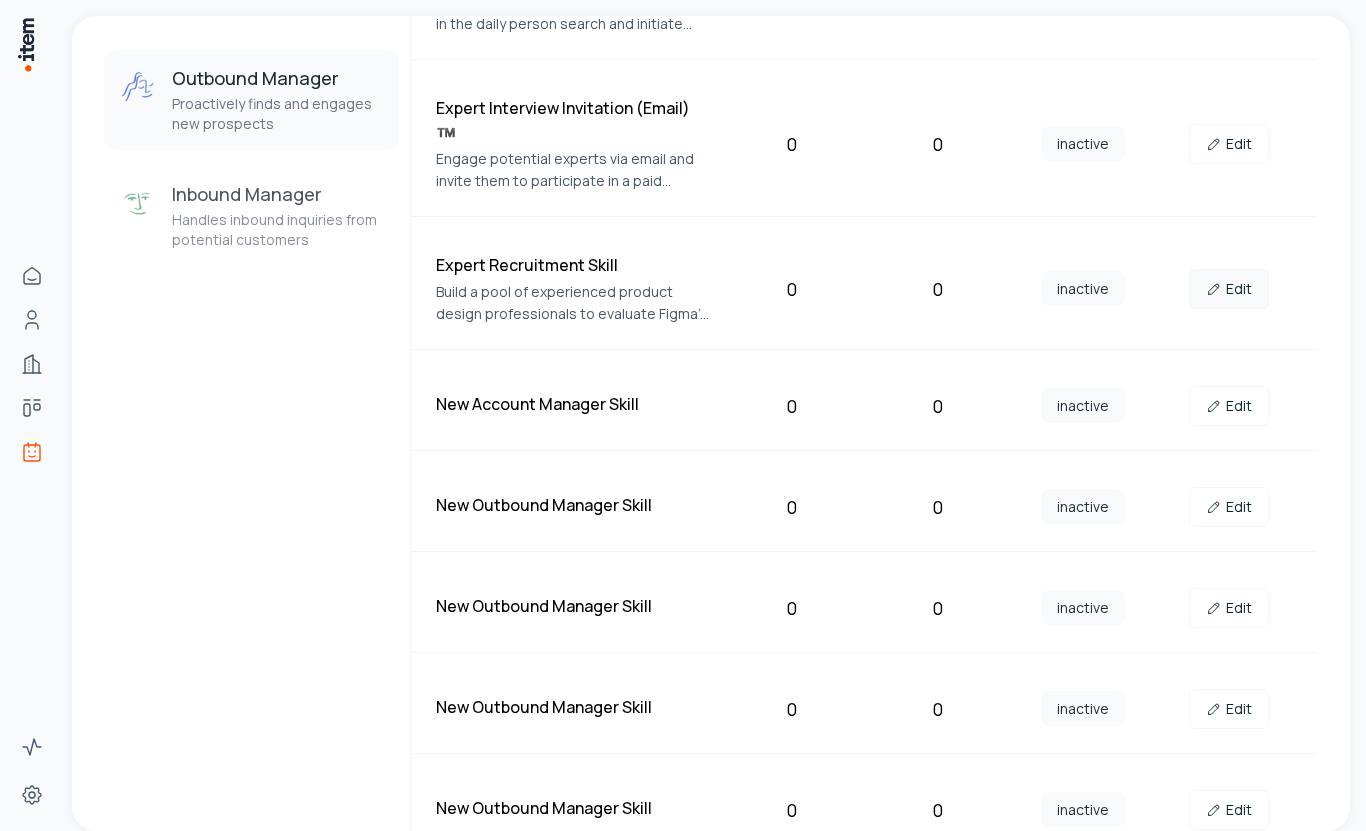 scroll, scrollTop: 0, scrollLeft: 0, axis: both 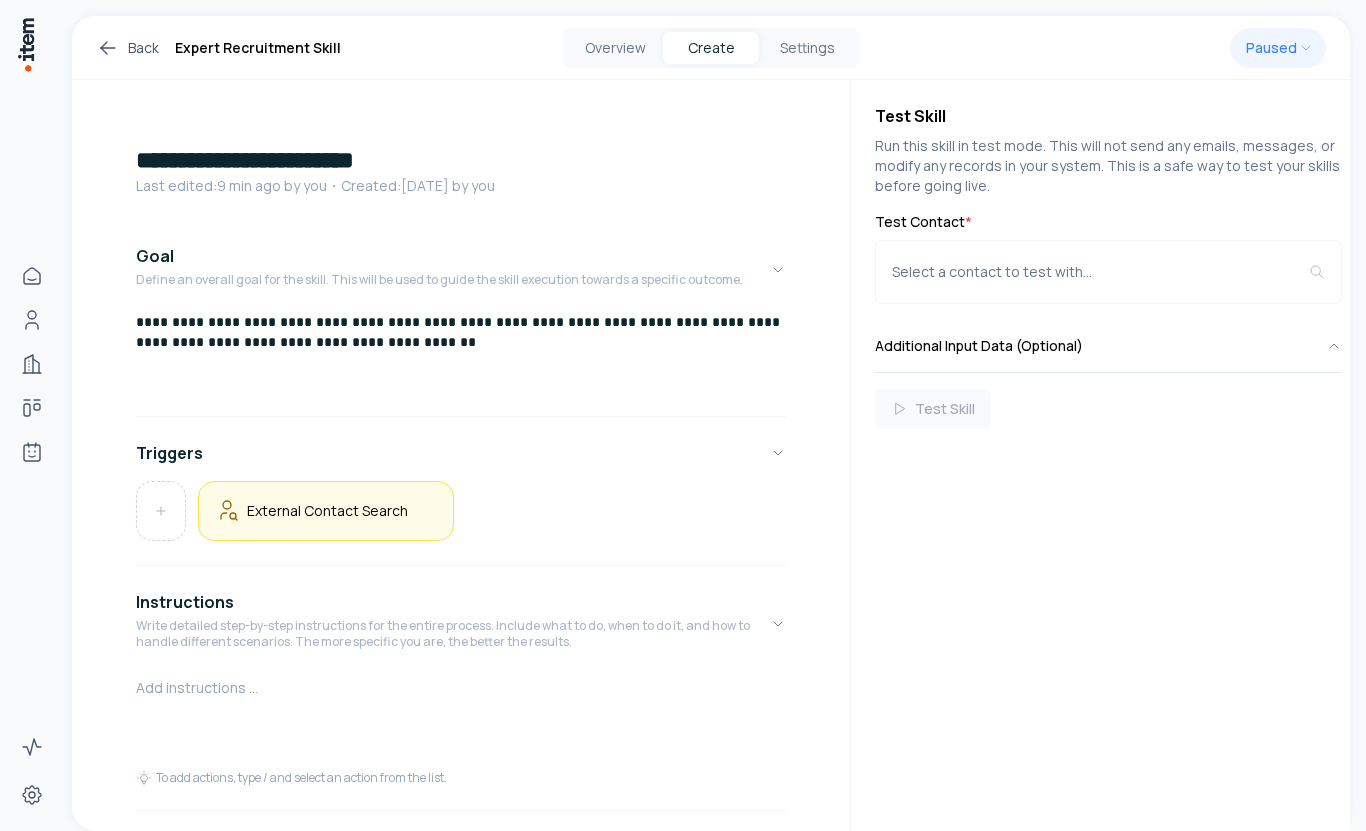 click on "External Contact Search" at bounding box center [326, 511] 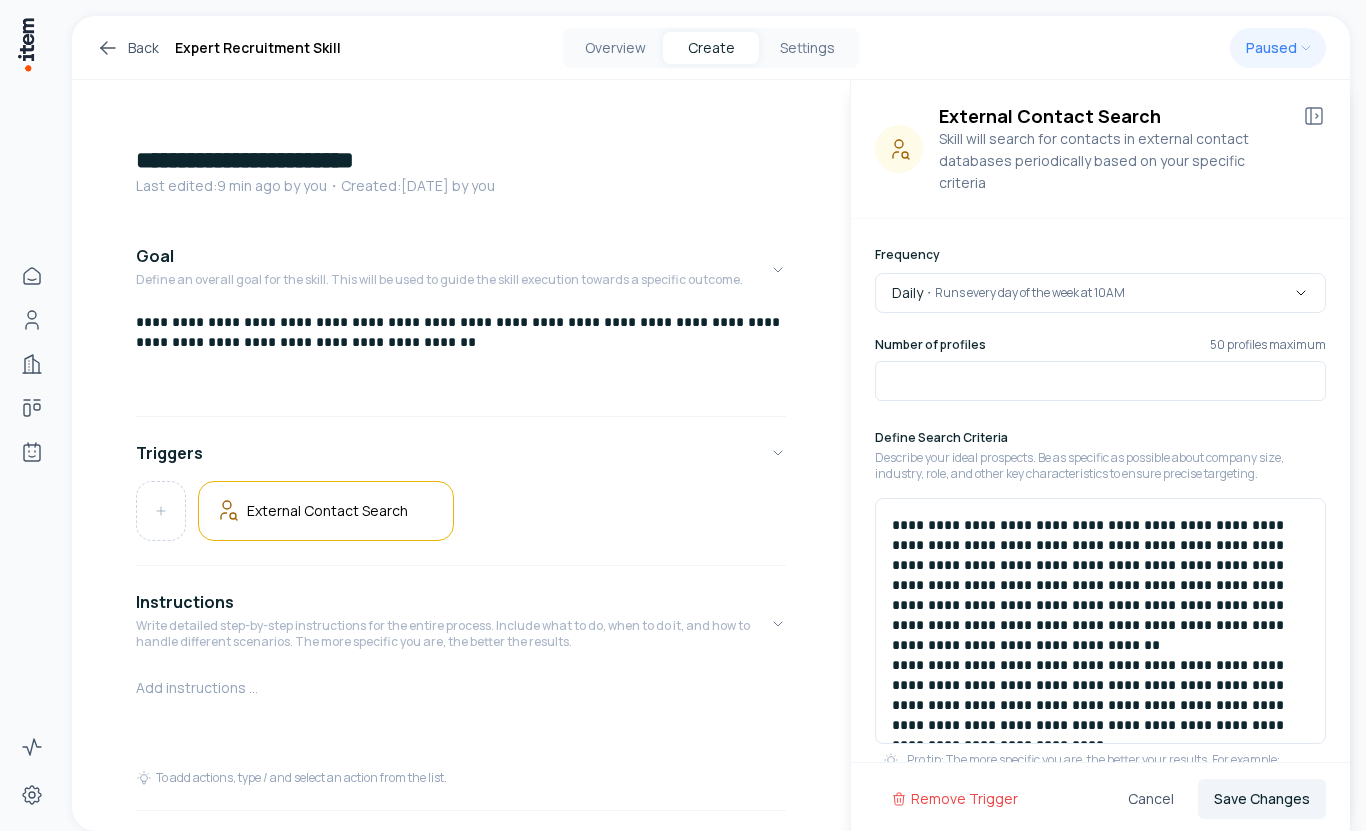 click on "**********" at bounding box center [1100, 615] 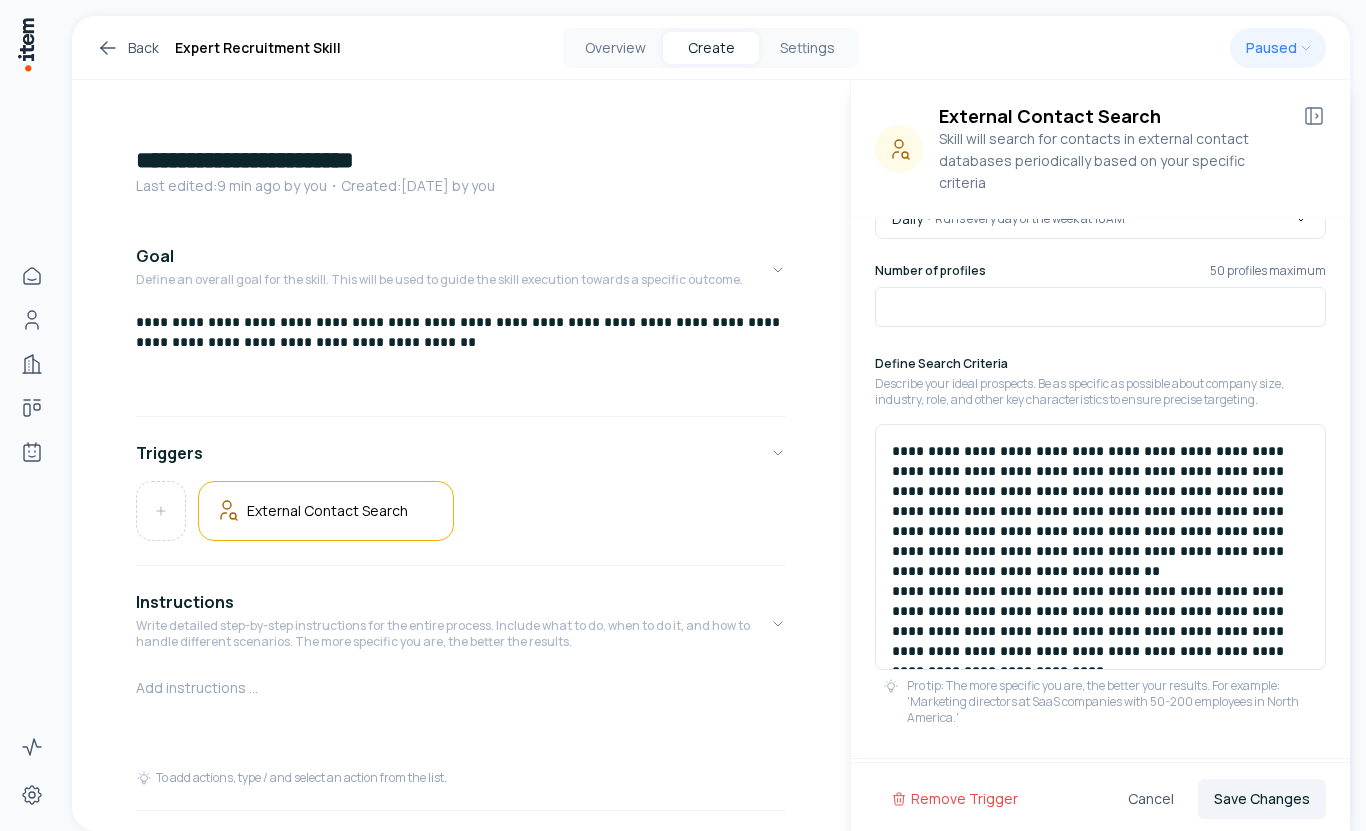scroll, scrollTop: 81, scrollLeft: 0, axis: vertical 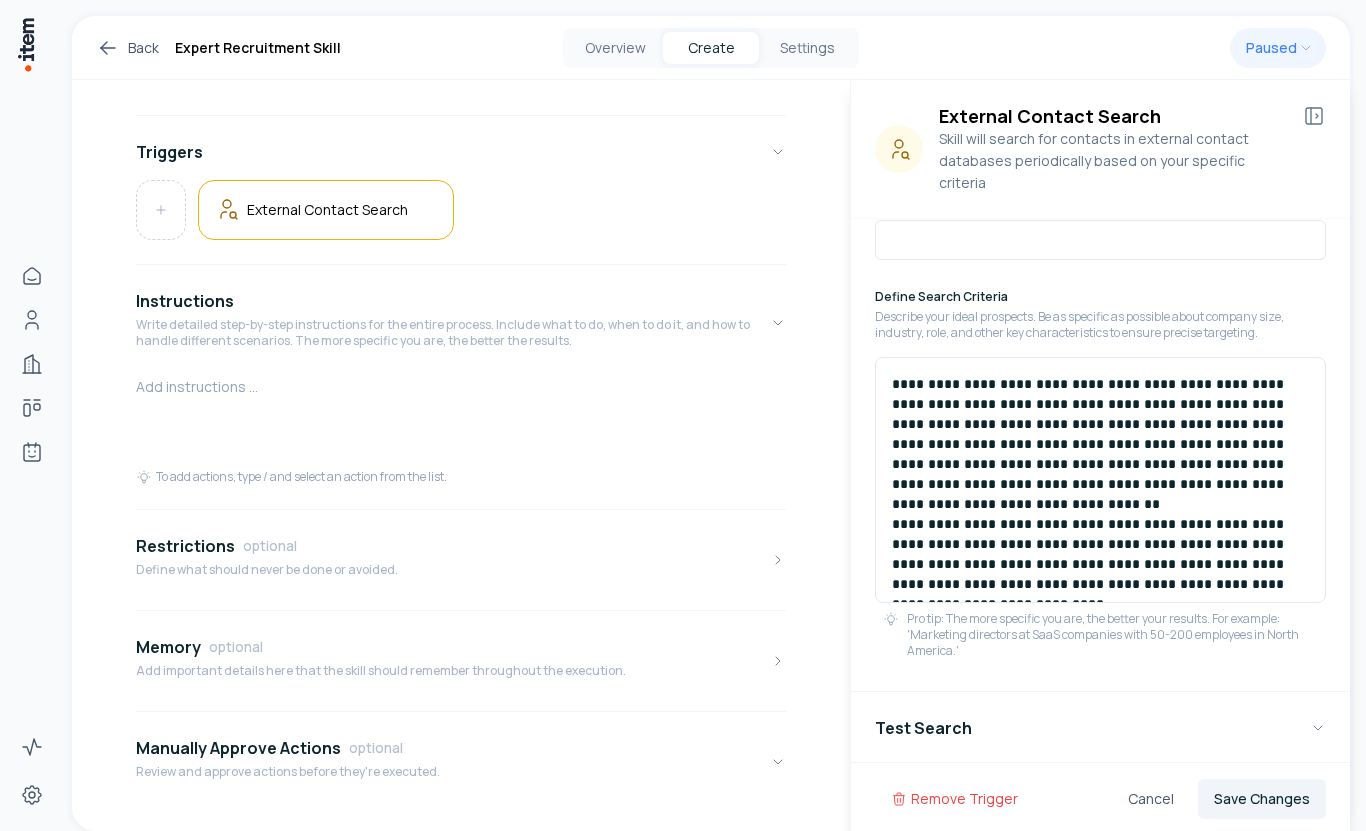 click on "**********" at bounding box center (1100, 474) 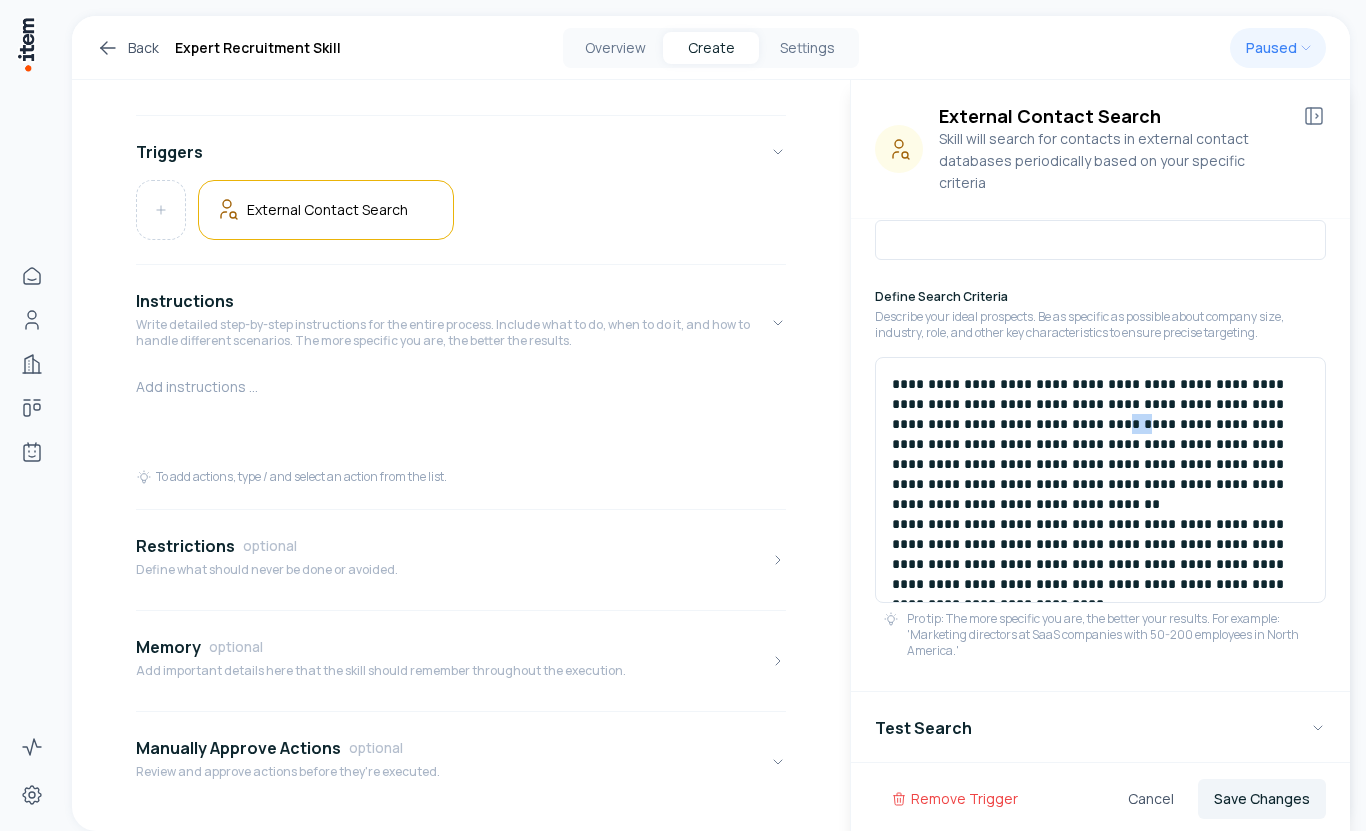 click on "**********" at bounding box center [1100, 474] 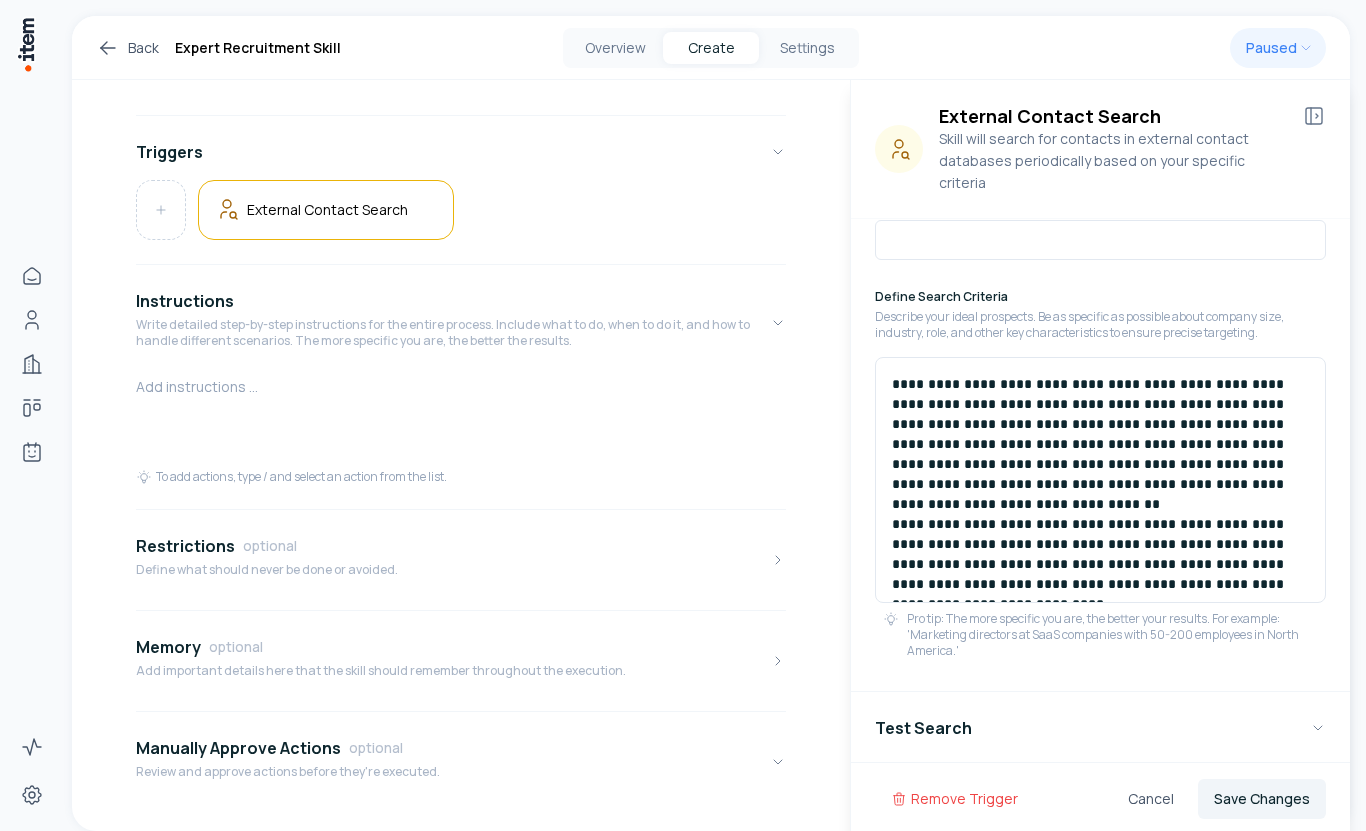 click on "**********" at bounding box center (1100, 474) 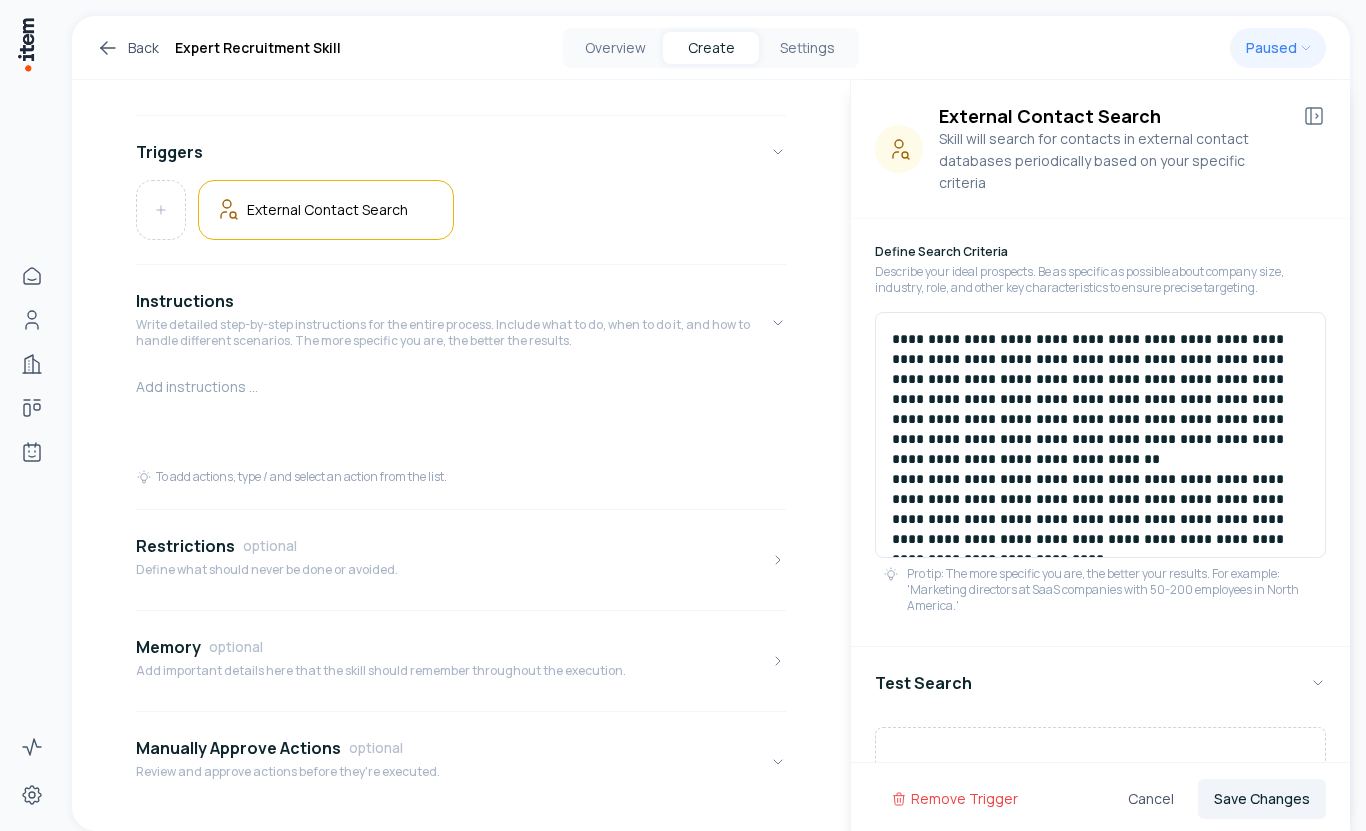 scroll, scrollTop: 190, scrollLeft: 0, axis: vertical 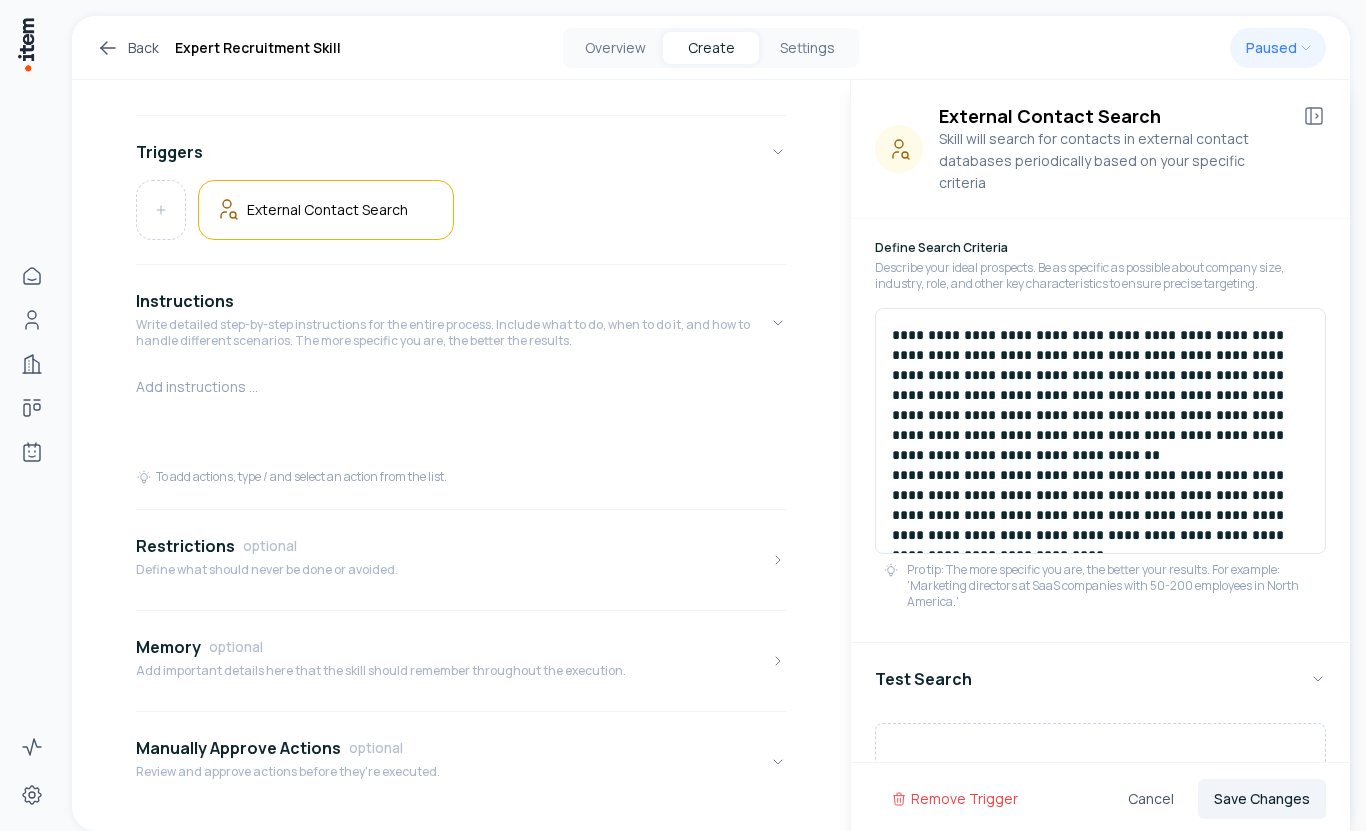 click on "**********" at bounding box center [1100, 425] 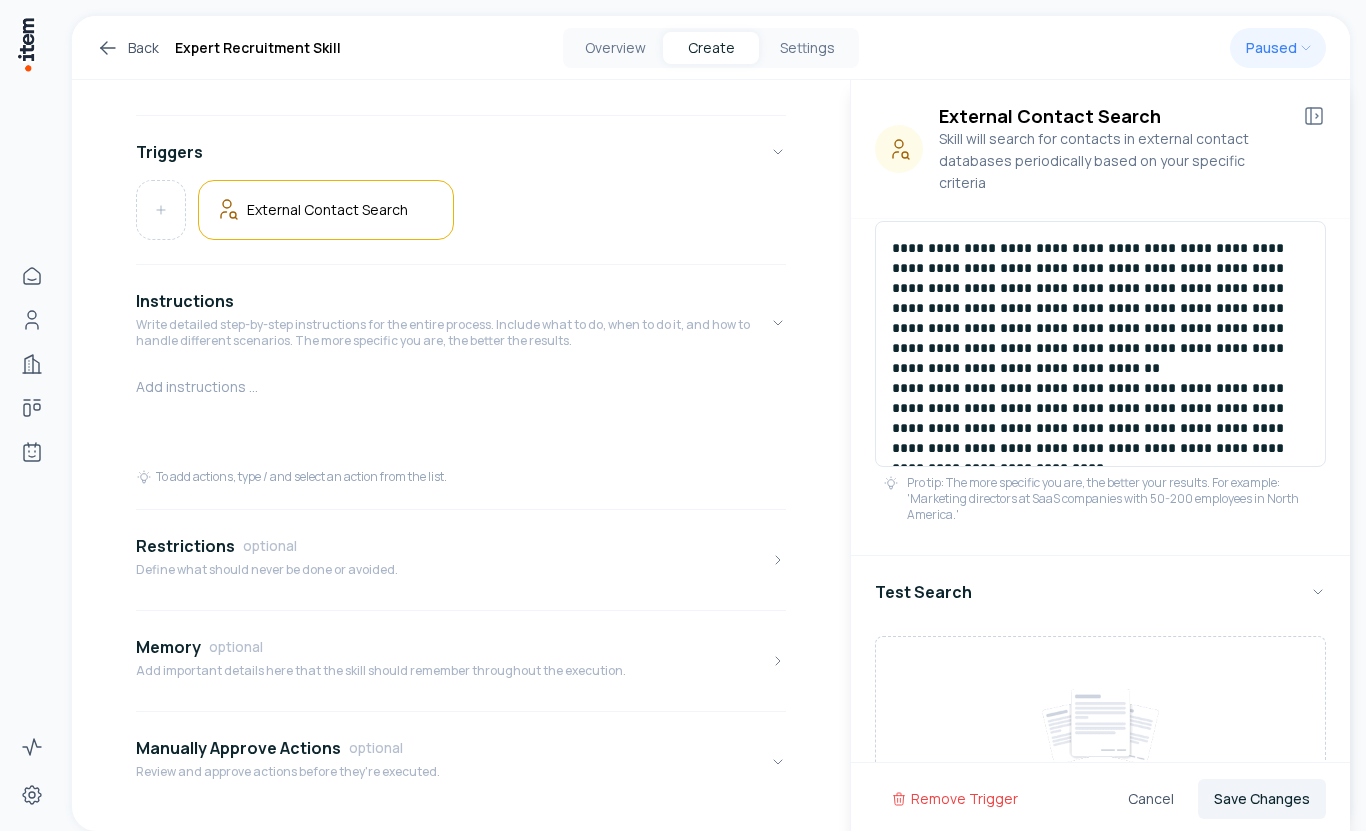 scroll, scrollTop: 283, scrollLeft: 0, axis: vertical 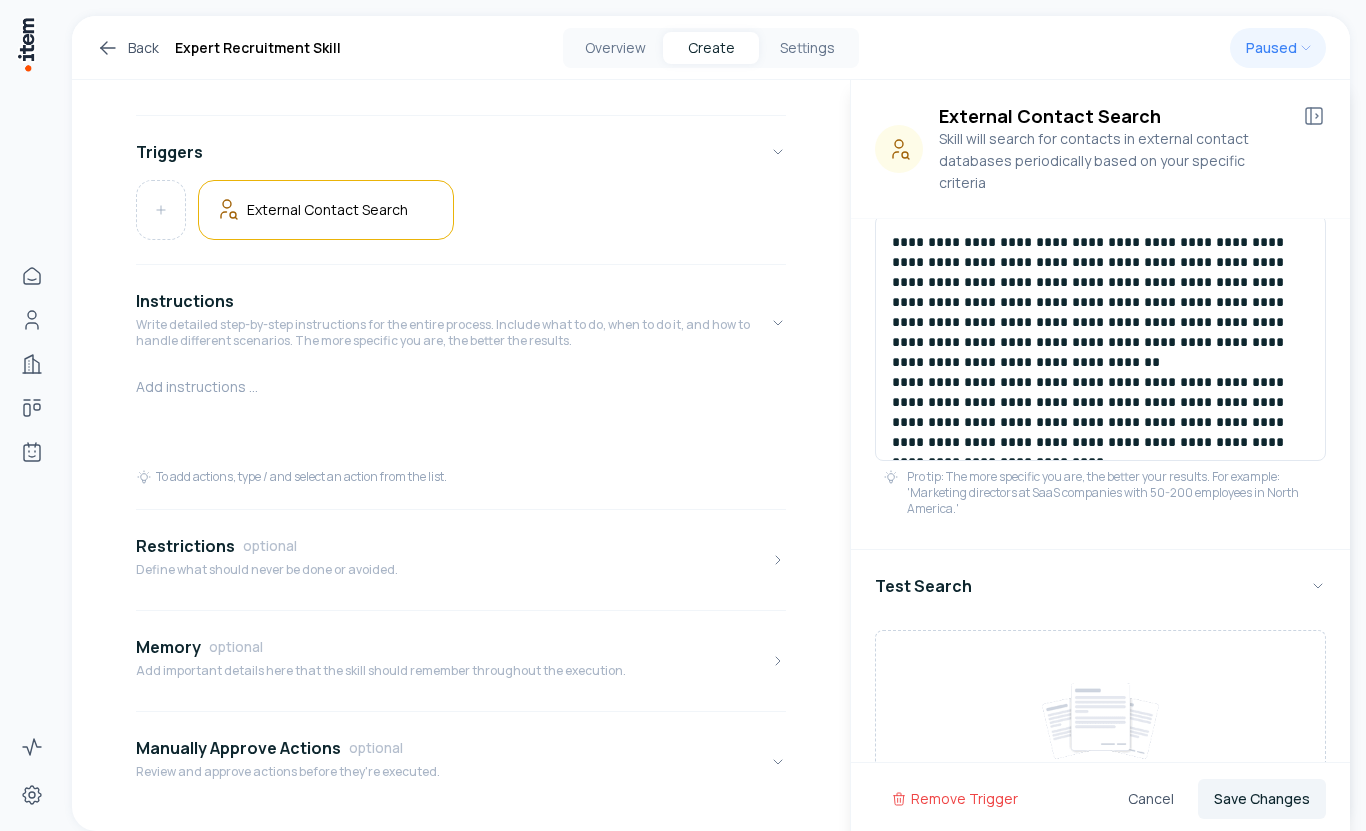 click on "**********" at bounding box center [1100, 332] 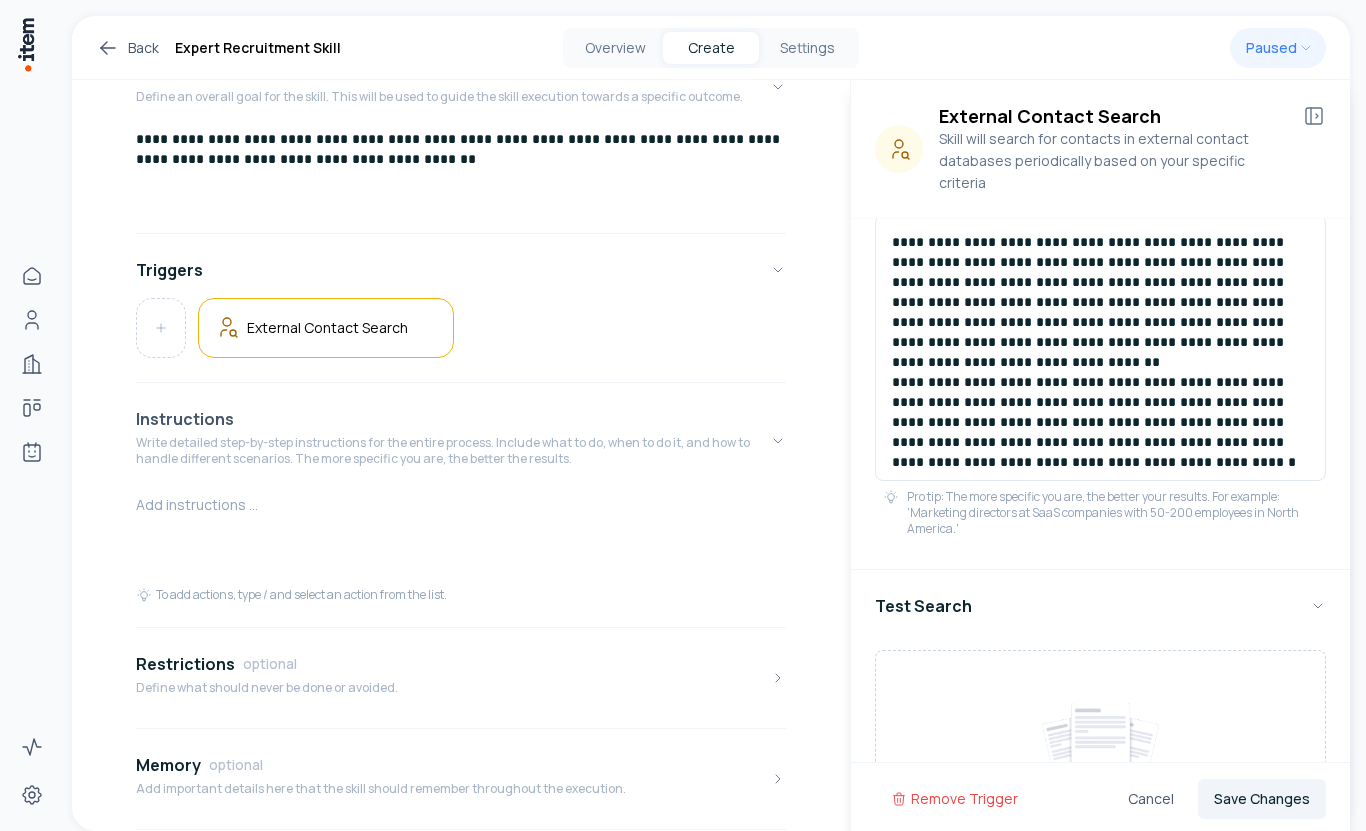 scroll, scrollTop: 0, scrollLeft: 0, axis: both 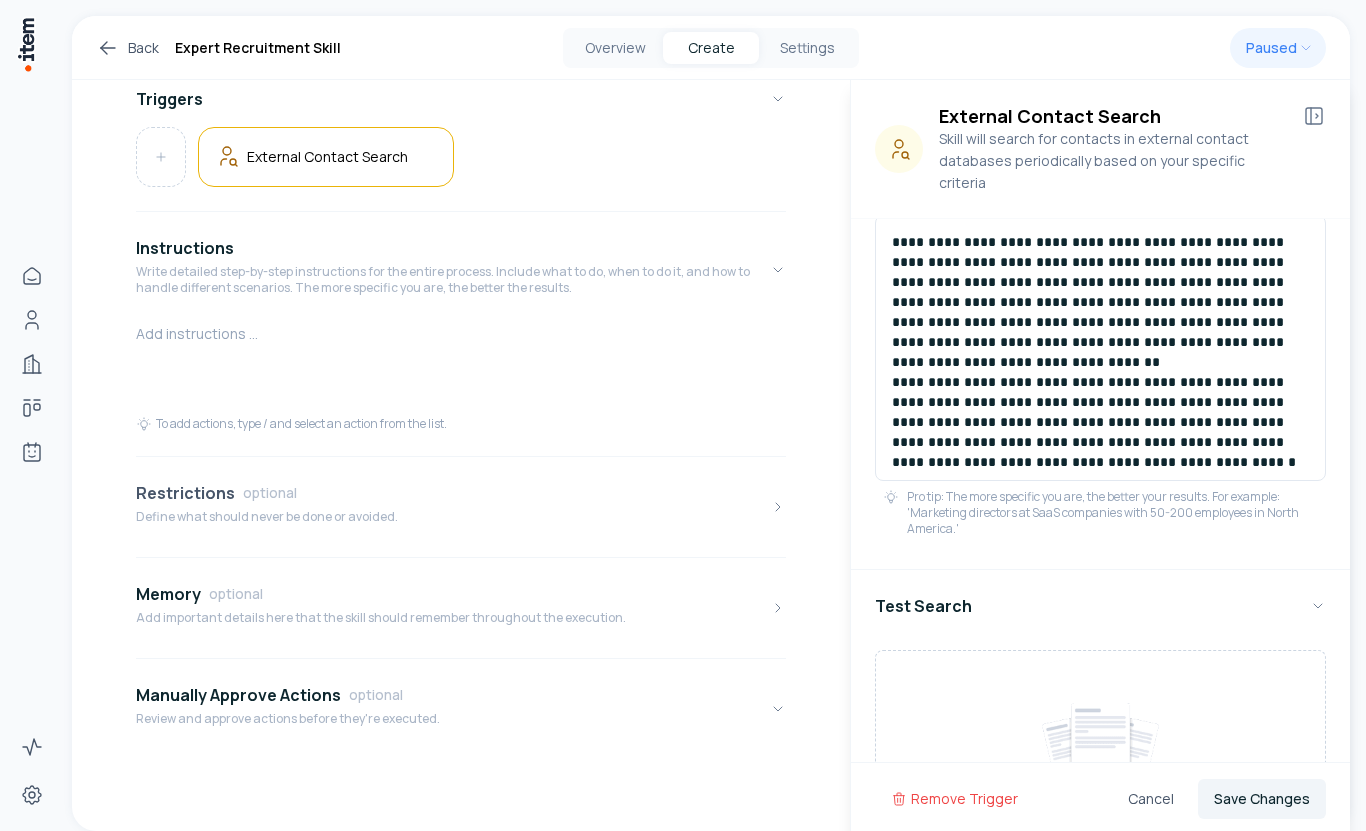 click on "Define what should never be done or avoided." at bounding box center (267, 517) 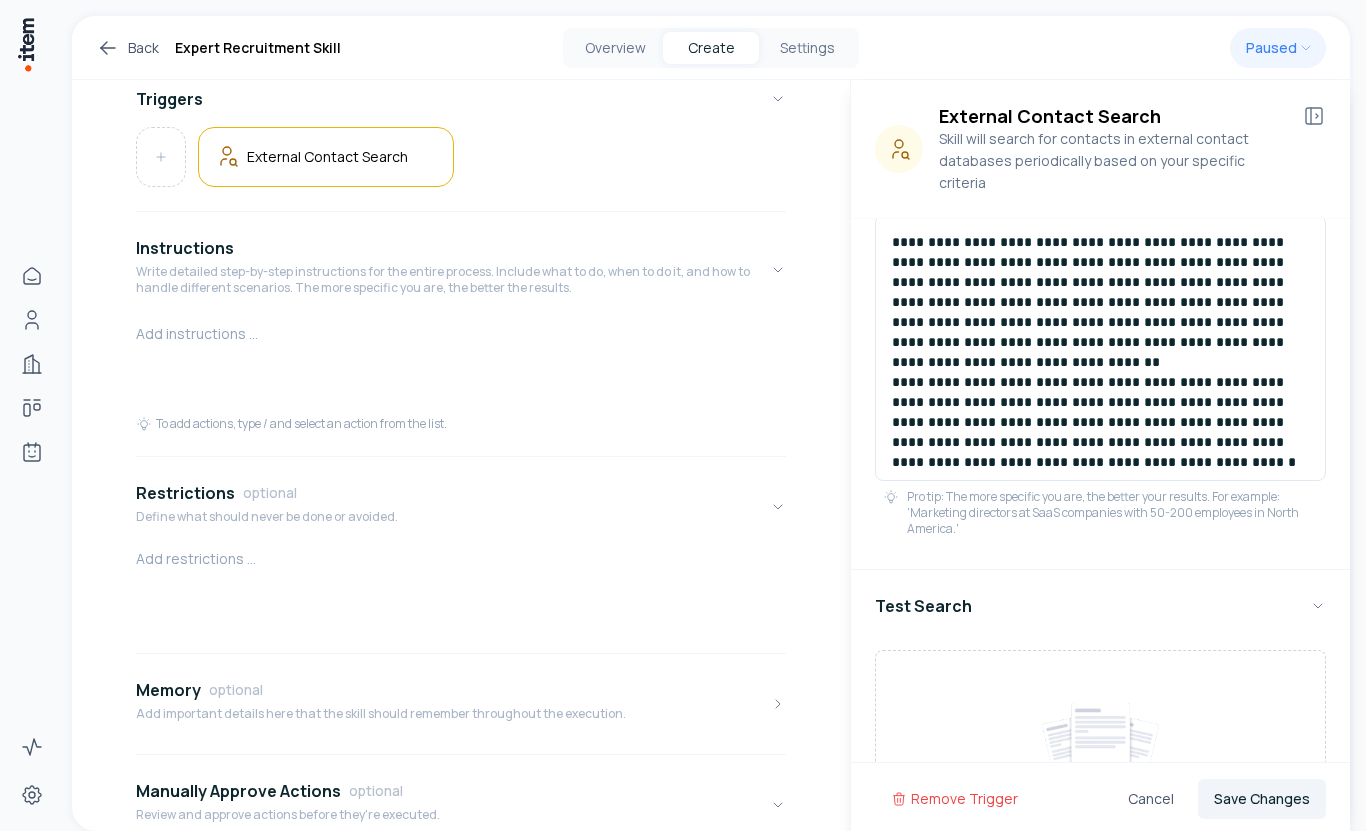 click at bounding box center [461, 559] 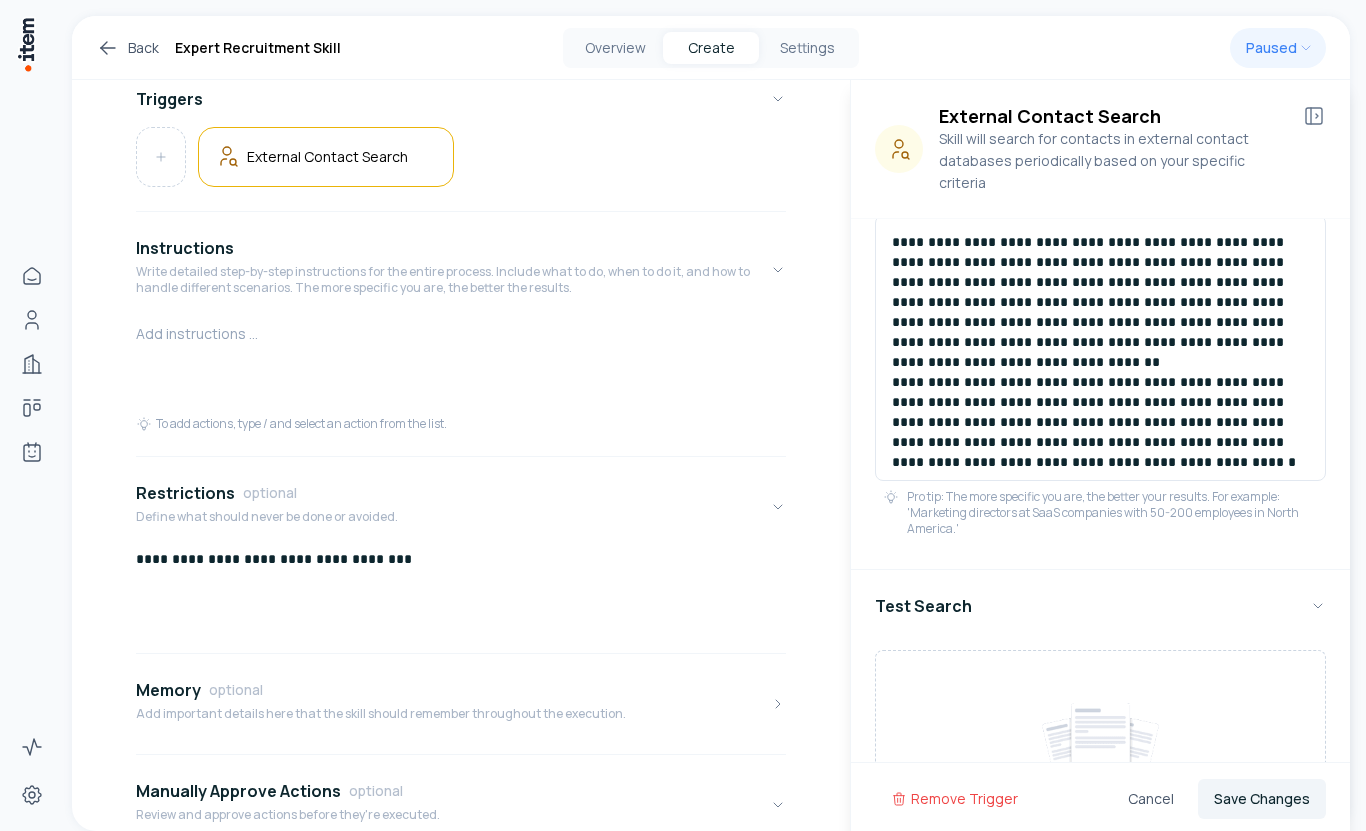 click on "**********" at bounding box center (461, 559) 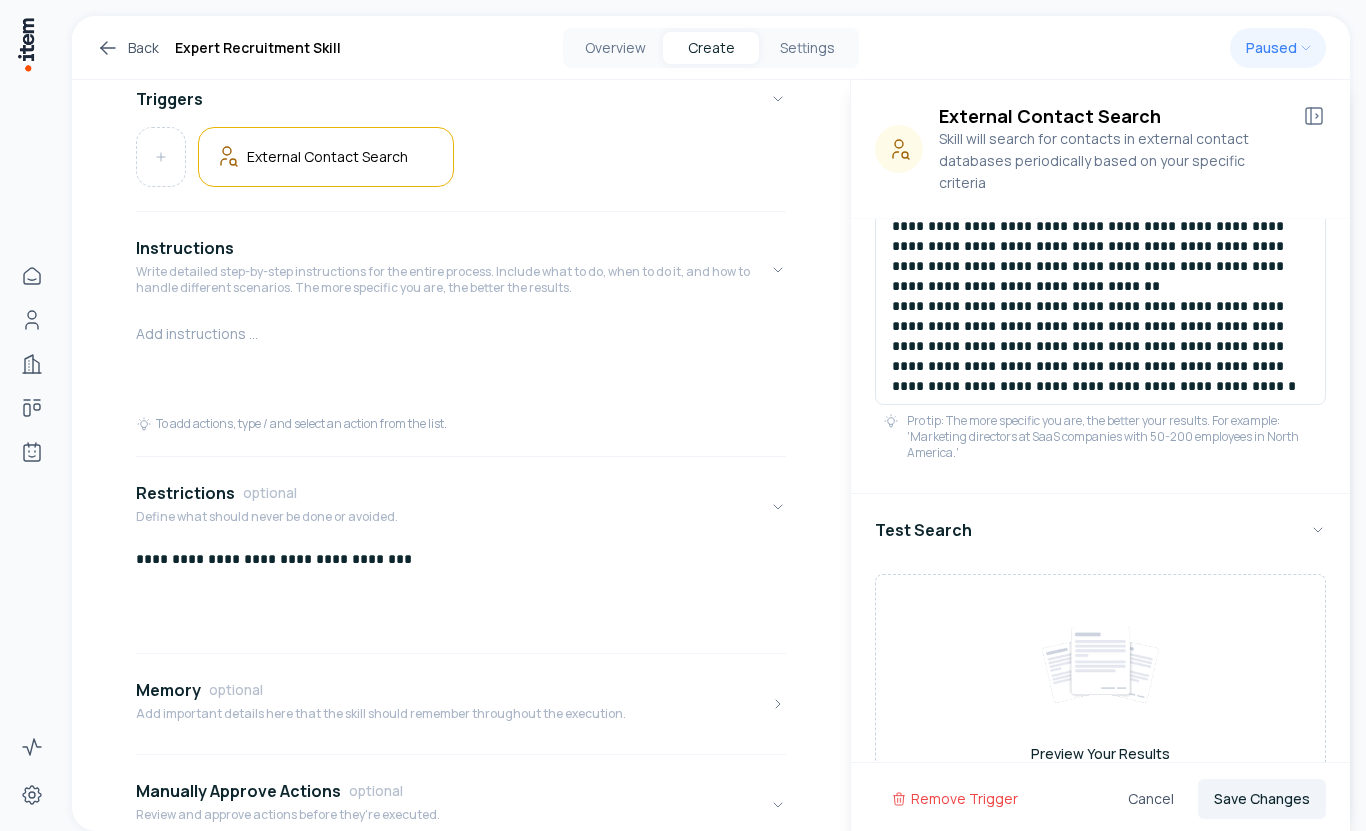 scroll, scrollTop: 481, scrollLeft: 0, axis: vertical 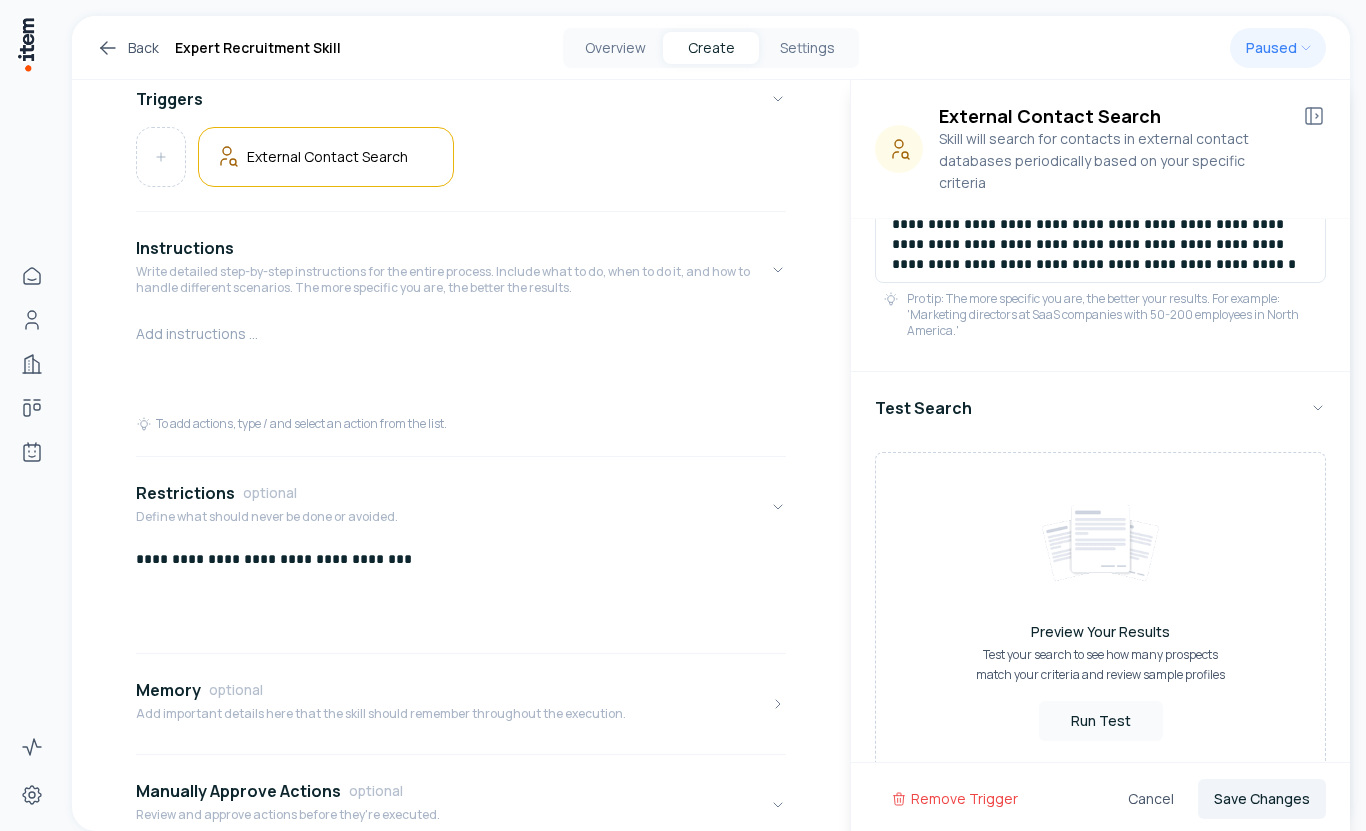 click on "Pro tip: The more specific you are, the better your results. For example: 'Marketing directors at SaaS companies with 50-200 employees in North America.'" at bounding box center [1112, 315] 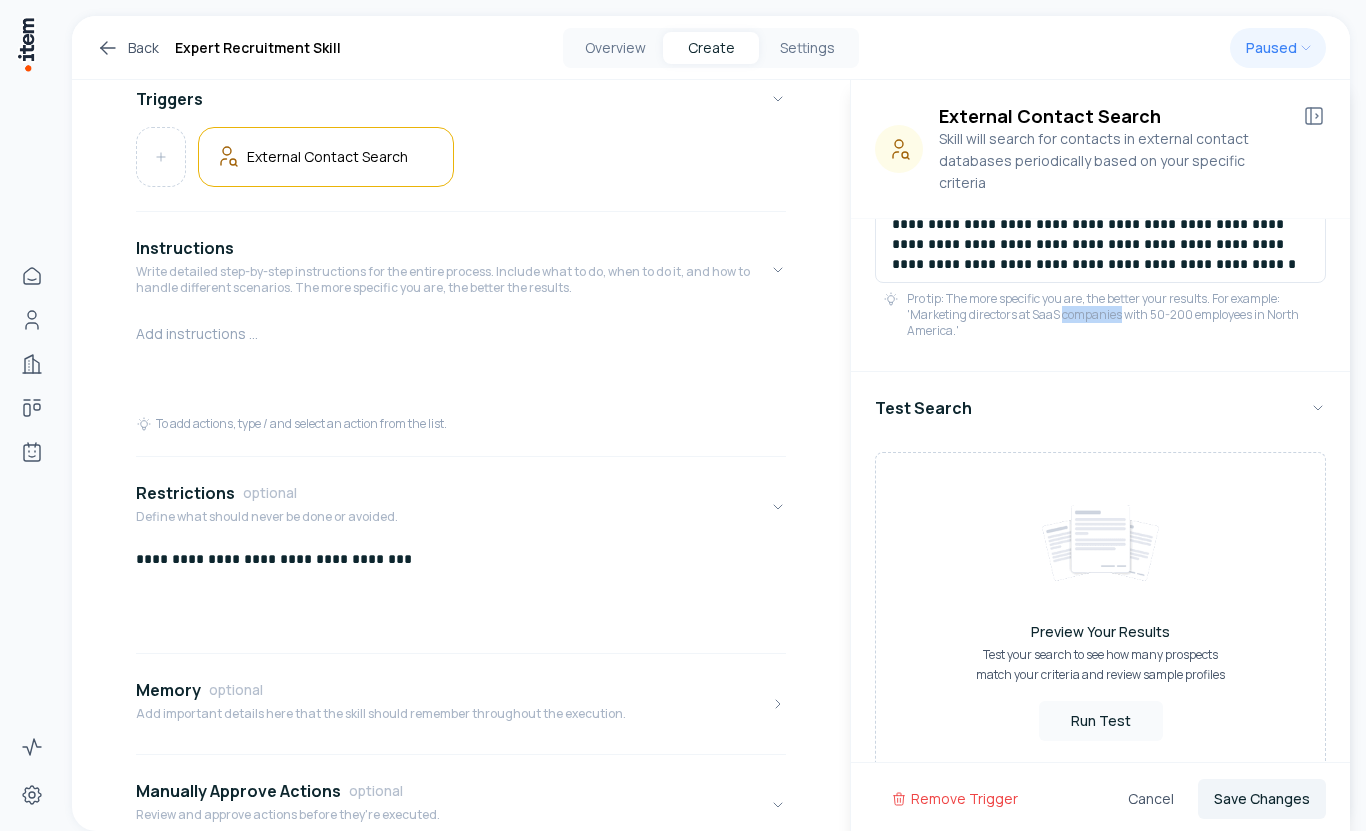 click on "Pro tip: The more specific you are, the better your results. For example: 'Marketing directors at SaaS companies with 50-200 employees in North America.'" at bounding box center (1112, 315) 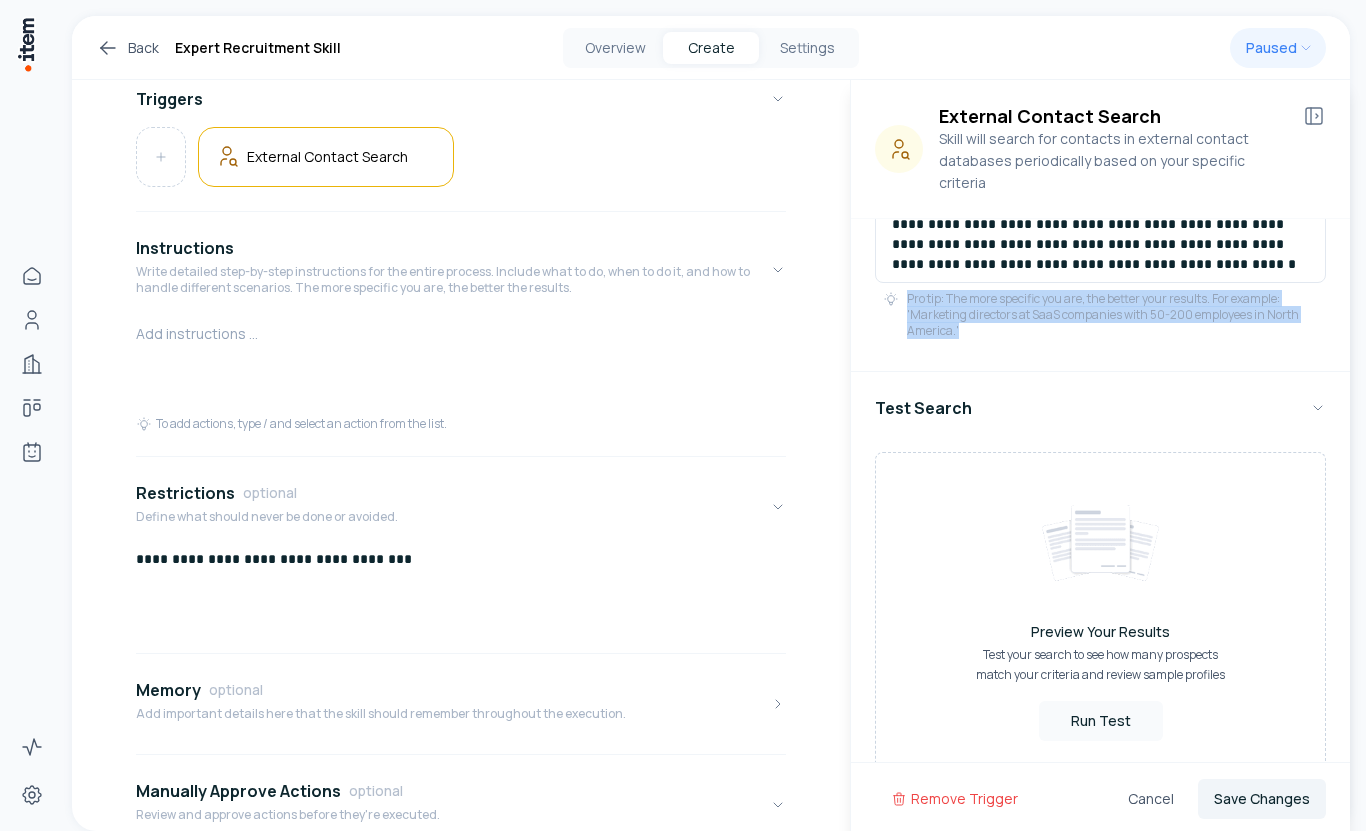 click on "Pro tip: The more specific you are, the better your results. For example: 'Marketing directors at SaaS companies with 50-200 employees in North America.'" at bounding box center [1112, 315] 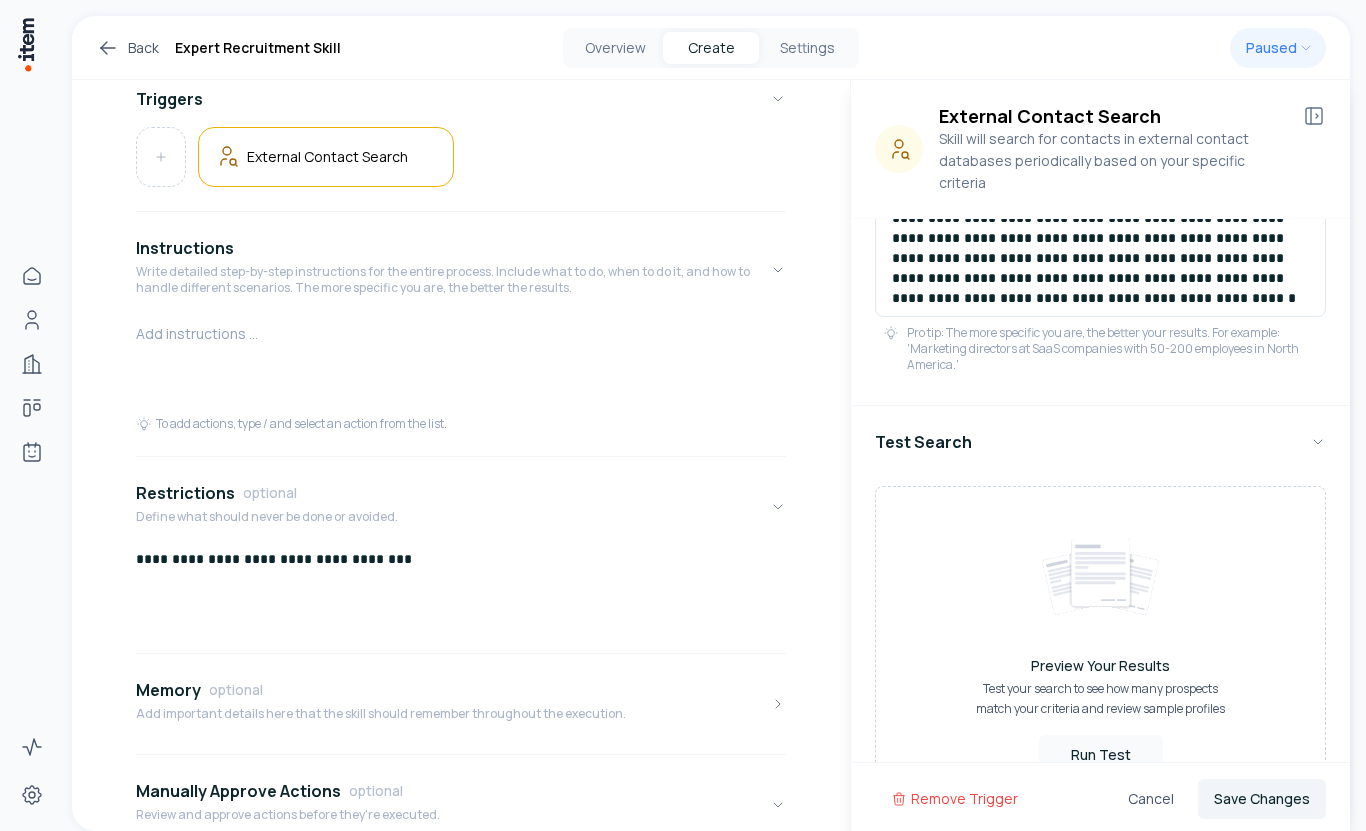 scroll, scrollTop: 481, scrollLeft: 0, axis: vertical 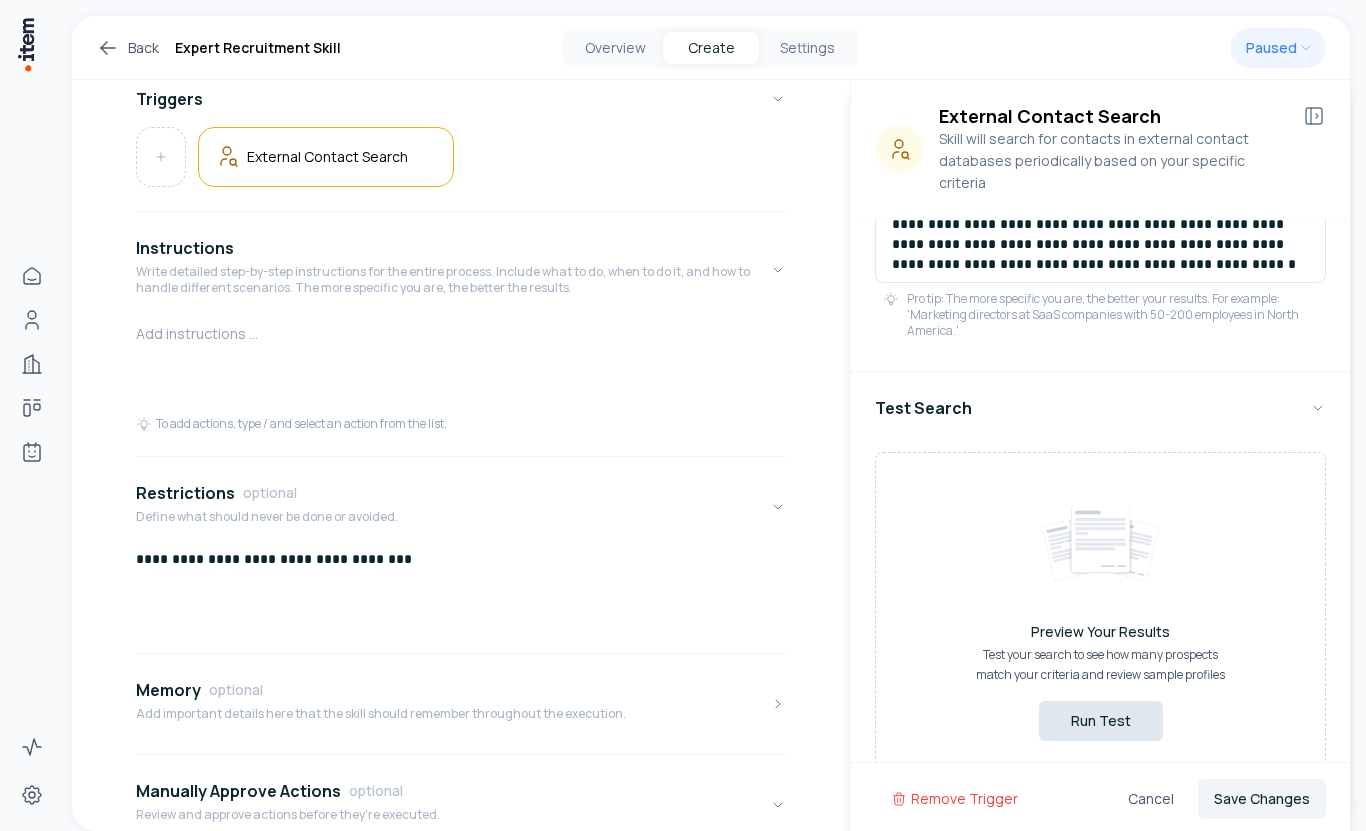 click on "Run Test" at bounding box center [1101, 721] 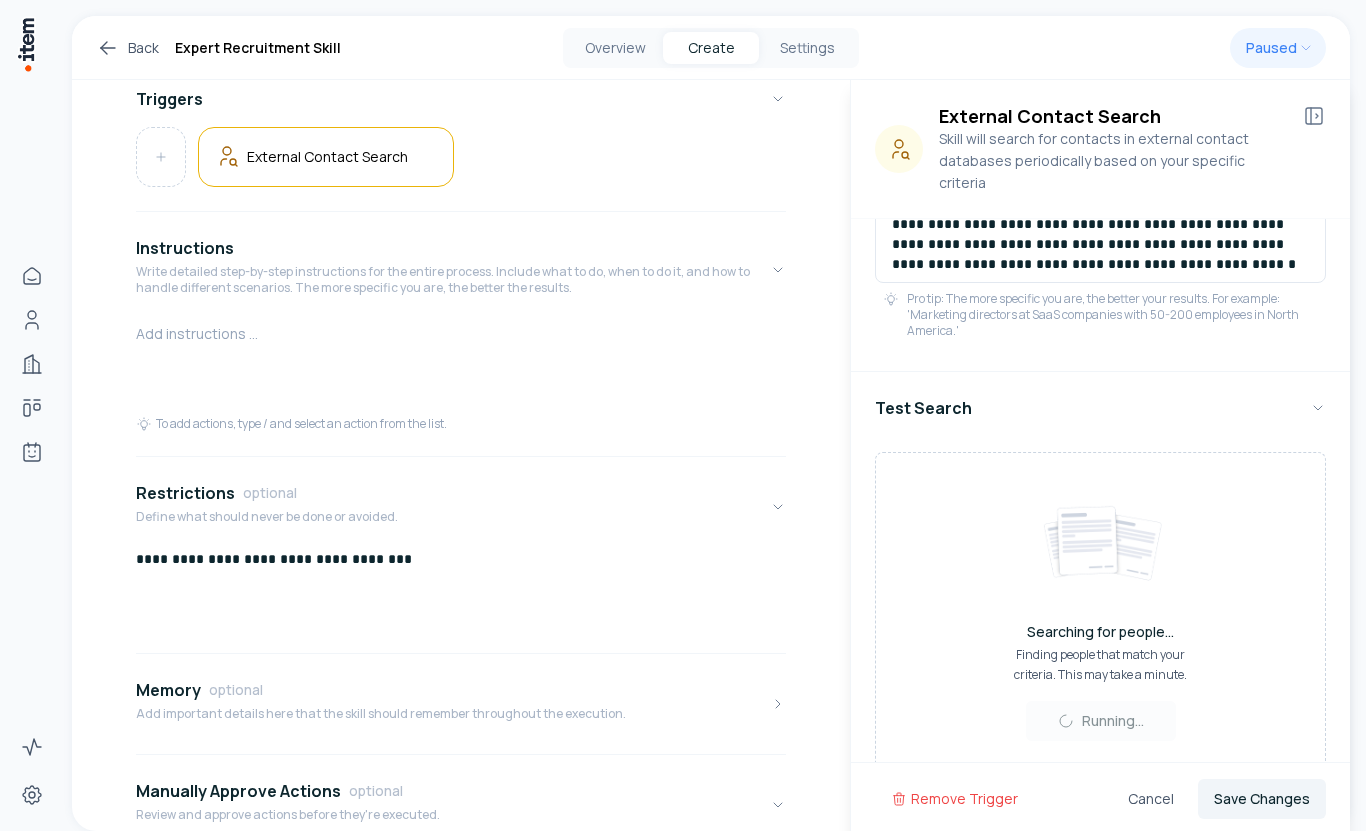 click on "**********" at bounding box center [461, 597] 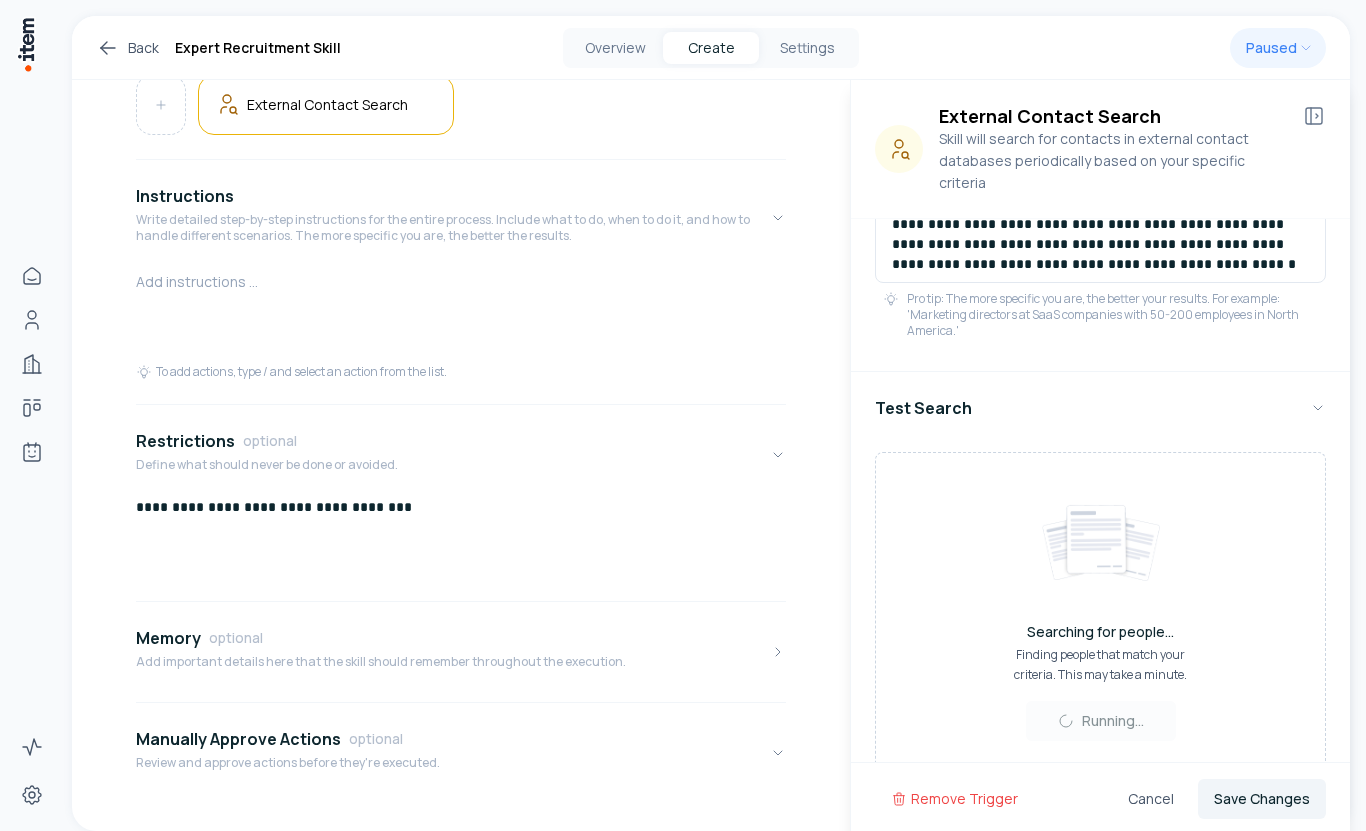 scroll, scrollTop: 450, scrollLeft: 0, axis: vertical 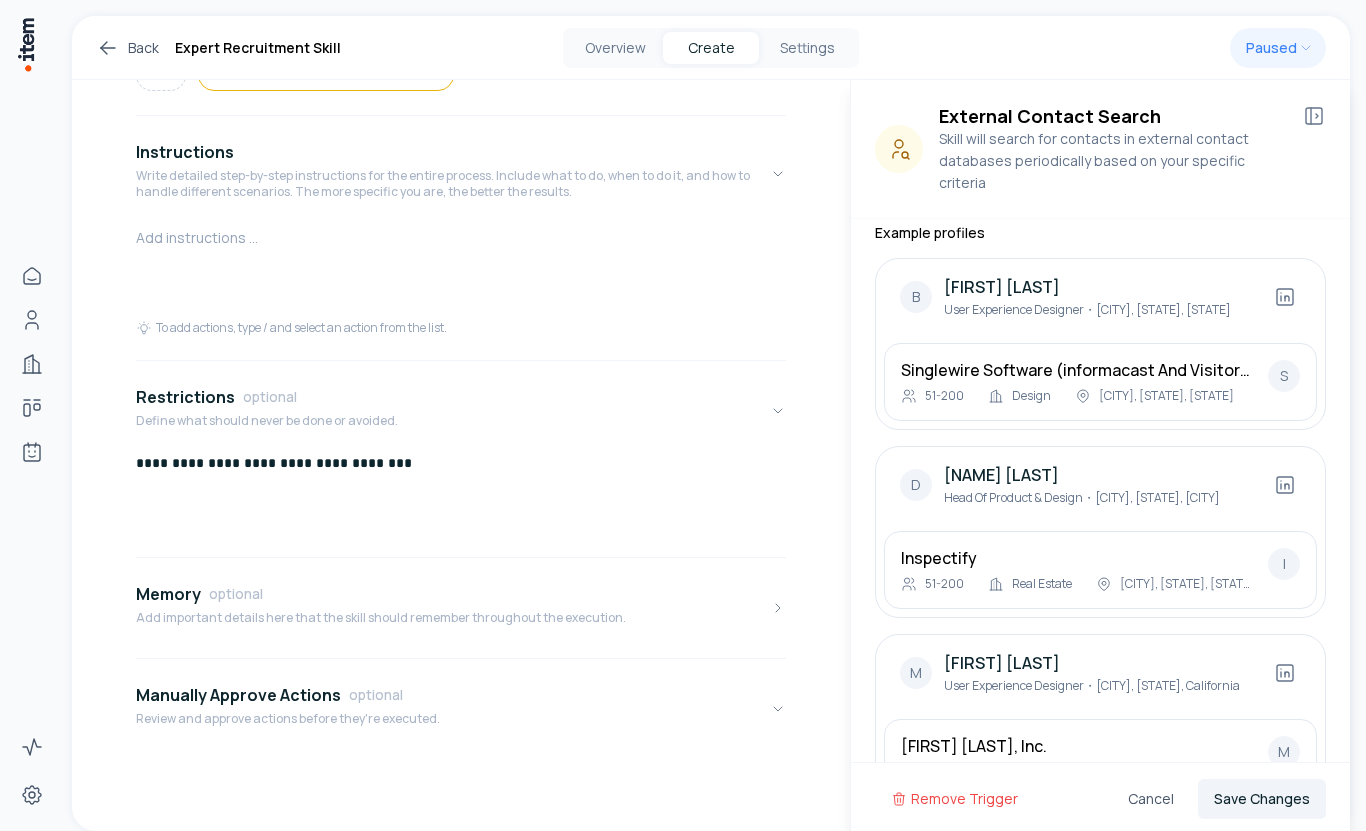 click on "B [FIRST] [LAST] User Experience Designer ・ [CITY], [STATE] ,   [STATE]" at bounding box center (1100, 297) 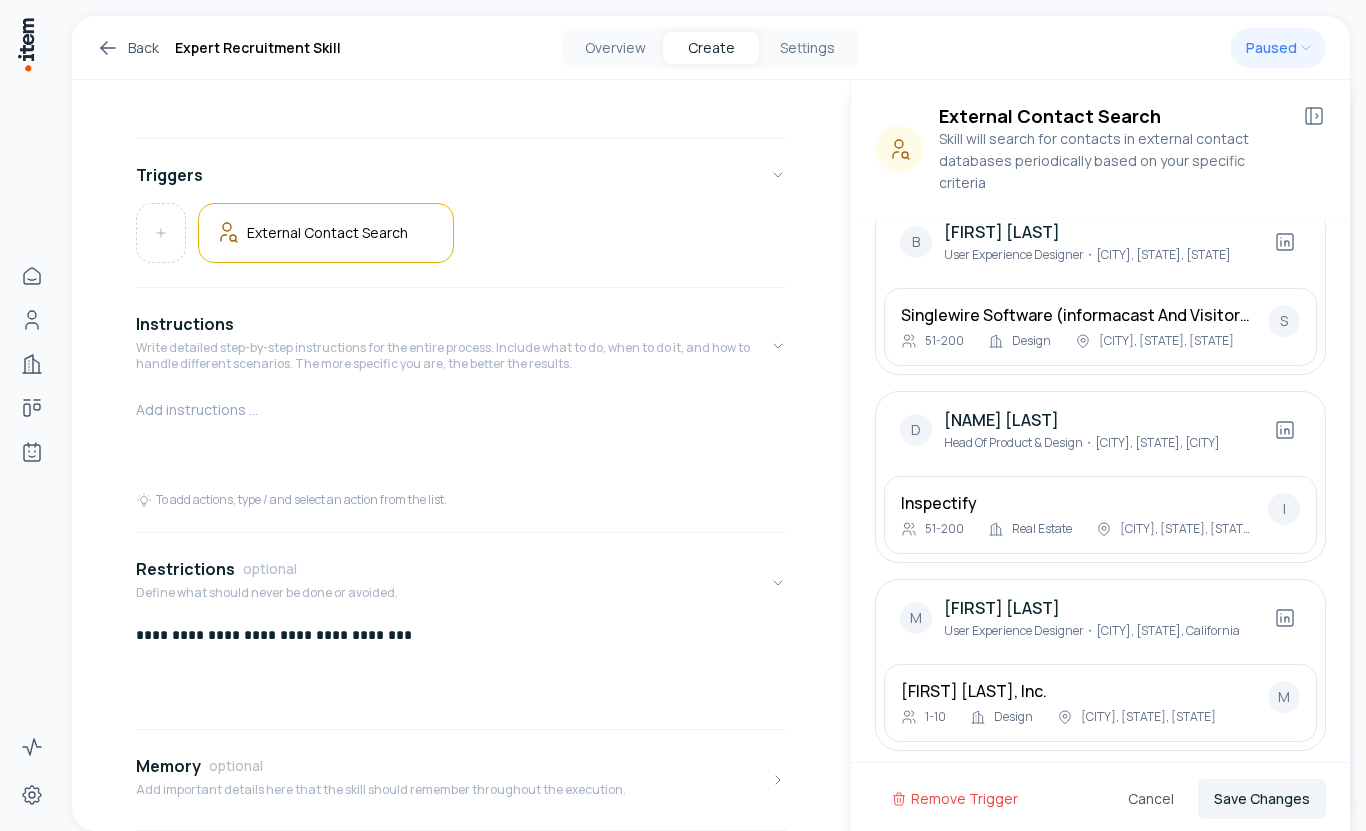 scroll, scrollTop: 0, scrollLeft: 0, axis: both 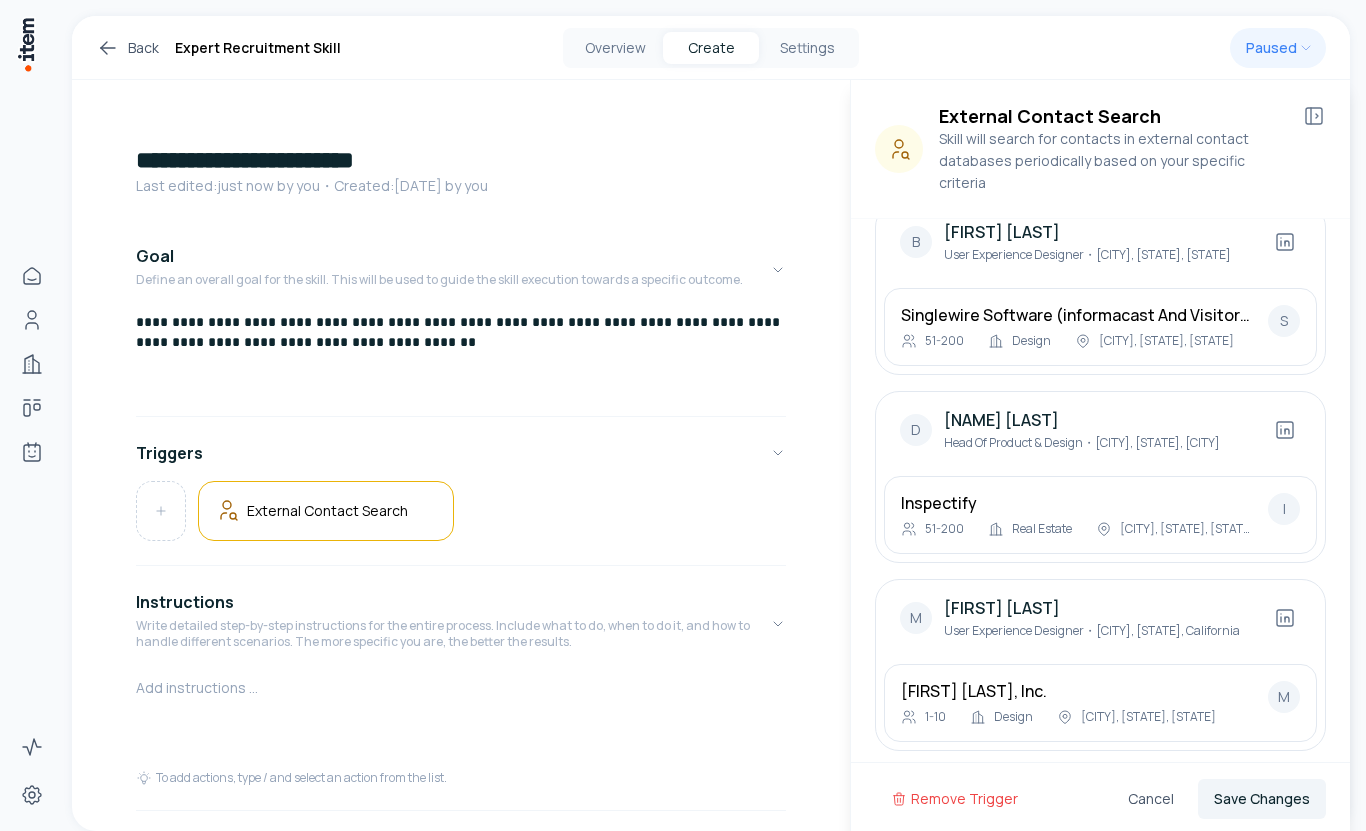 click on "**********" at bounding box center [461, 160] 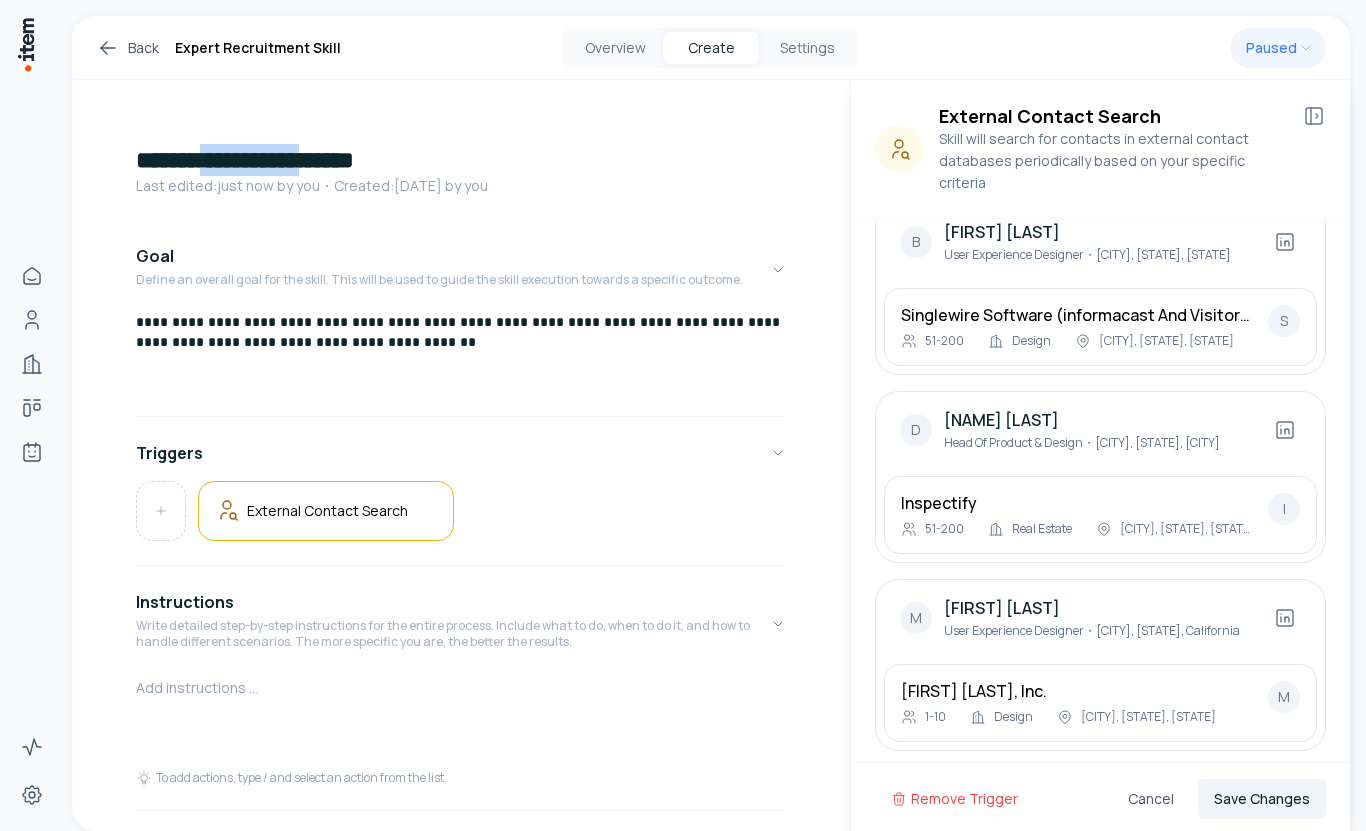 click on "**********" at bounding box center [461, 160] 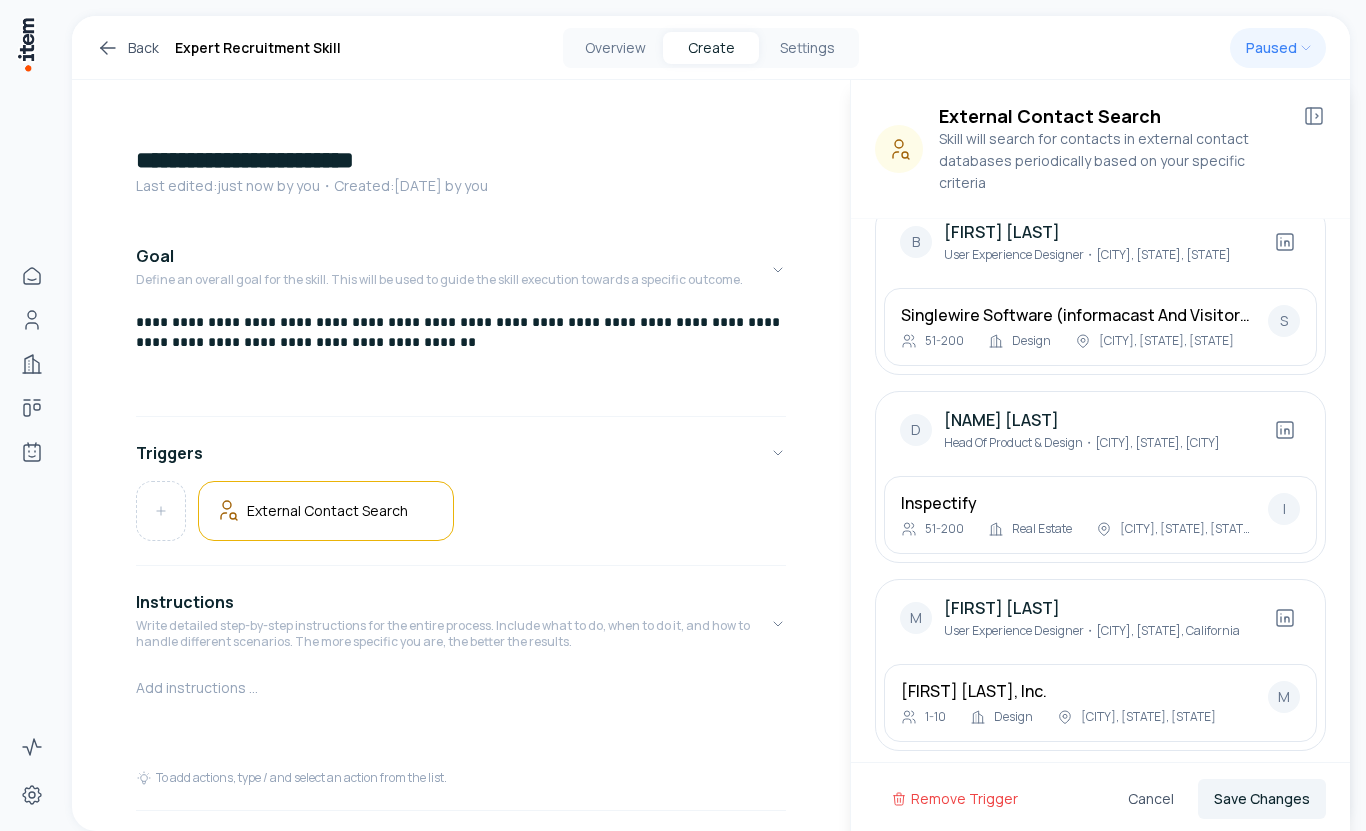 click on "**********" at bounding box center [461, 160] 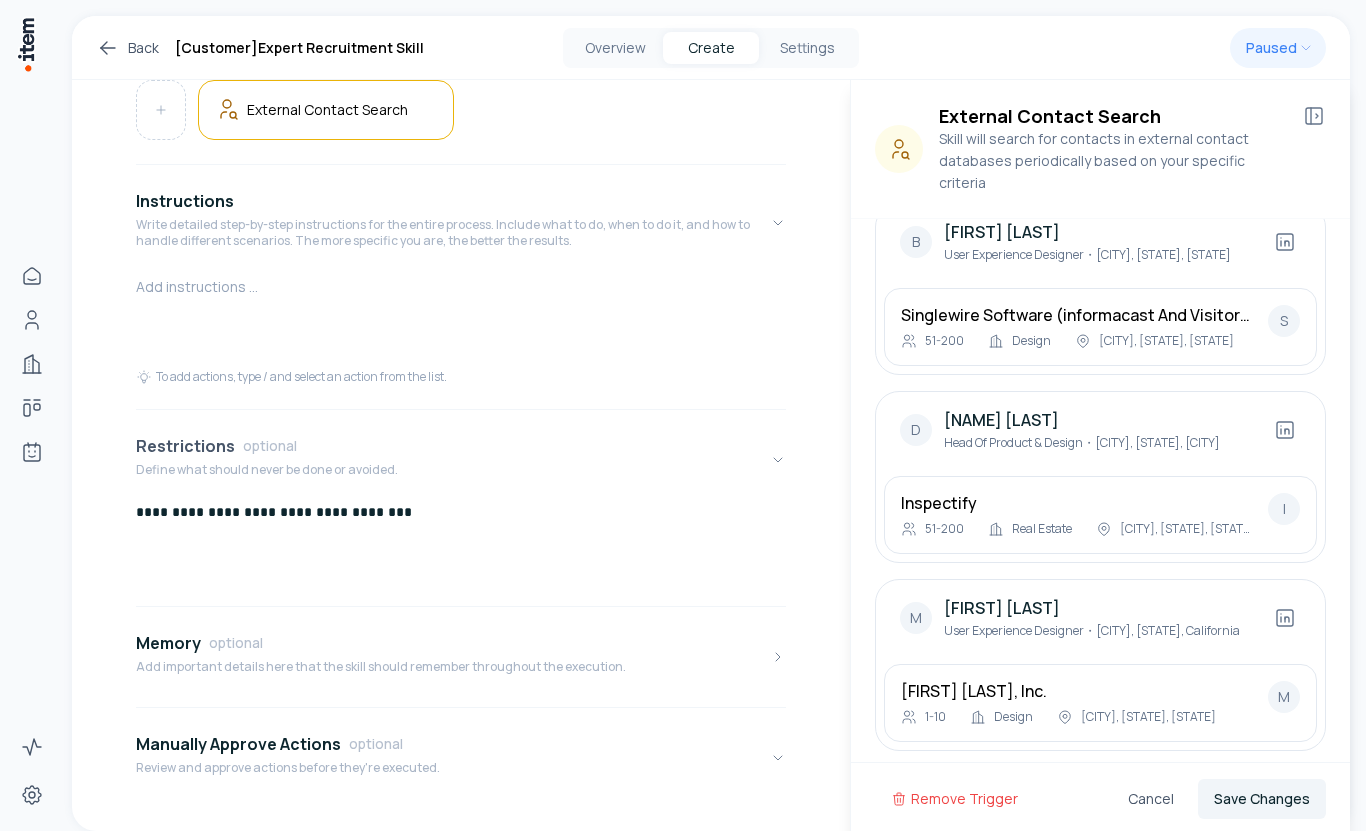 scroll, scrollTop: 391, scrollLeft: 0, axis: vertical 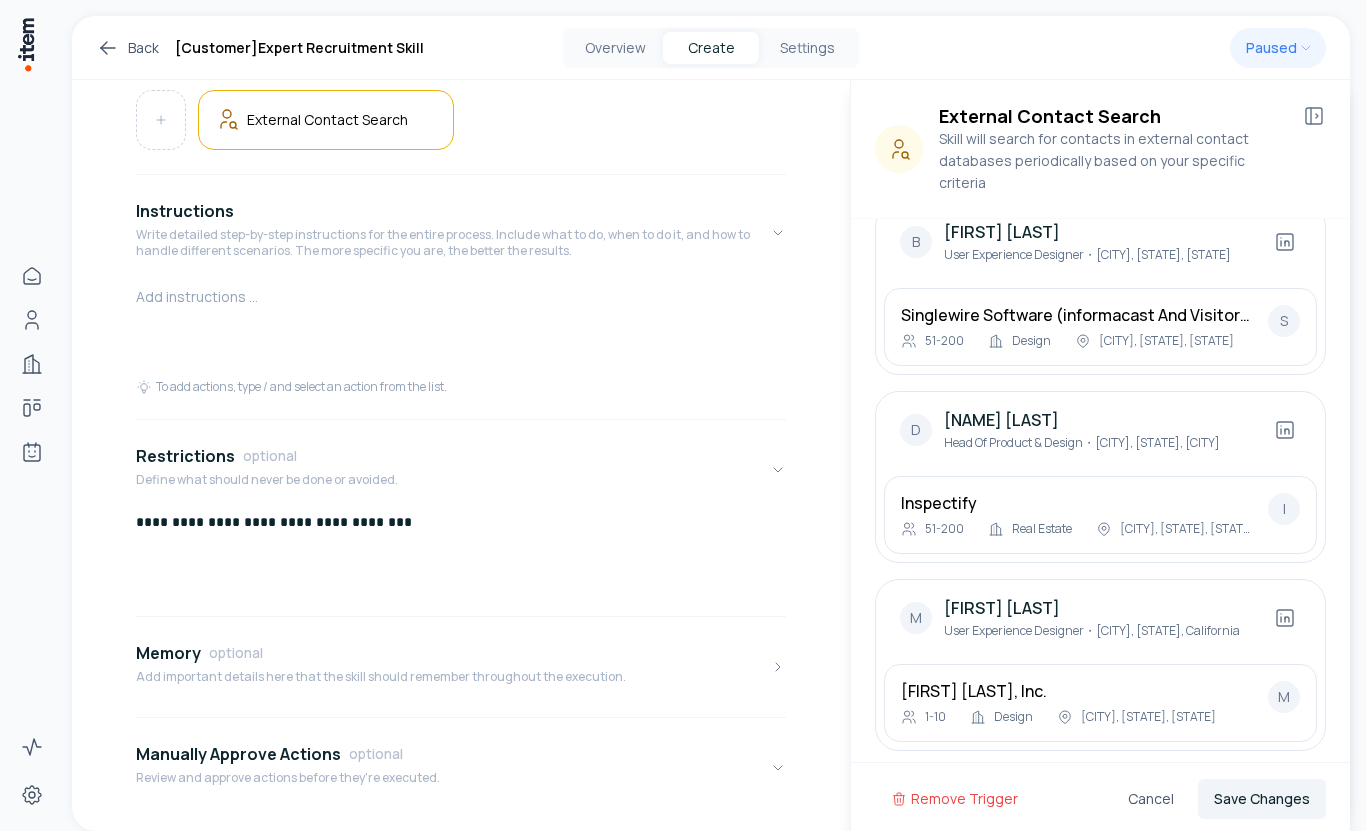 click at bounding box center (461, 299) 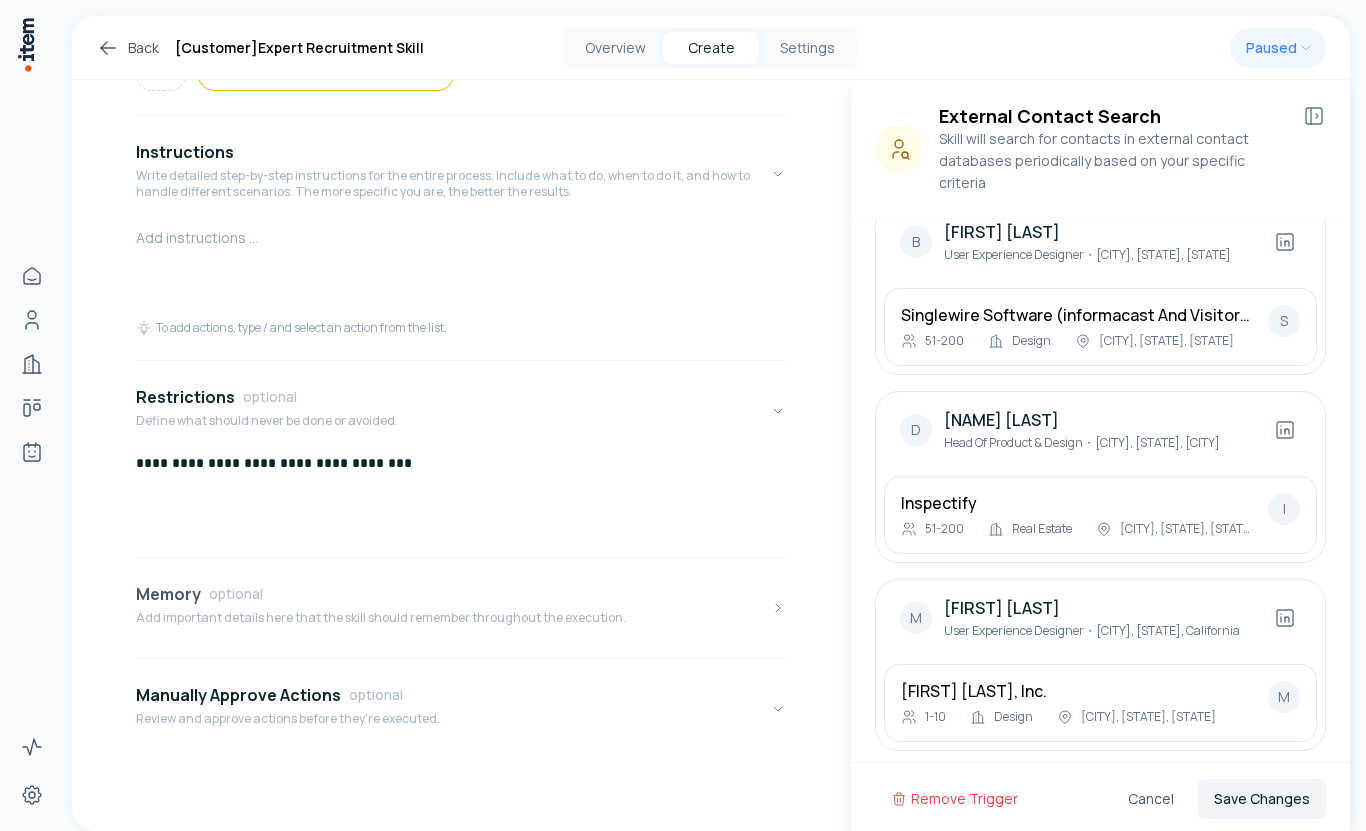 click on "Memory optional Add important details here that the skill should remember throughout the execution." at bounding box center (381, 608) 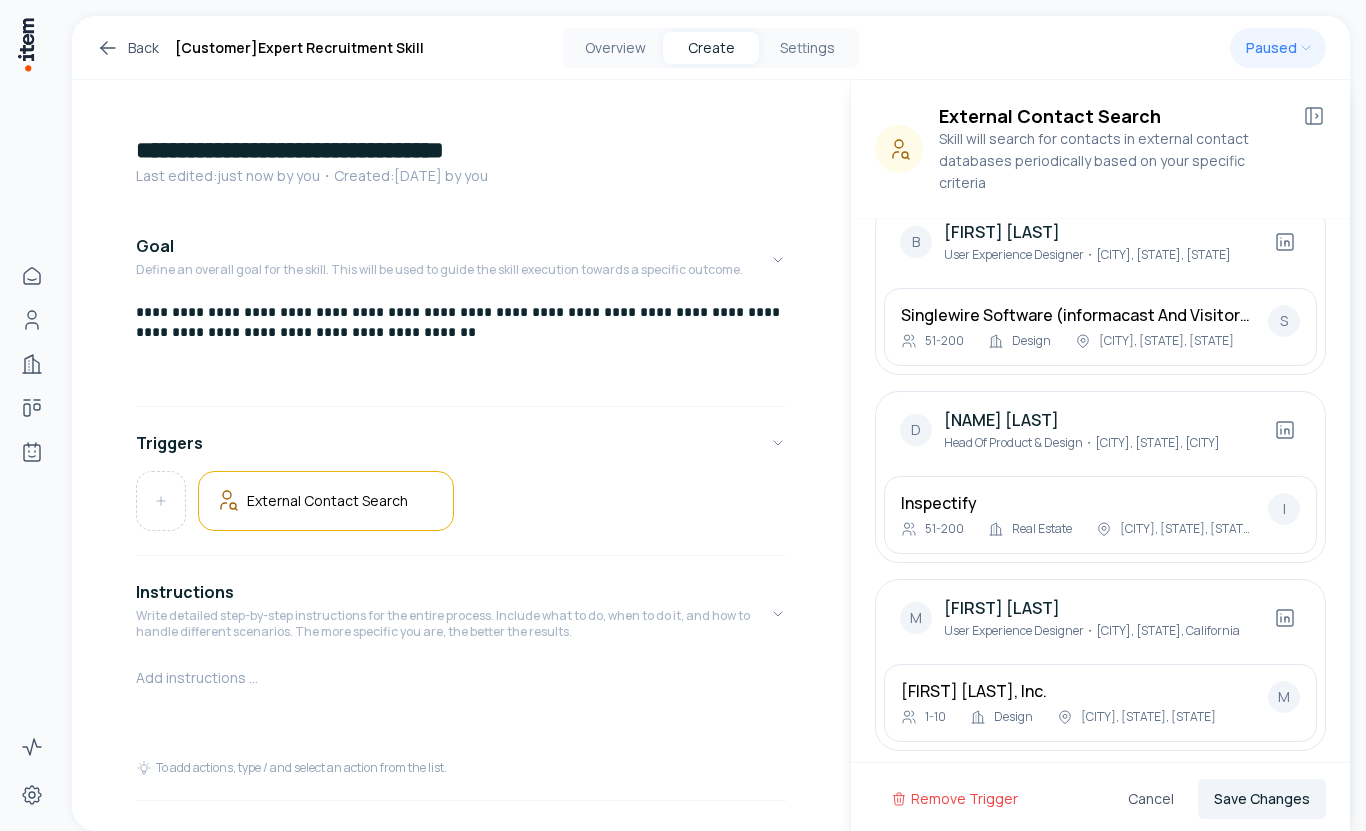 scroll, scrollTop: 3, scrollLeft: 0, axis: vertical 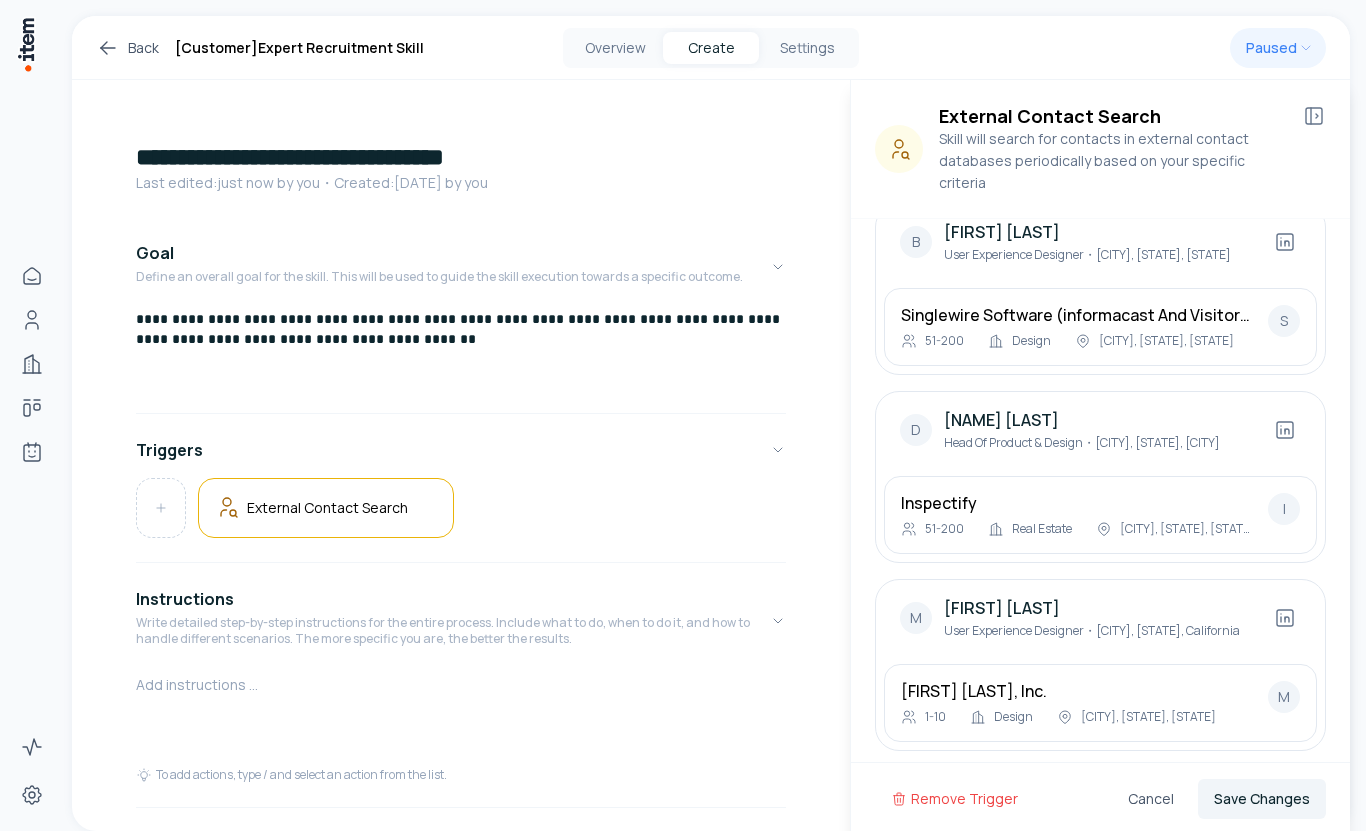 type 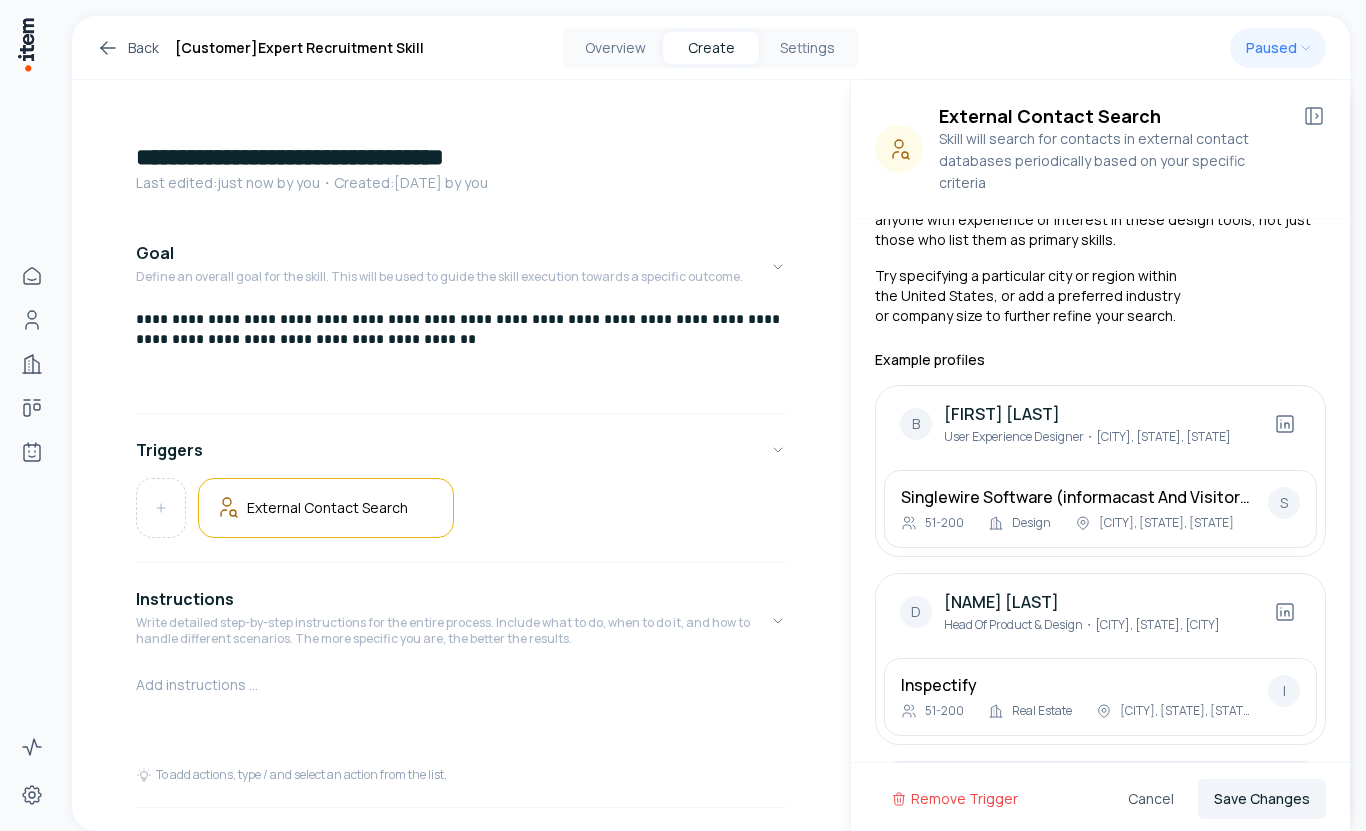 scroll, scrollTop: 1054, scrollLeft: 0, axis: vertical 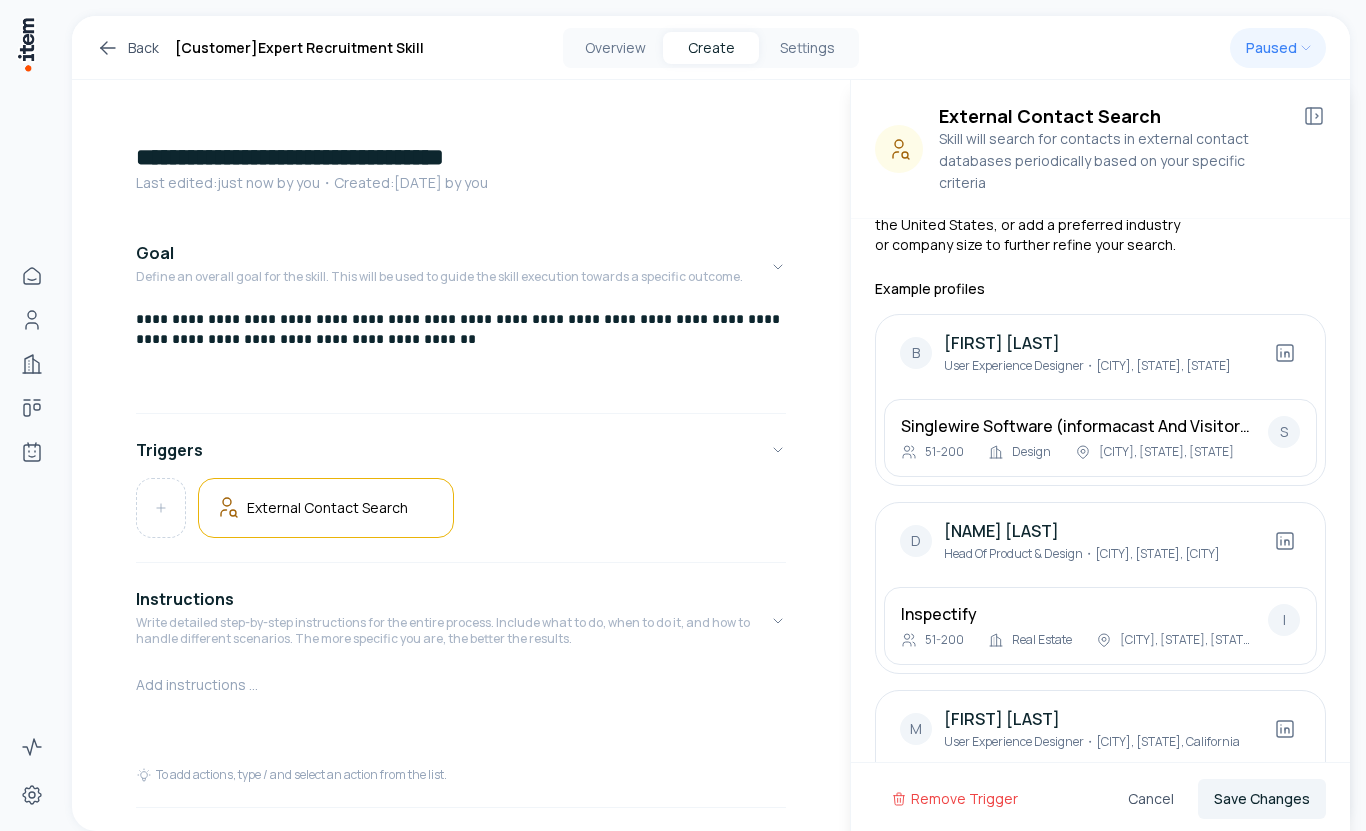 click on "B" at bounding box center [916, 353] 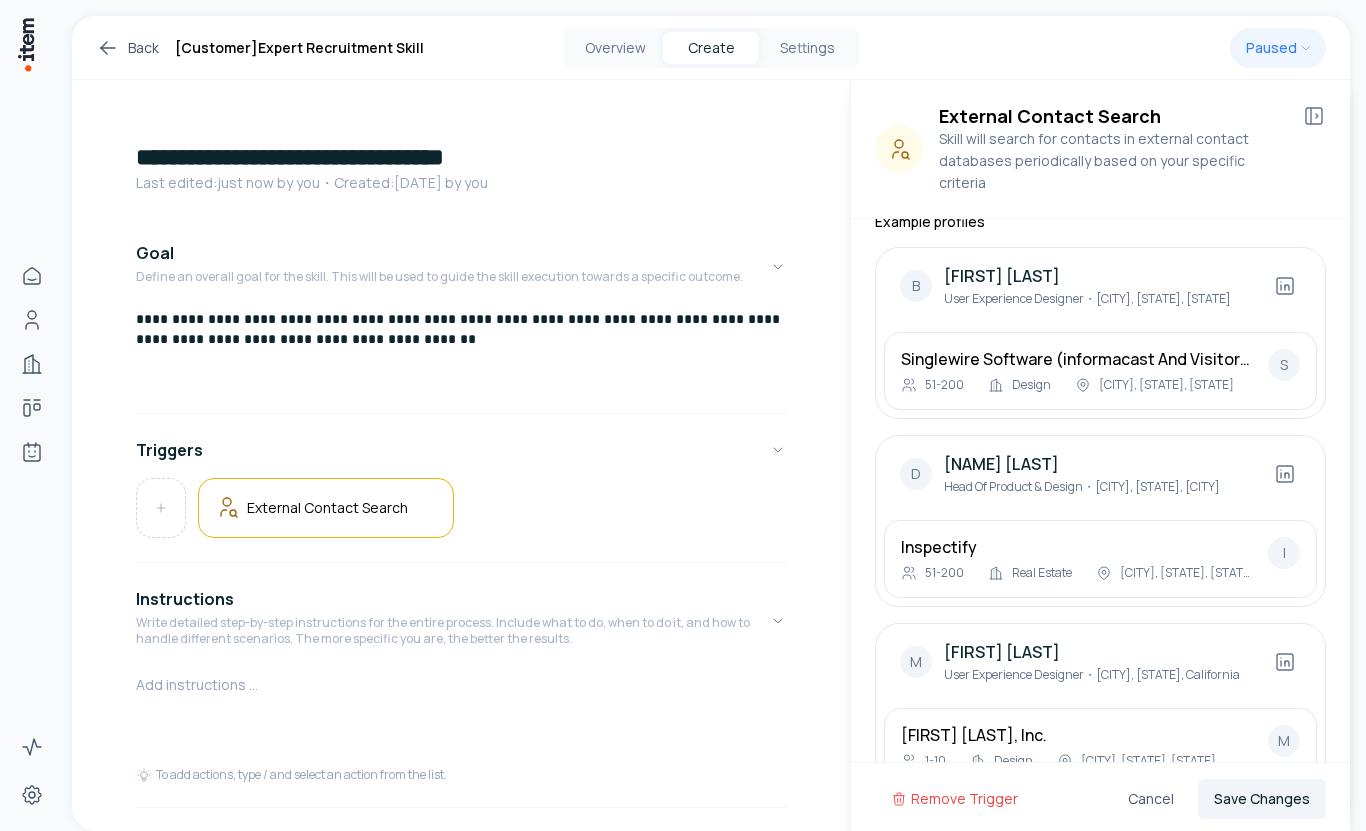 scroll, scrollTop: 1183, scrollLeft: 0, axis: vertical 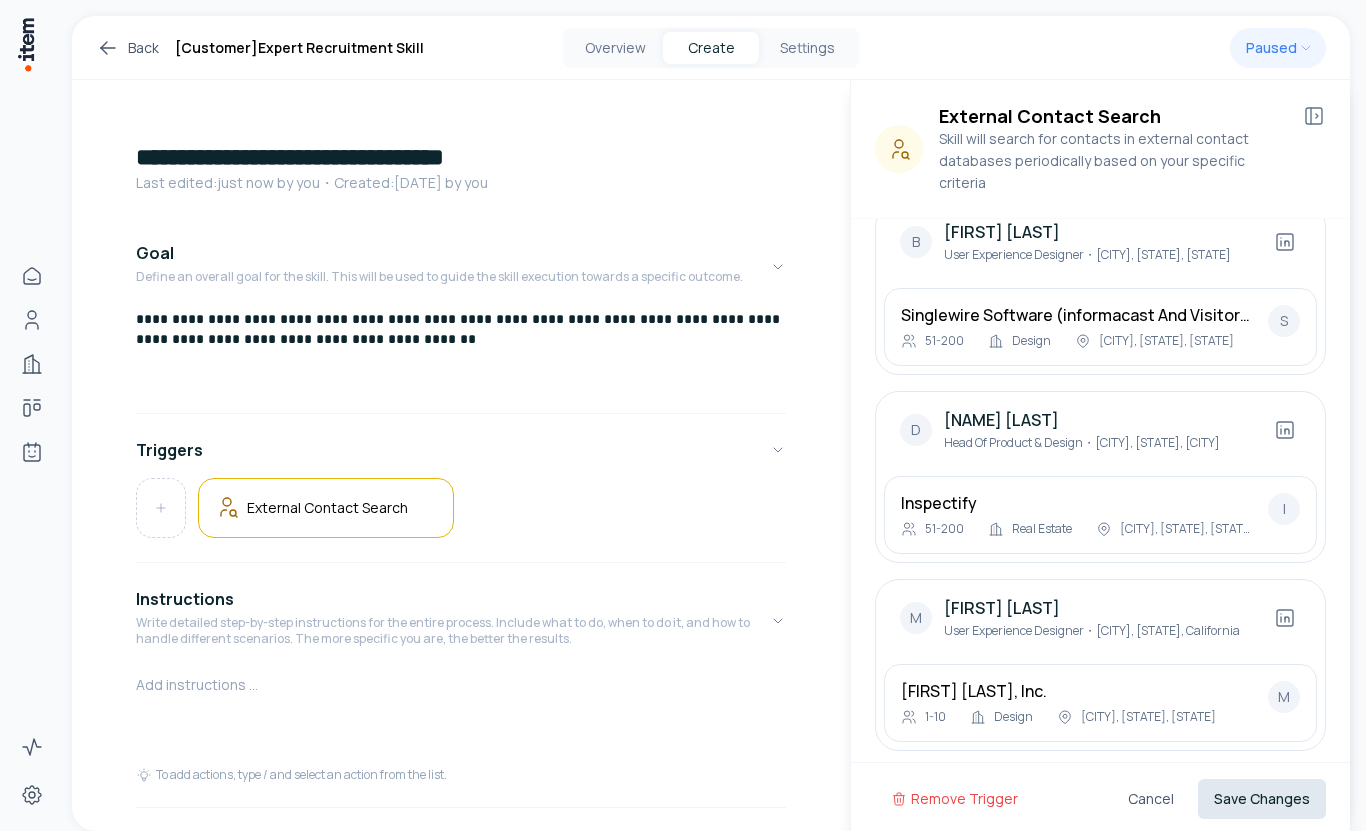 click on "Save Changes" at bounding box center (1262, 799) 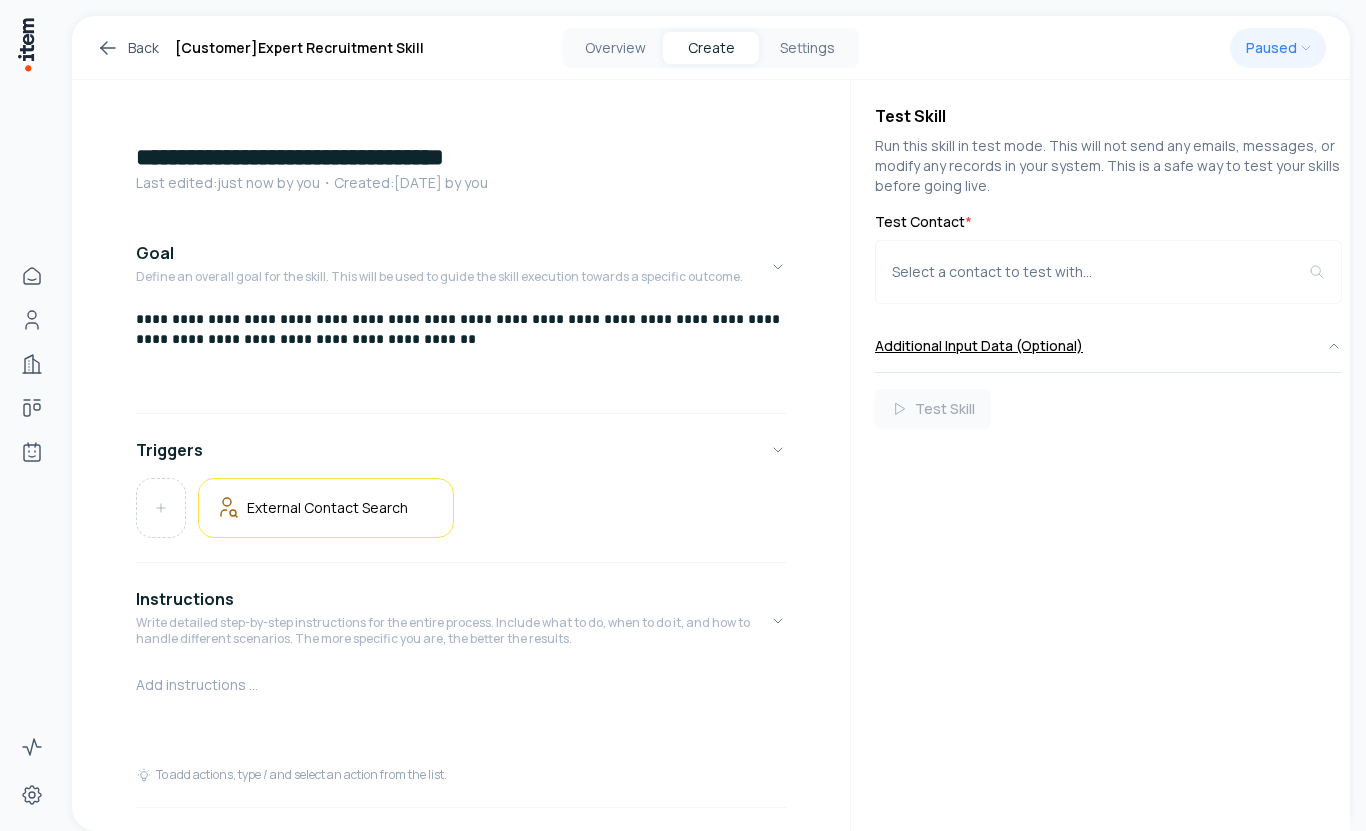 click on "Additional Input Data (Optional)" at bounding box center [1108, 346] 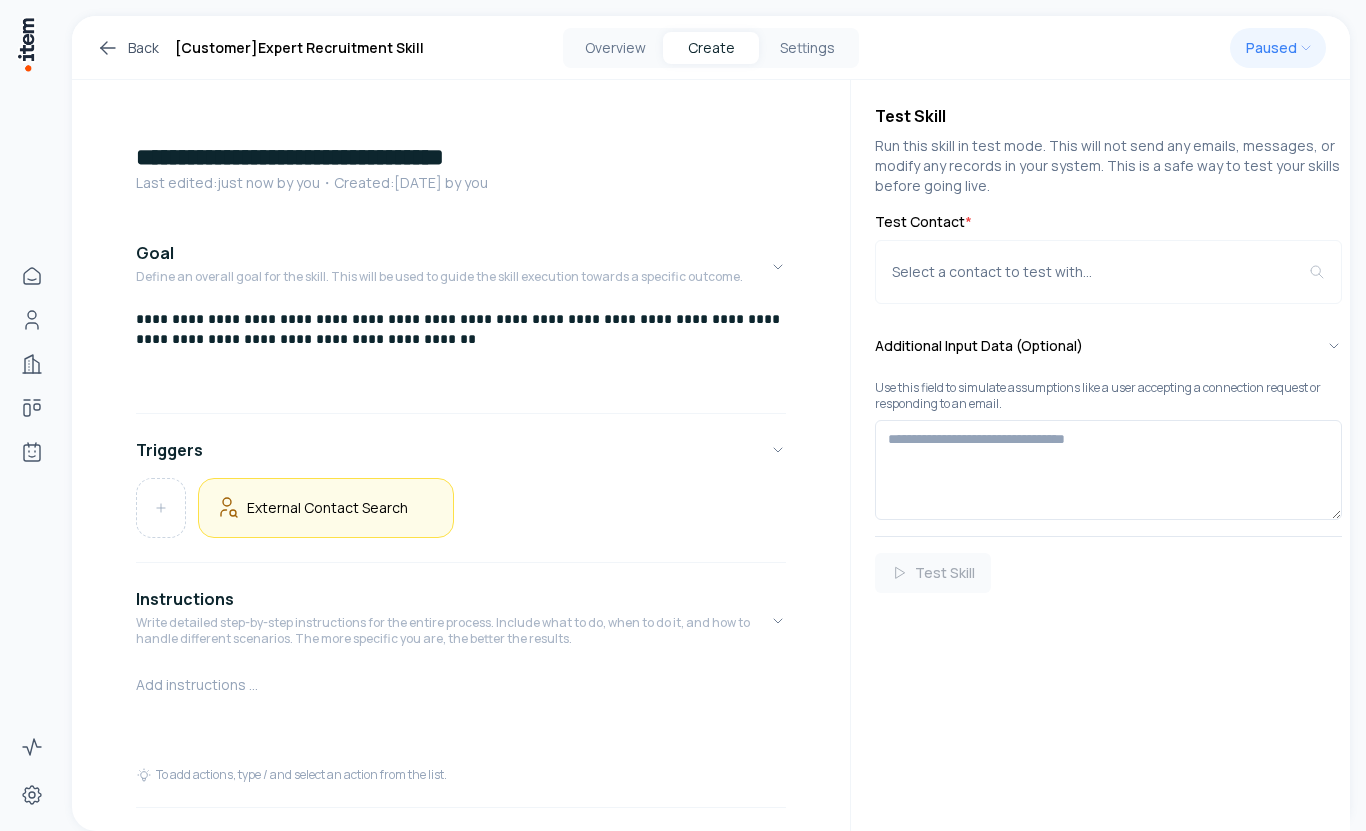 click on "External Contact Search" at bounding box center (326, 508) 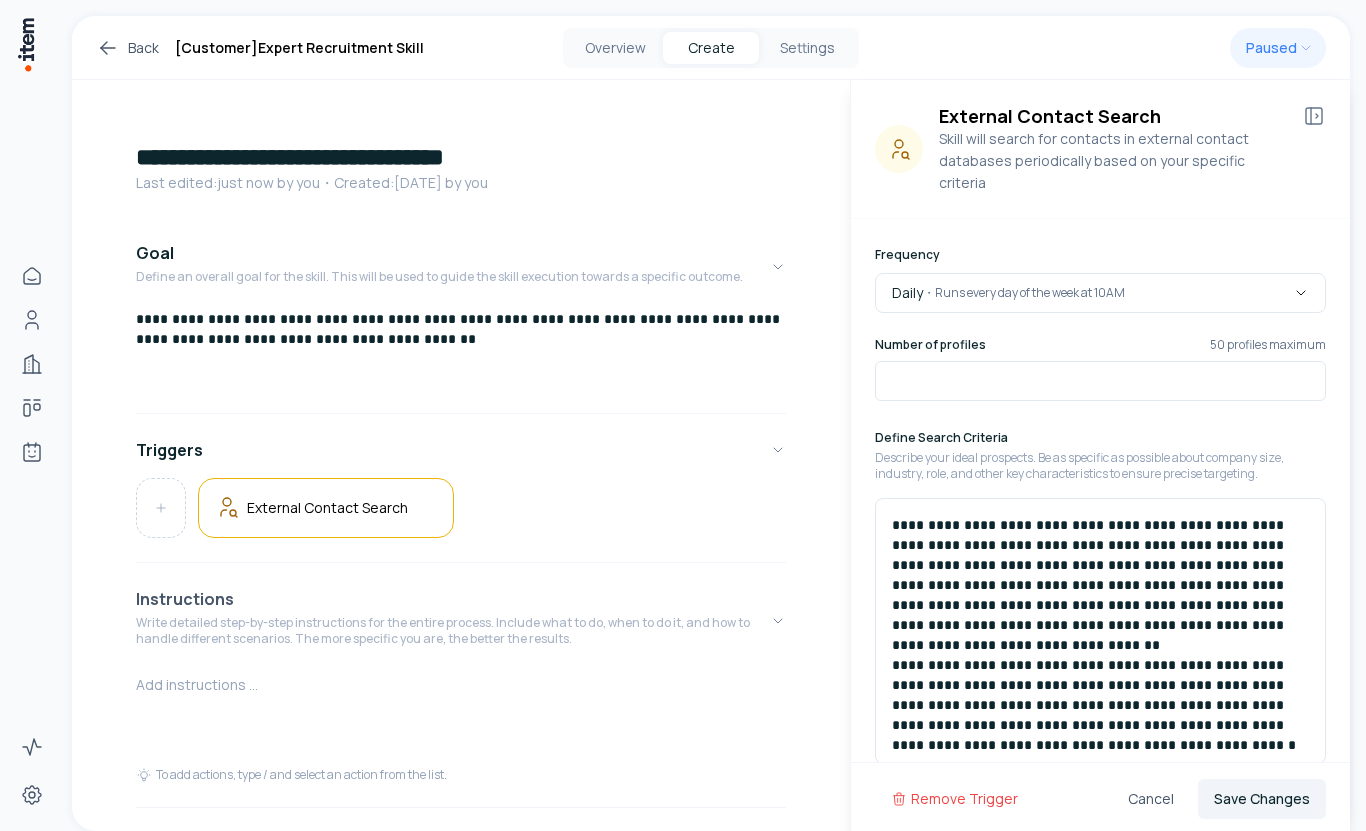 click on "Write detailed step-by-step instructions for the entire process. Include what to do, when to do it, and how to handle different scenarios. The more specific you are, the better the results." at bounding box center (453, 631) 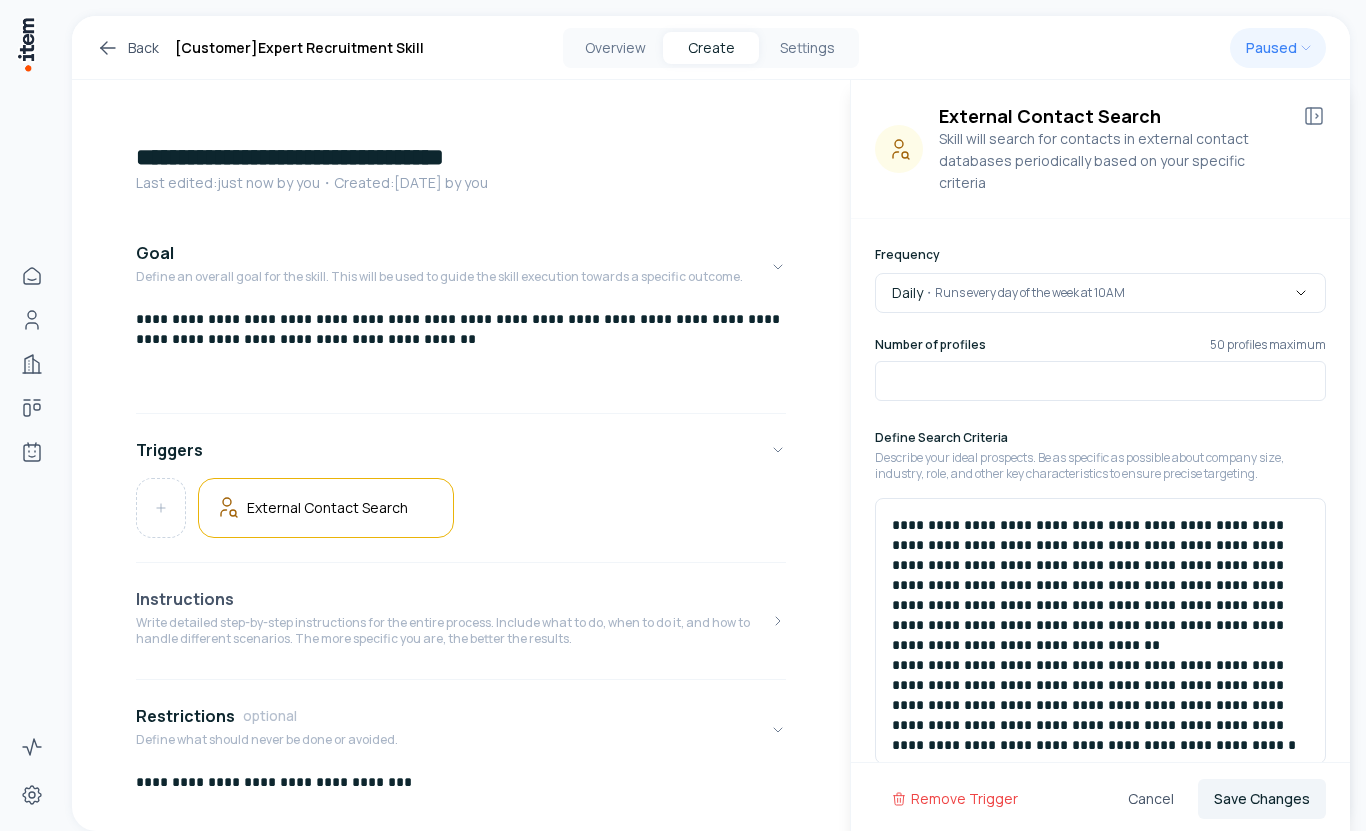 click on "Write detailed step-by-step instructions for the entire process. Include what to do, when to do it, and how to handle different scenarios. The more specific you are, the better the results." at bounding box center (453, 631) 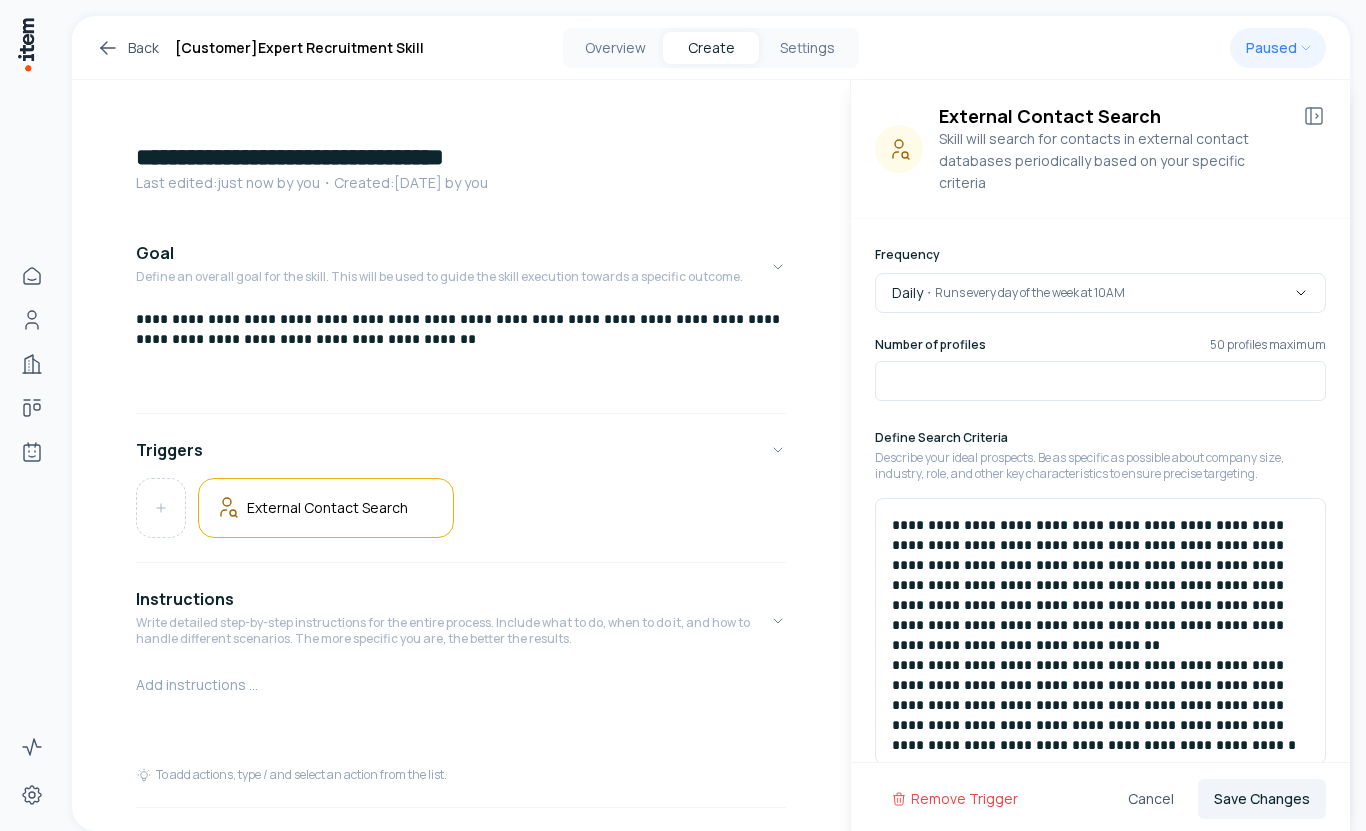 click 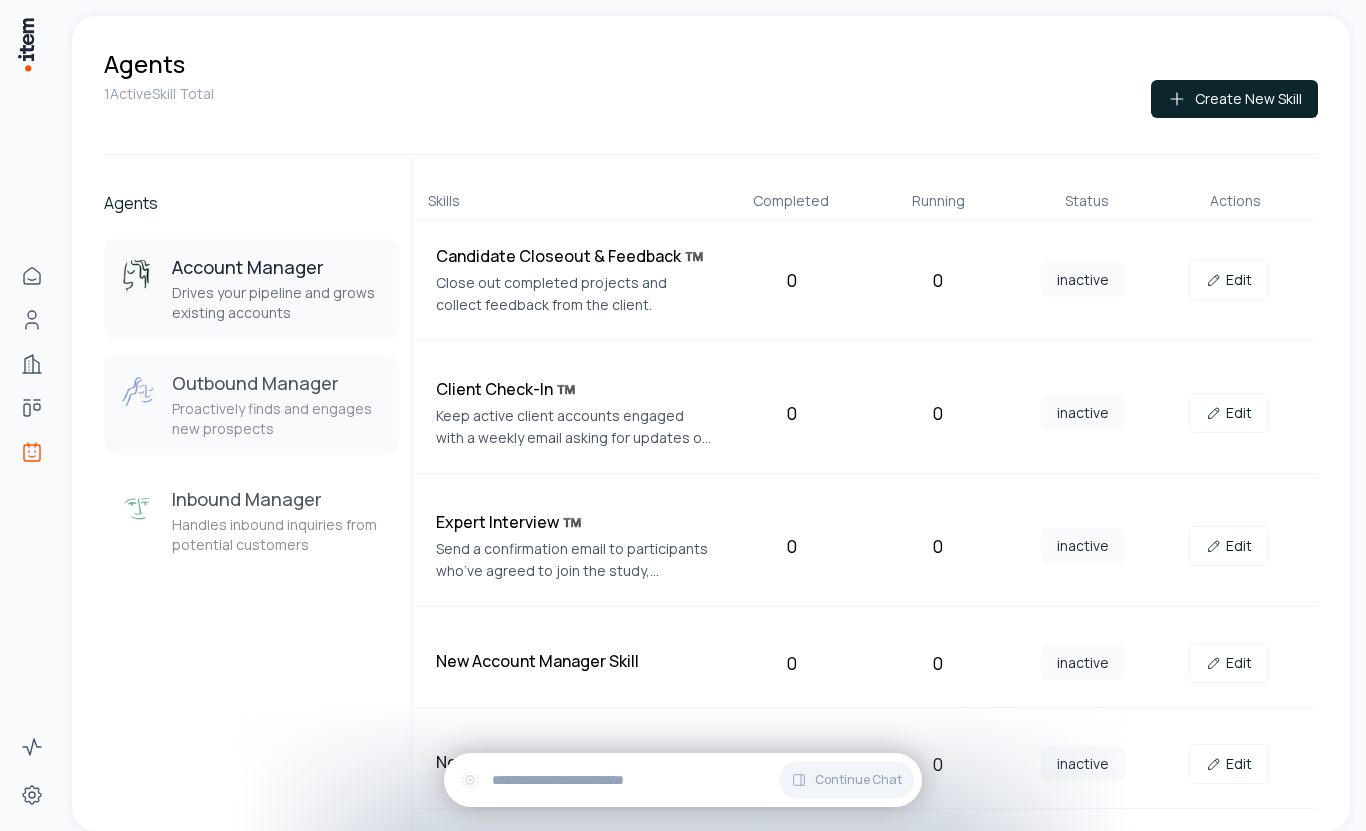 click on "Outbound Manager Proactively finds and engages new prospects" at bounding box center [277, 405] 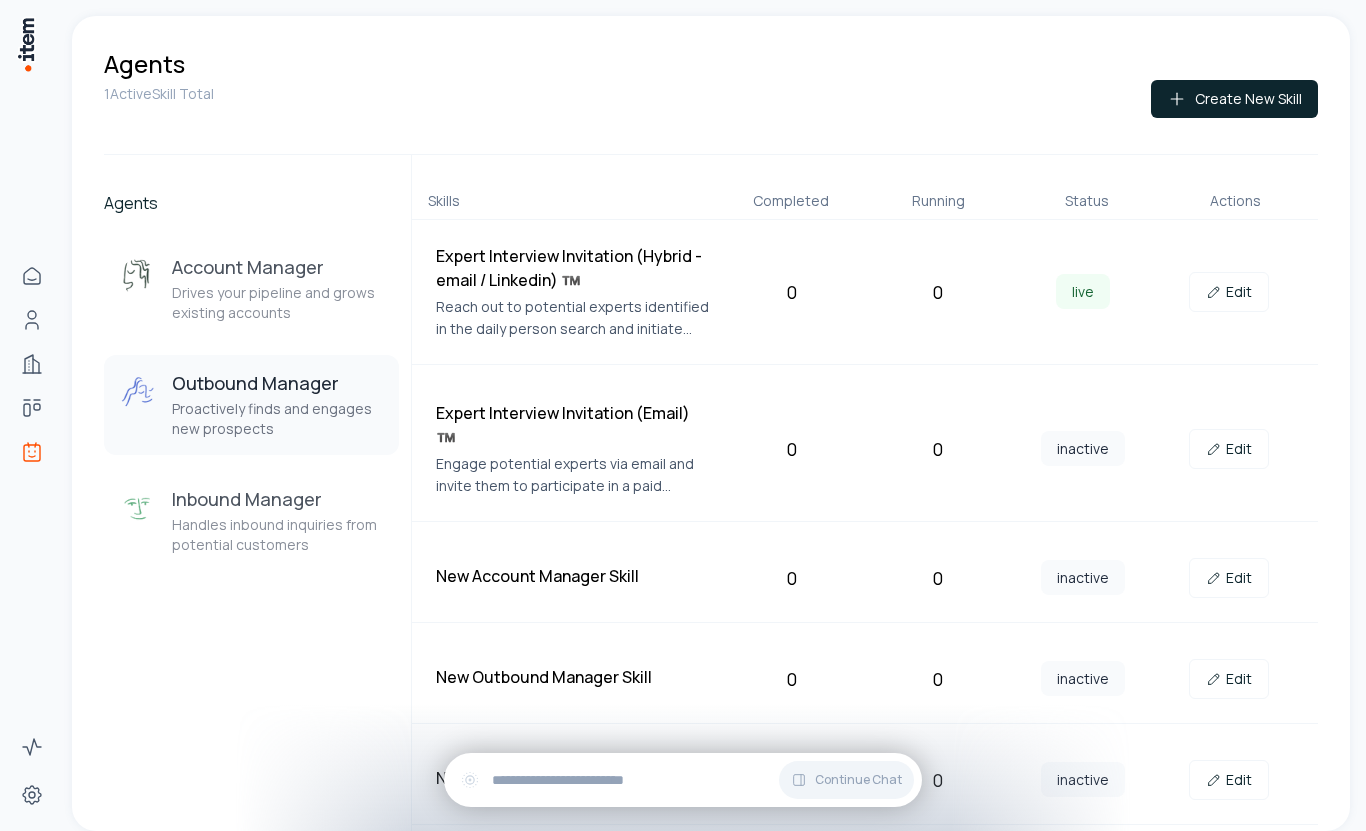 click on "Reach out to potential experts identified in the daily person search and initiate contact across email and LinkedIn to invite them to a paid interview." at bounding box center [574, 318] 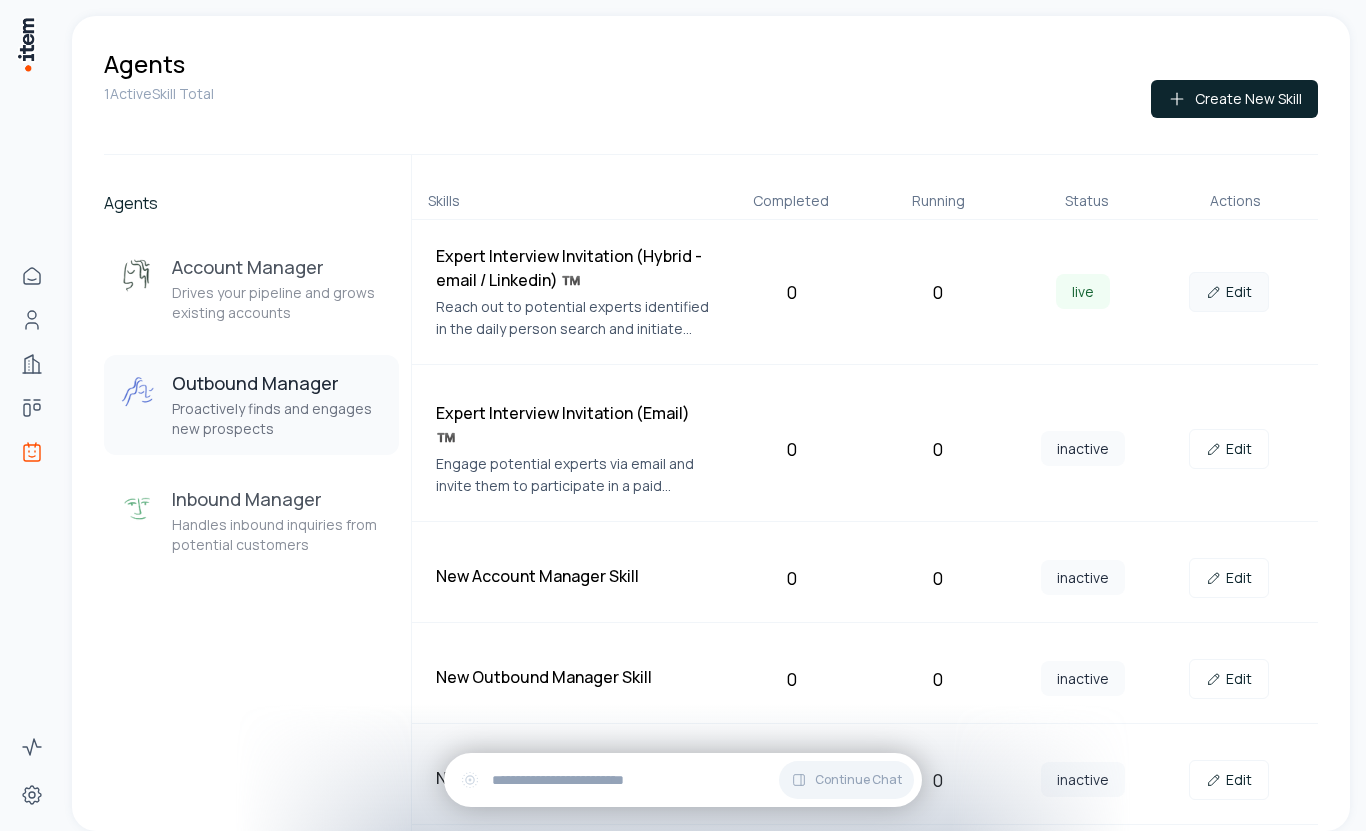 click on "Edit" at bounding box center [1229, 292] 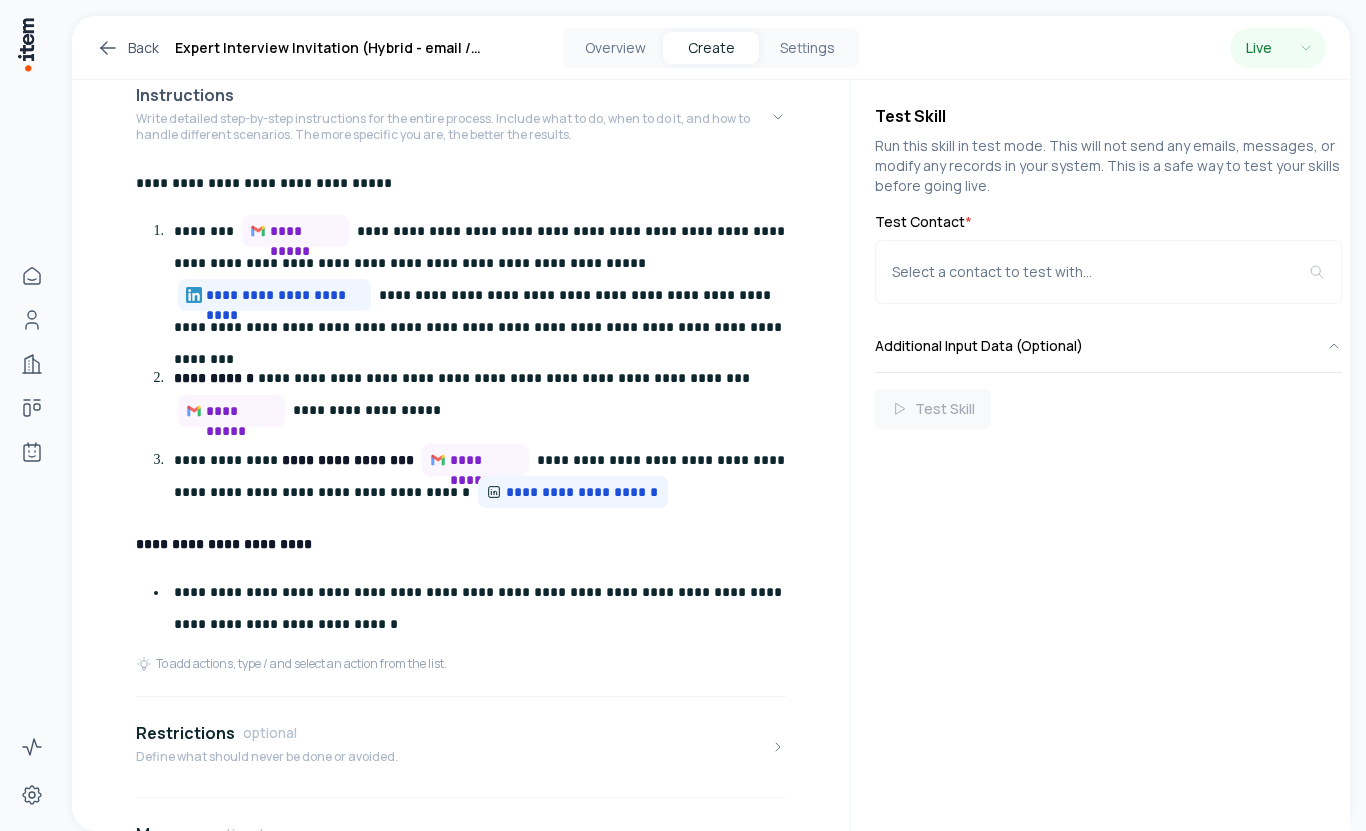 scroll, scrollTop: 515, scrollLeft: 0, axis: vertical 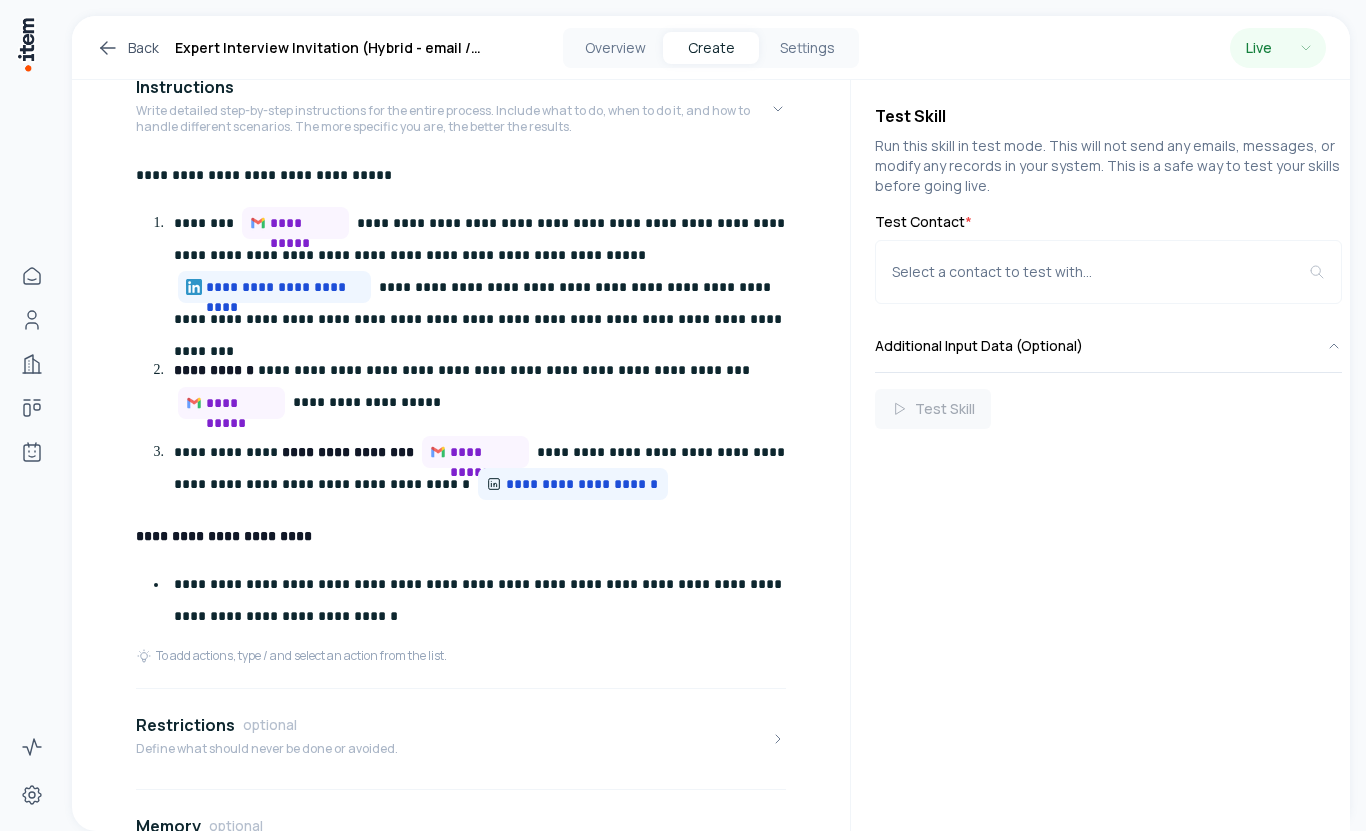 click on "**********" at bounding box center (484, 272) 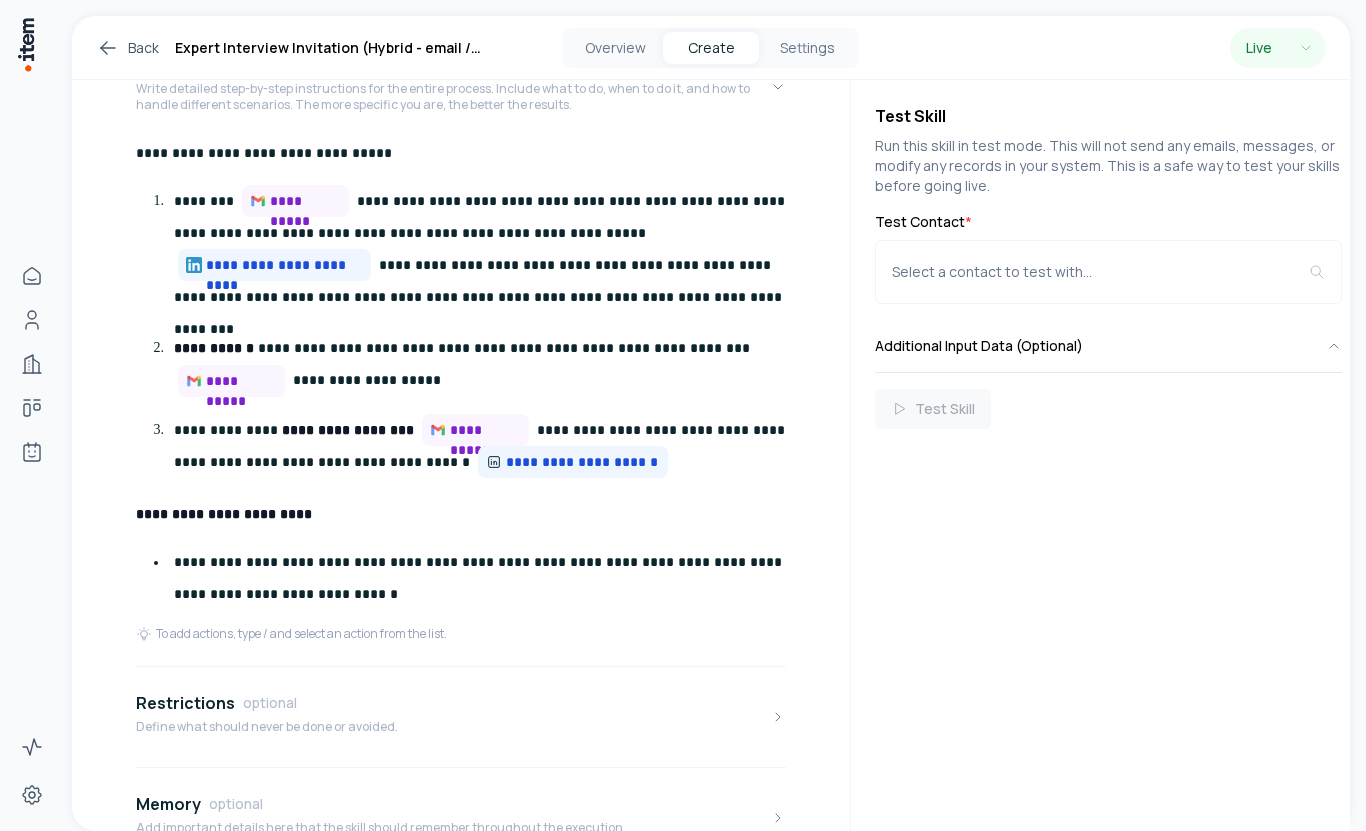 scroll, scrollTop: 542, scrollLeft: 0, axis: vertical 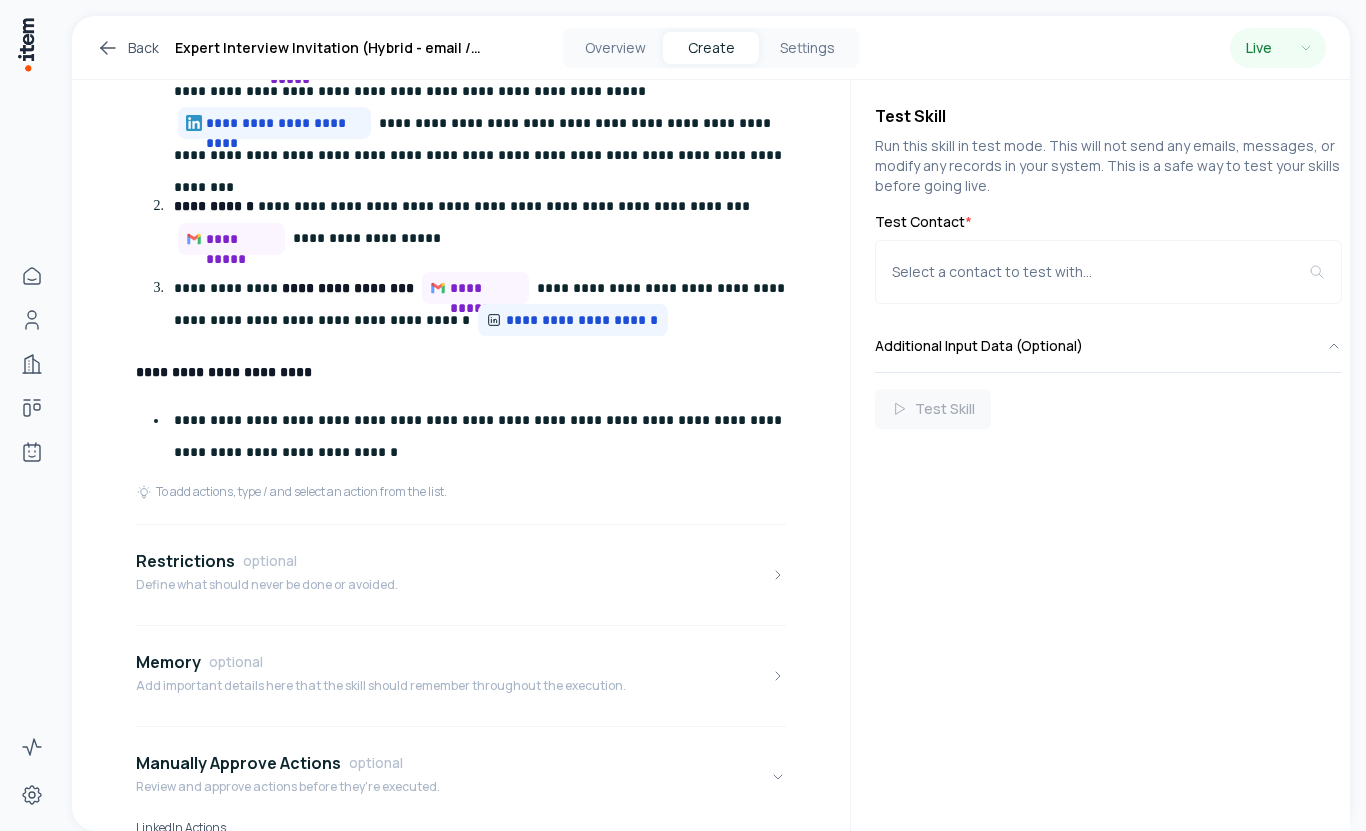 click on "**********" at bounding box center [484, 436] 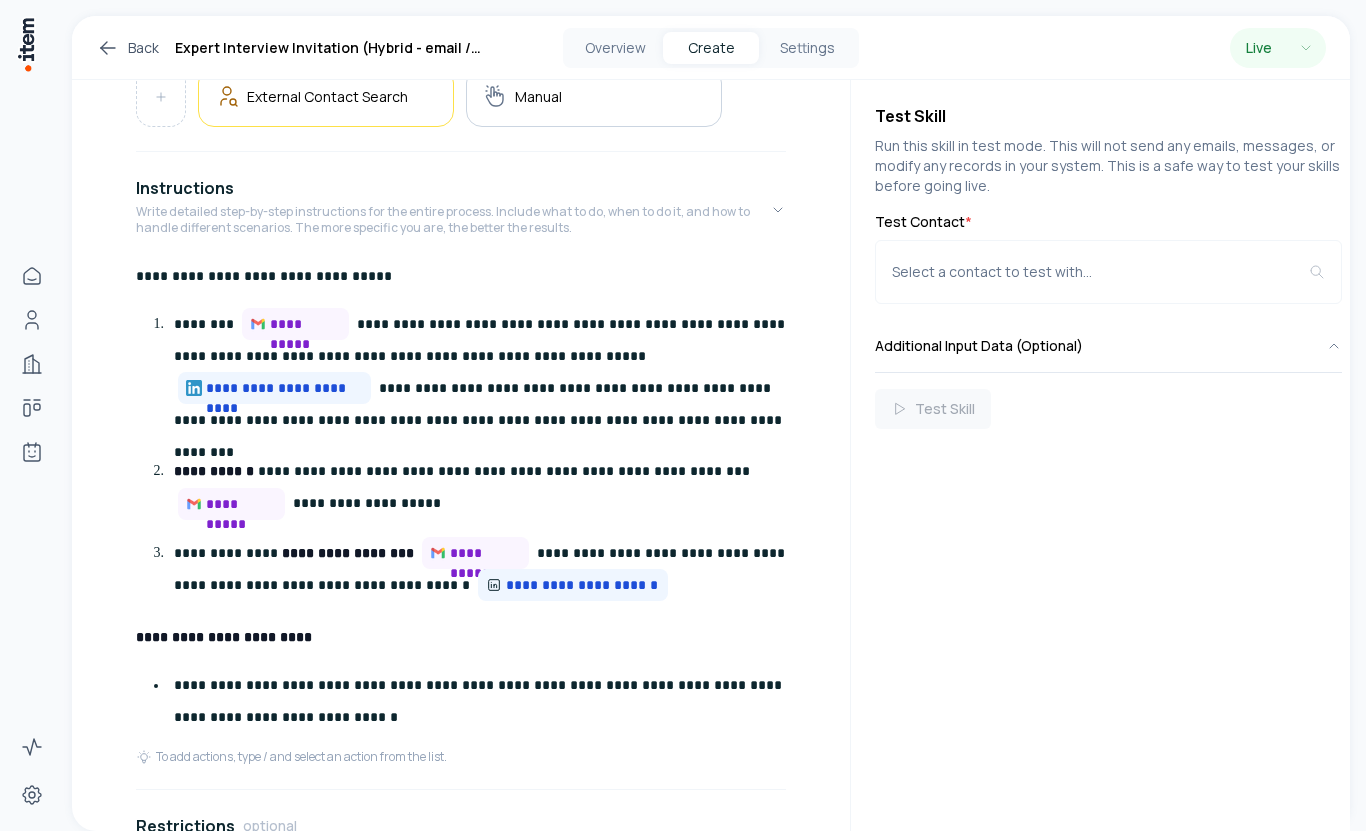 scroll, scrollTop: 378, scrollLeft: 0, axis: vertical 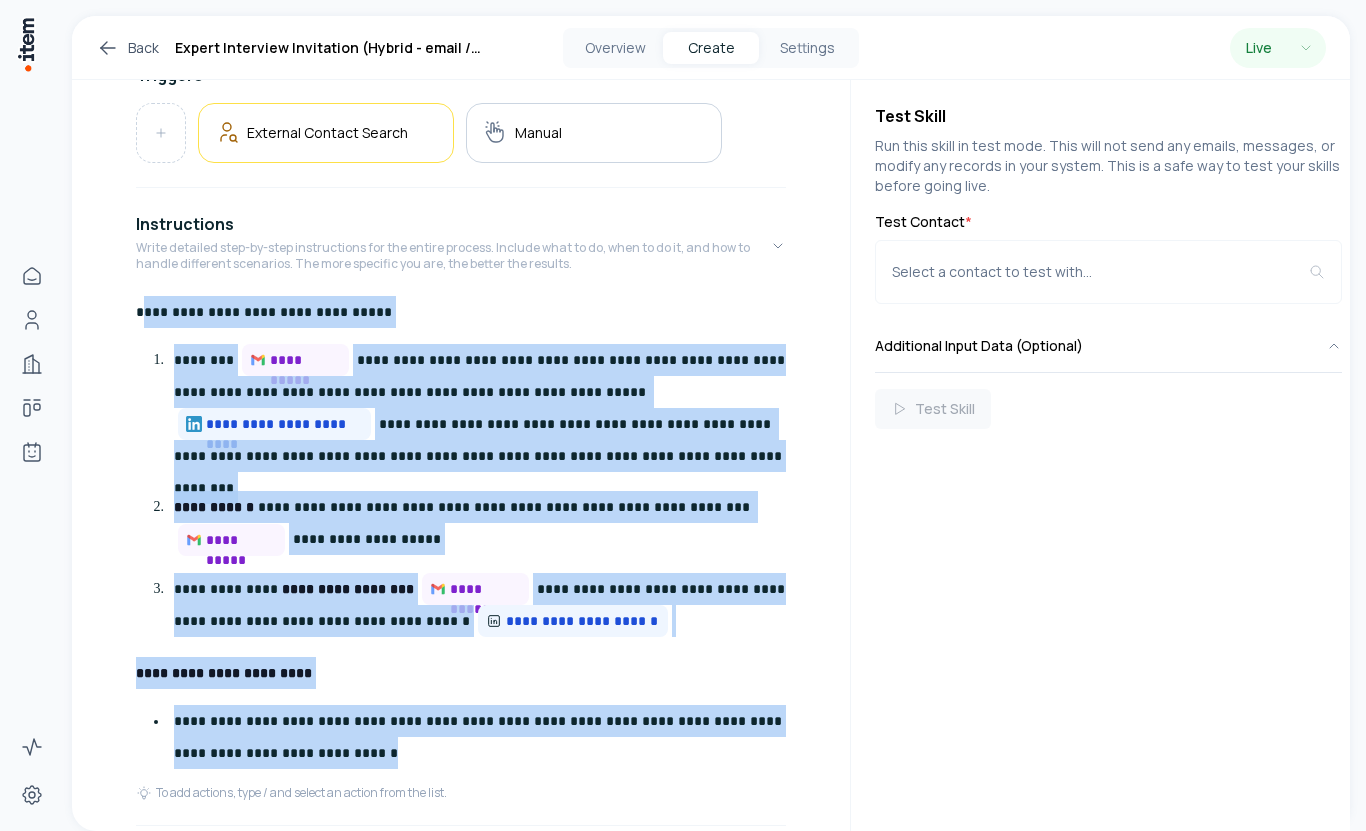 click on "**********" at bounding box center (461, 312) 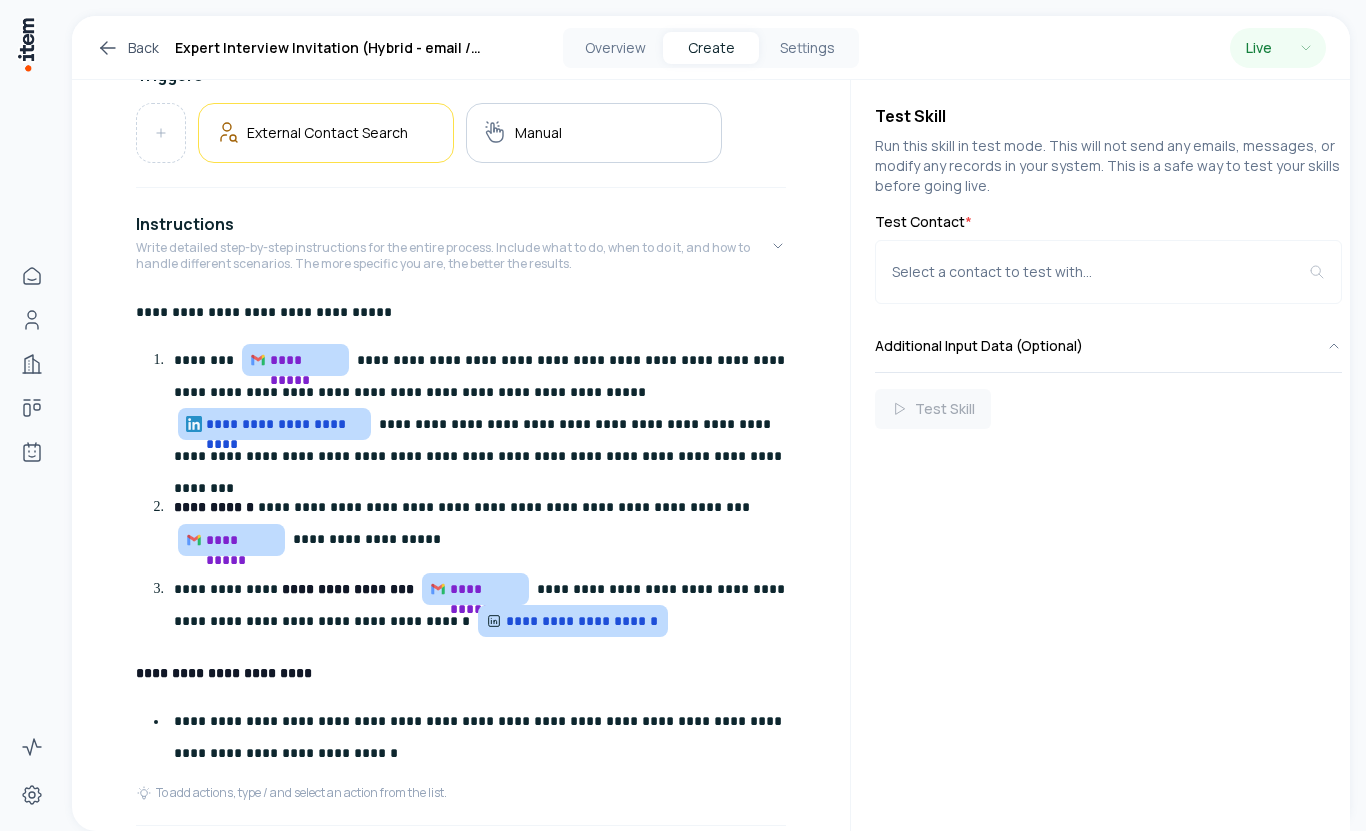 click on "**********" at bounding box center (461, 560) 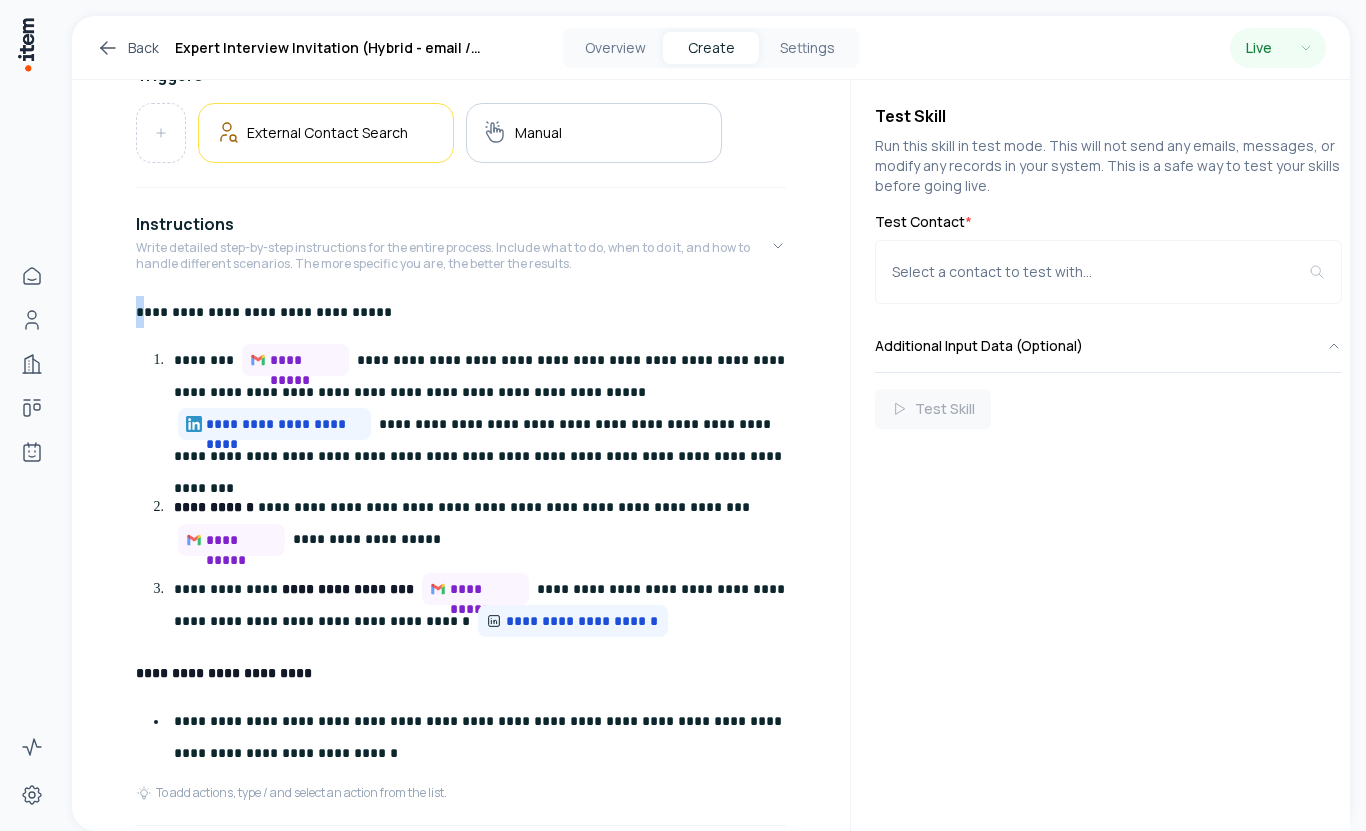 click on "**********" at bounding box center (461, 312) 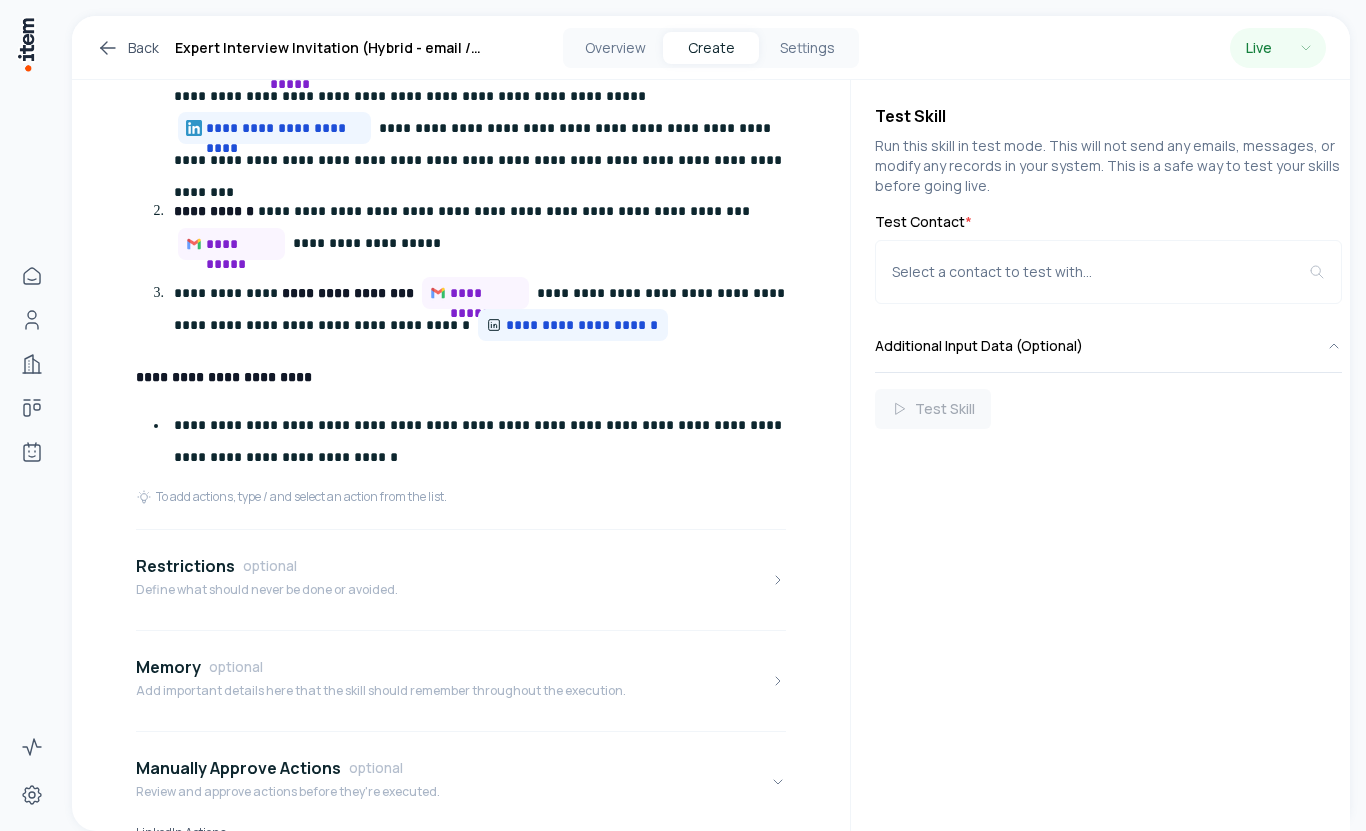 scroll, scrollTop: 676, scrollLeft: 0, axis: vertical 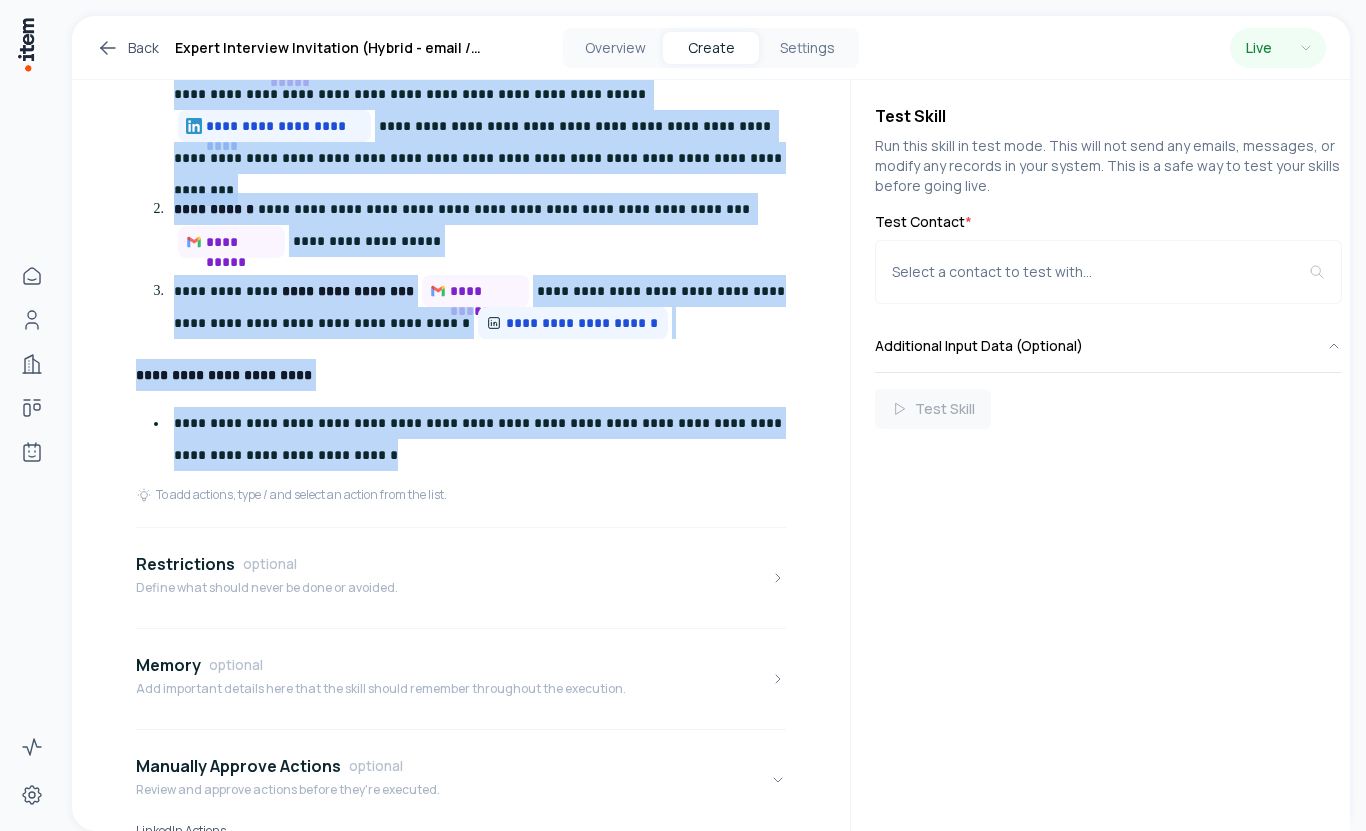 click on "**********" at bounding box center [484, 439] 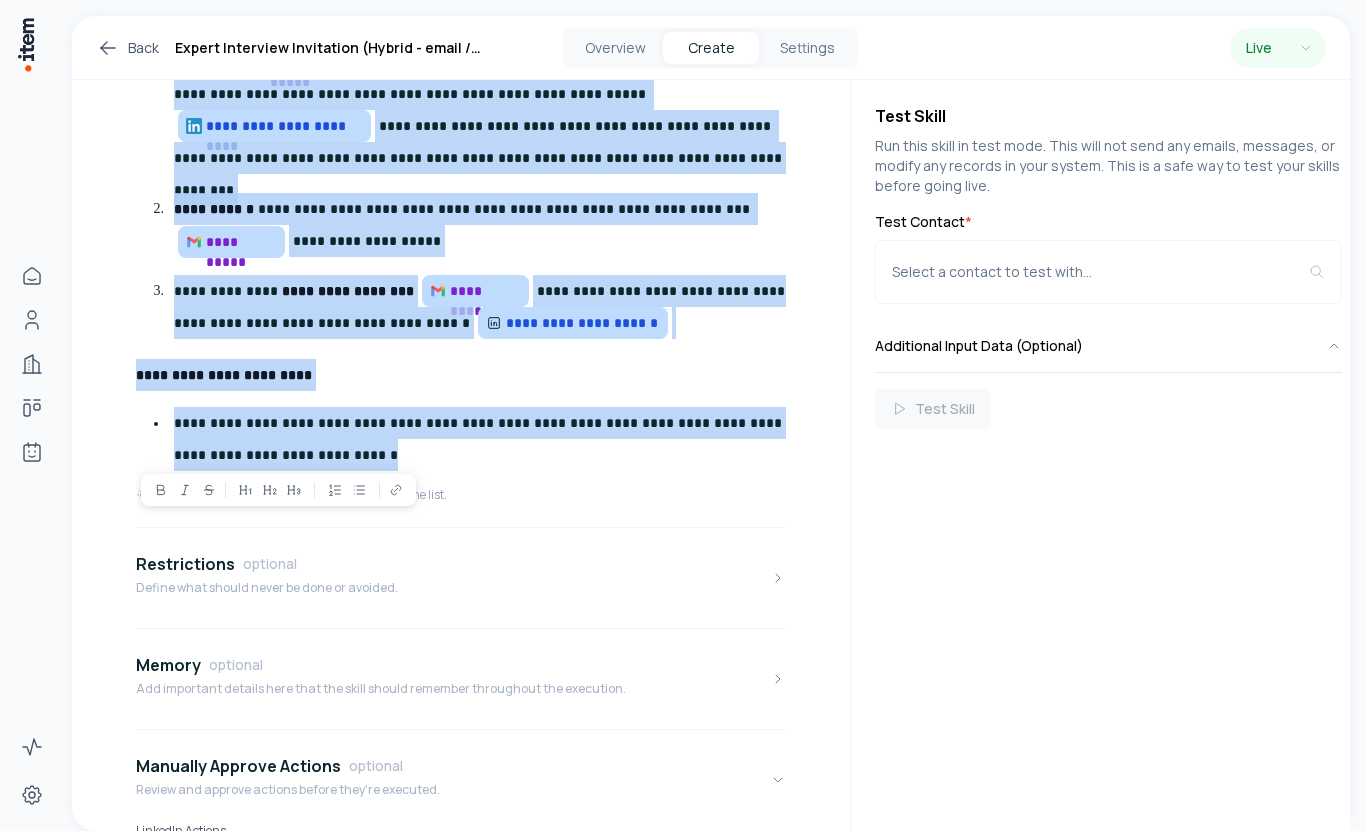 copy on "**********" 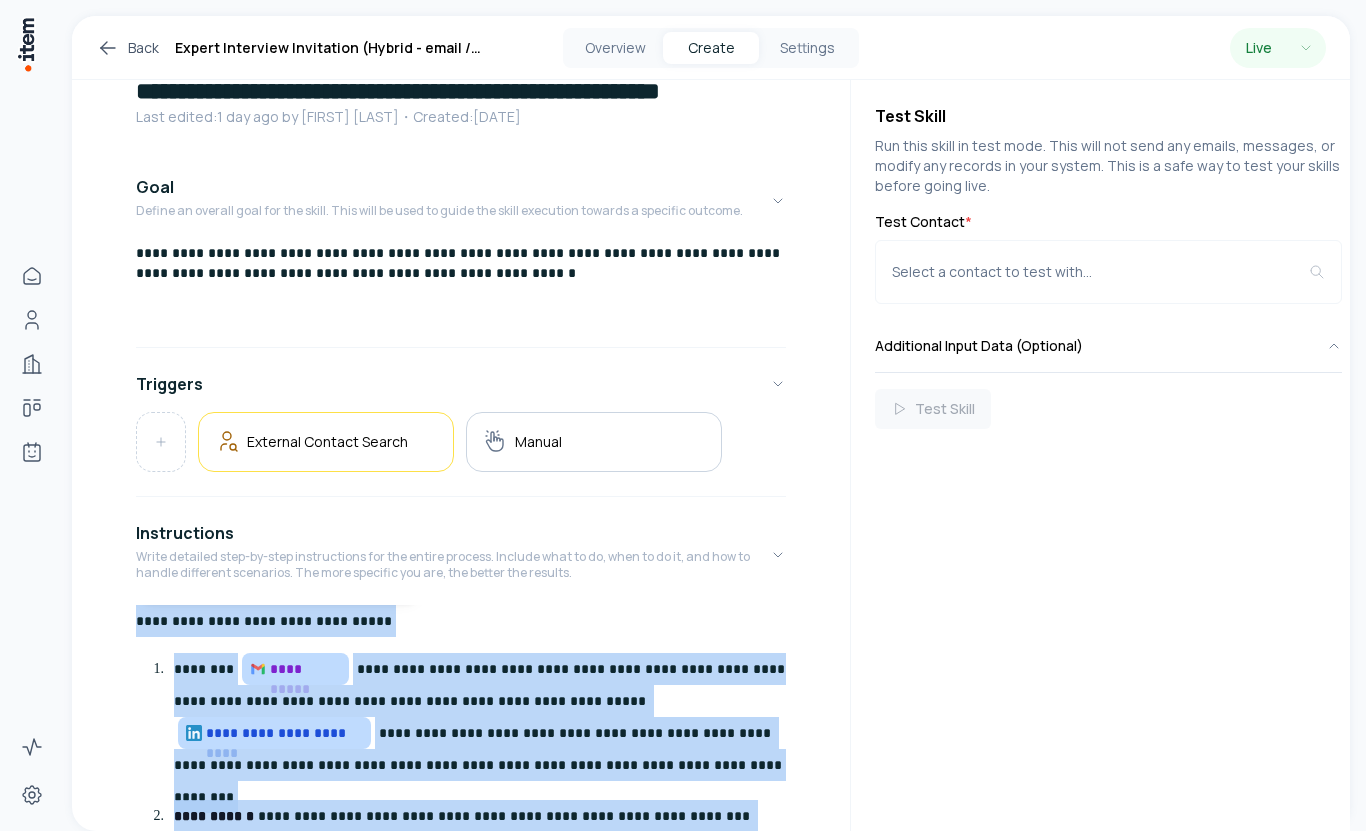 scroll, scrollTop: 0, scrollLeft: 0, axis: both 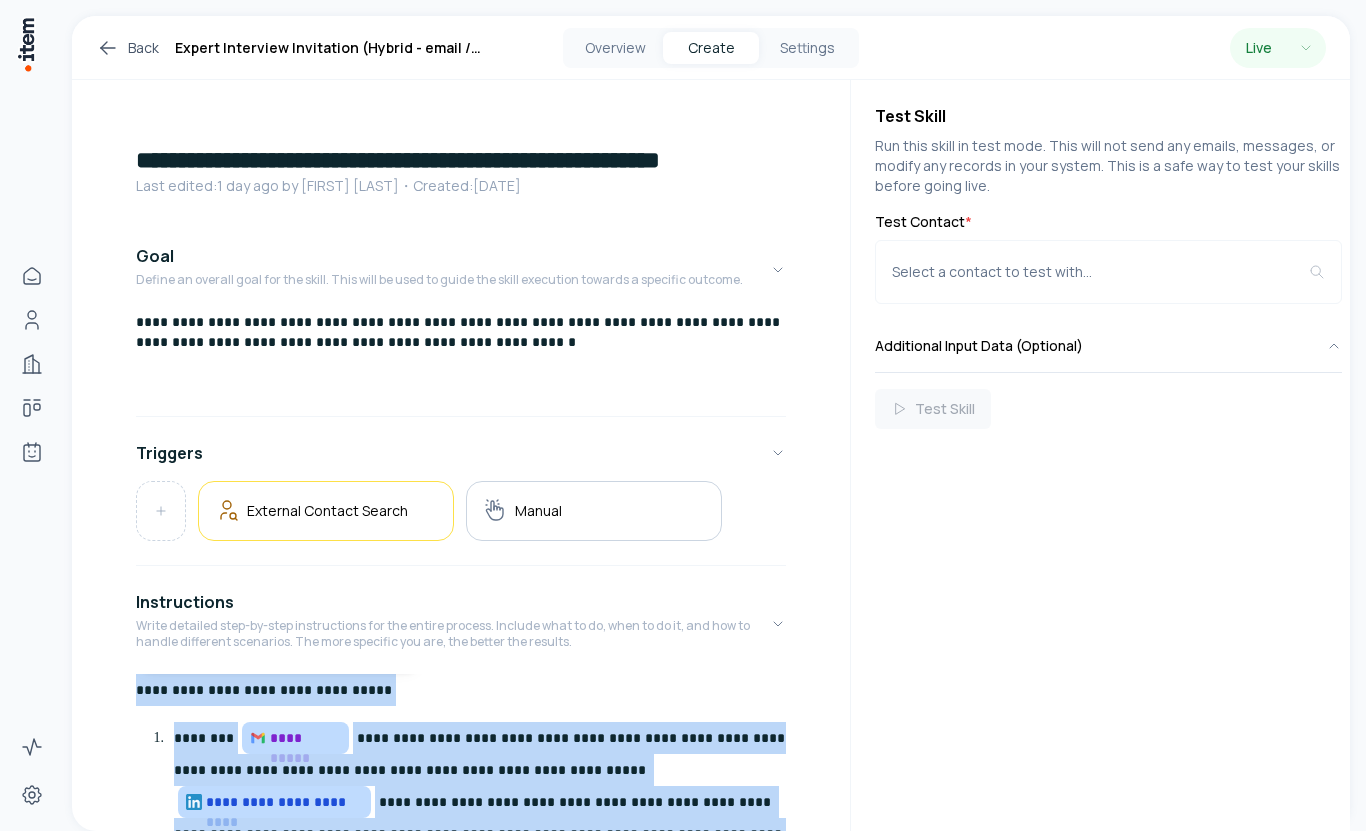 click on "Back" at bounding box center [127, 48] 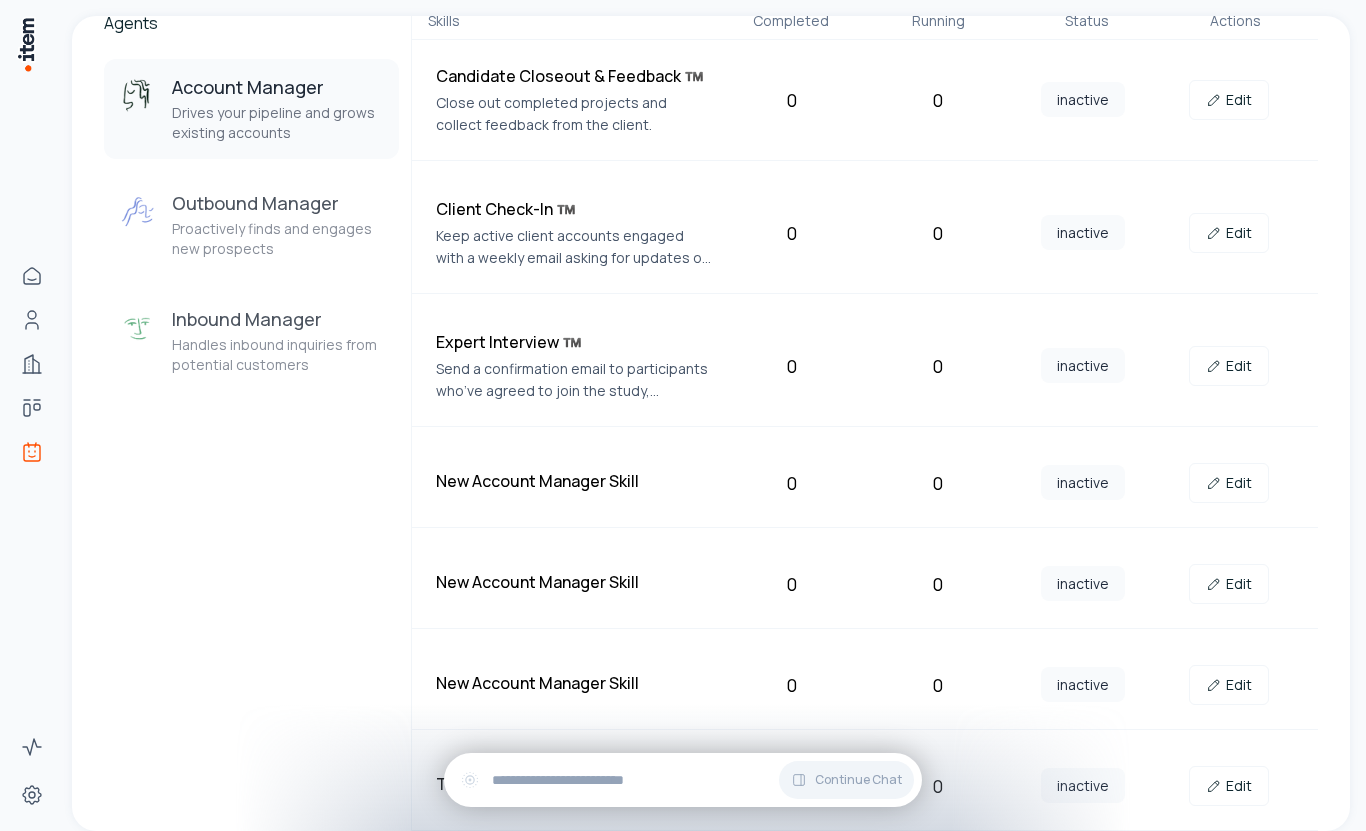 scroll, scrollTop: 0, scrollLeft: 0, axis: both 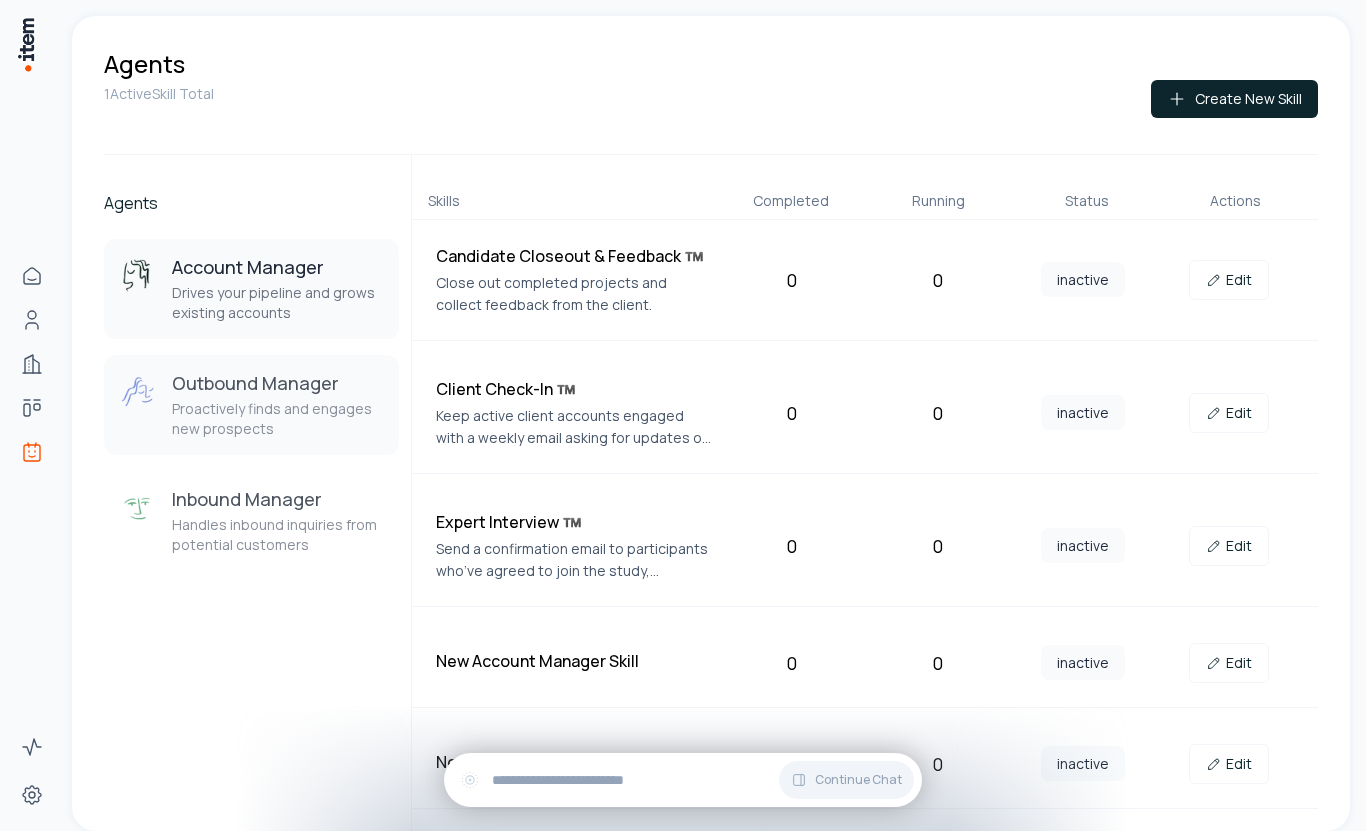 click on "Outbound Manager Proactively finds and engages new prospects" at bounding box center (277, 405) 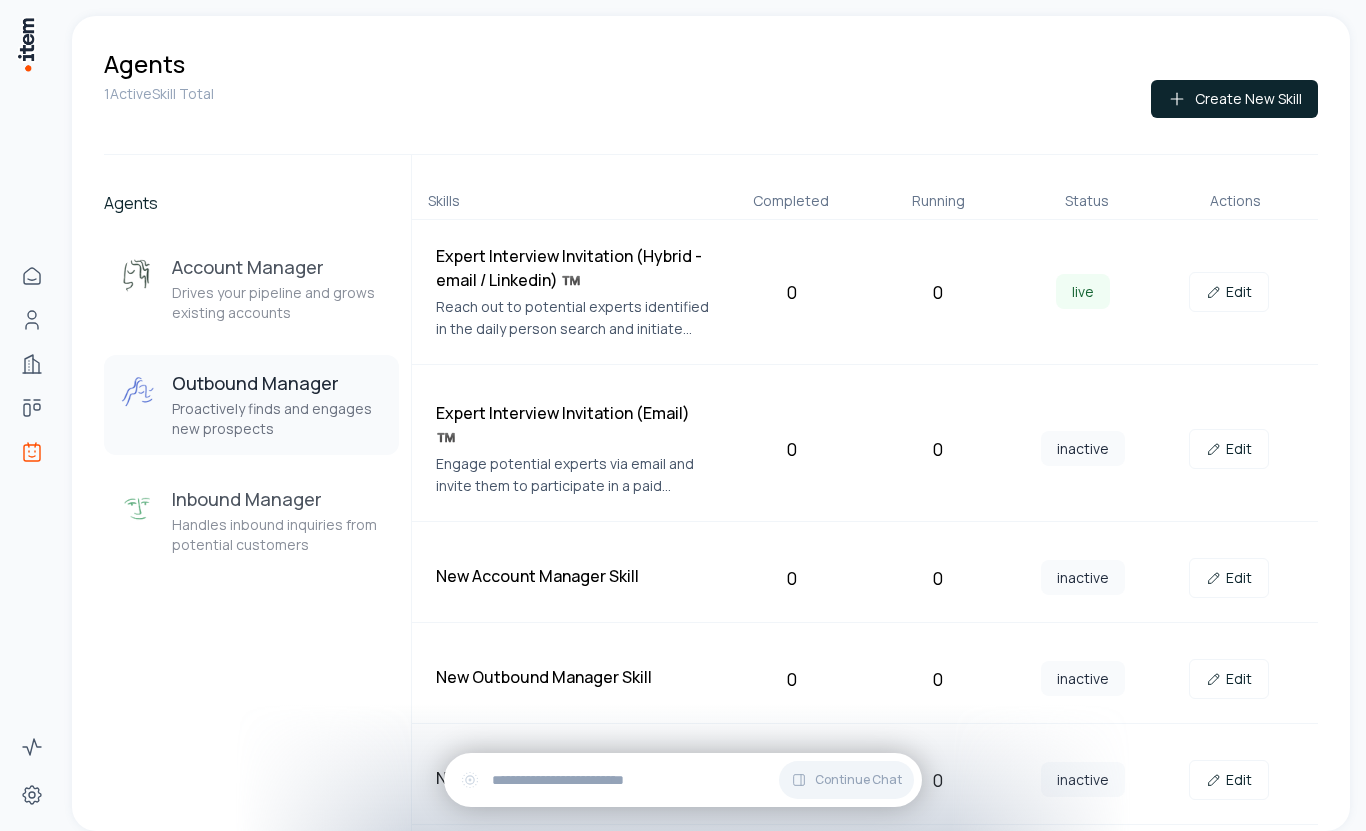 scroll, scrollTop: 305, scrollLeft: 0, axis: vertical 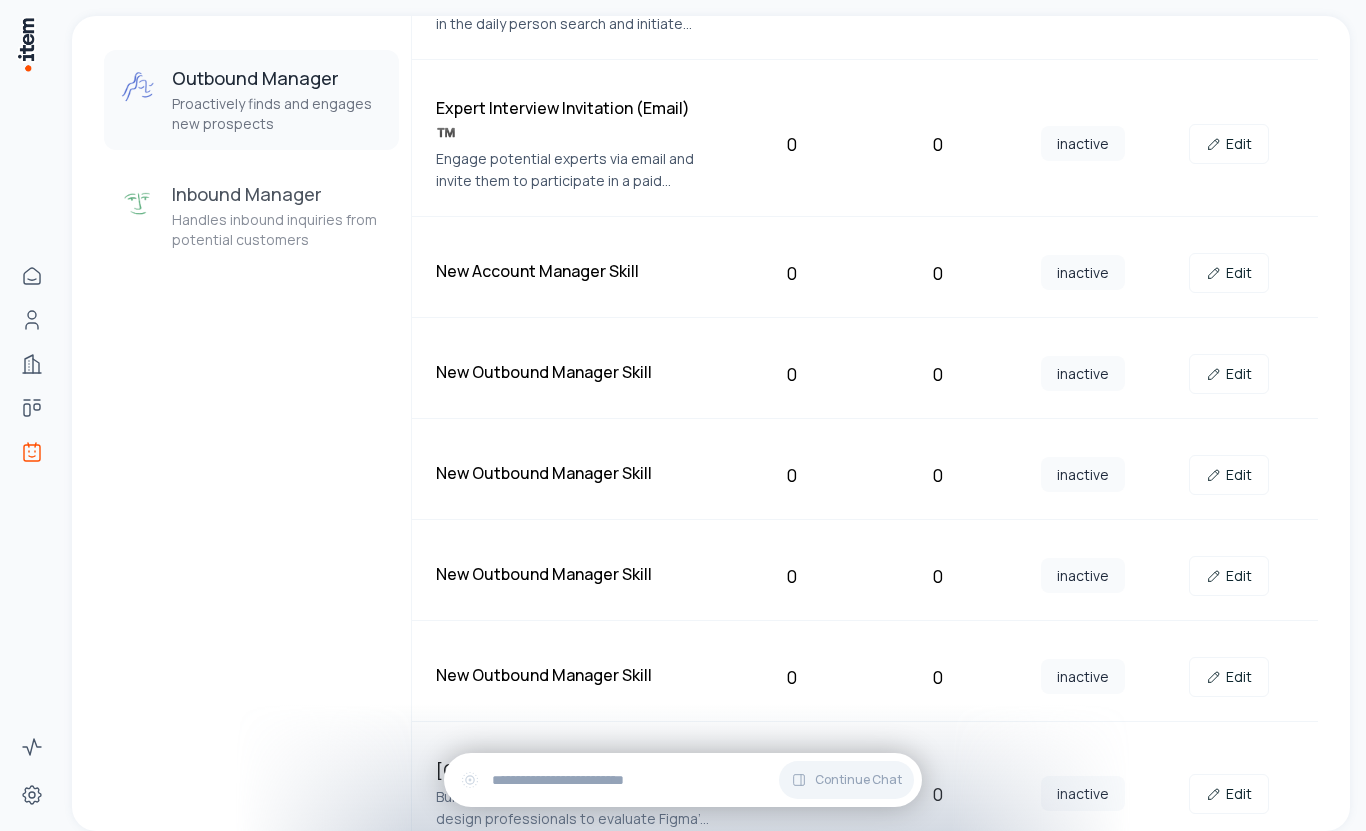 click on "[Customer]Expert Recruitment Skill Build a pool of experienced product design professionals to evaluate Figma's competitive positioning through primary research interviews. 0 0 inactive Edit" at bounding box center (865, 794) 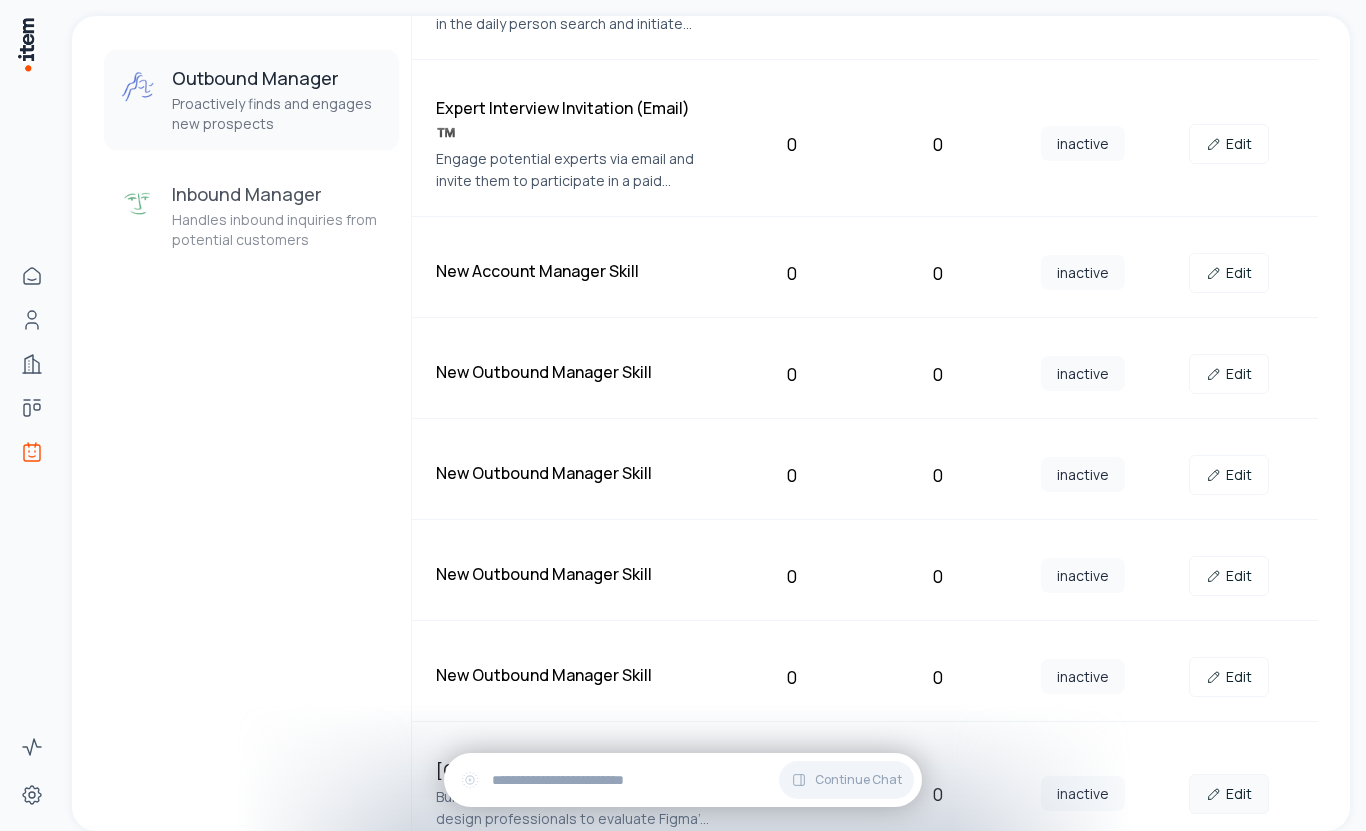 click on "Edit" at bounding box center [1229, 794] 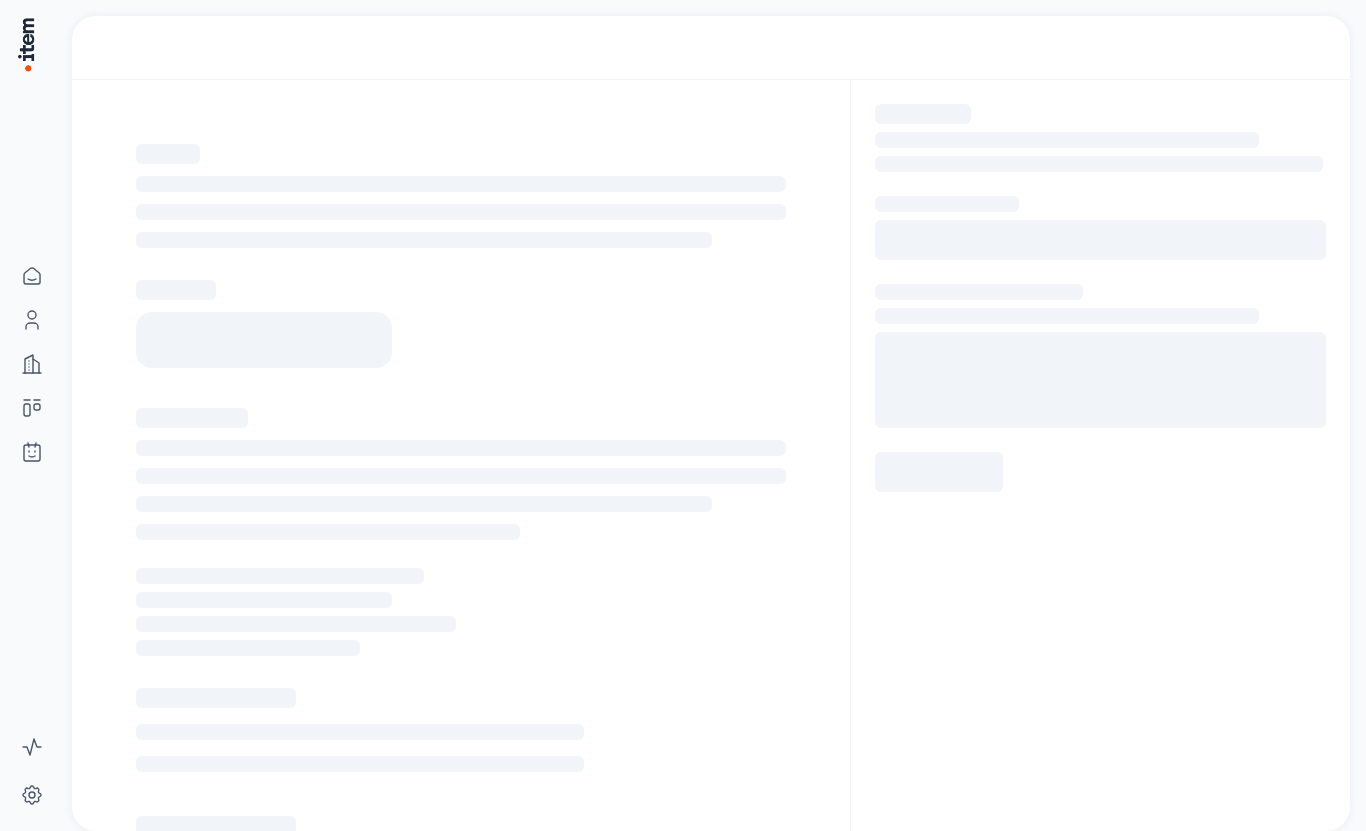 scroll, scrollTop: 0, scrollLeft: 0, axis: both 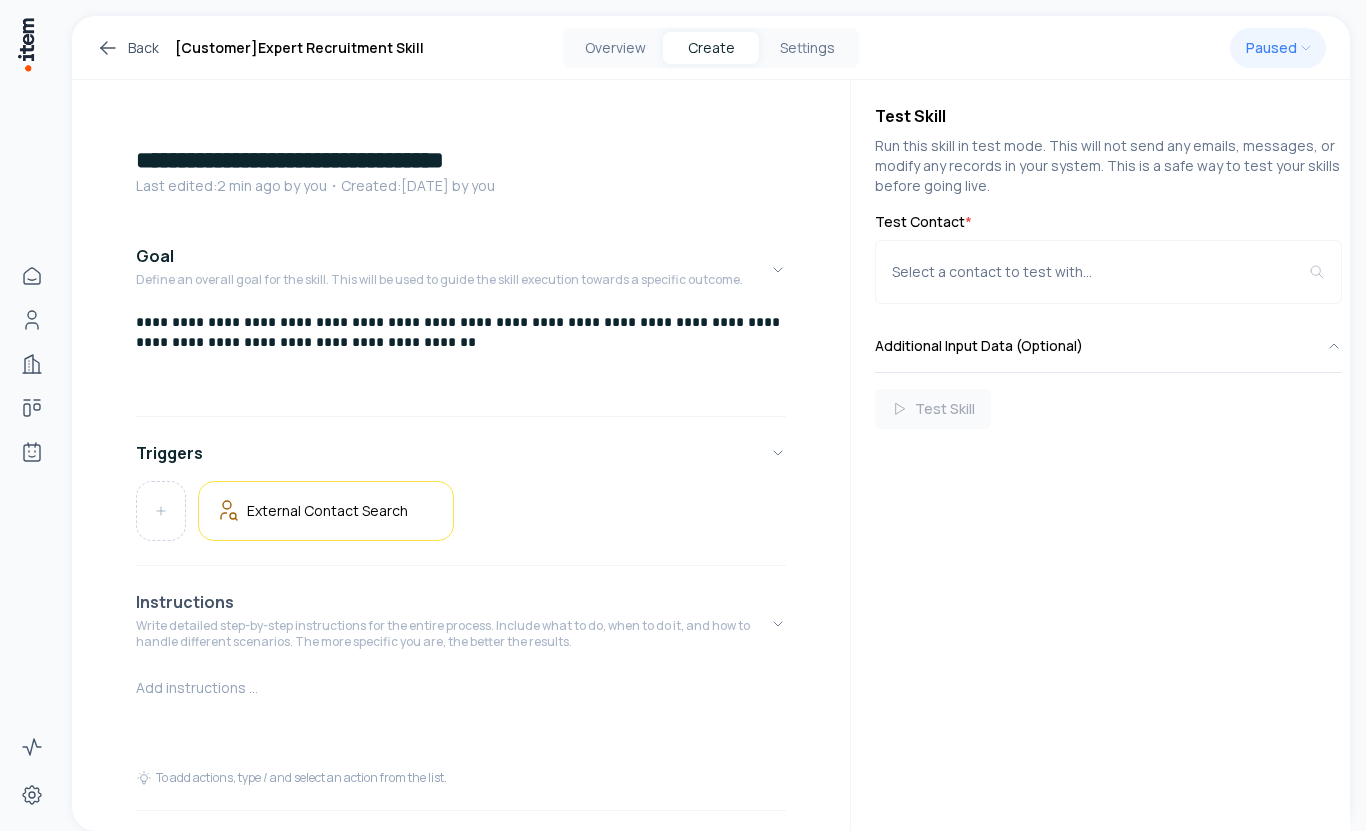 click on "Write detailed step-by-step instructions for the entire process. Include what to do, when to do it, and how to handle different scenarios. The more specific you are, the better the results." at bounding box center [453, 634] 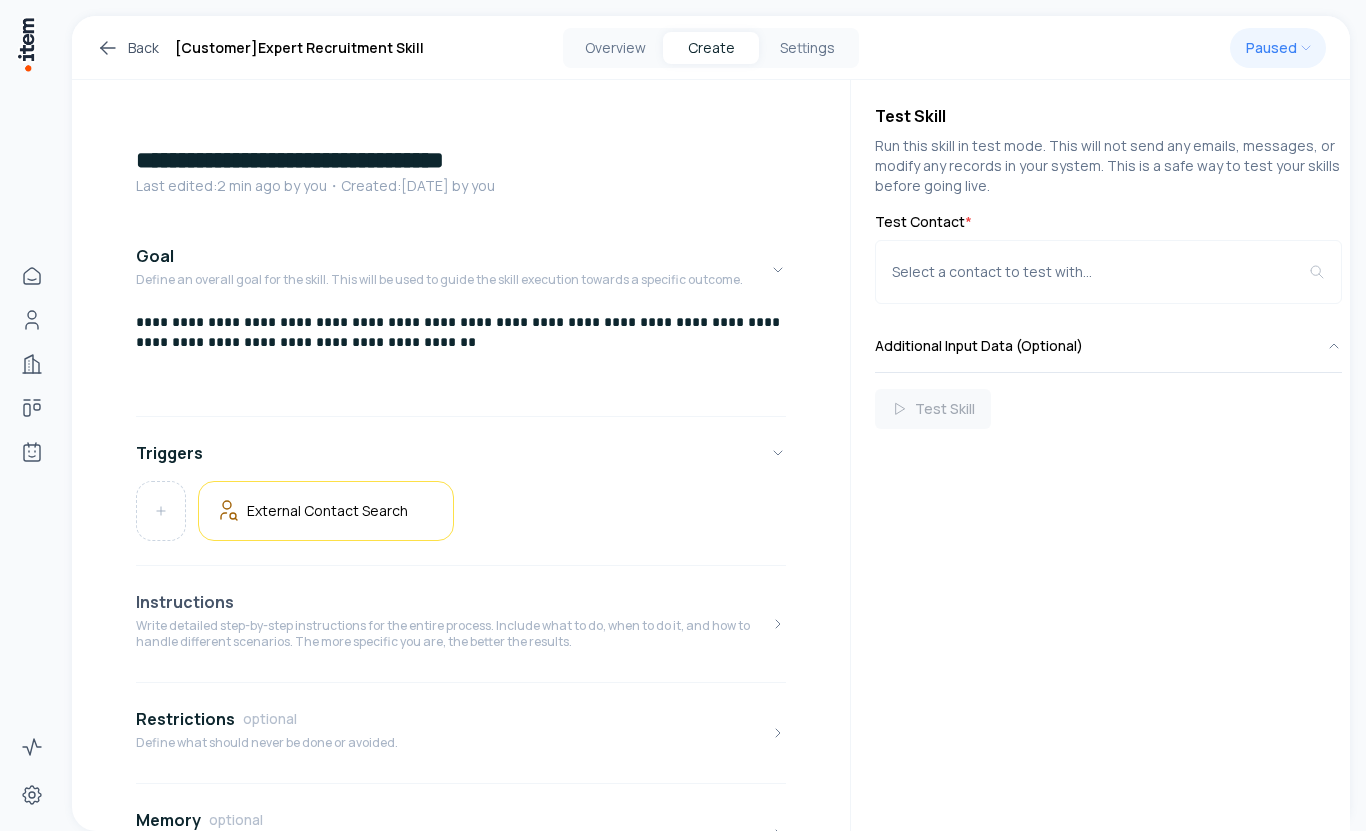 click on "Instructions Write detailed step-by-step instructions for the entire process. Include what to do, when to do it, and how to handle different scenarios. The more specific you are, the better the results." at bounding box center (453, 624) 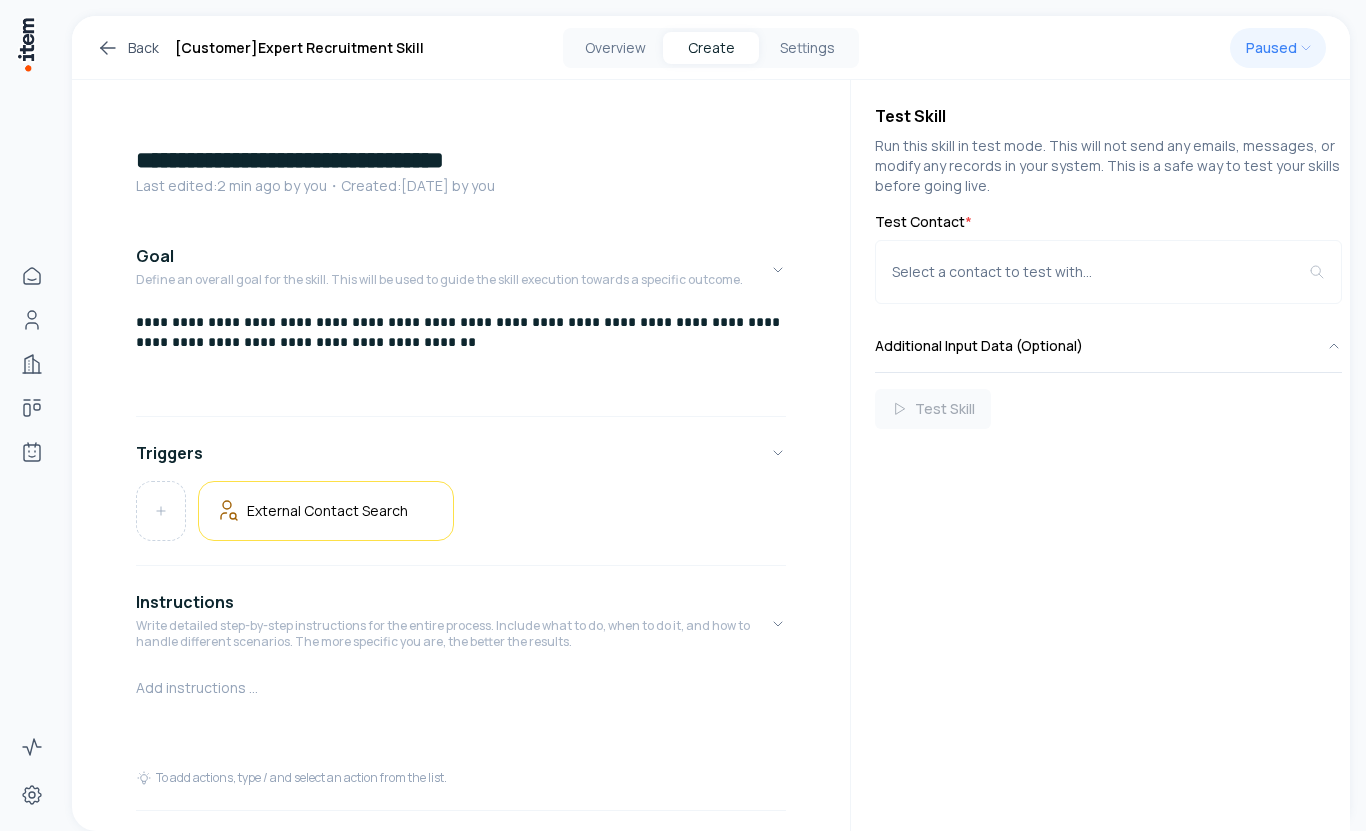 click at bounding box center [461, 690] 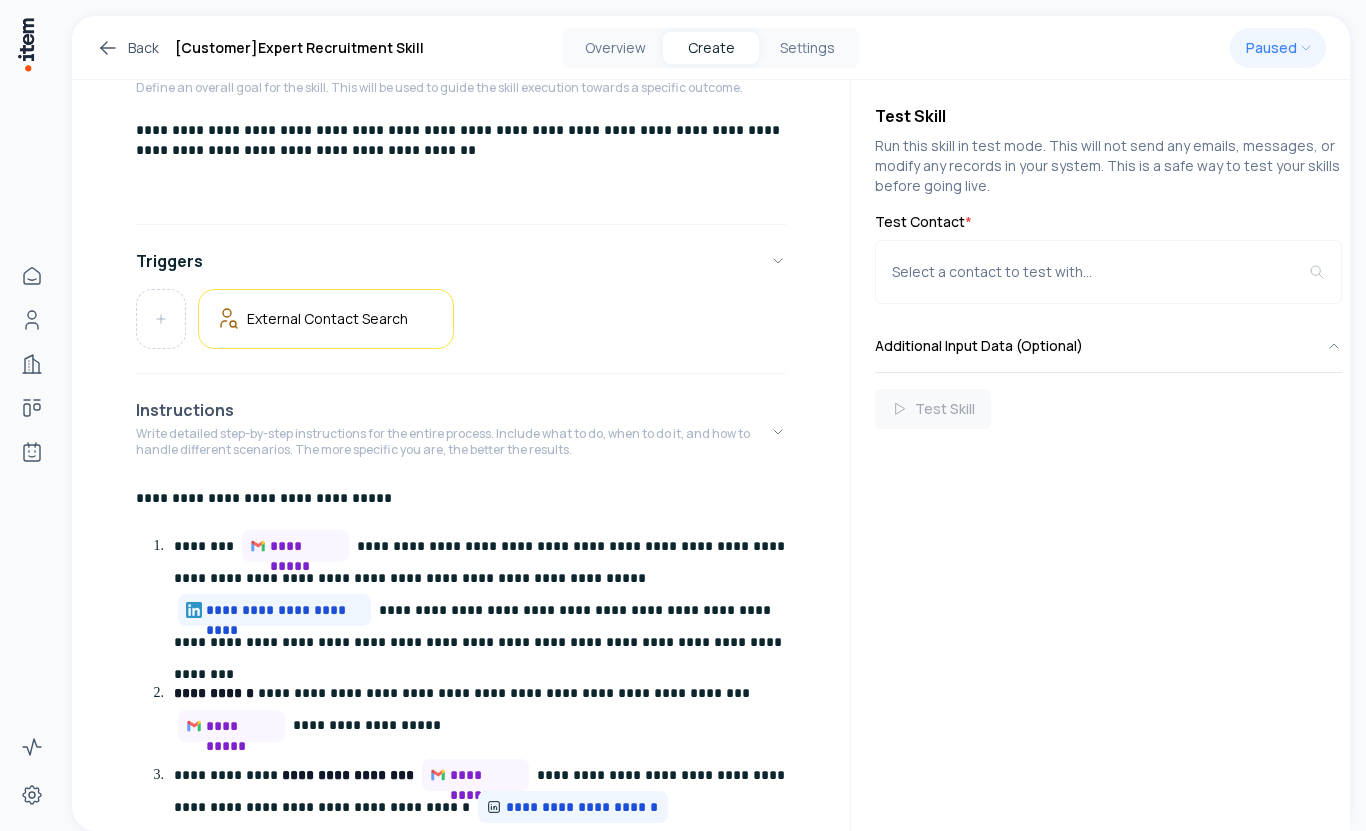 scroll, scrollTop: 365, scrollLeft: 0, axis: vertical 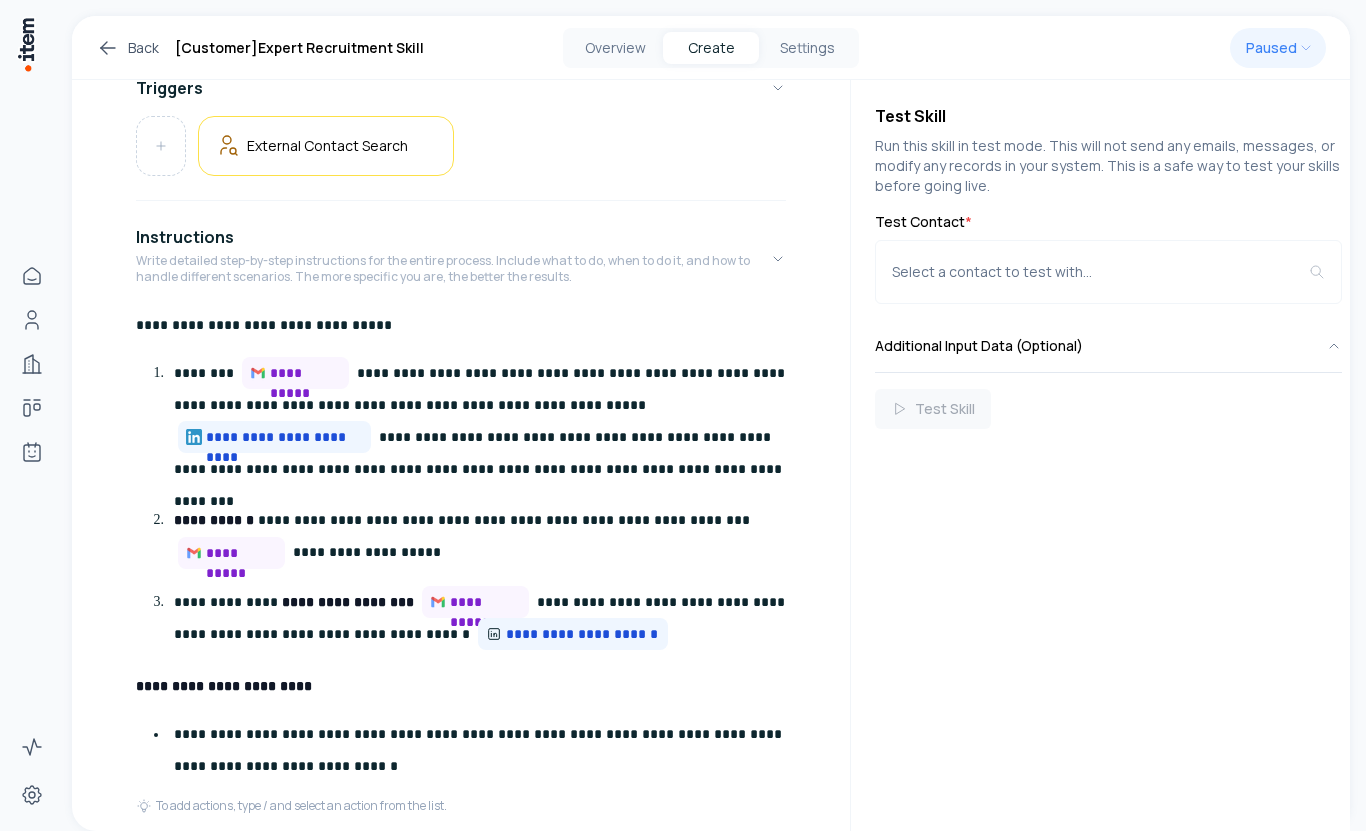 click on "**********" at bounding box center [461, 325] 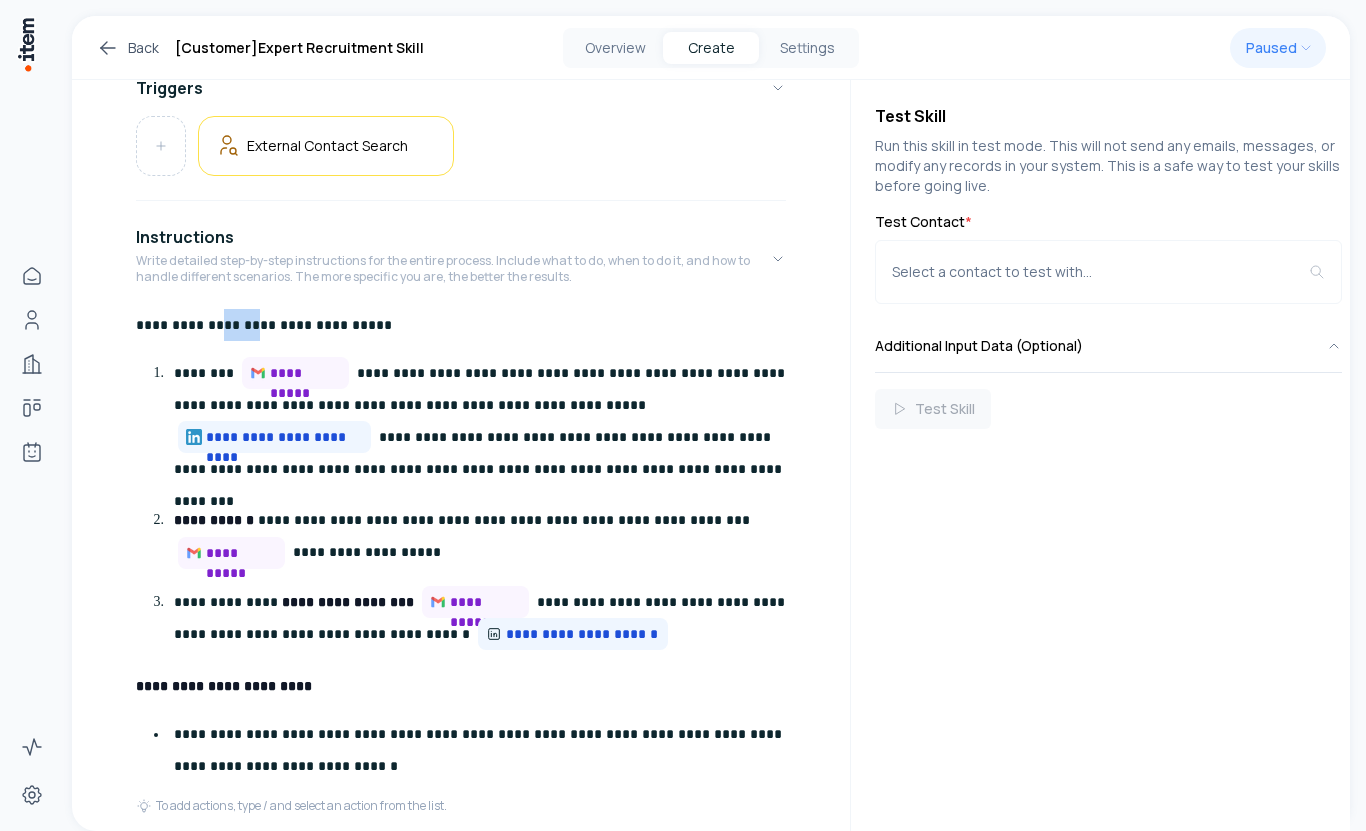 click on "**********" at bounding box center [461, 325] 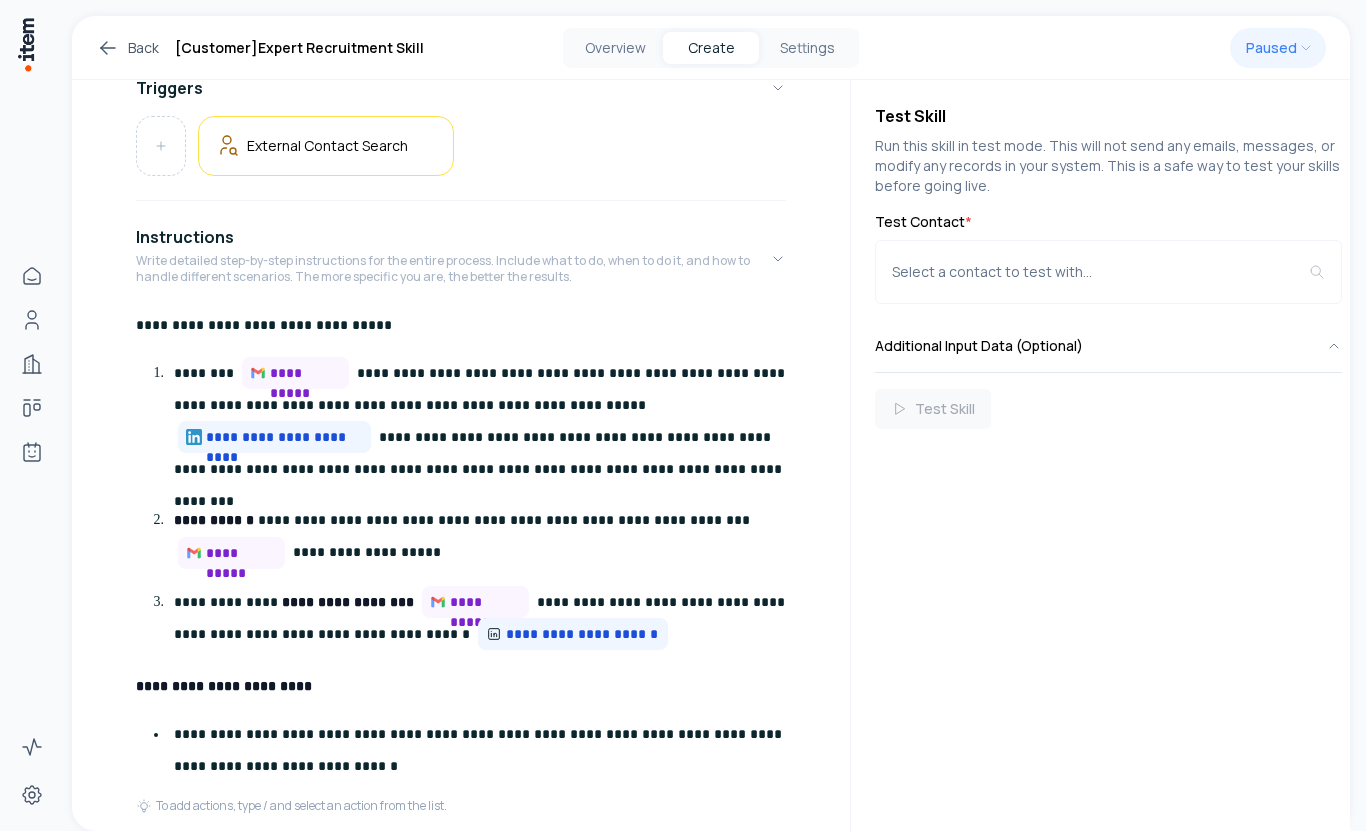 click on "**********" at bounding box center [484, 422] 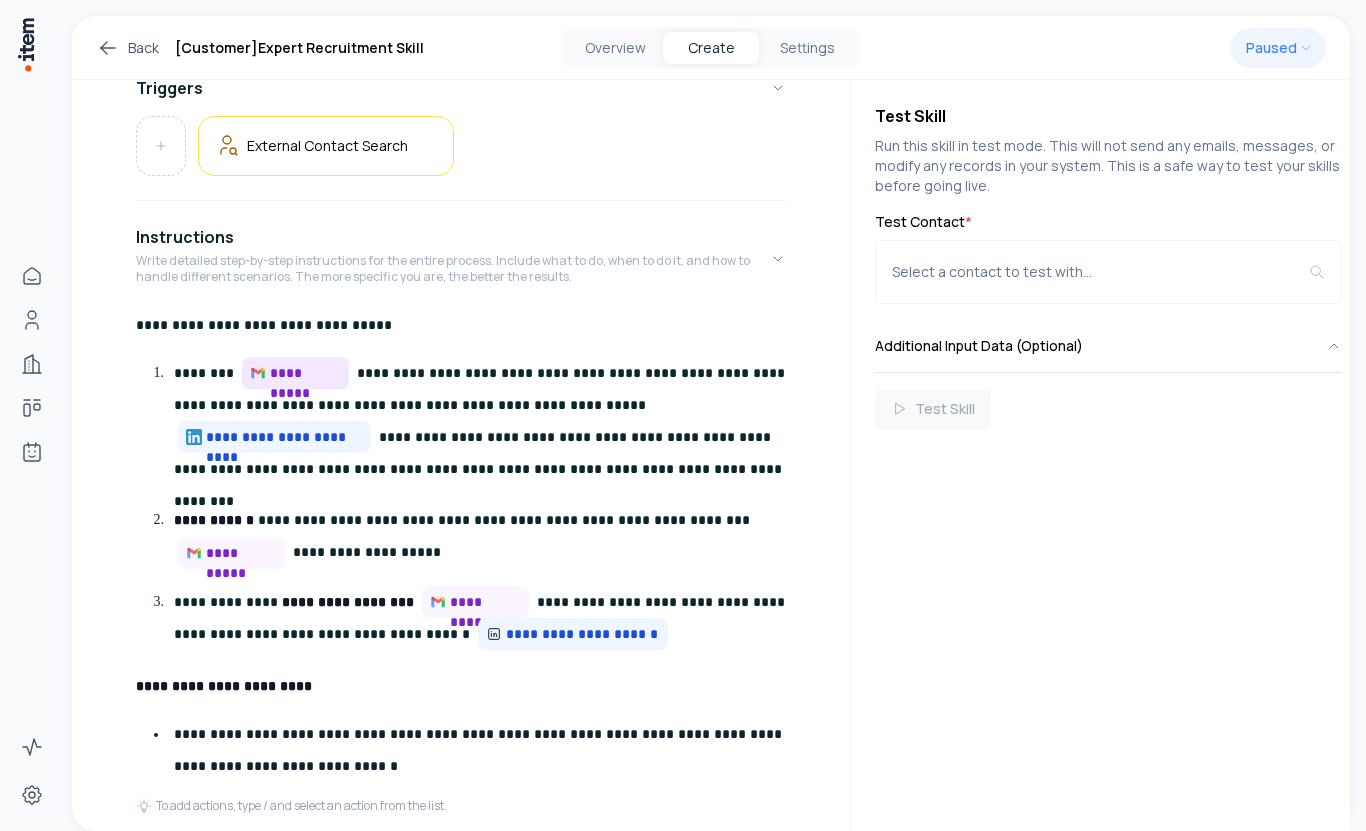 click on "**********" at bounding box center (305, 373) 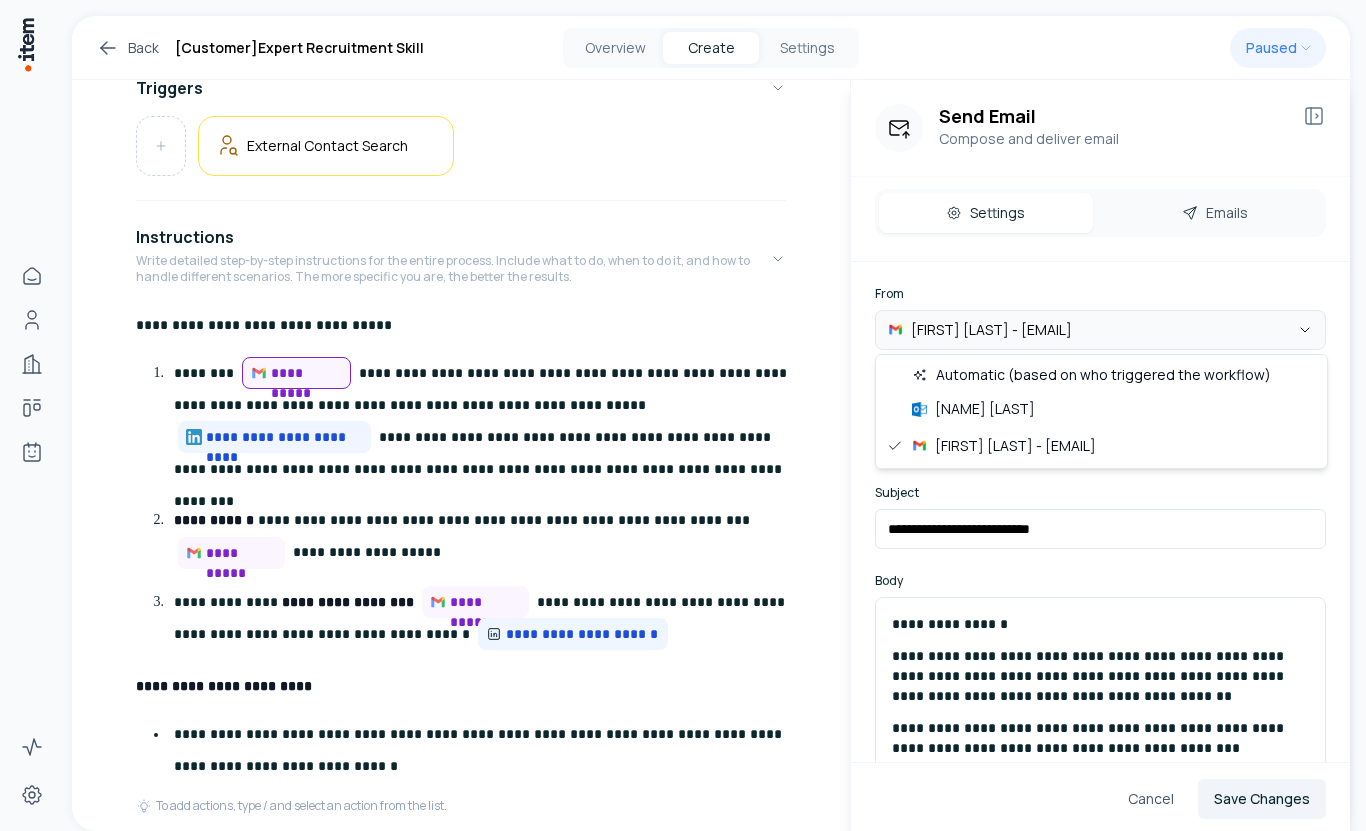 click on "**********" at bounding box center [683, 415] 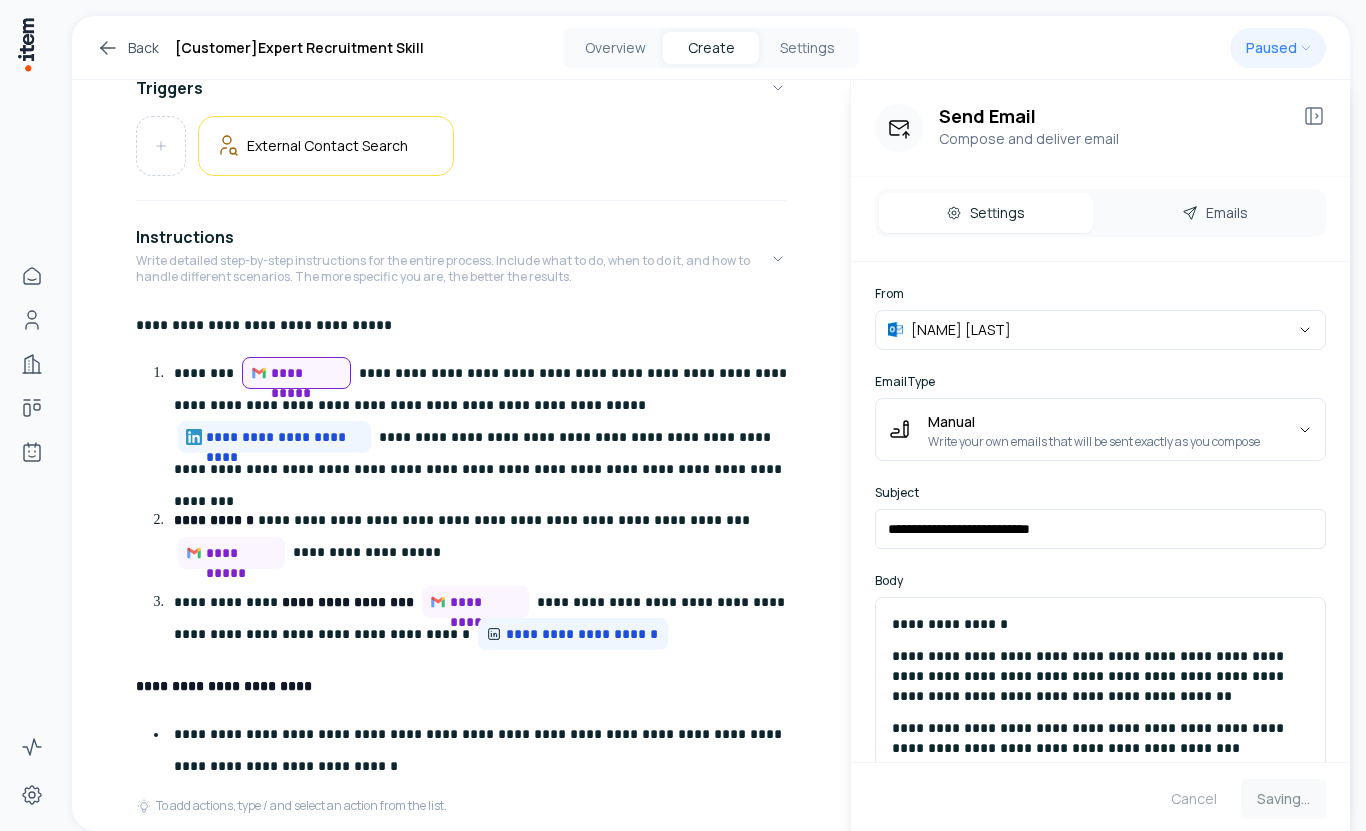 click on "**********" at bounding box center [1100, 675] 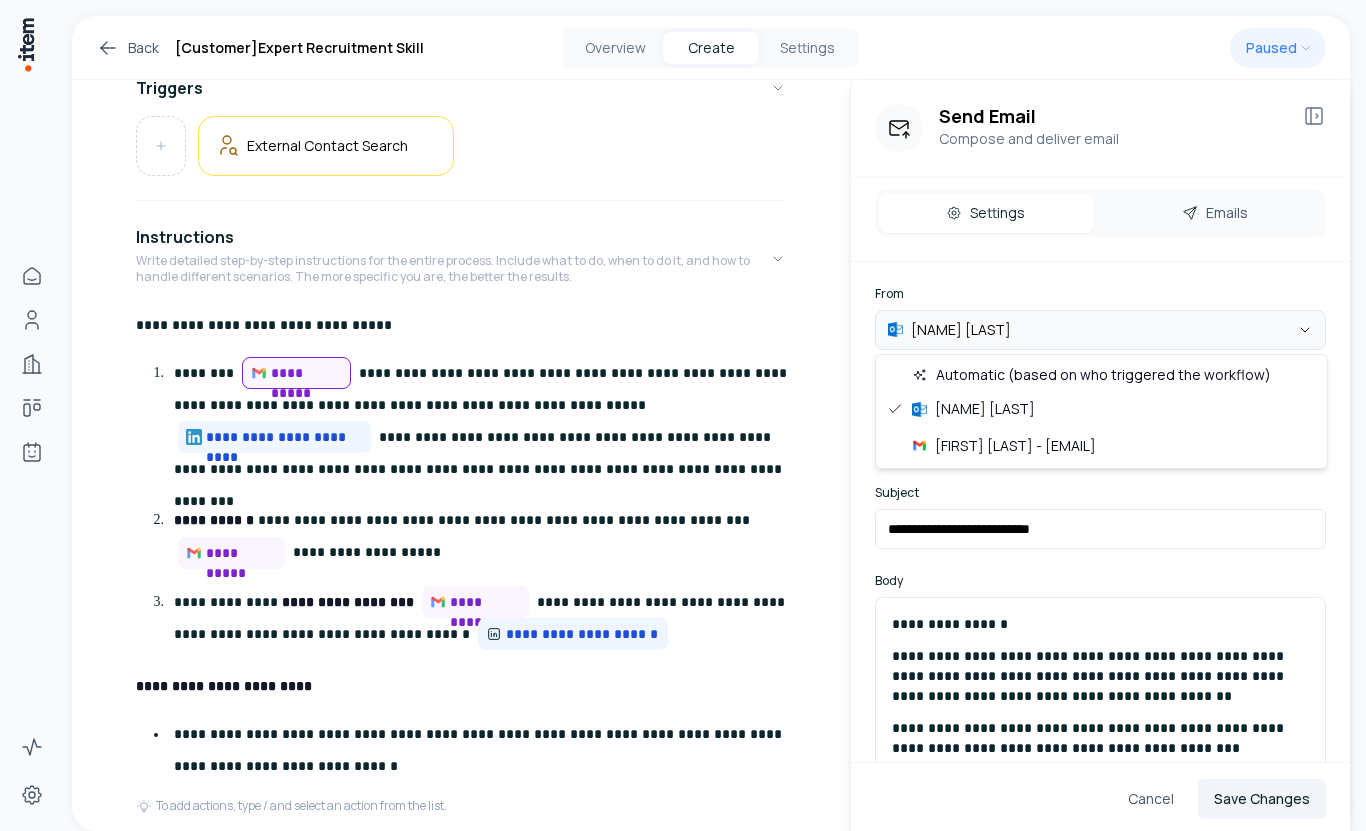 click on "**********" at bounding box center [683, 415] 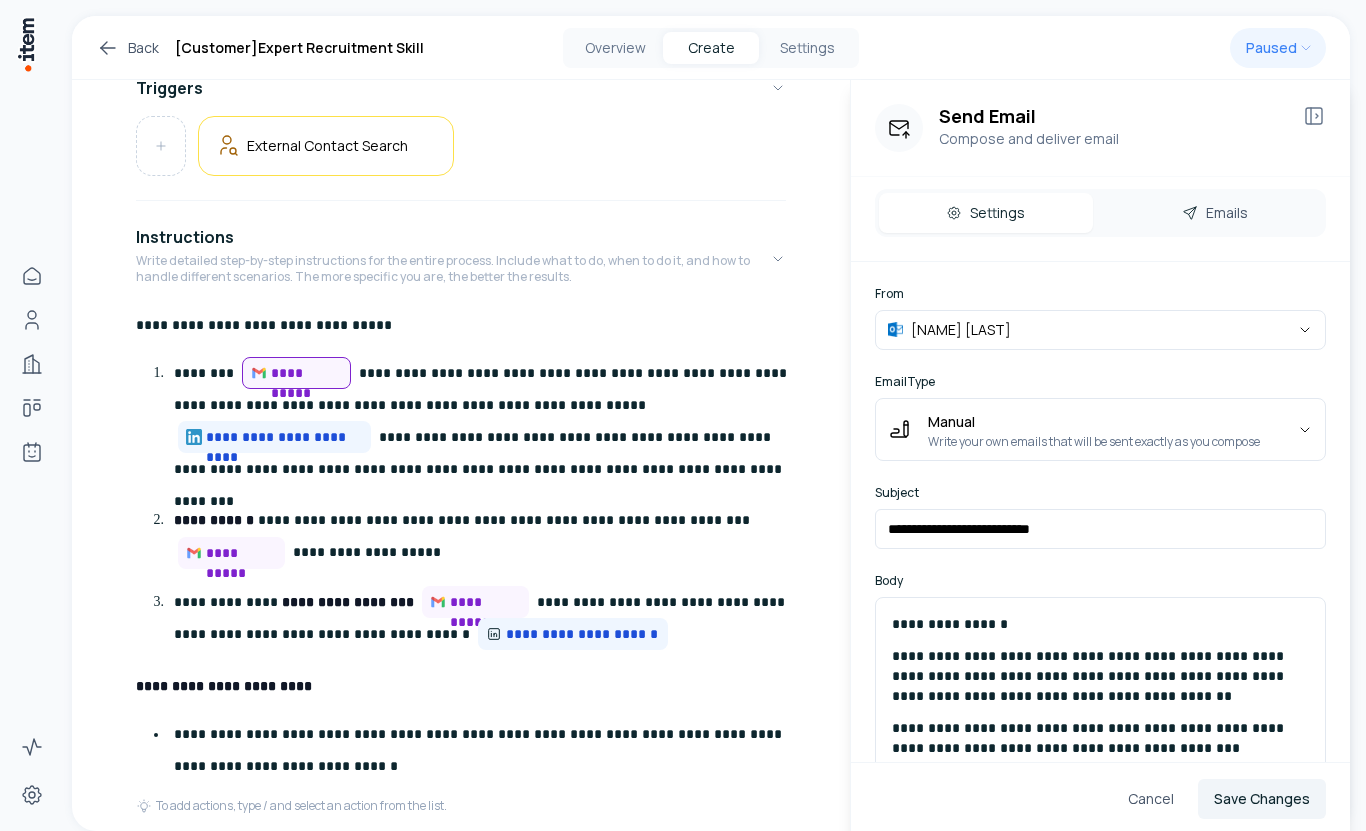 click on "**********" at bounding box center [683, 415] 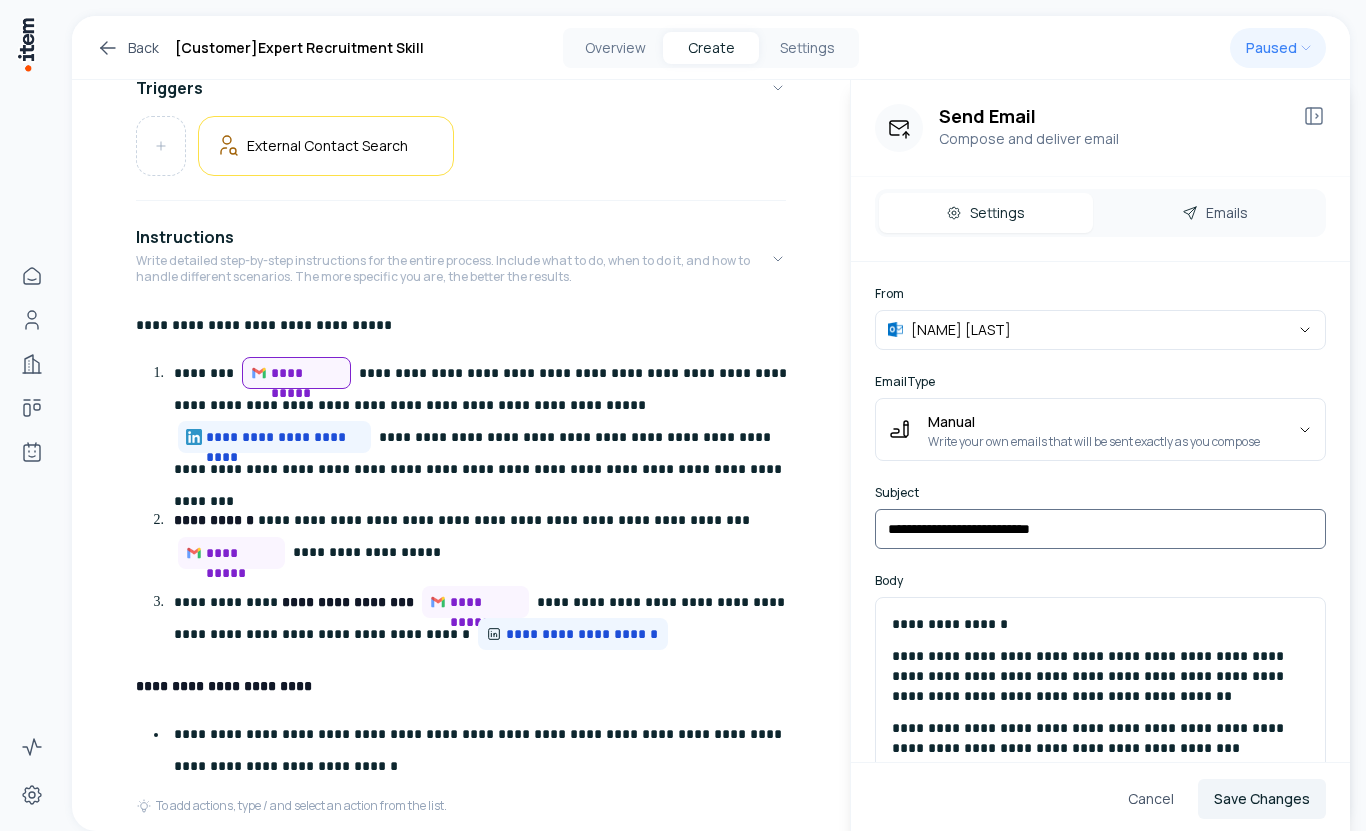 click on "**********" at bounding box center (1100, 529) 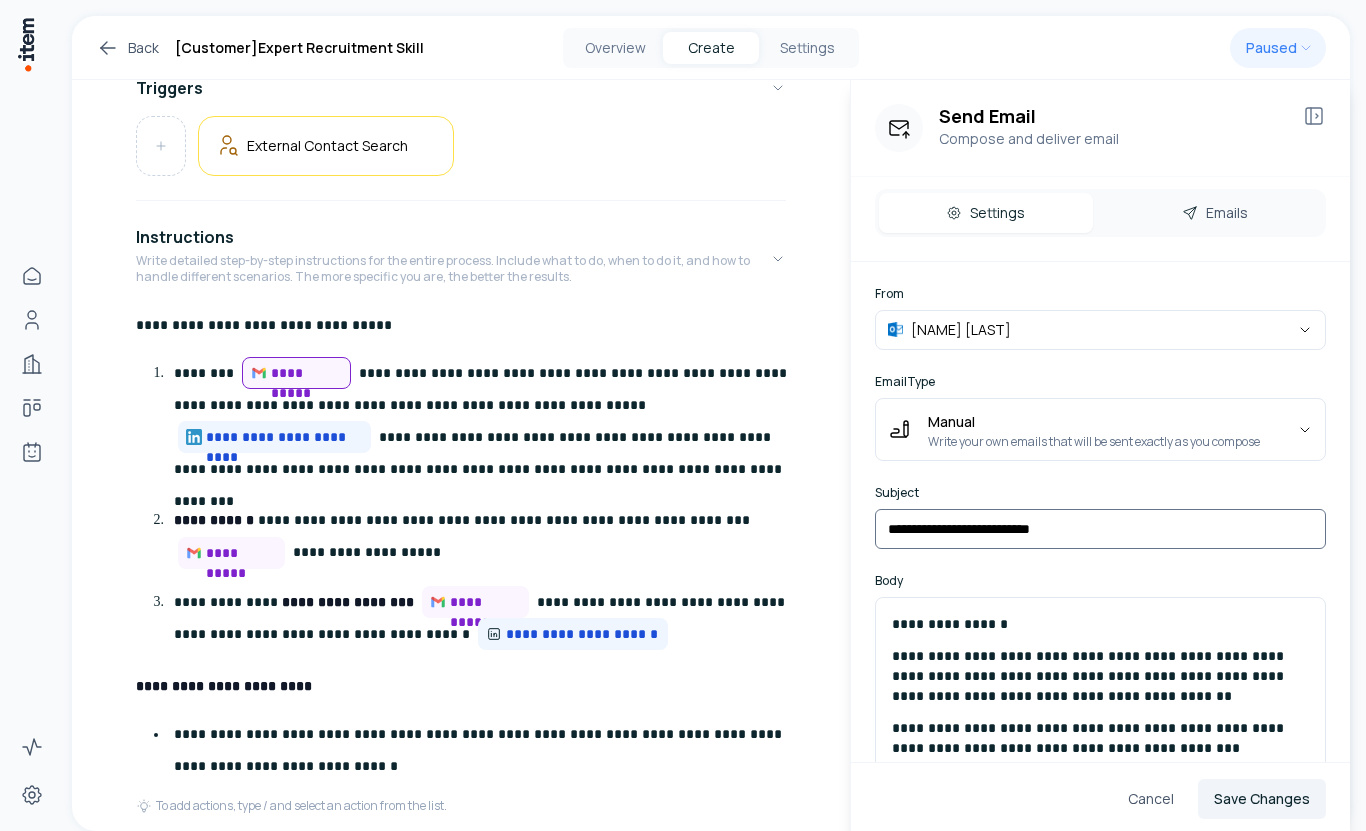 click on "**********" at bounding box center [1100, 529] 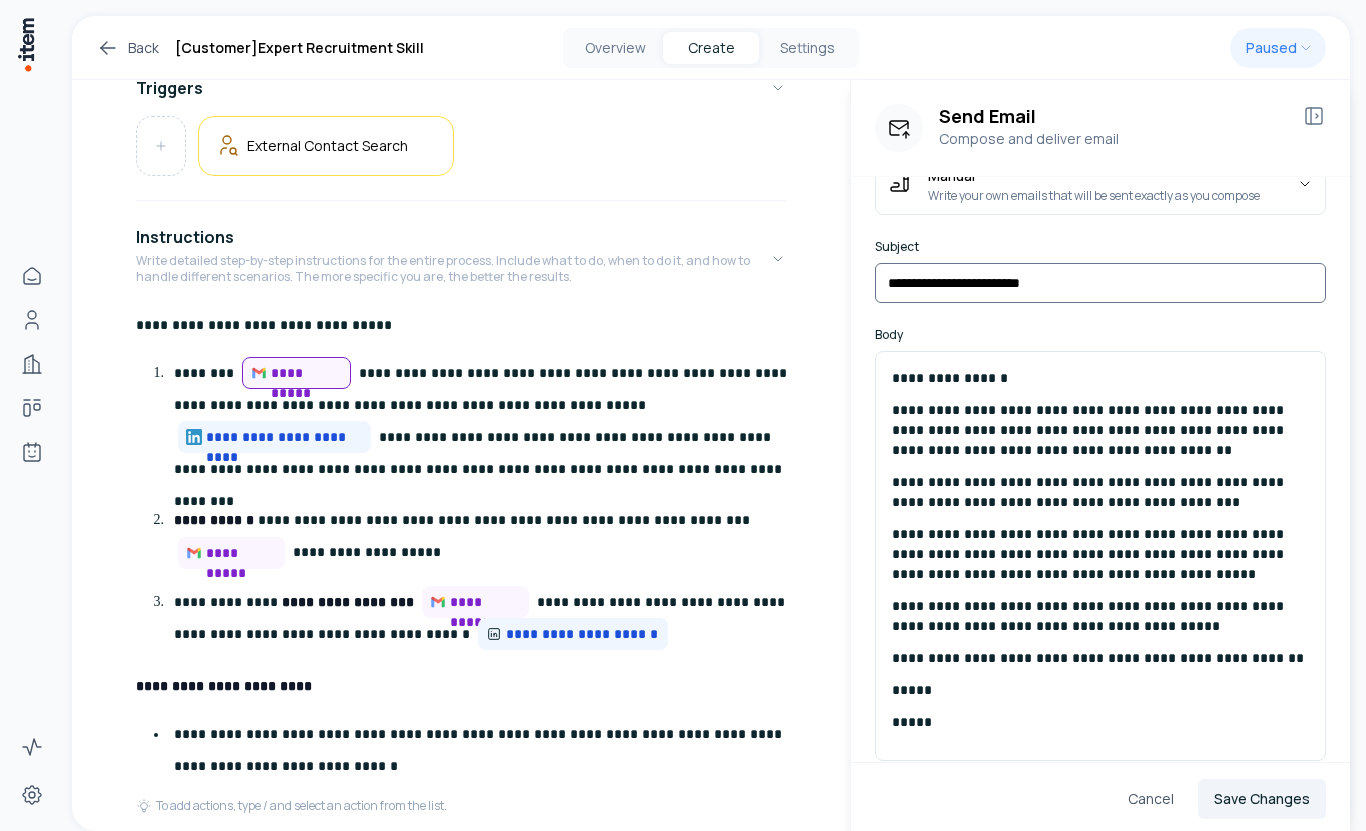 scroll, scrollTop: 252, scrollLeft: 0, axis: vertical 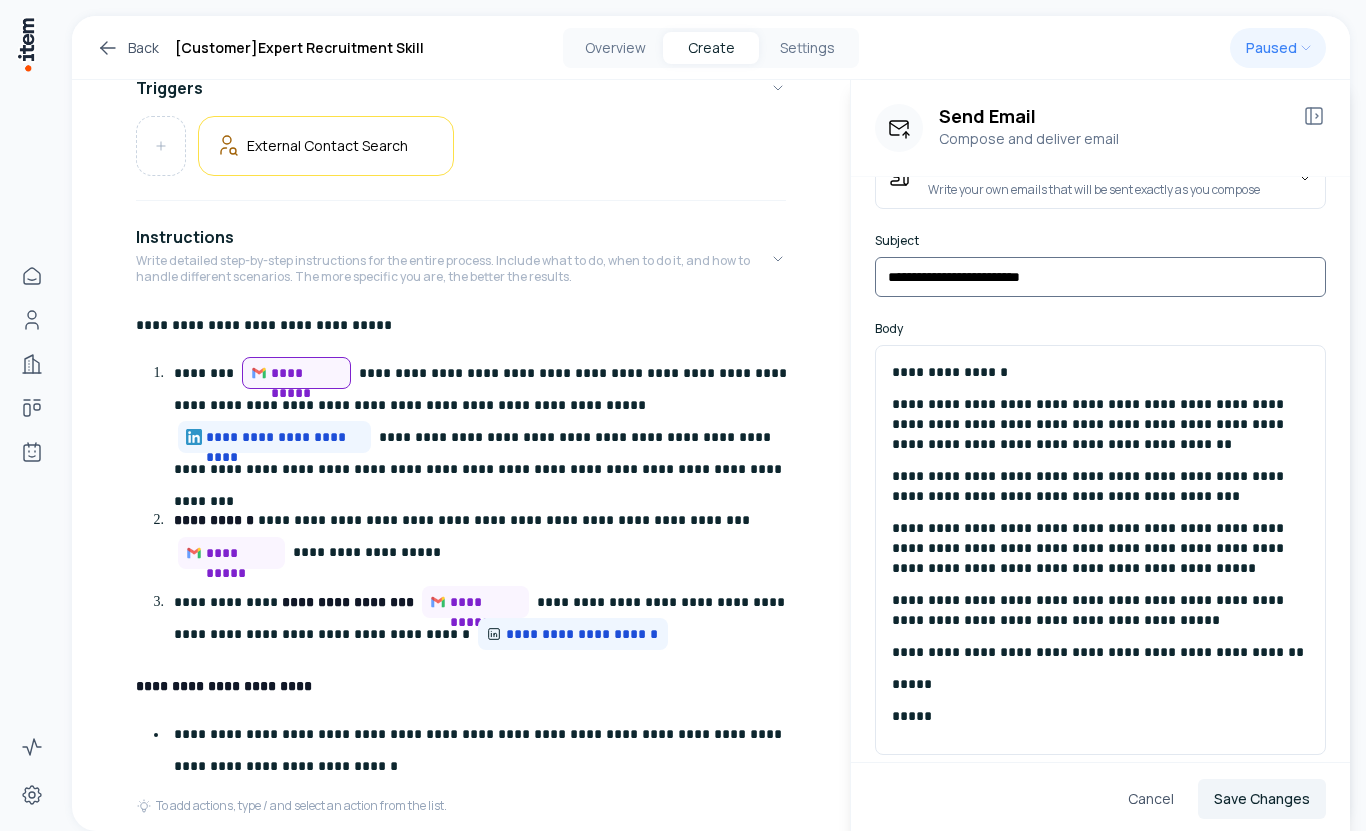 type on "**********" 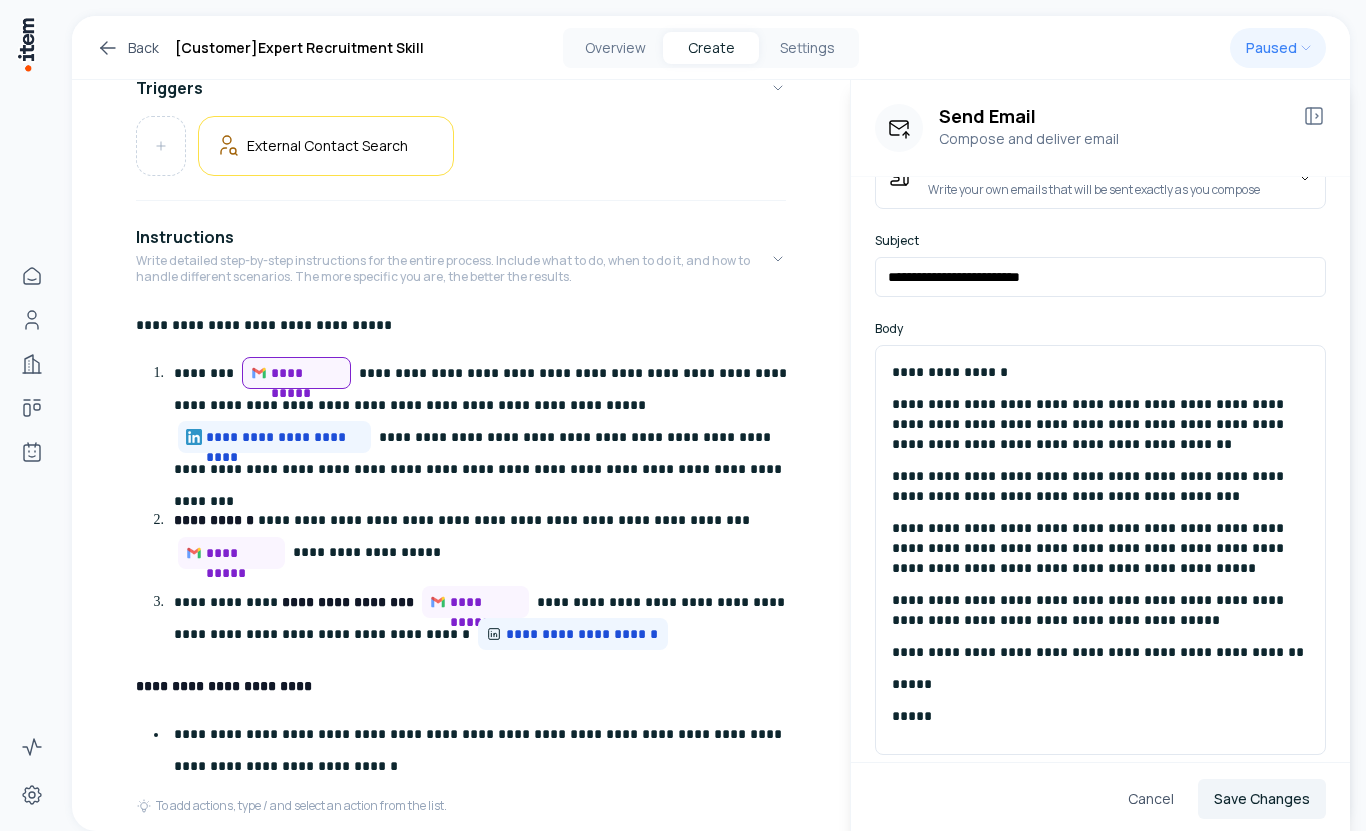 click on "**********" at bounding box center [1100, 424] 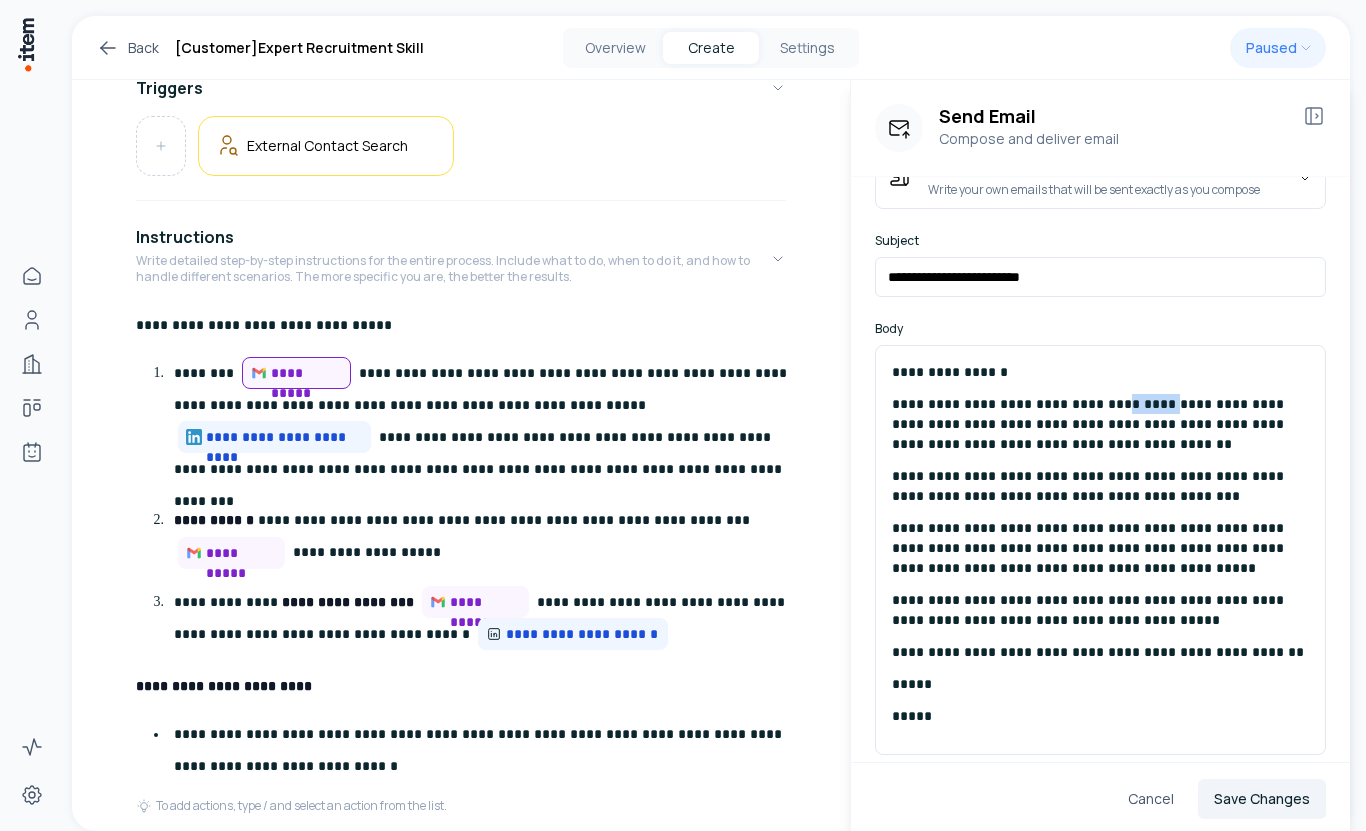 click on "**********" at bounding box center [1100, 424] 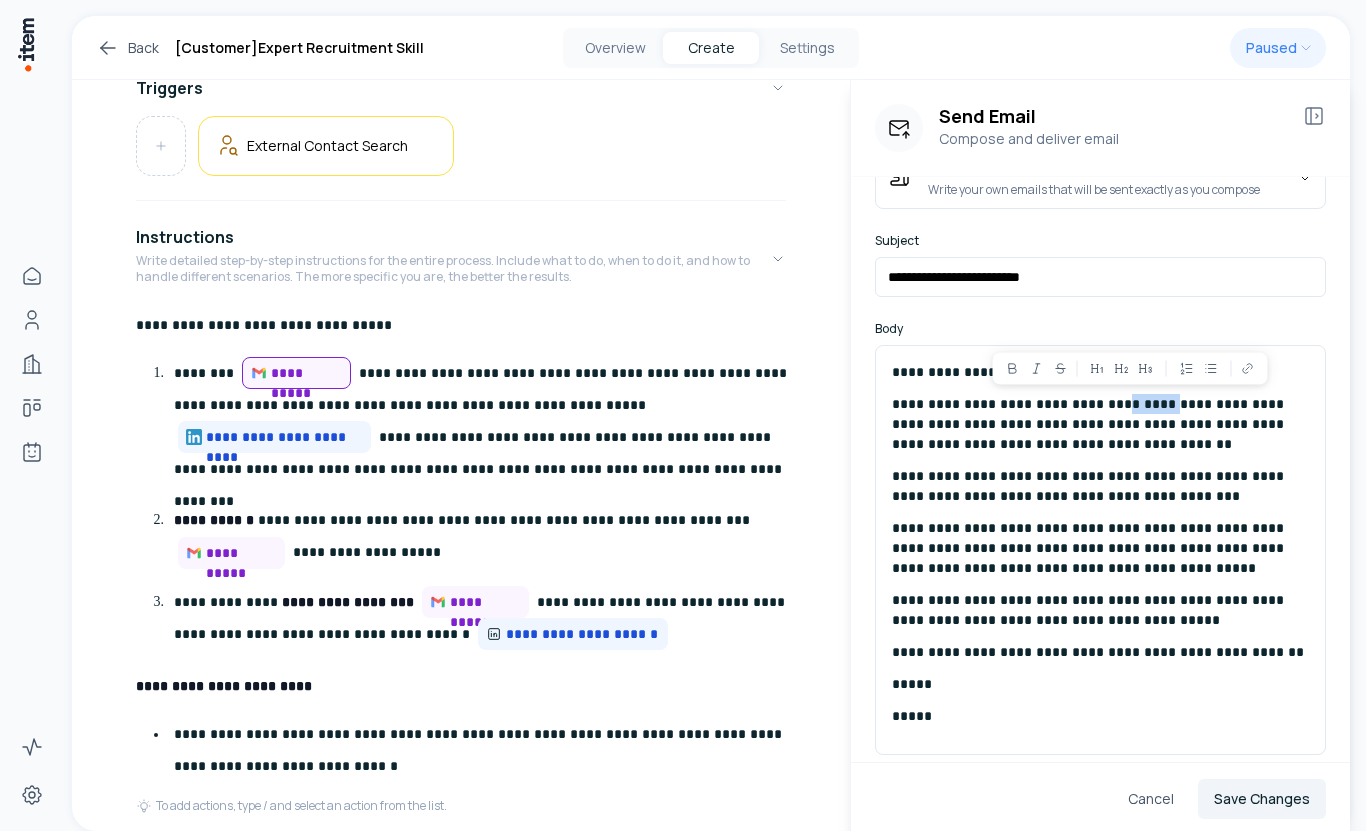 type 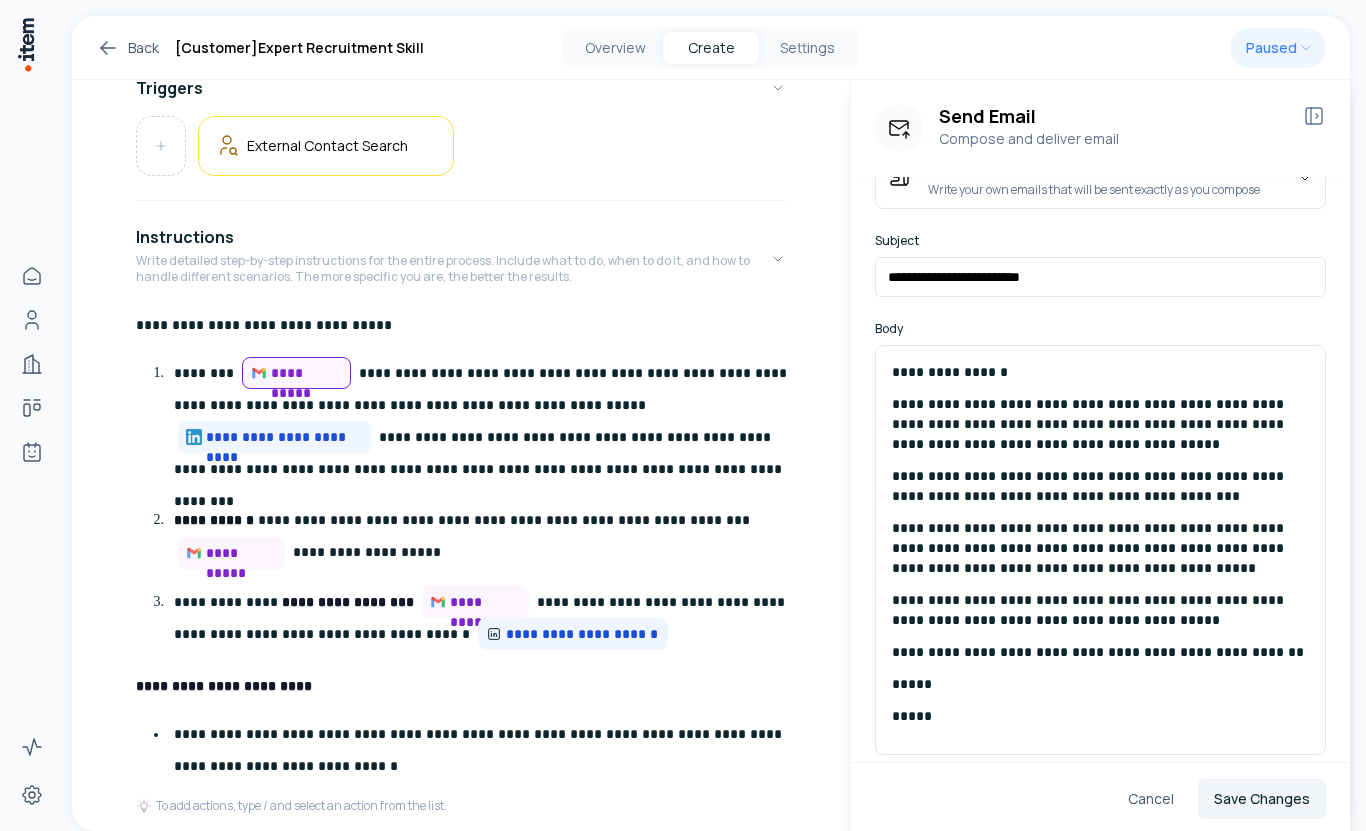 click on "Body" at bounding box center [1100, 329] 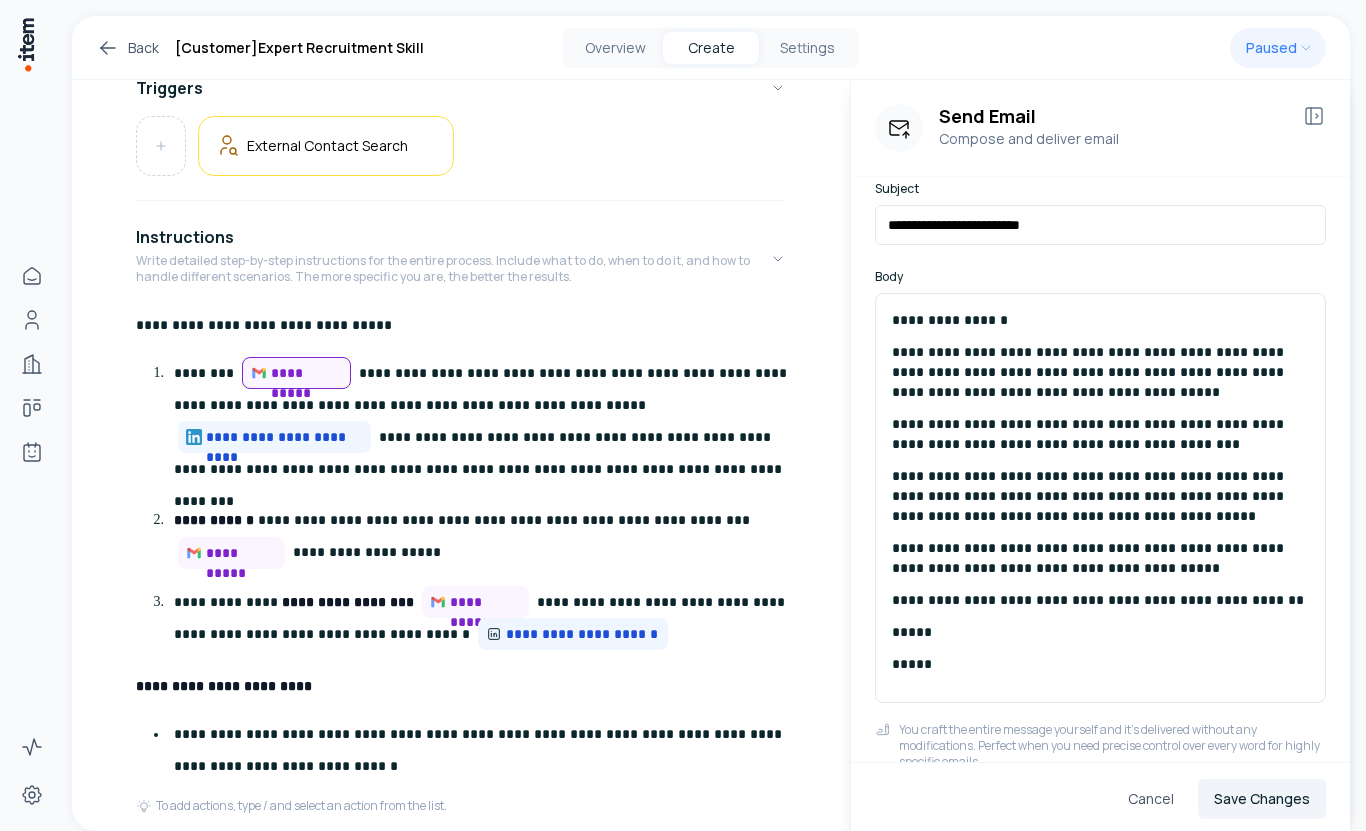 scroll, scrollTop: 307, scrollLeft: 0, axis: vertical 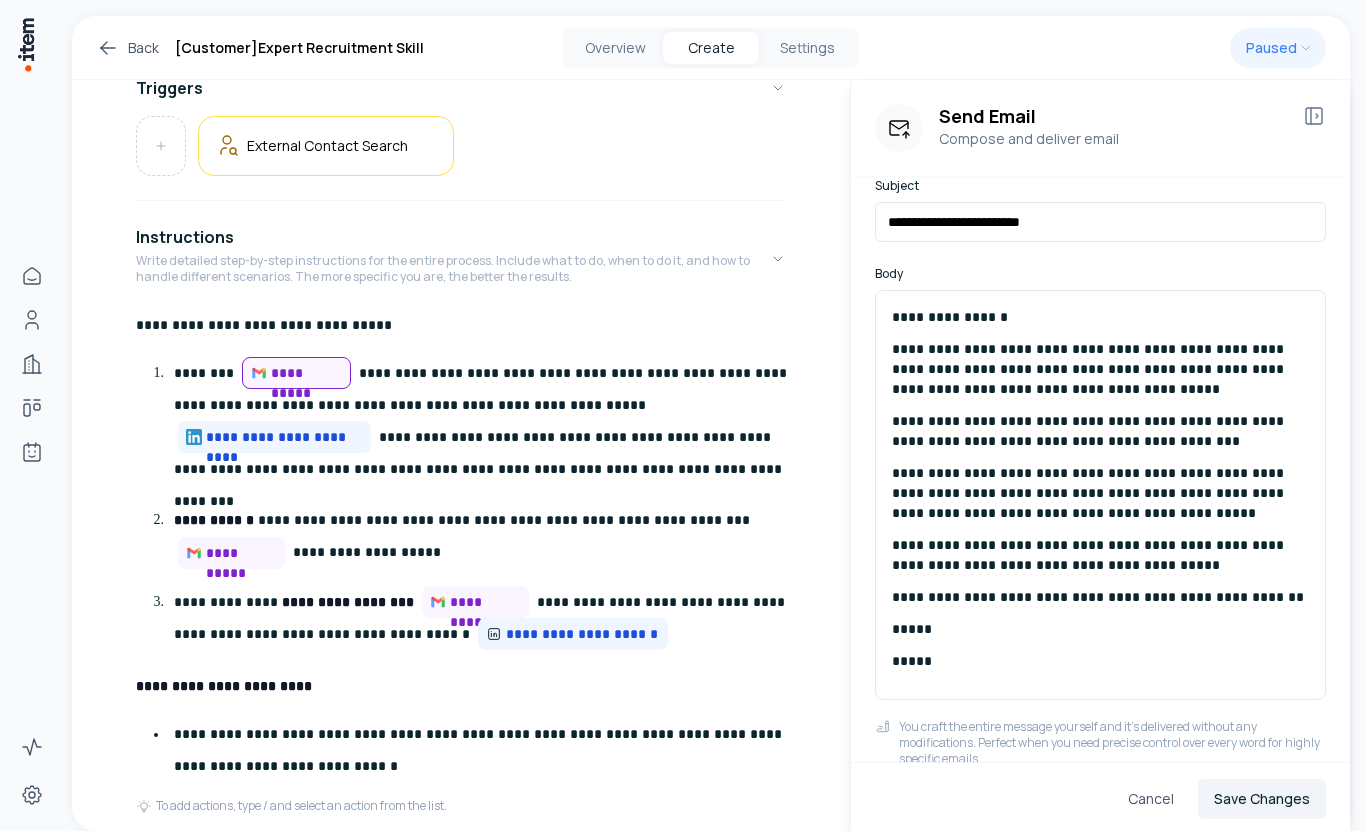 click on "**********" at bounding box center [1100, 431] 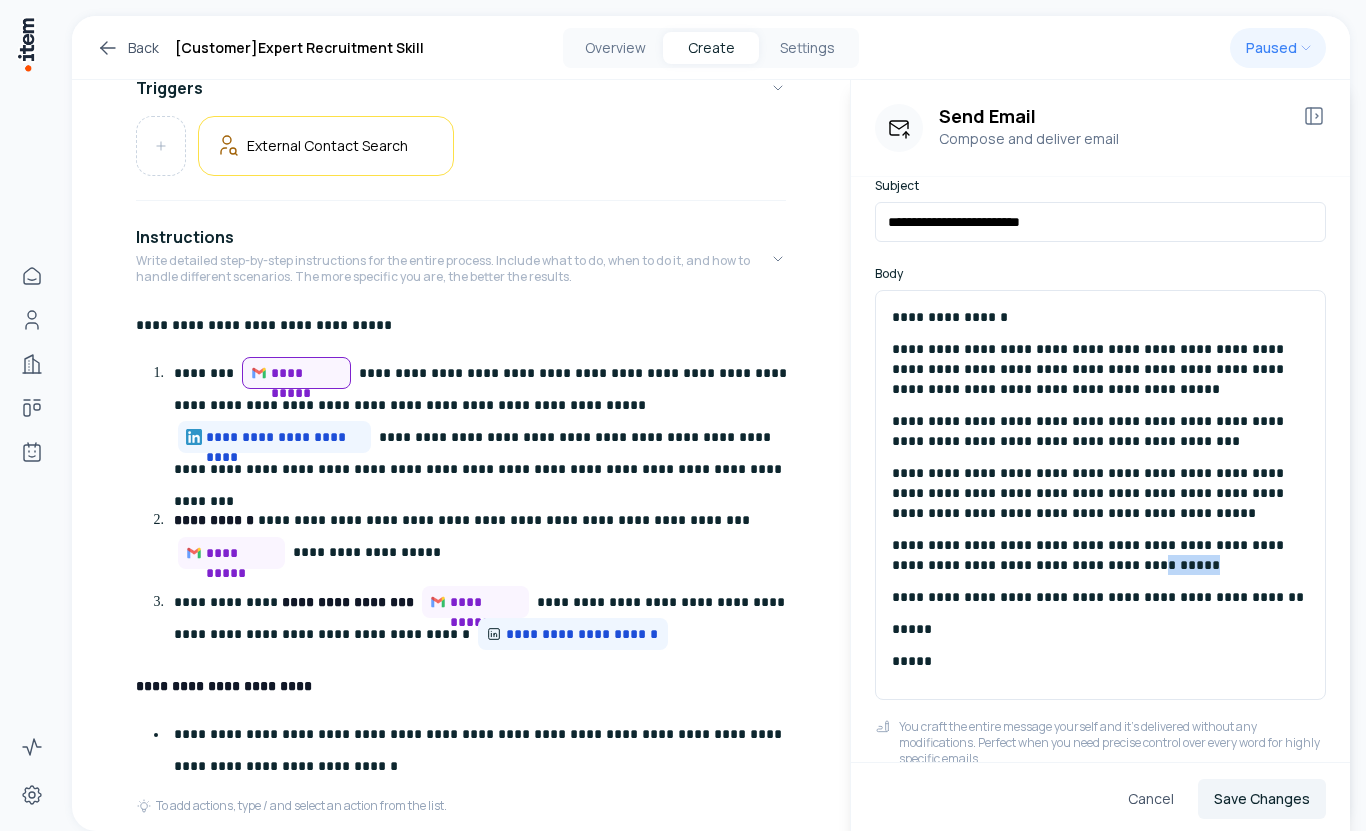 click on "**********" at bounding box center (1100, 555) 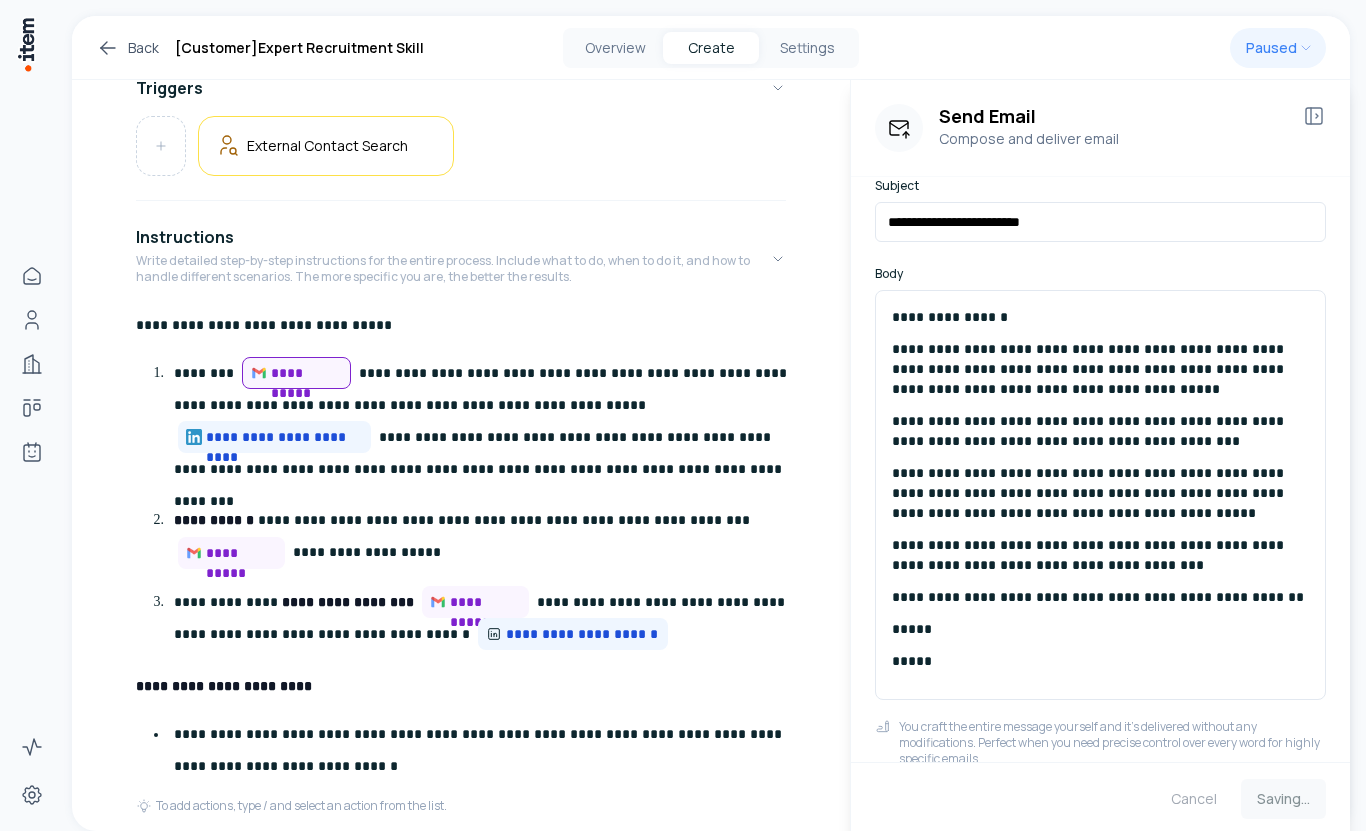 click on "**********" at bounding box center (1100, 493) 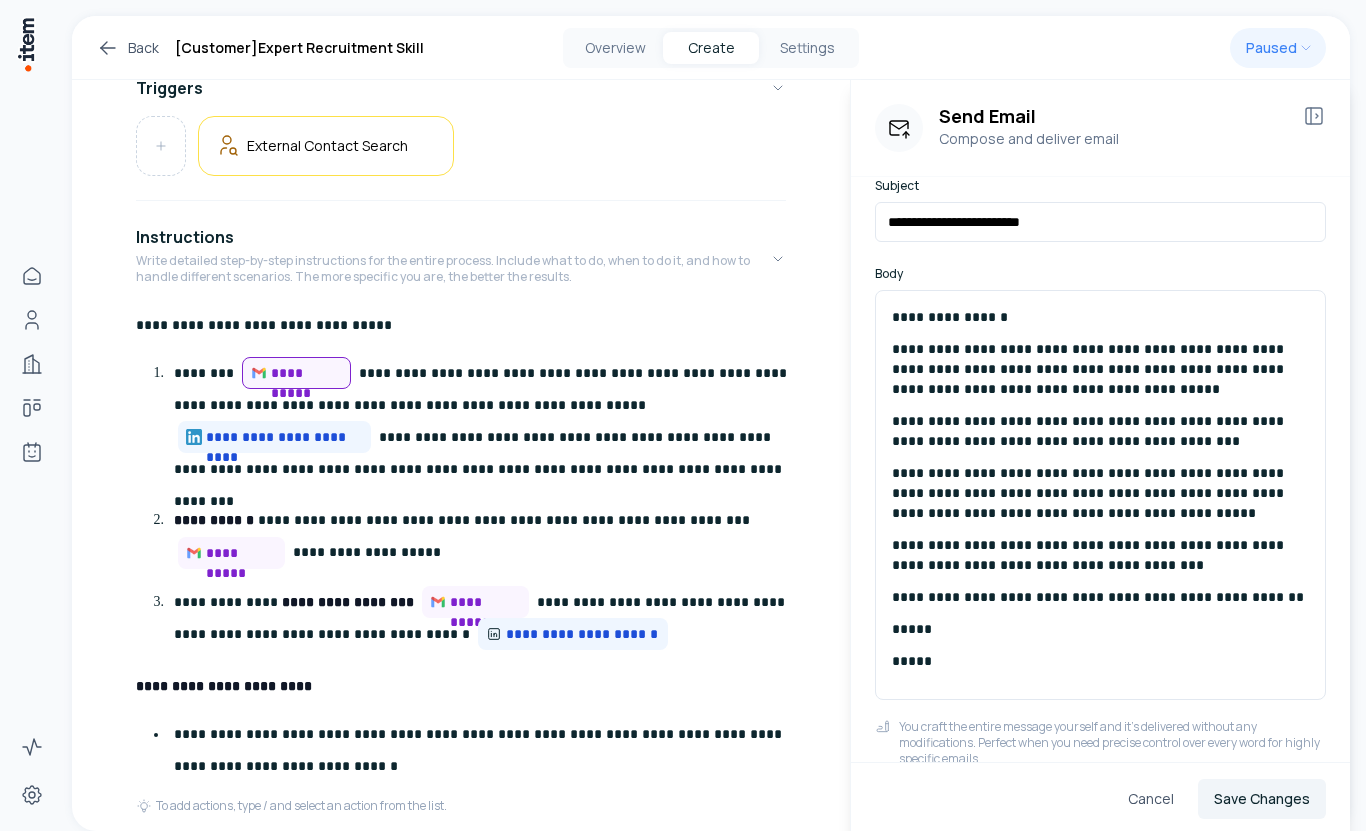 click on "**********" at bounding box center (1100, 555) 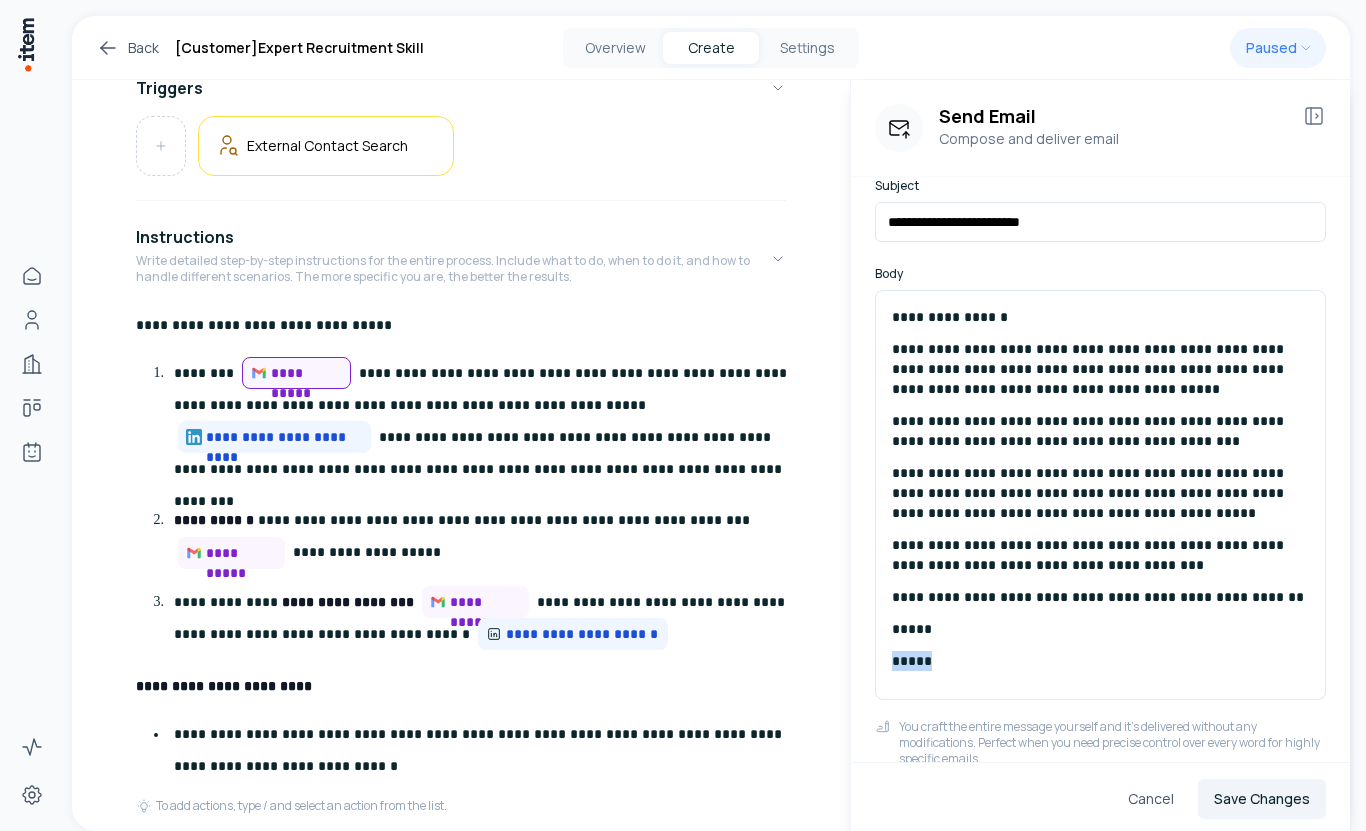 click on "*****" at bounding box center (1100, 661) 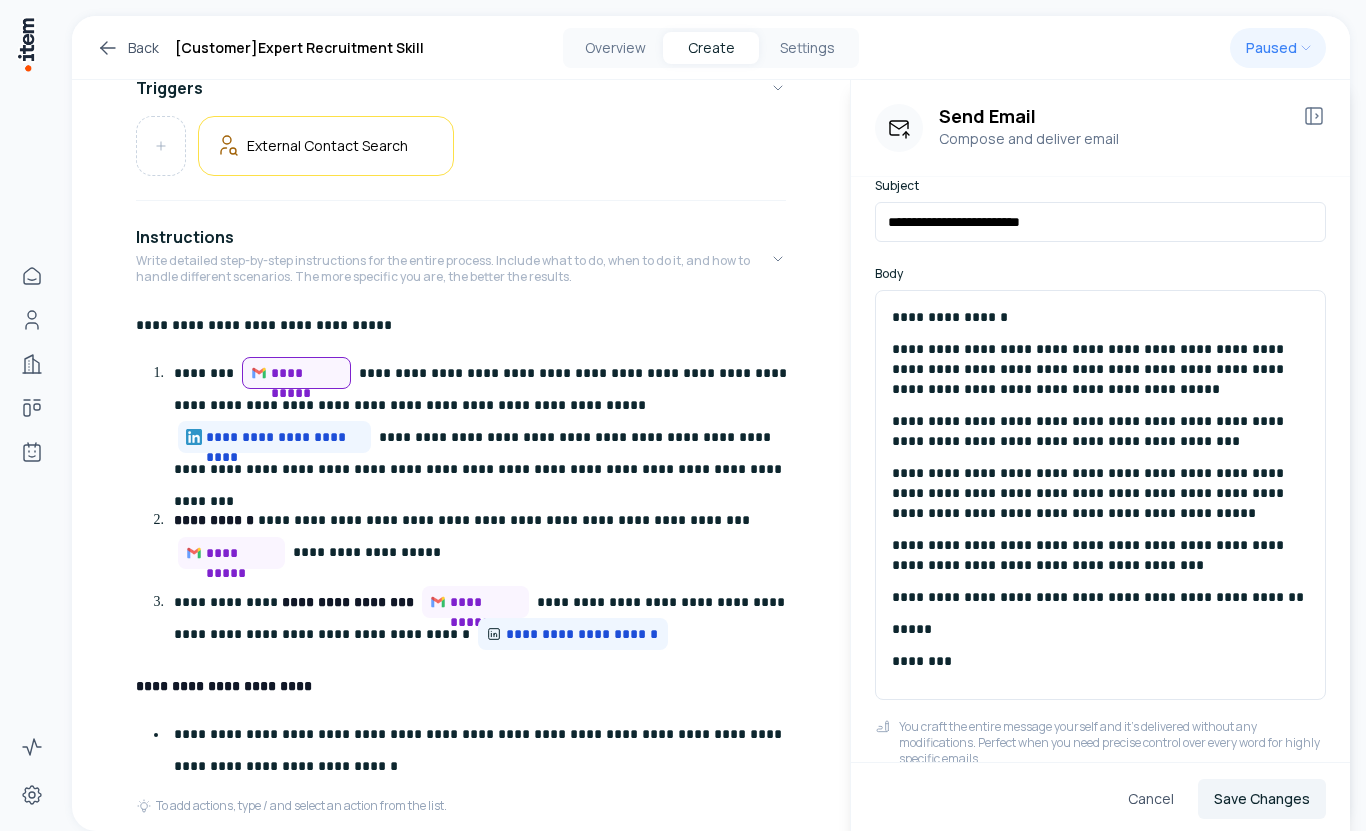 click on "**********" at bounding box center (1100, 431) 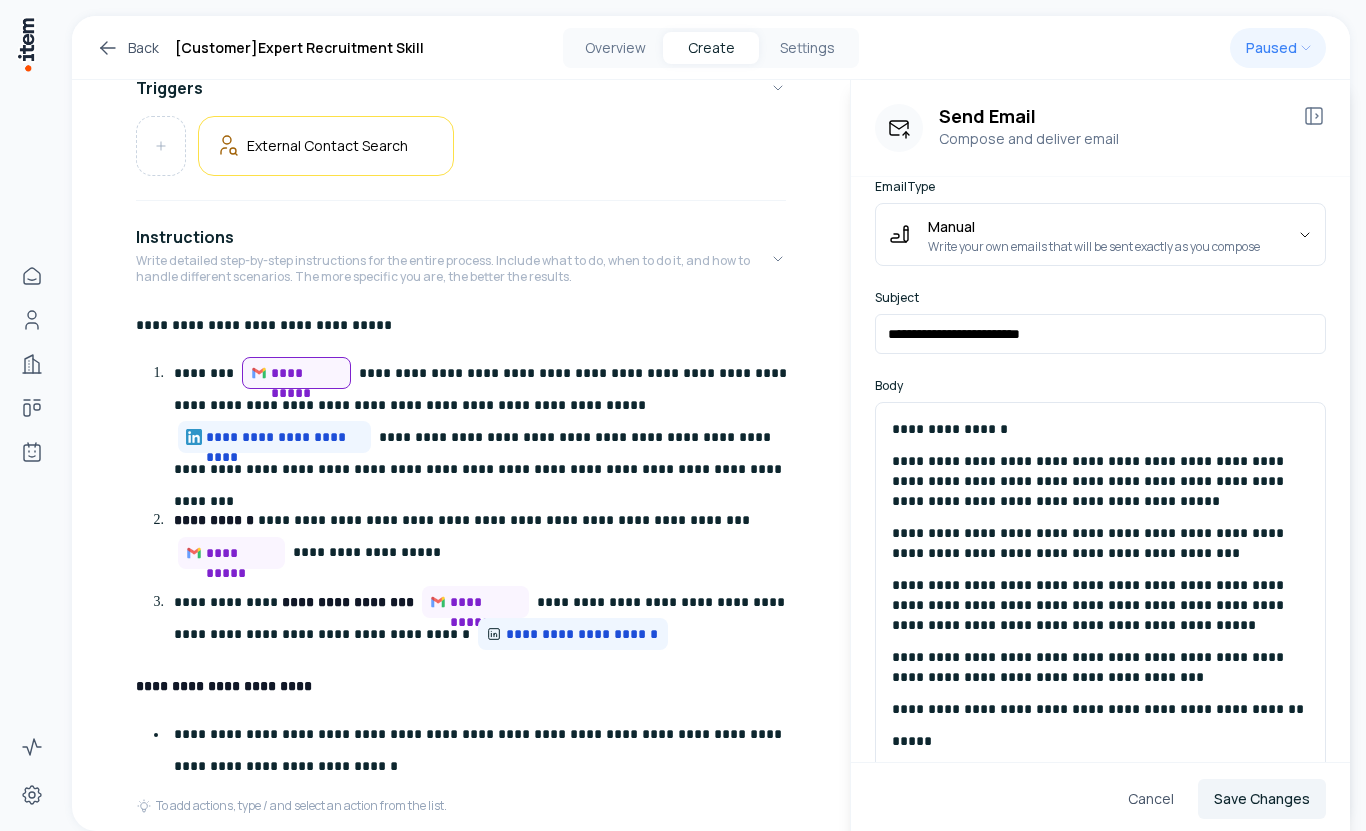scroll, scrollTop: 186, scrollLeft: 0, axis: vertical 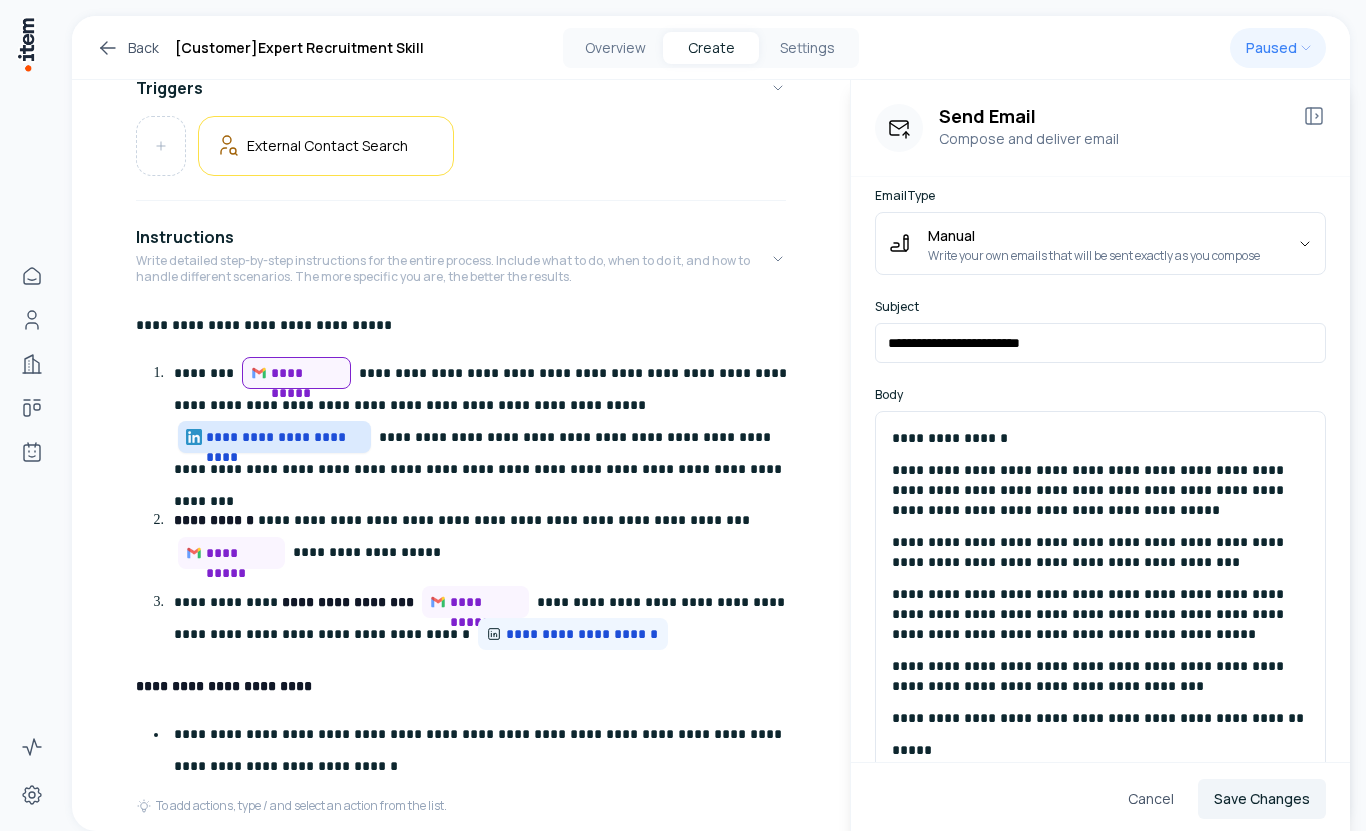 click on "**********" at bounding box center [284, 437] 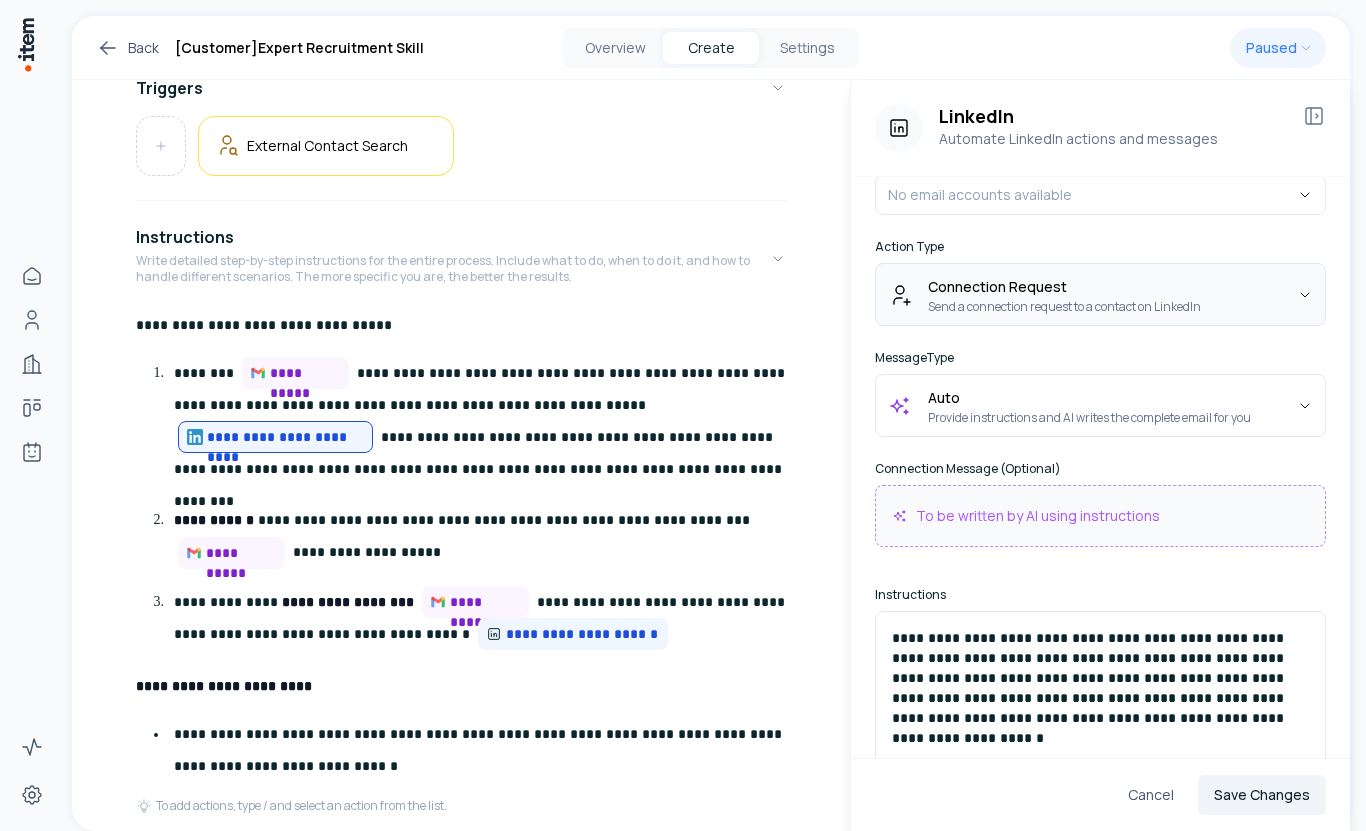 scroll, scrollTop: 0, scrollLeft: 0, axis: both 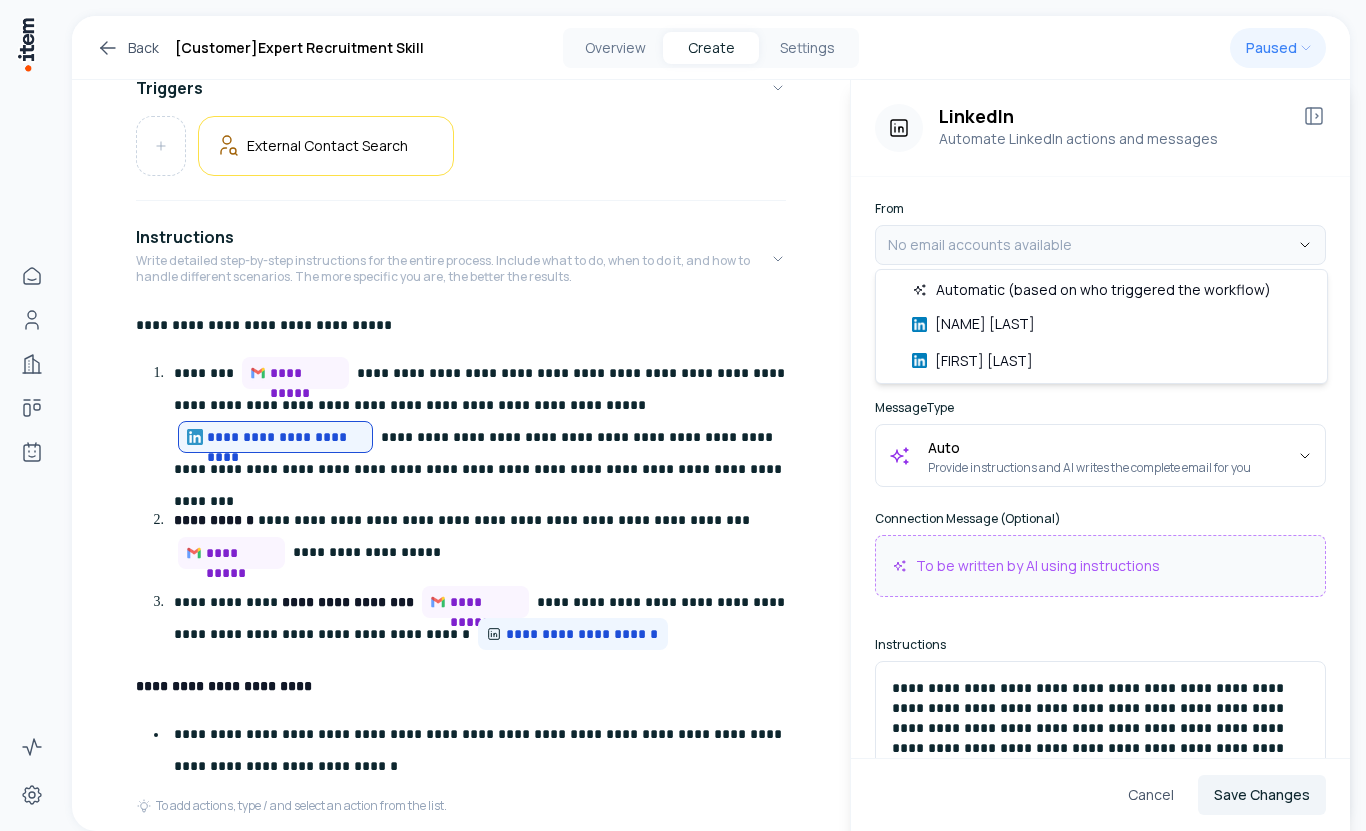 click on "**********" at bounding box center [683, 415] 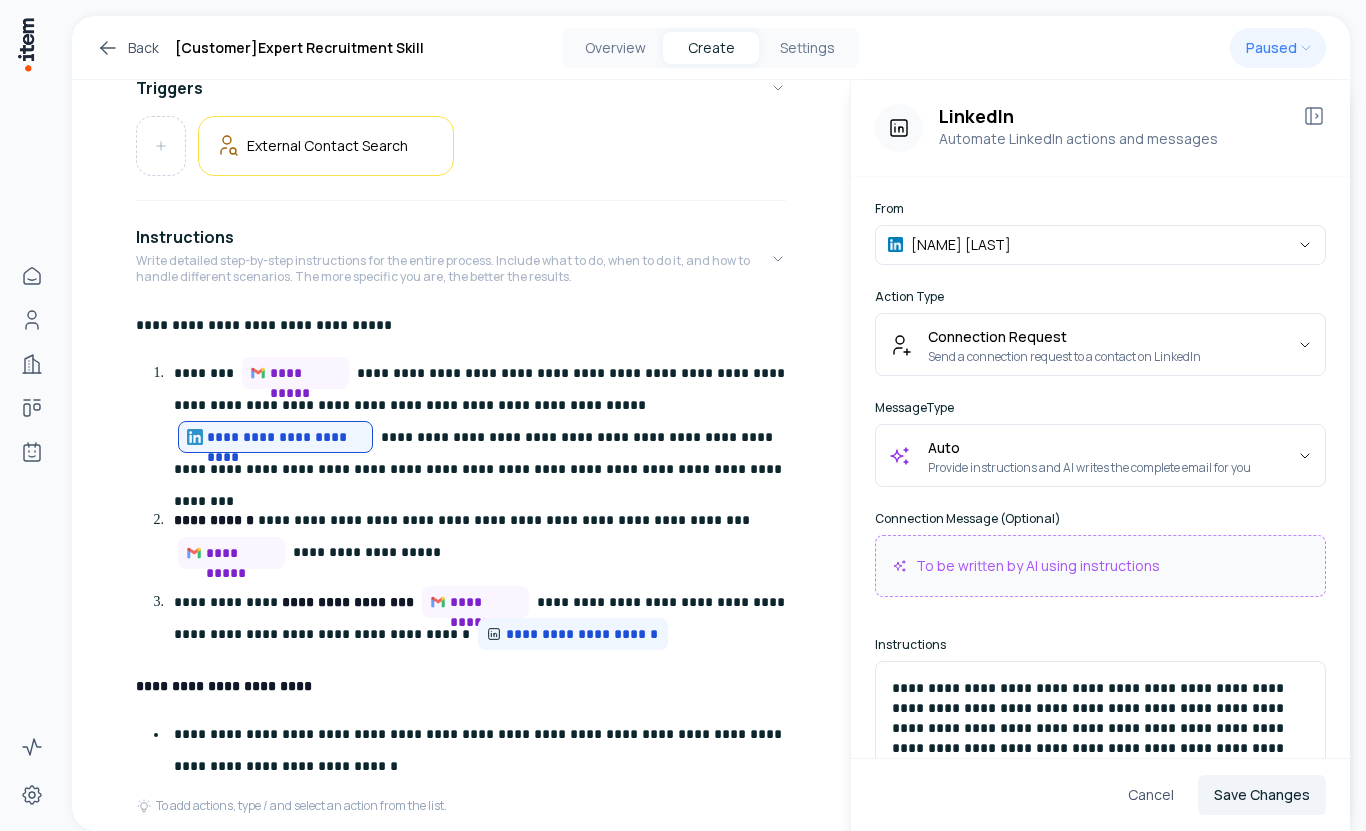 click on "From [FIRST] [LAST]" at bounding box center (1100, 233) 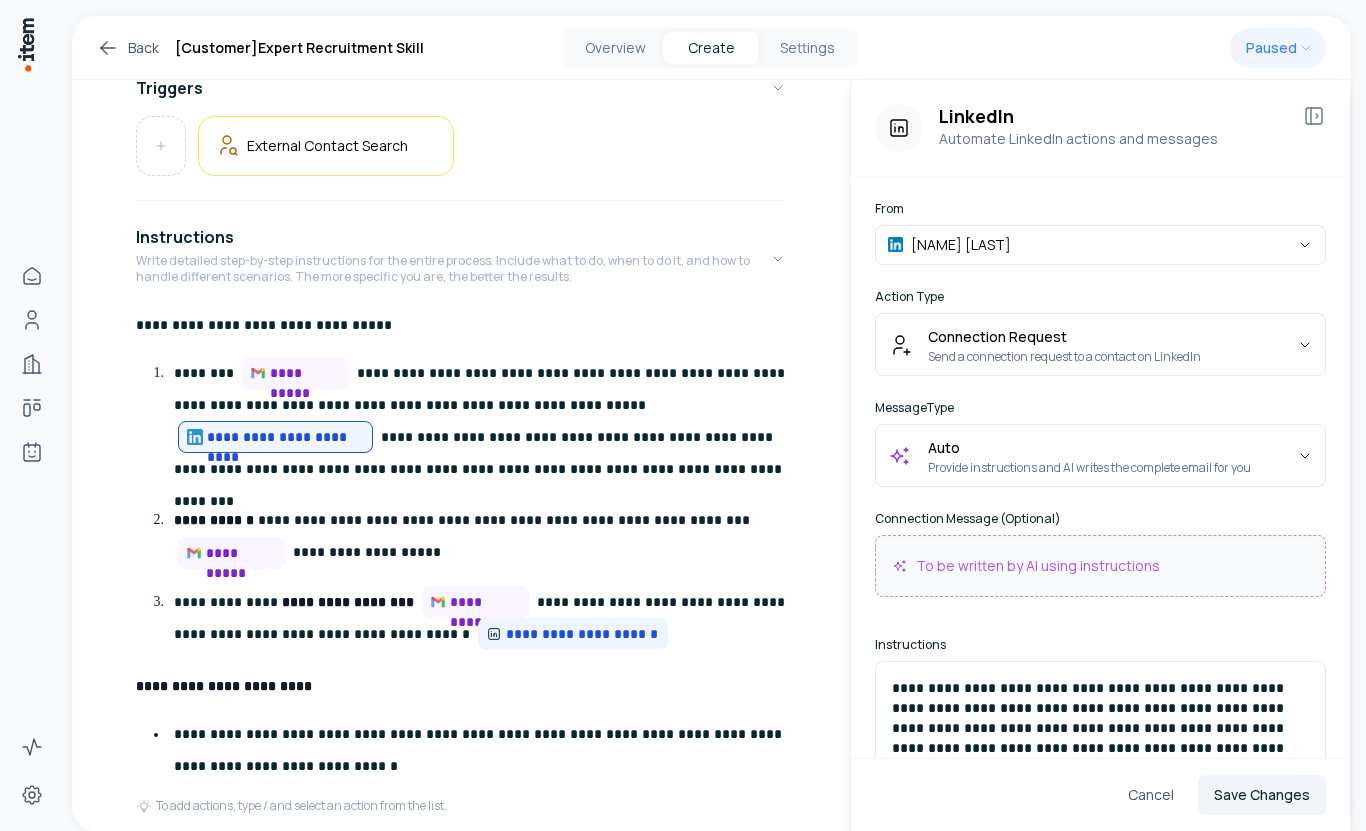 click on "From [FIRST] [LAST]" at bounding box center [1100, 233] 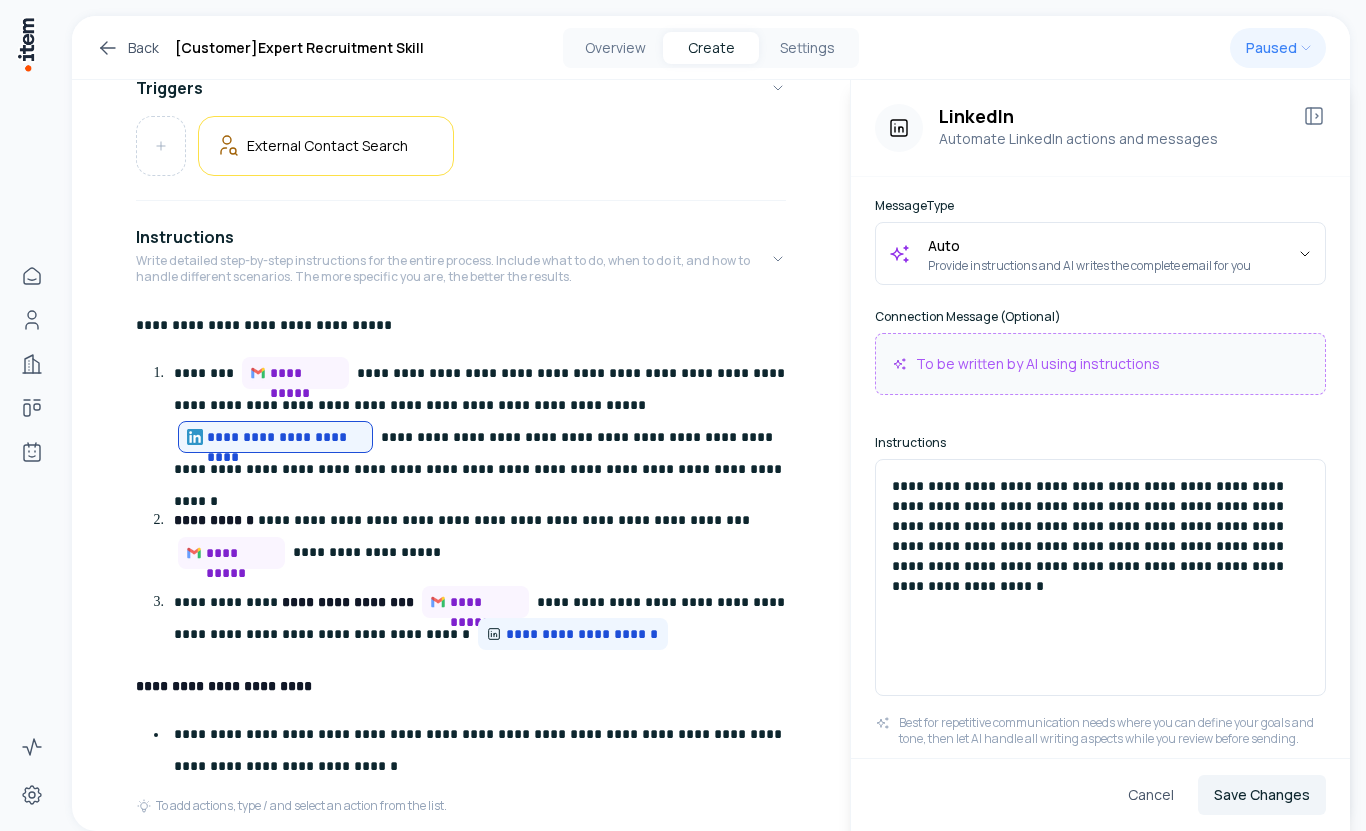 scroll, scrollTop: 218, scrollLeft: 0, axis: vertical 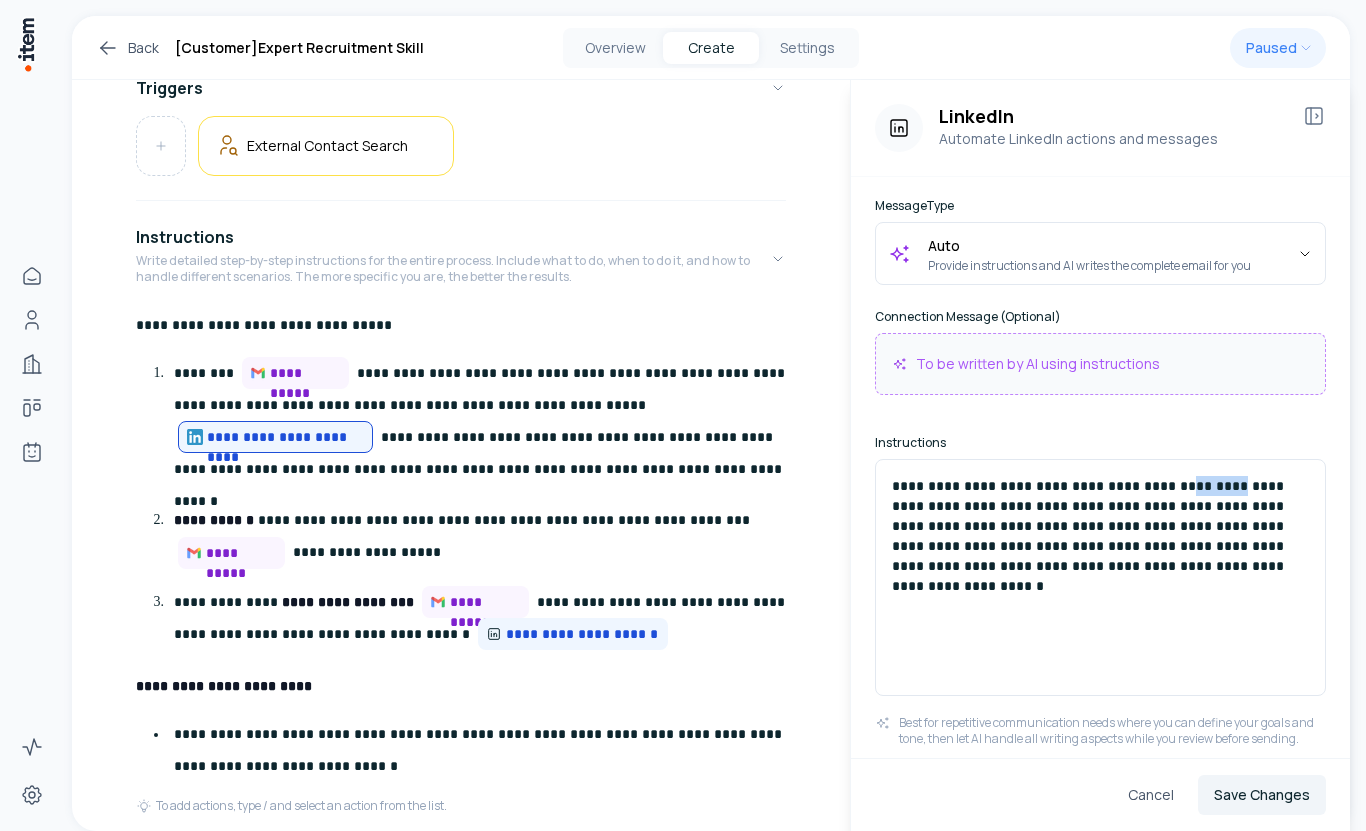 click on "**********" at bounding box center [1100, 526] 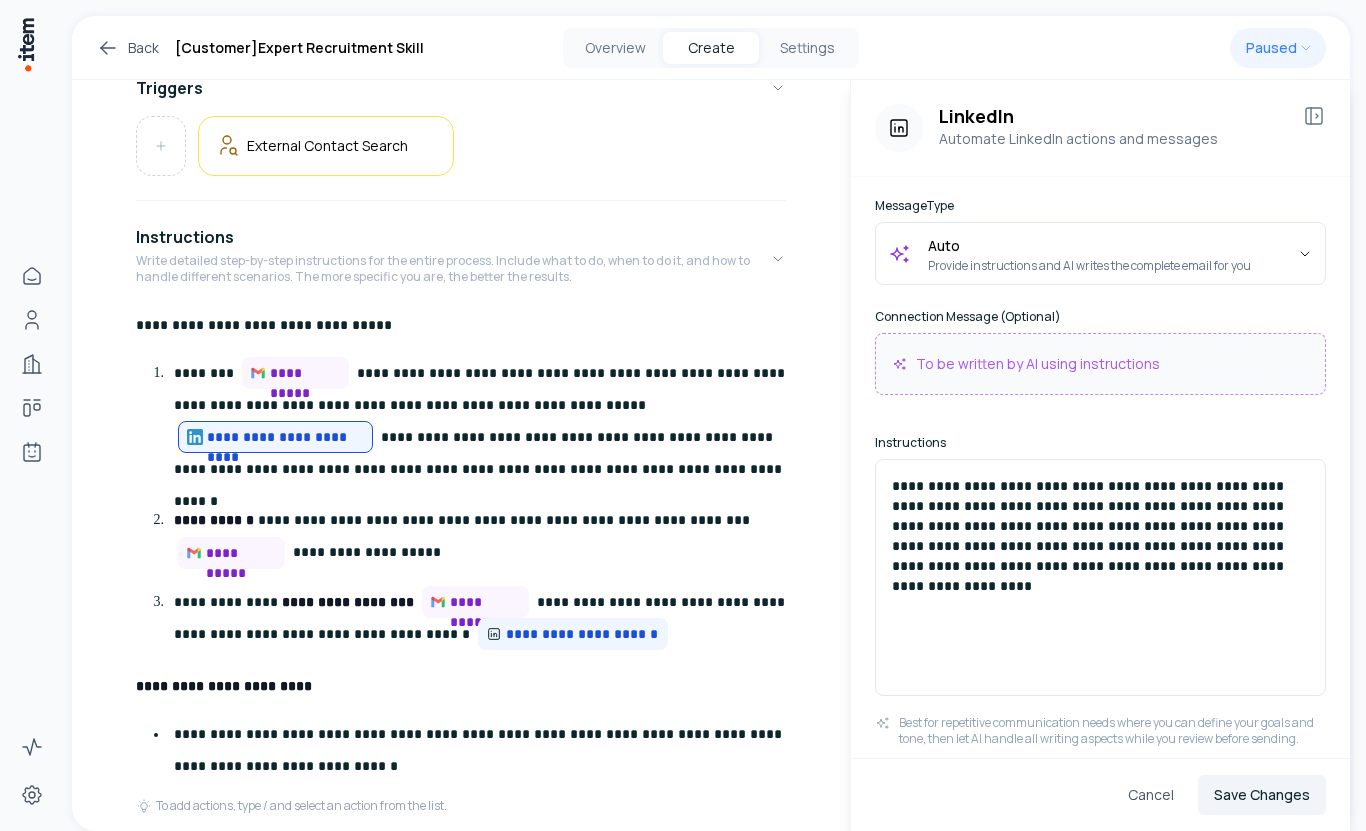 click on "**********" at bounding box center (1100, 526) 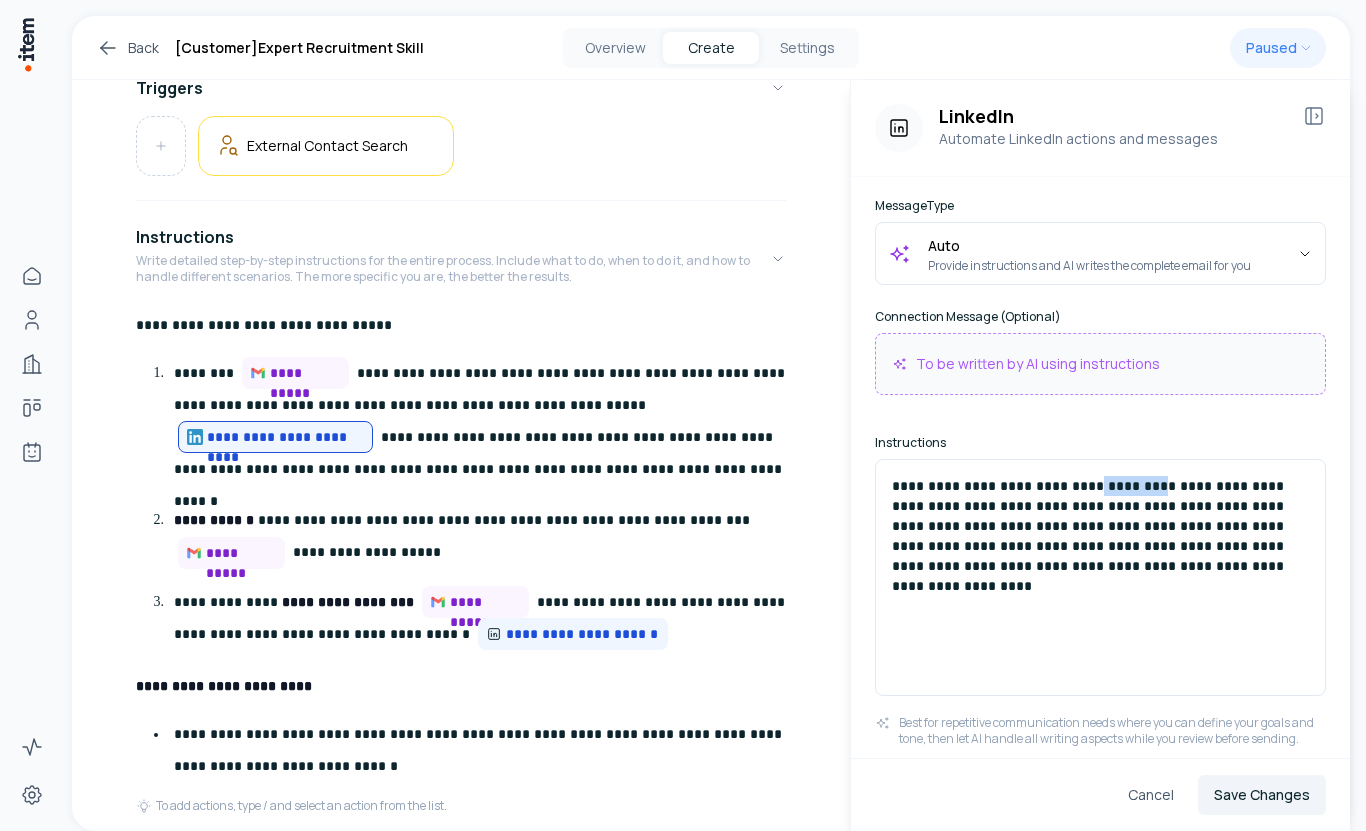 click on "**********" at bounding box center (1100, 526) 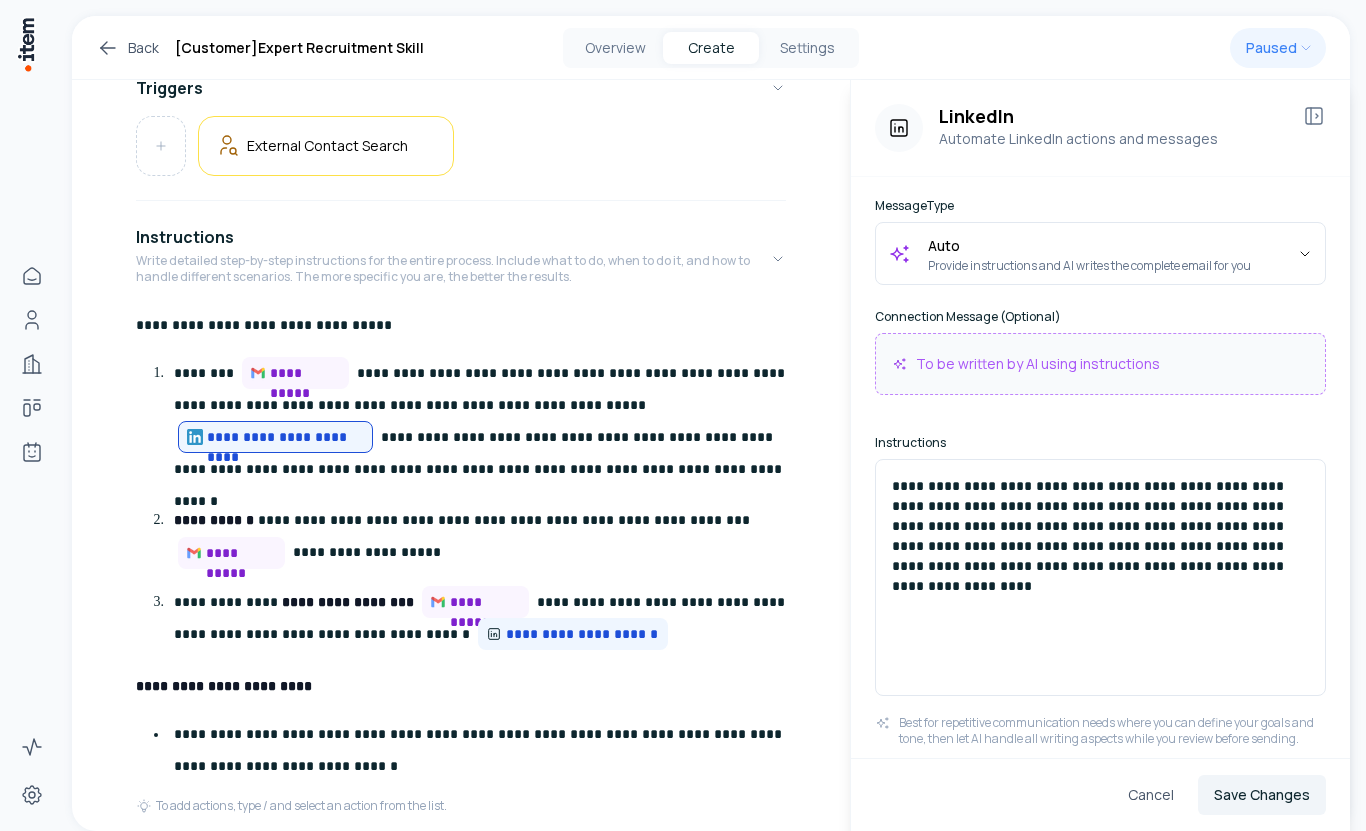 click on "**********" at bounding box center (1100, 526) 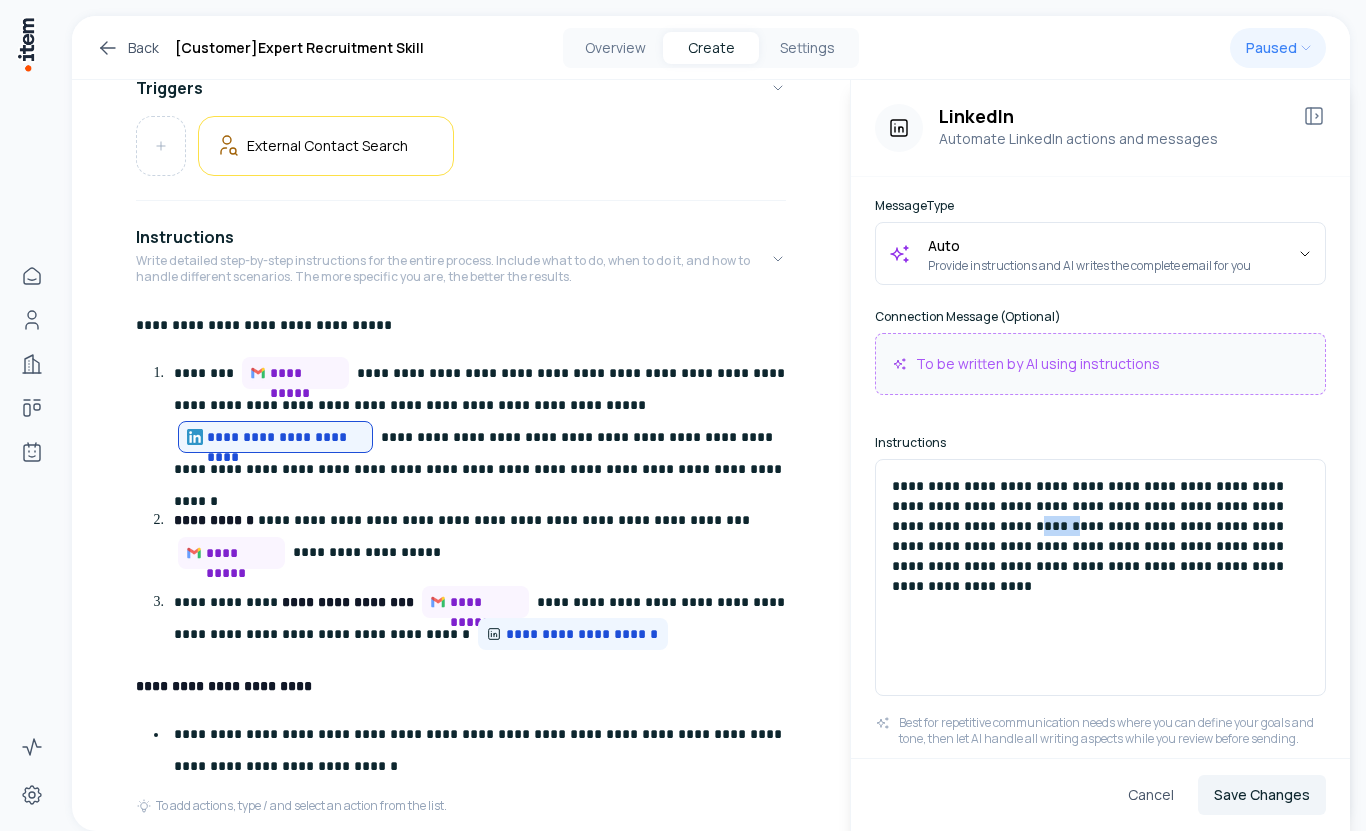 click on "**********" at bounding box center (1100, 526) 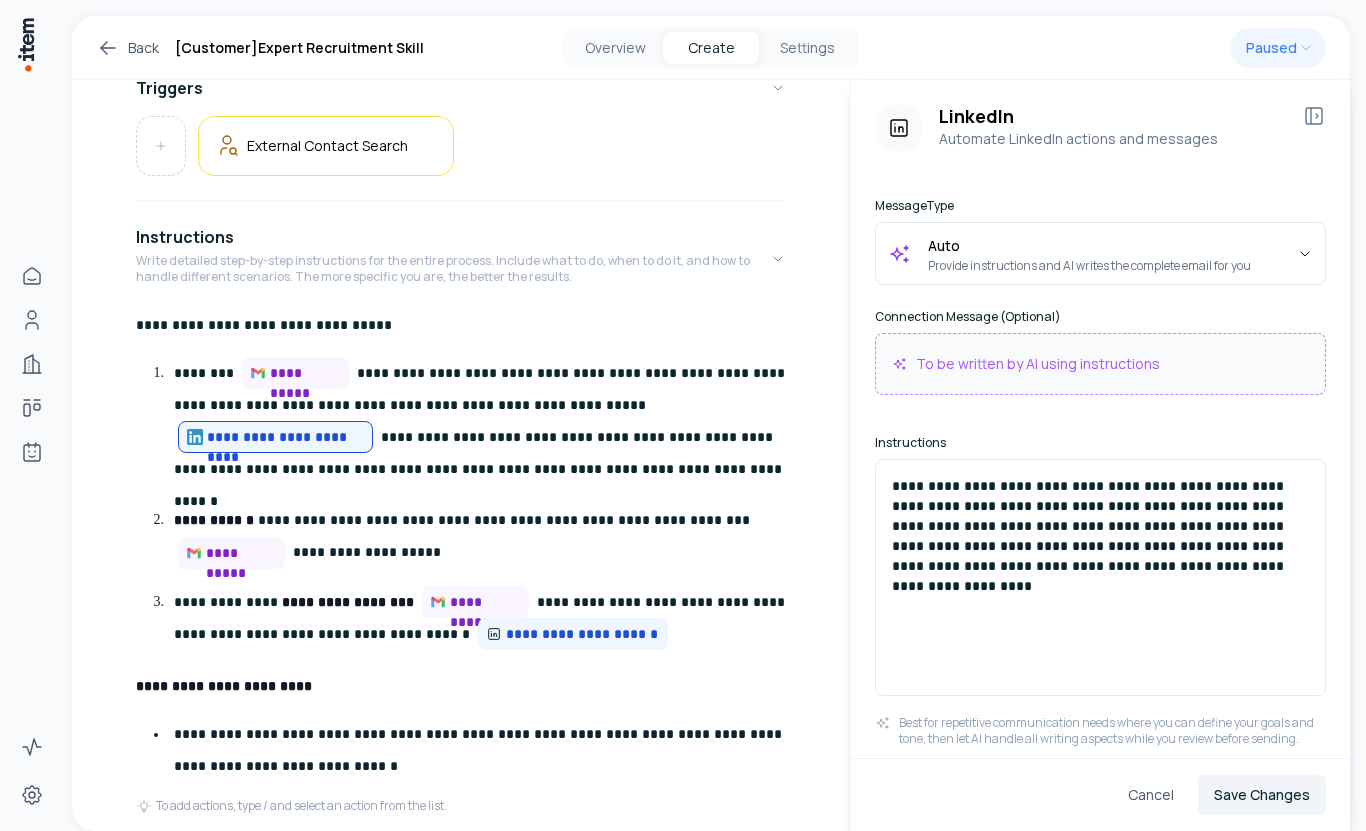 click on "**********" at bounding box center [1100, 526] 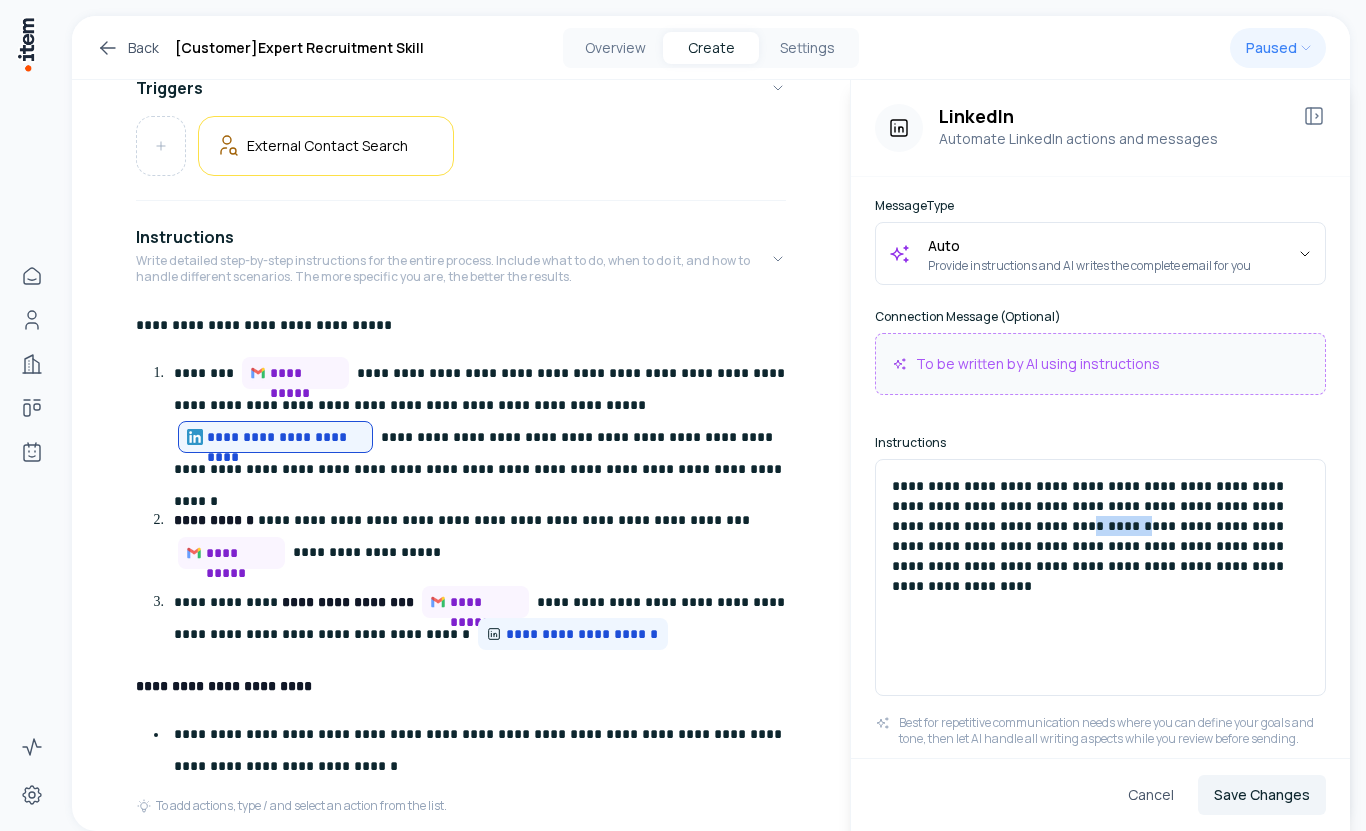 click on "**********" at bounding box center [1100, 526] 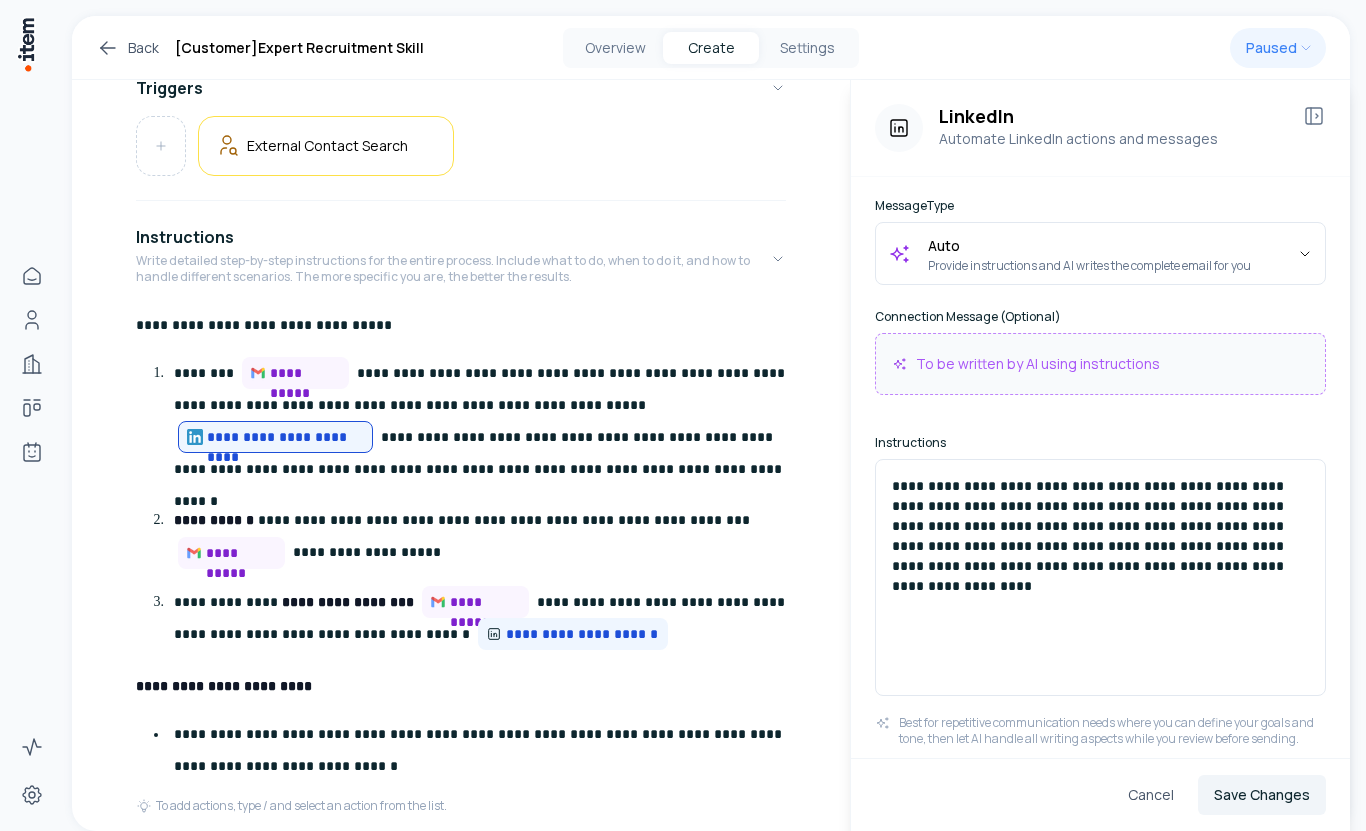 click on "**********" at bounding box center [1100, 526] 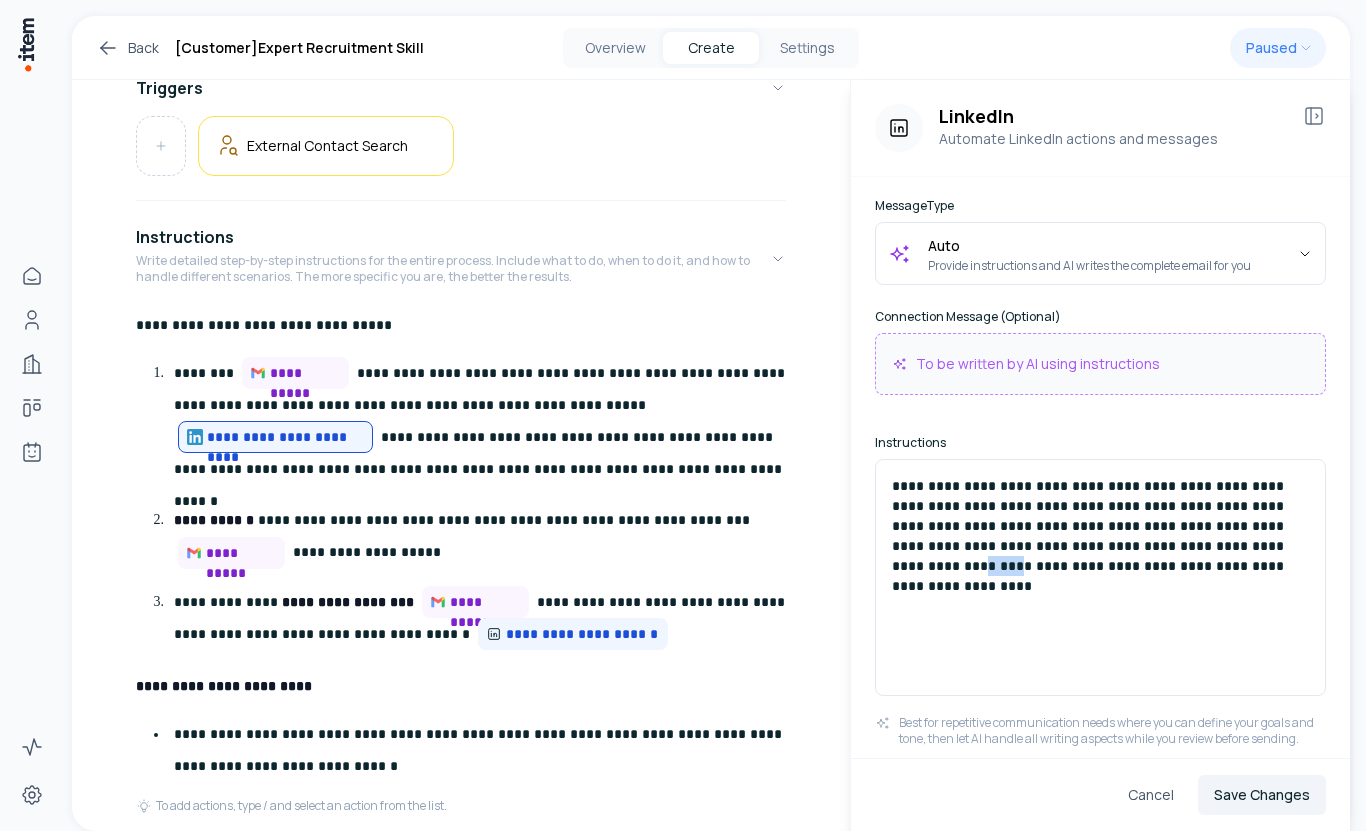 click on "**********" at bounding box center (1100, 526) 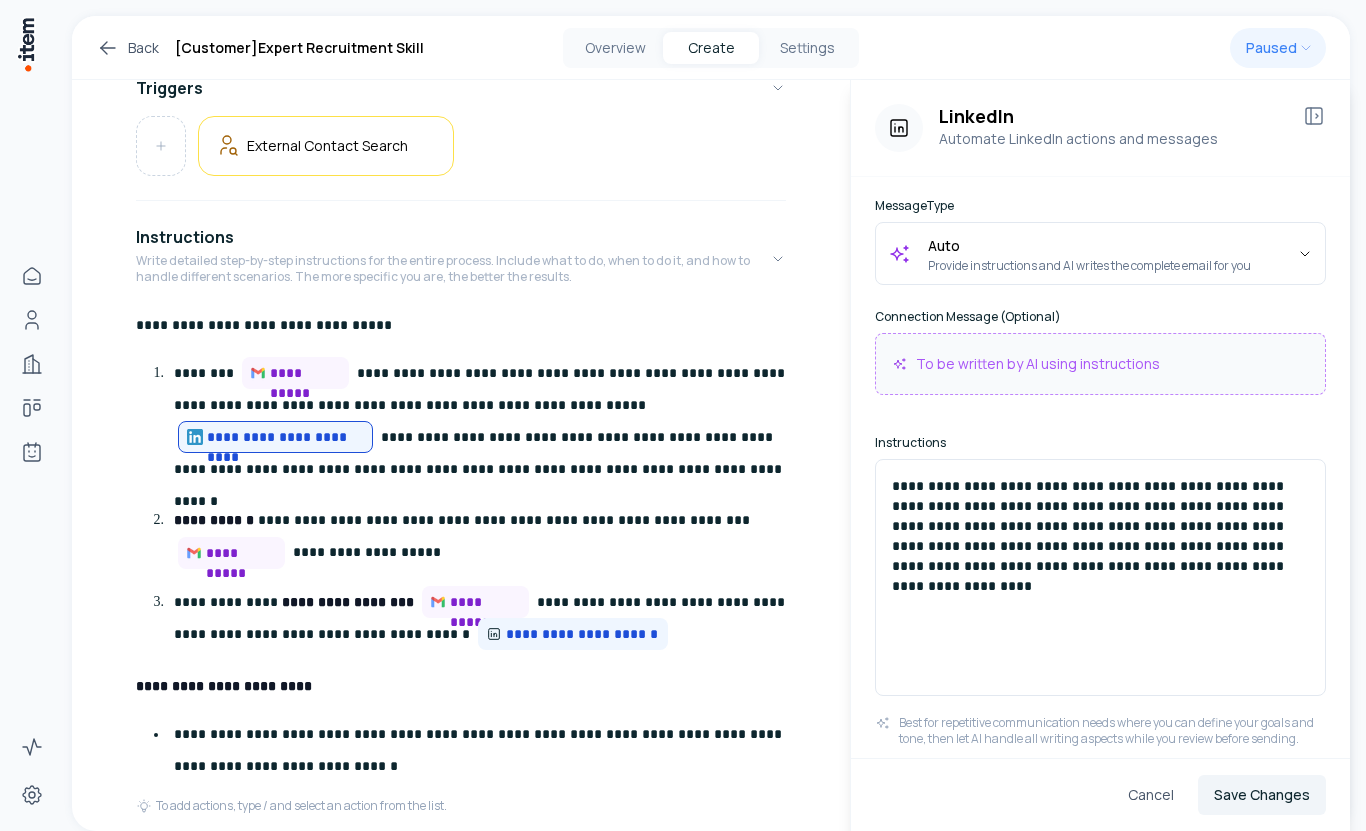 click on "**********" at bounding box center (1100, 526) 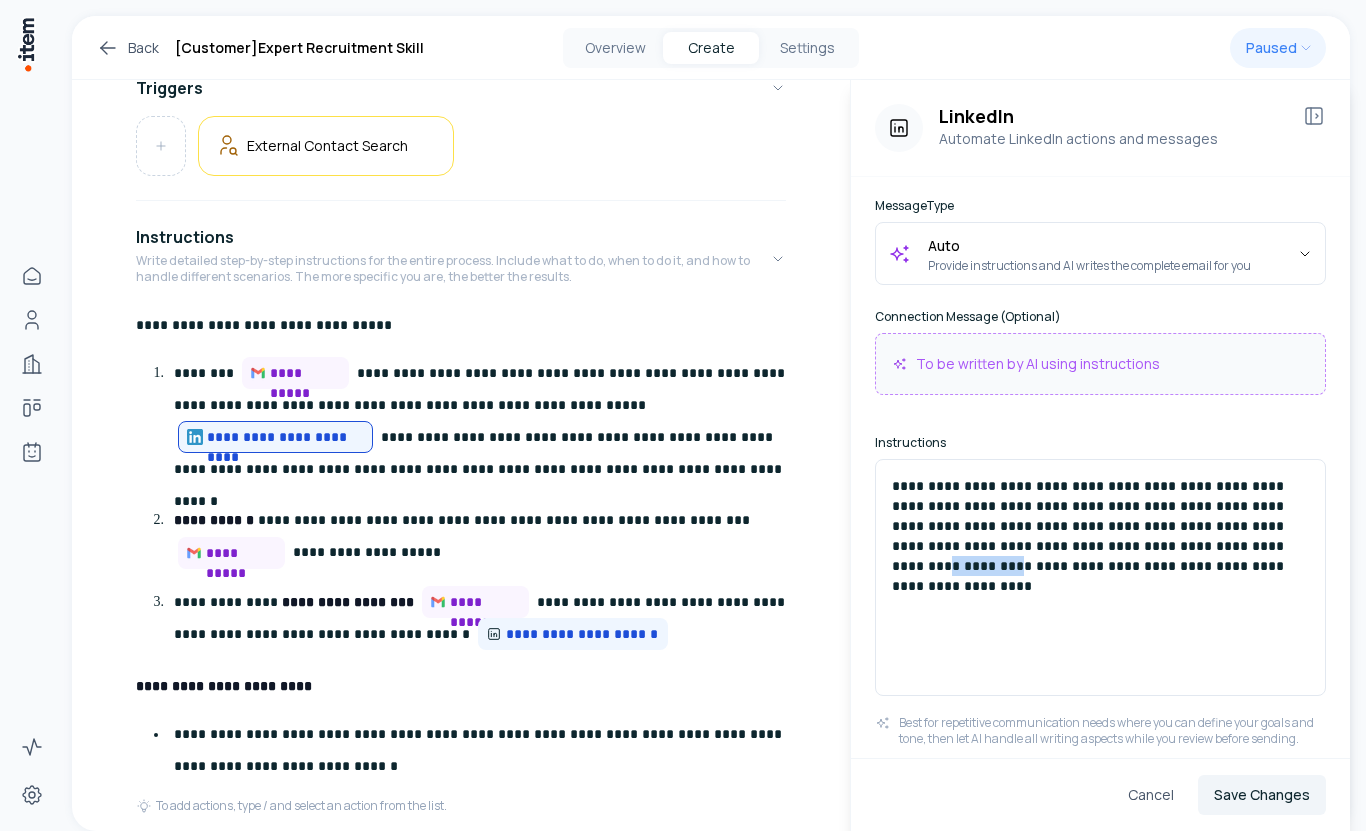 drag, startPoint x: 1185, startPoint y: 534, endPoint x: 1248, endPoint y: 534, distance: 63 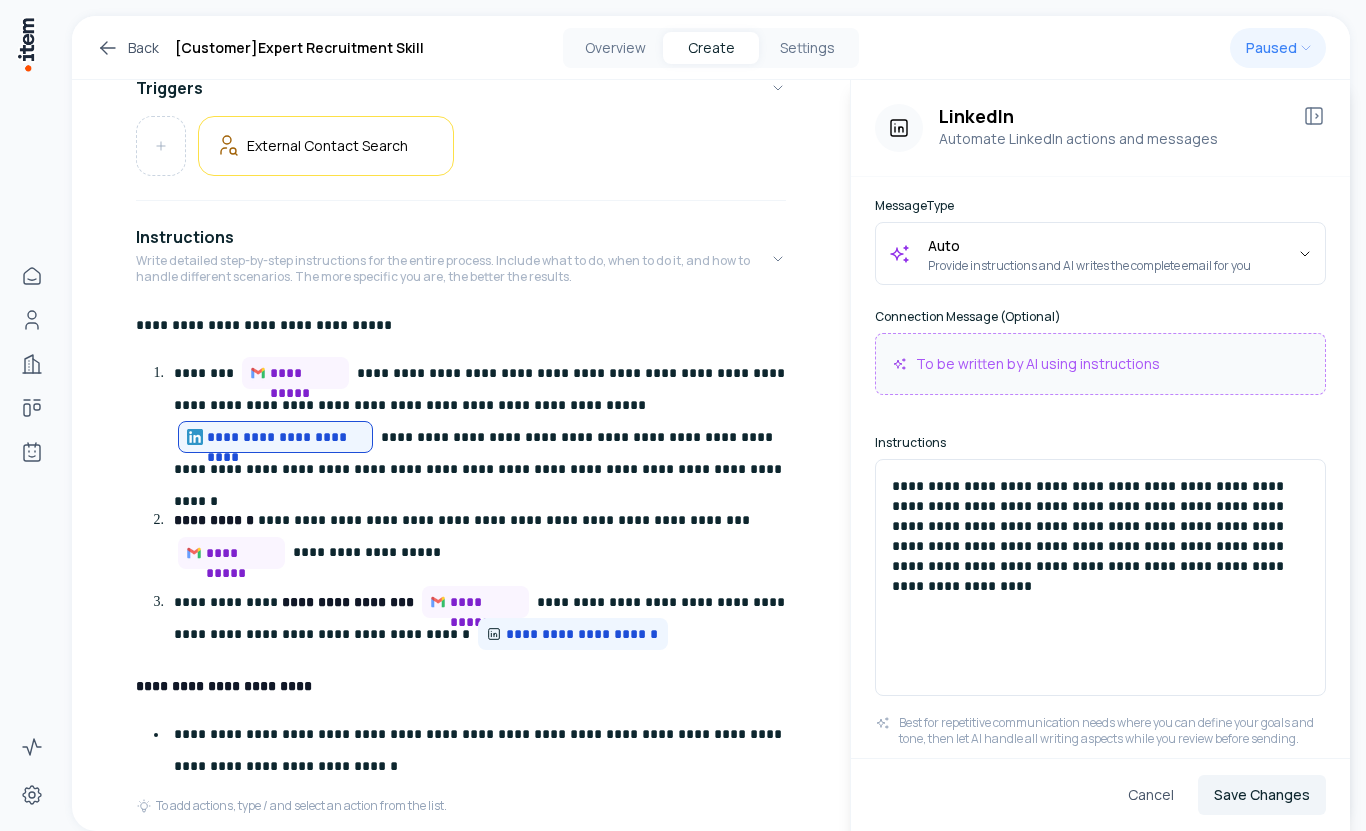 click on "**********" at bounding box center [1100, 526] 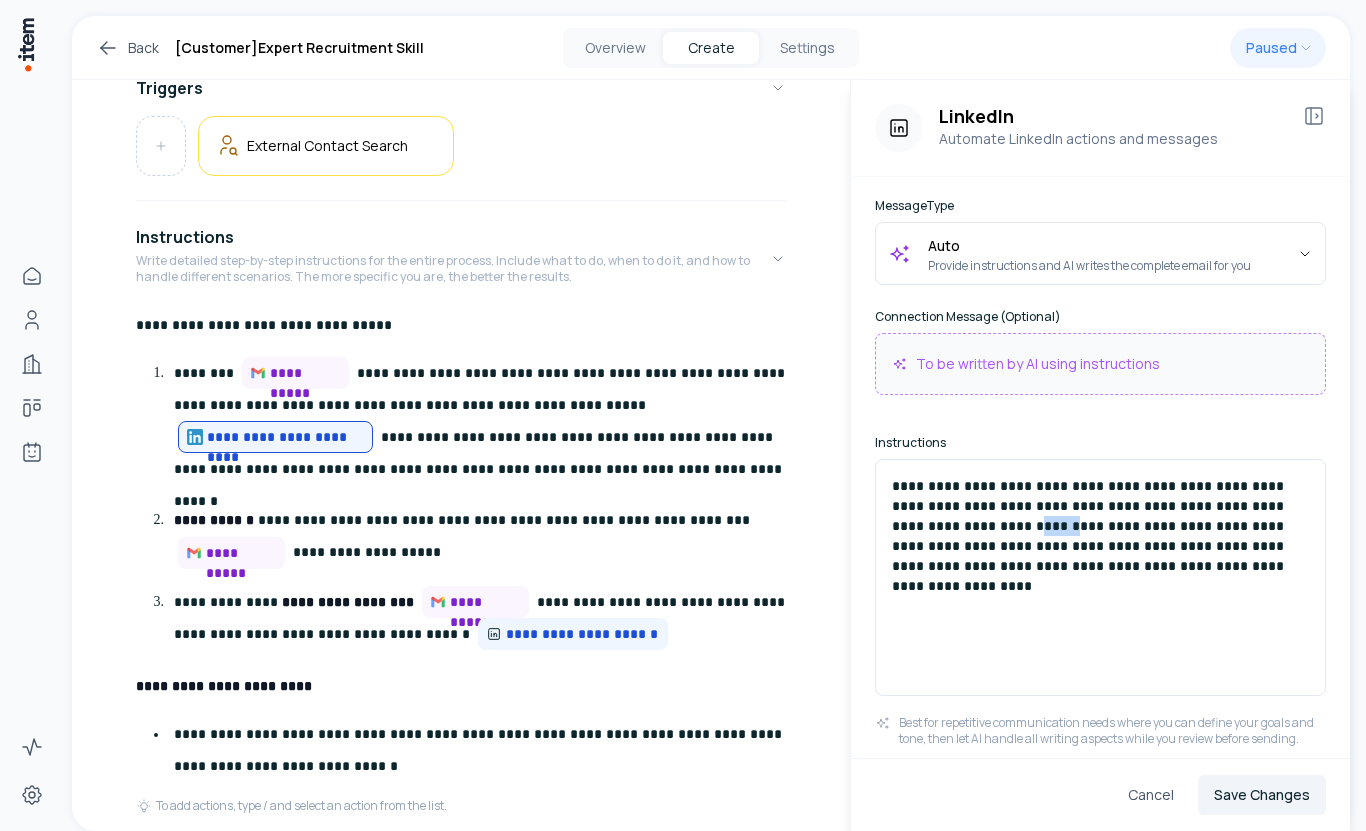 click on "**********" at bounding box center [1100, 526] 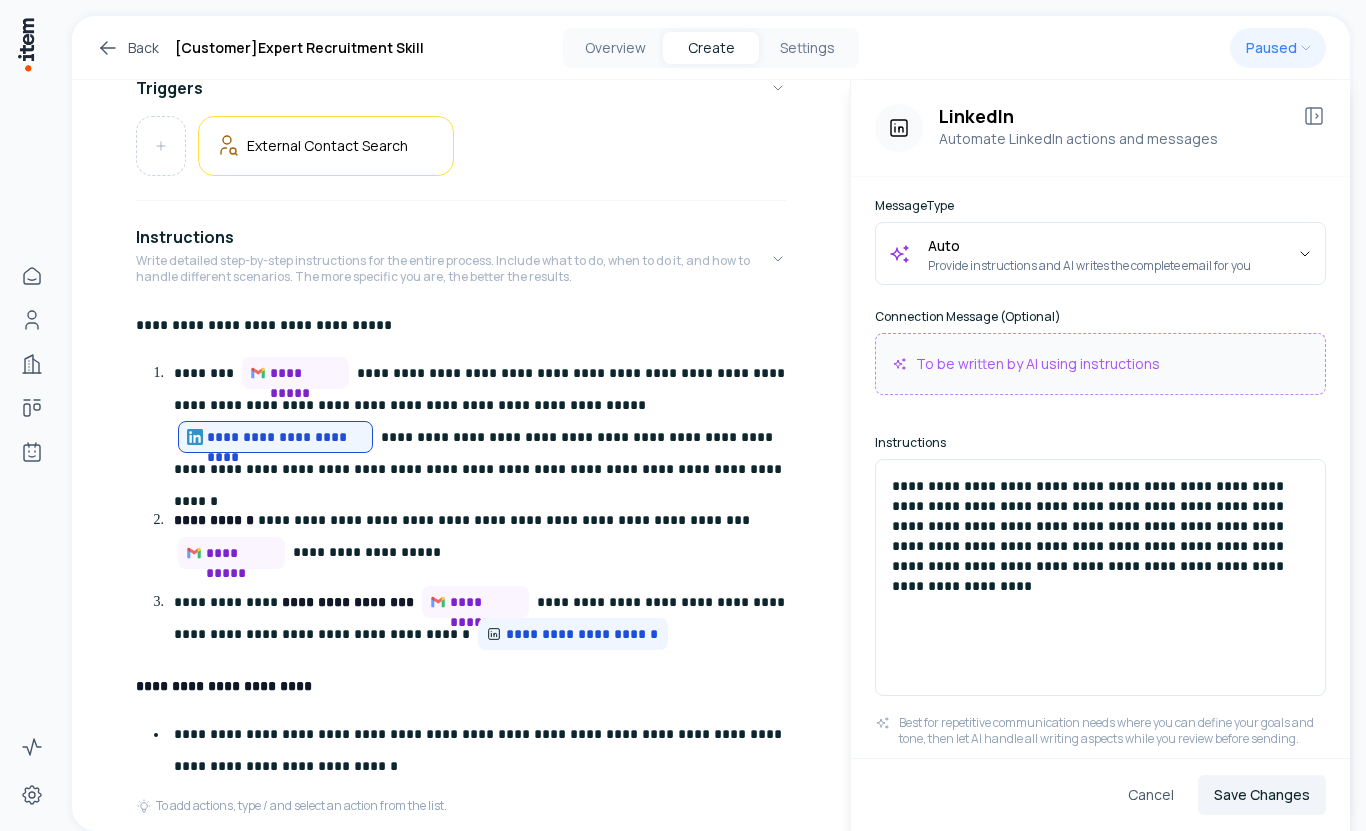 click on "**********" at bounding box center [1100, 526] 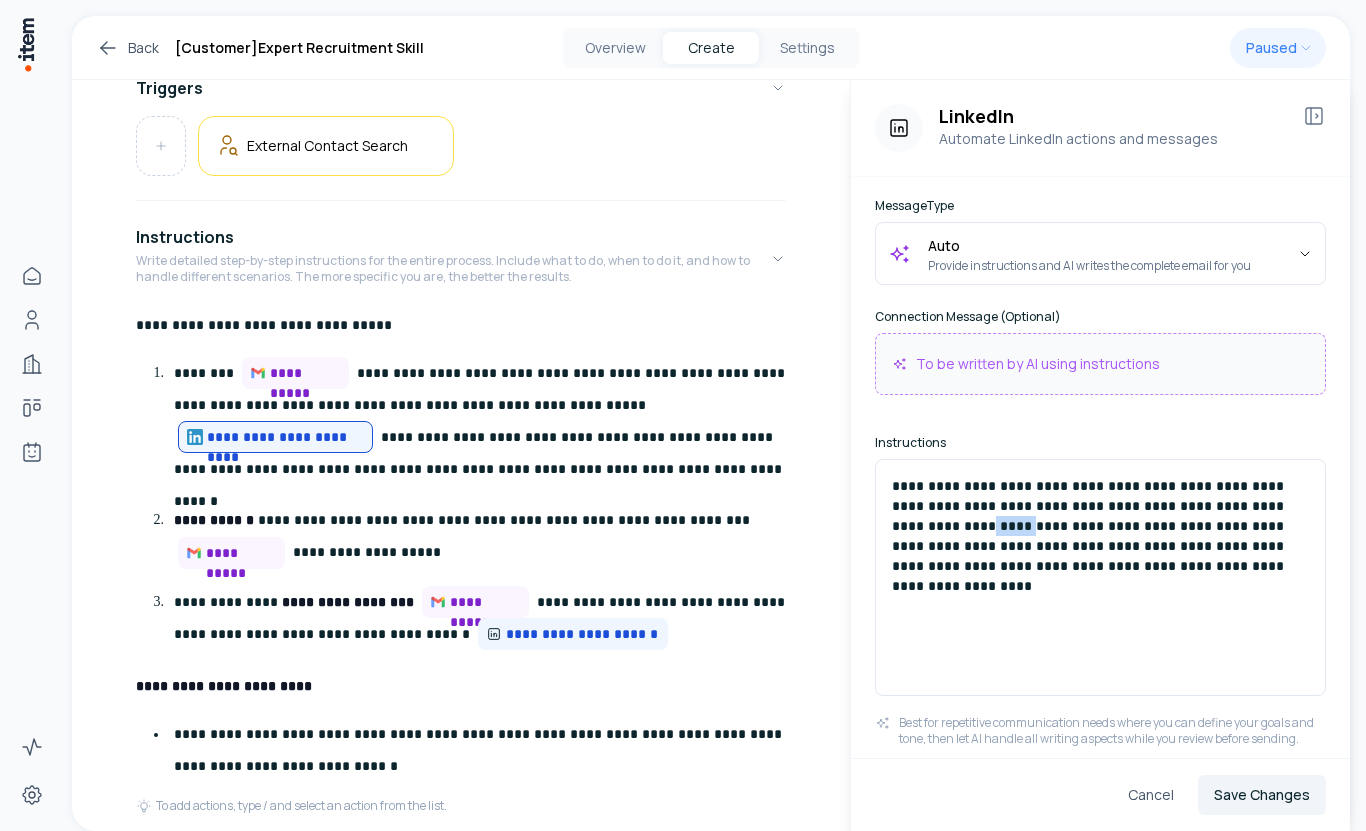 click on "**********" at bounding box center (1100, 526) 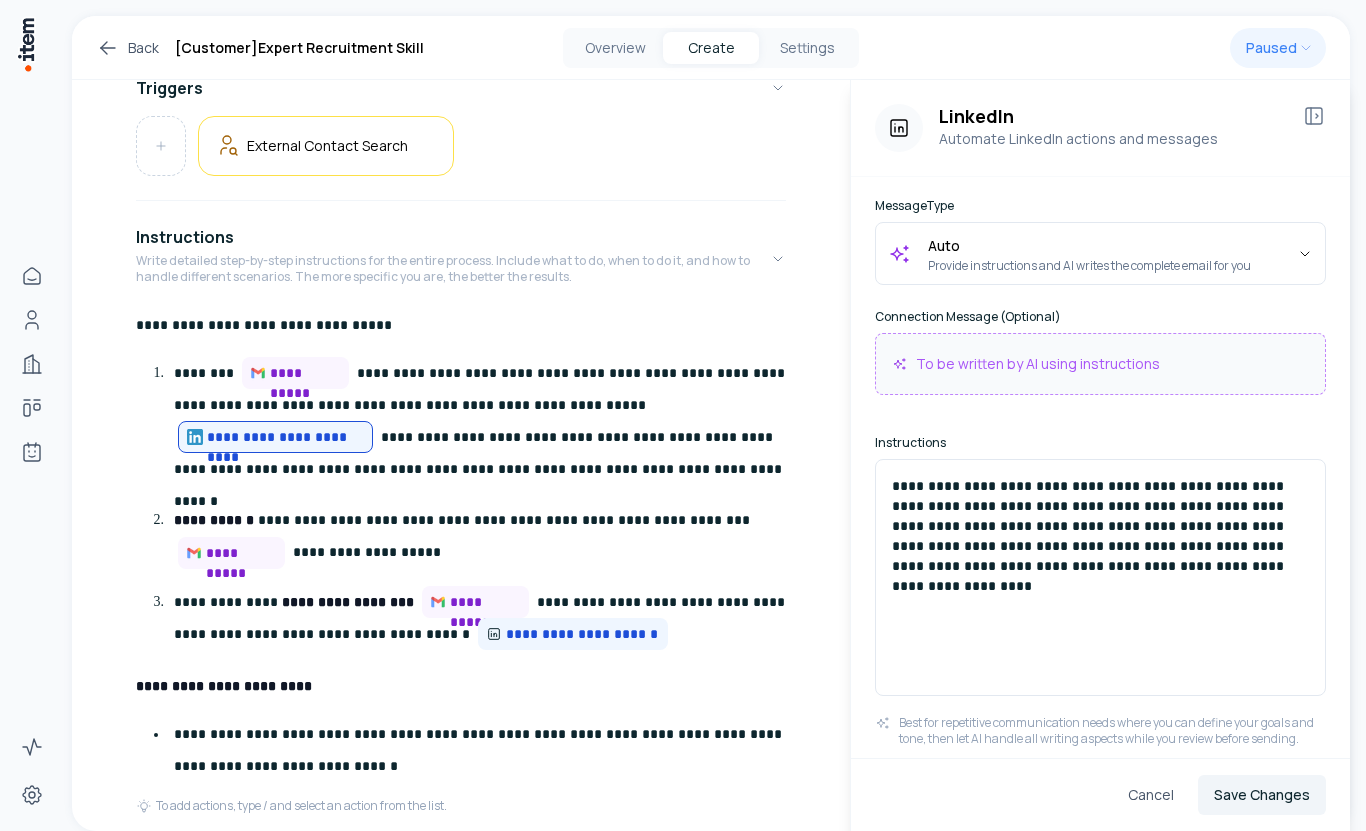 click on "**********" at bounding box center [1100, 526] 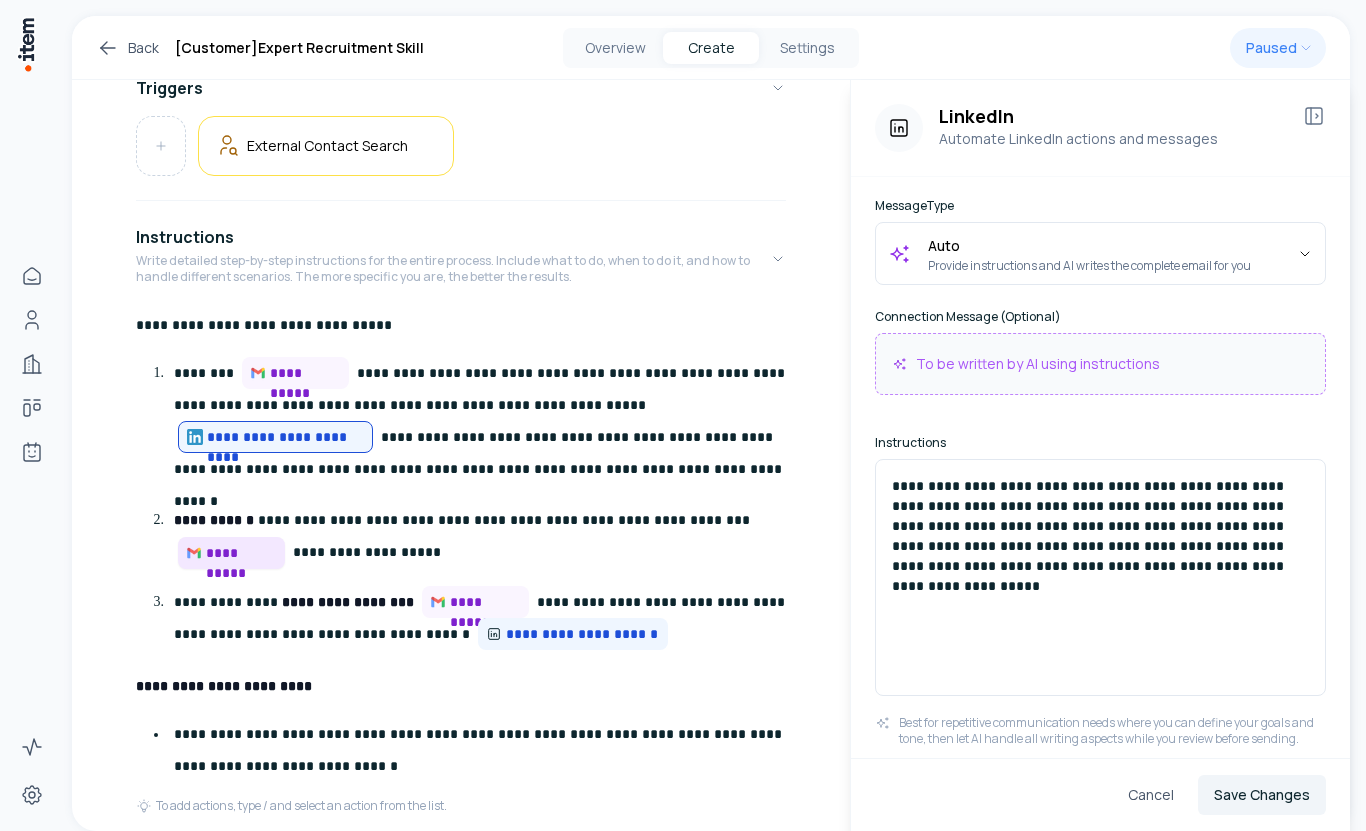 click on "**********" at bounding box center [241, 553] 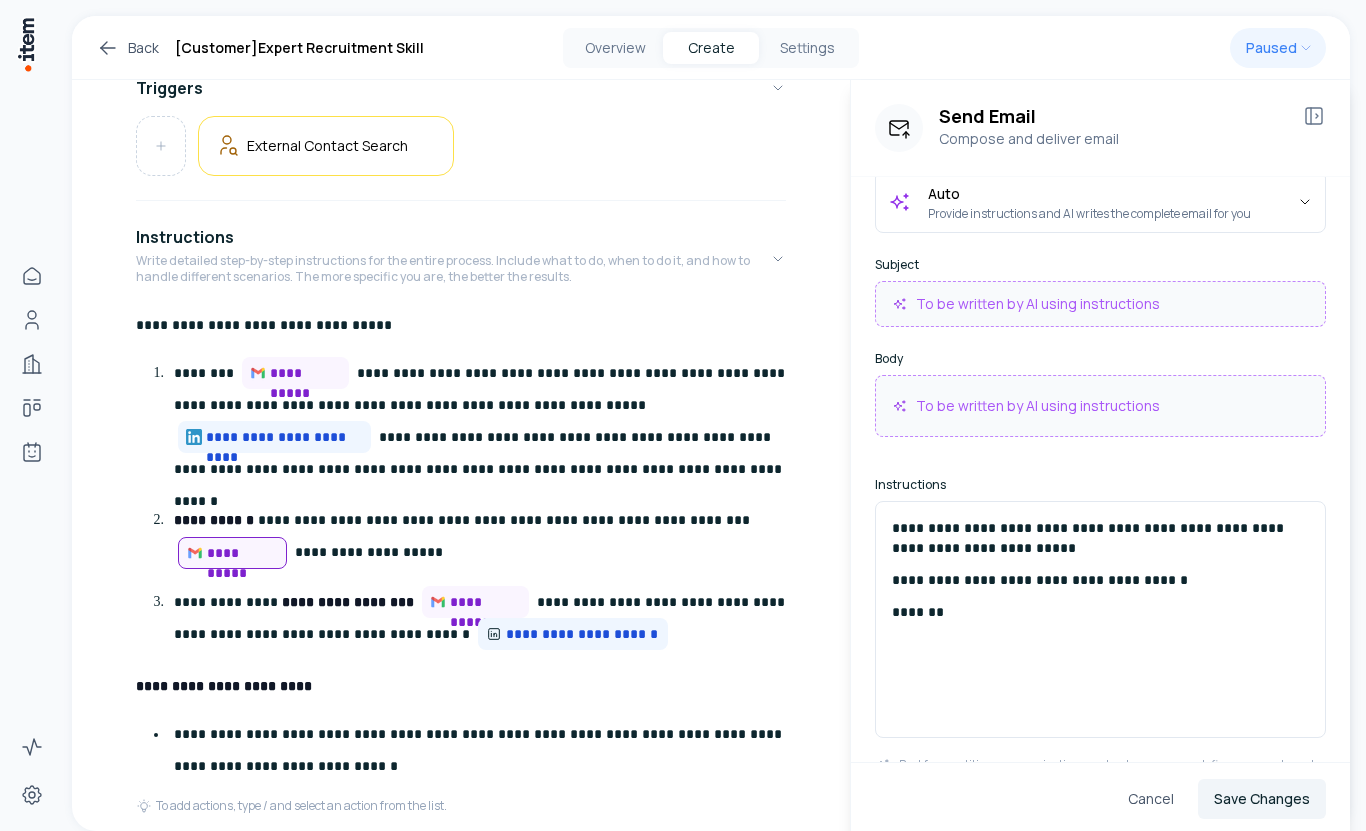 scroll, scrollTop: 282, scrollLeft: 0, axis: vertical 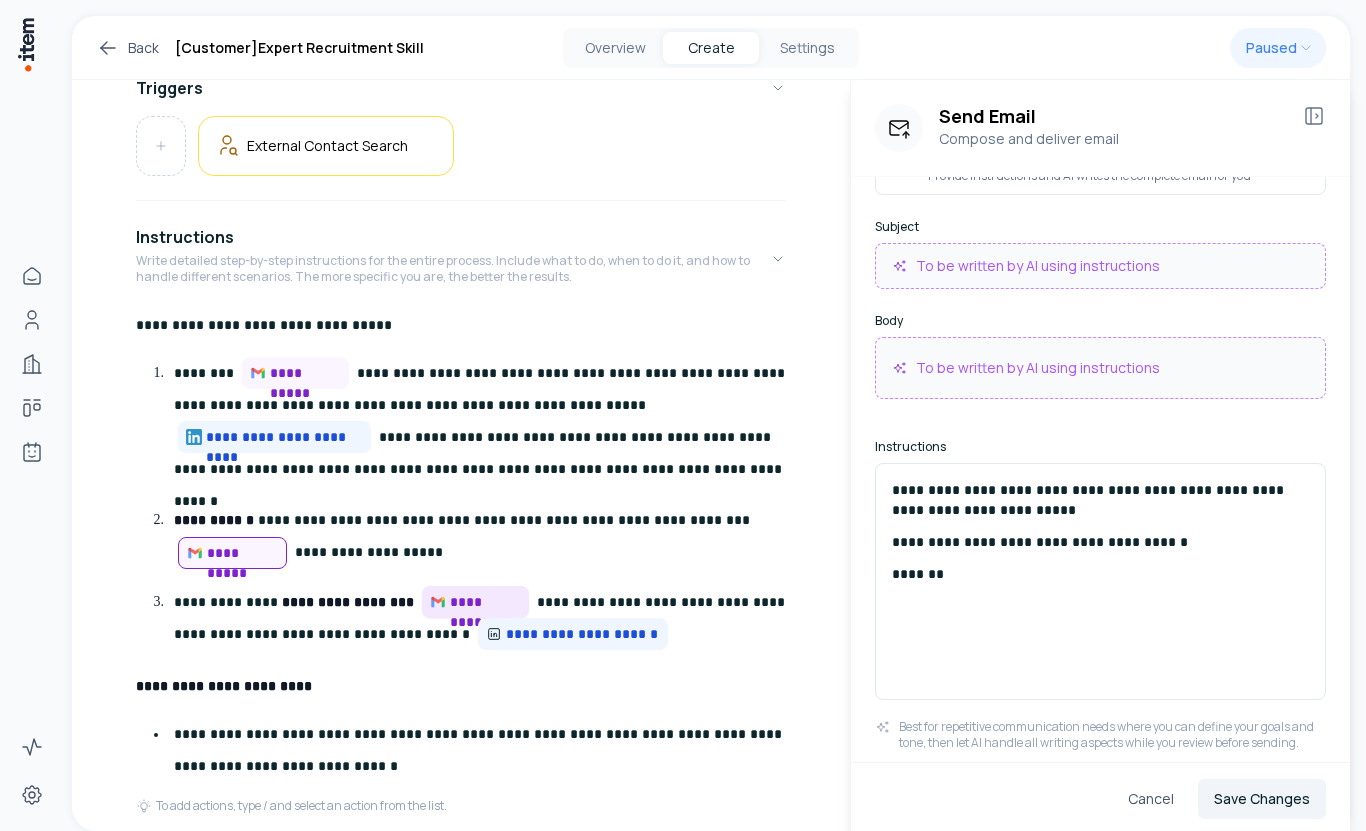 click on "**********" at bounding box center (485, 602) 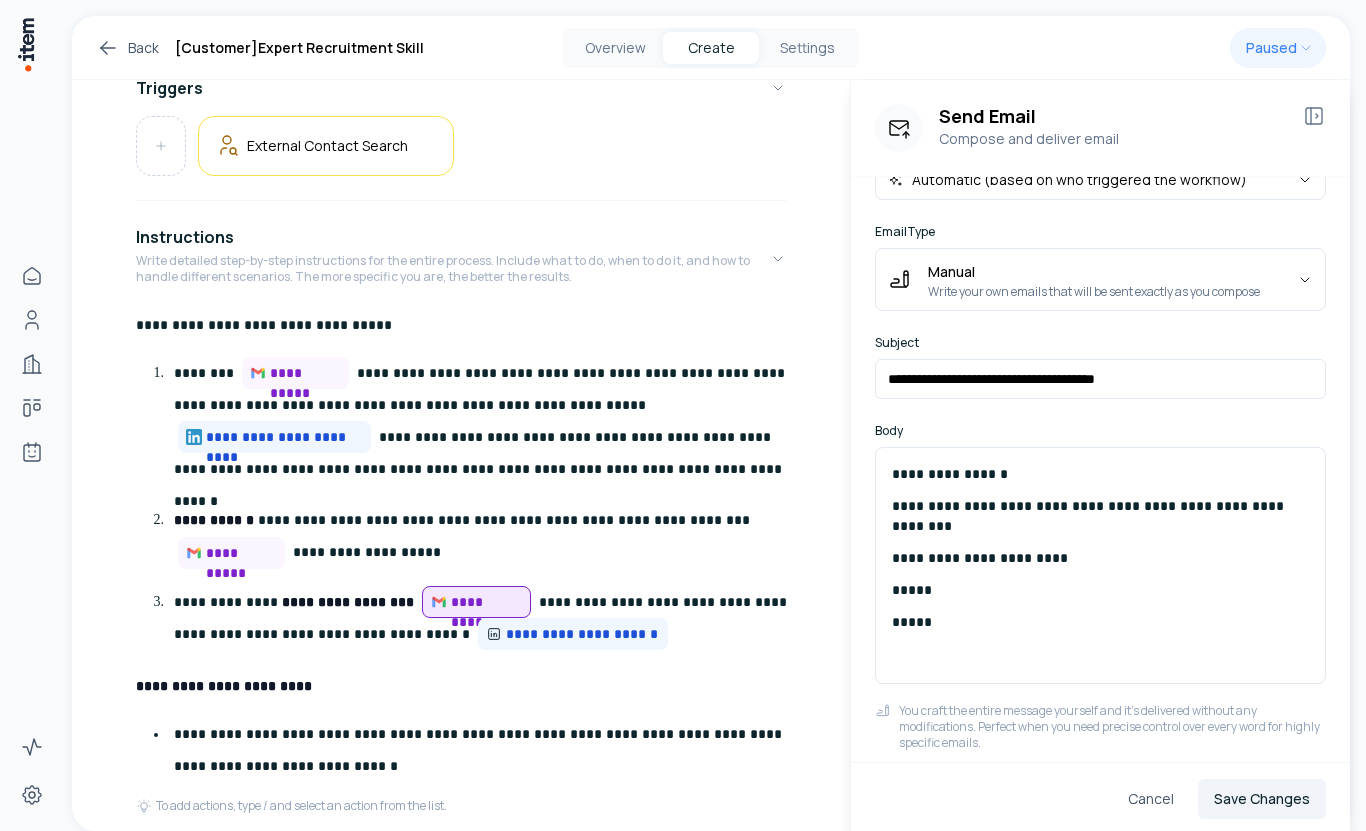 scroll, scrollTop: 150, scrollLeft: 0, axis: vertical 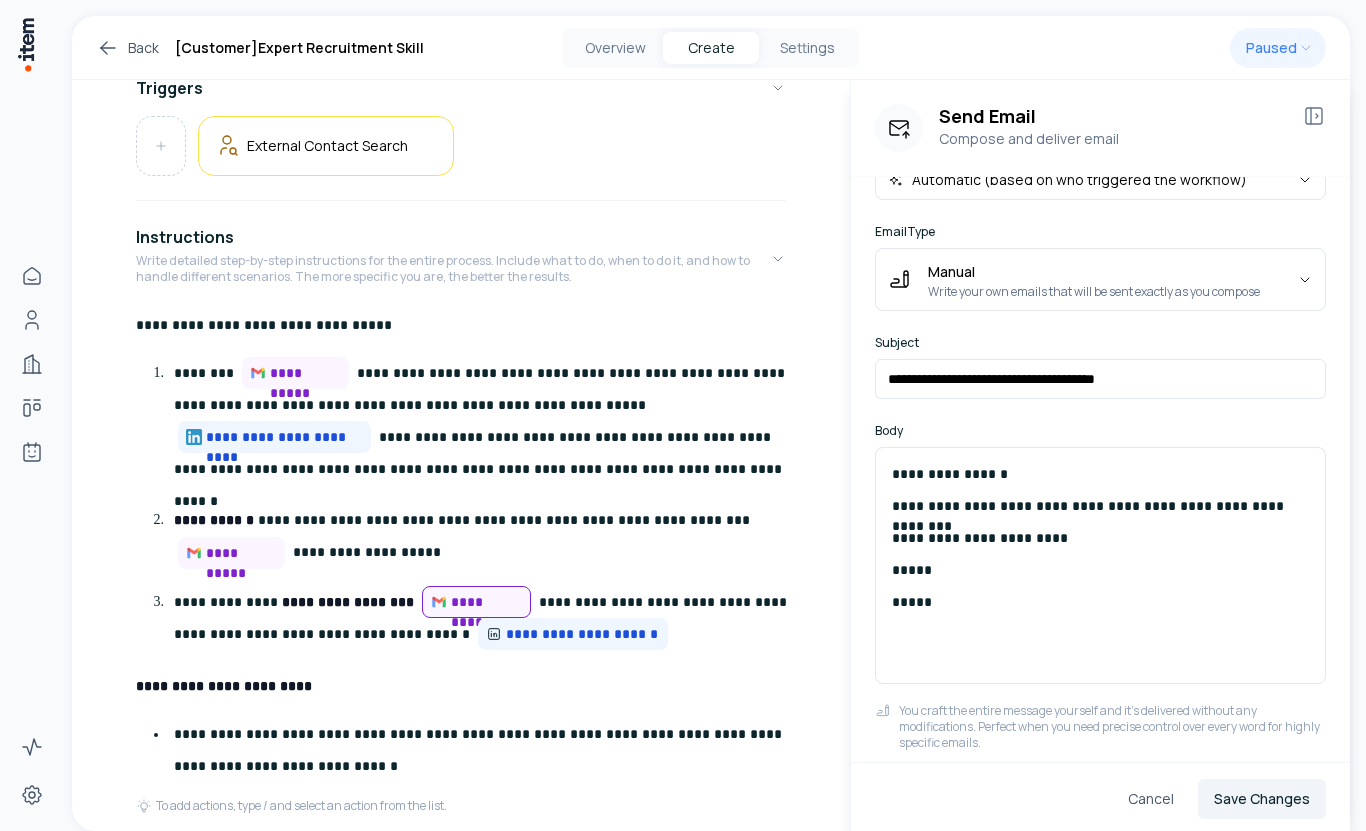 click on "**********" at bounding box center [1100, 565] 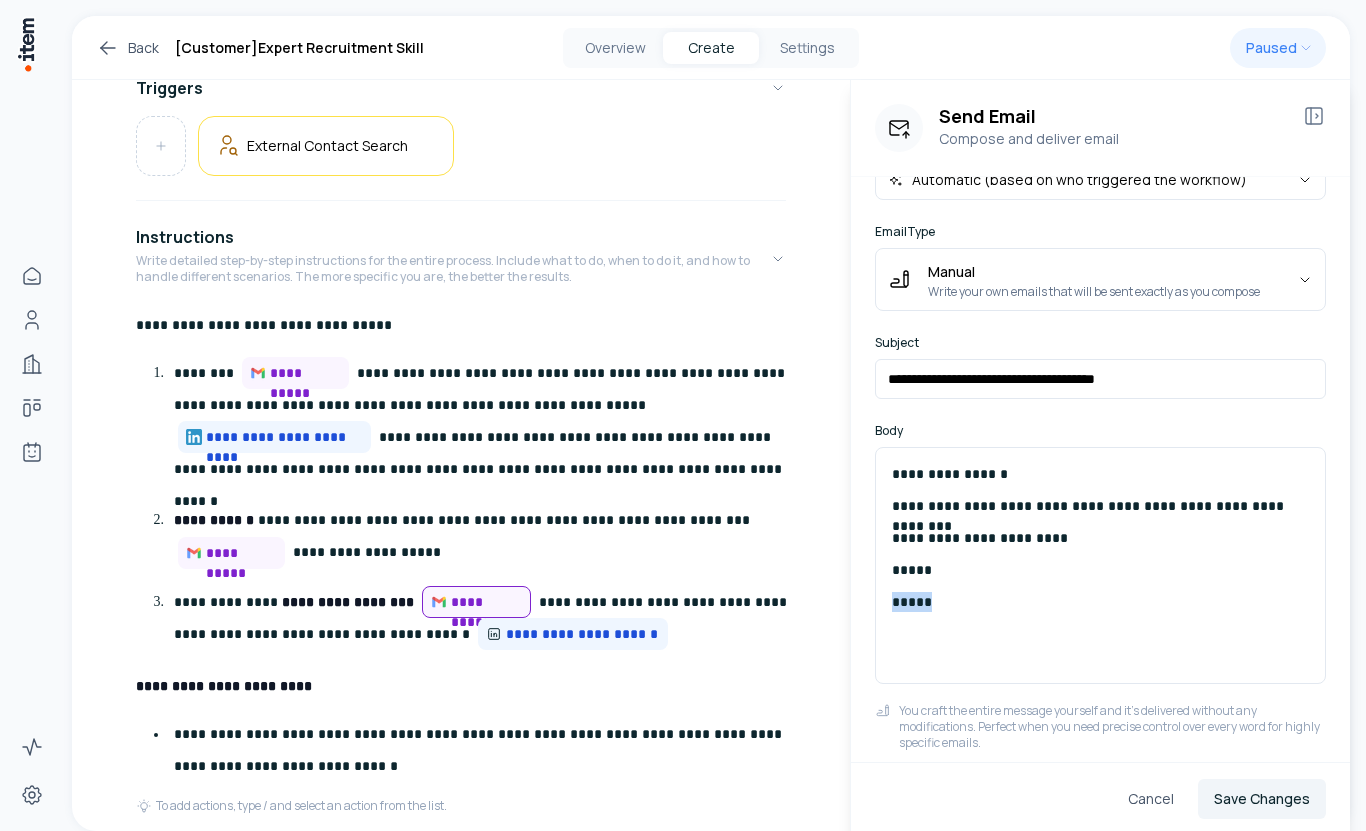 click on "*****" at bounding box center (1100, 602) 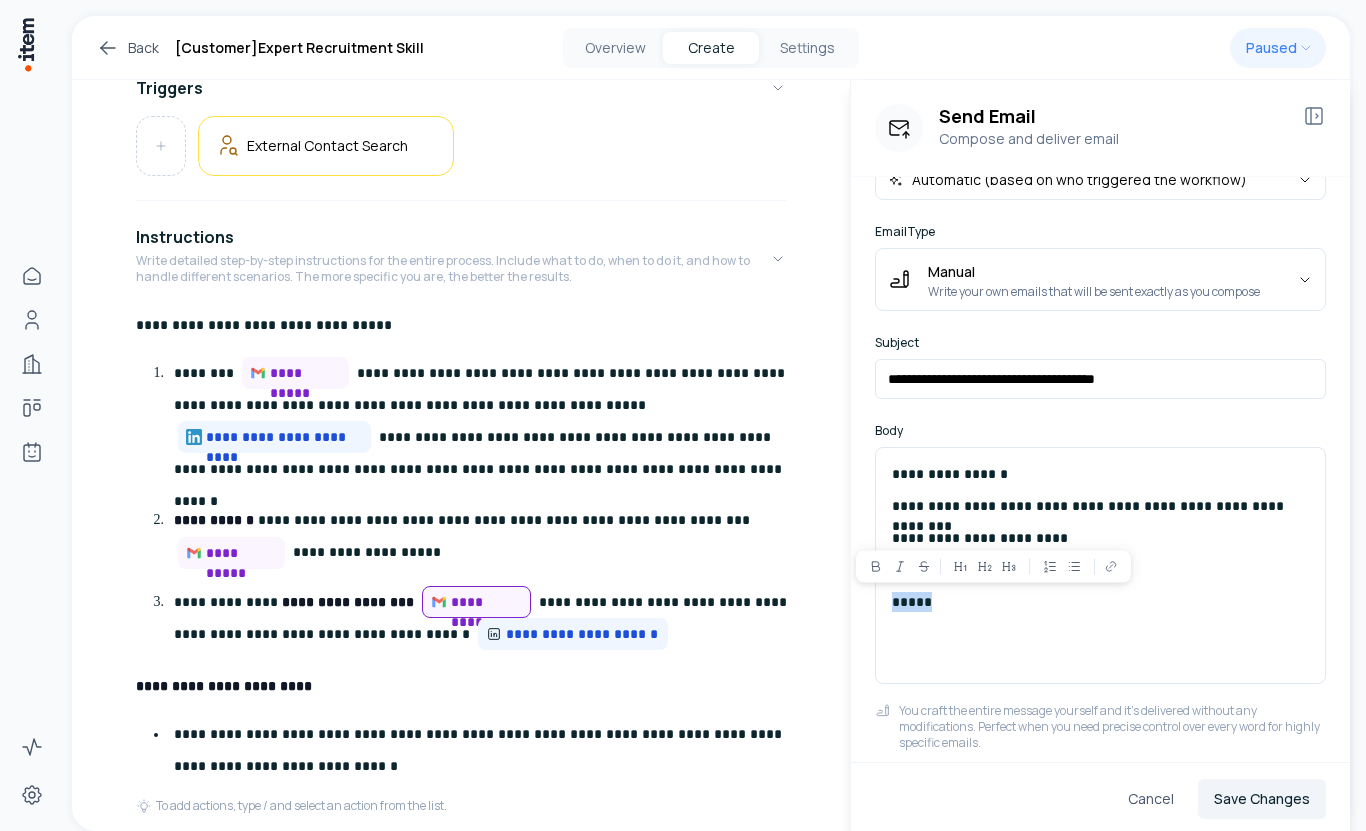 type 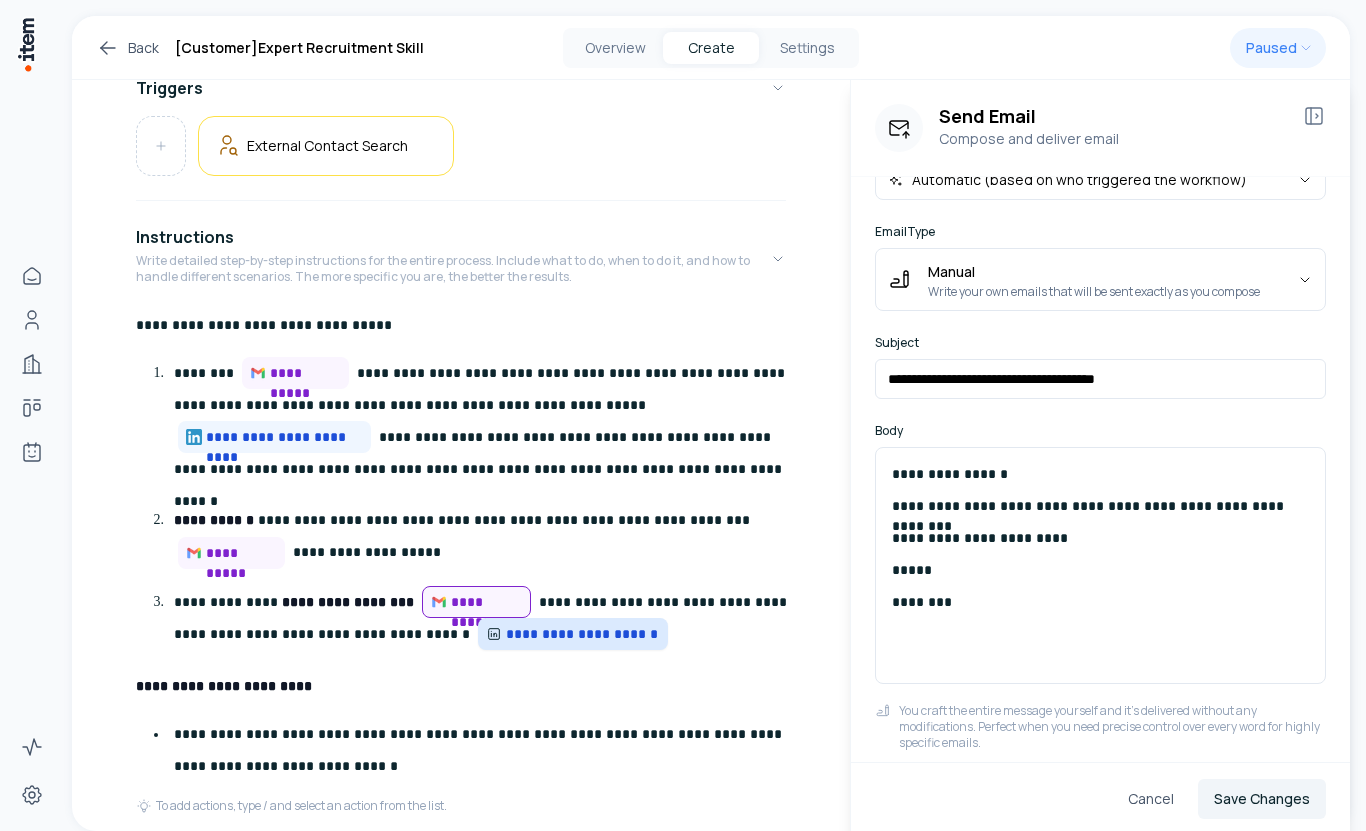 click on "**********" at bounding box center [583, 634] 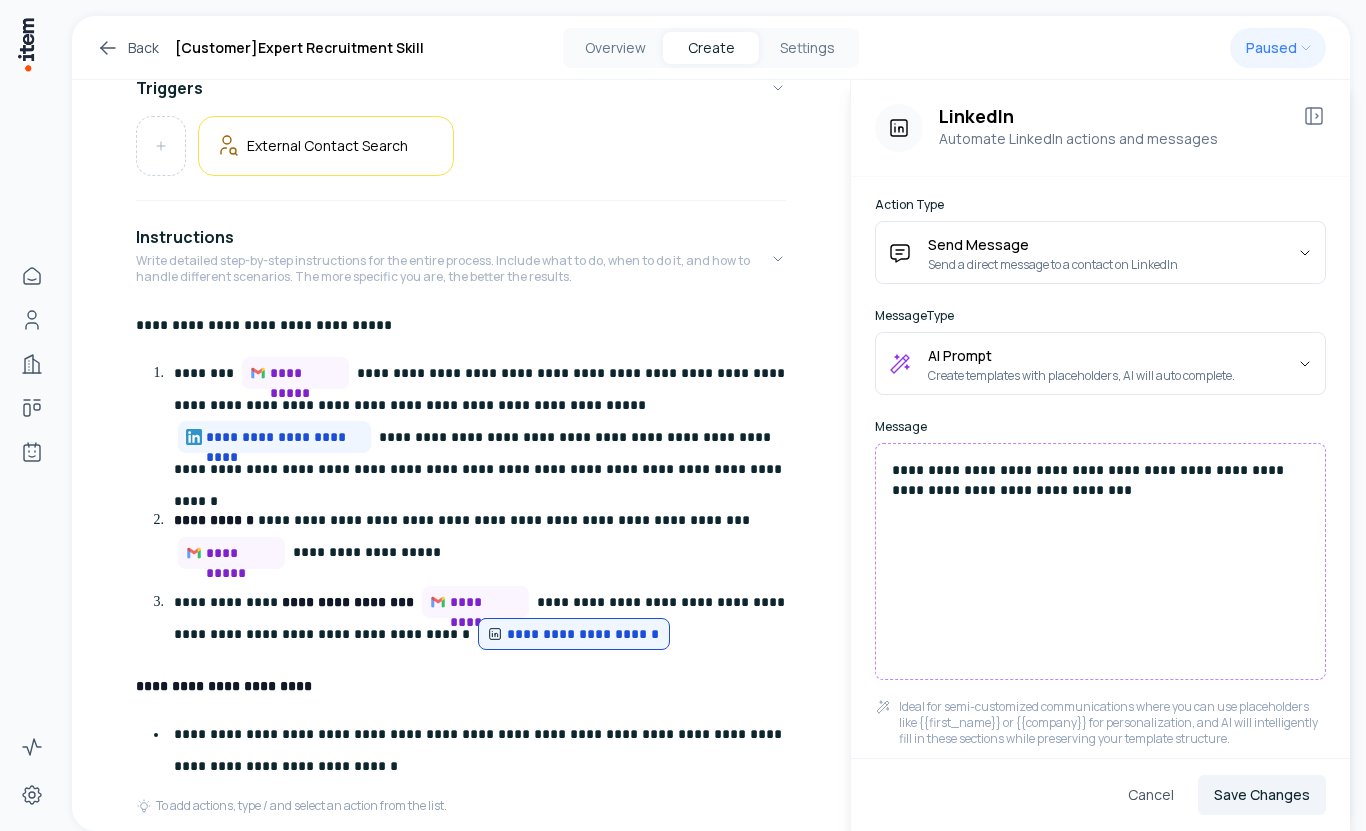 click on "**********" at bounding box center (1100, 480) 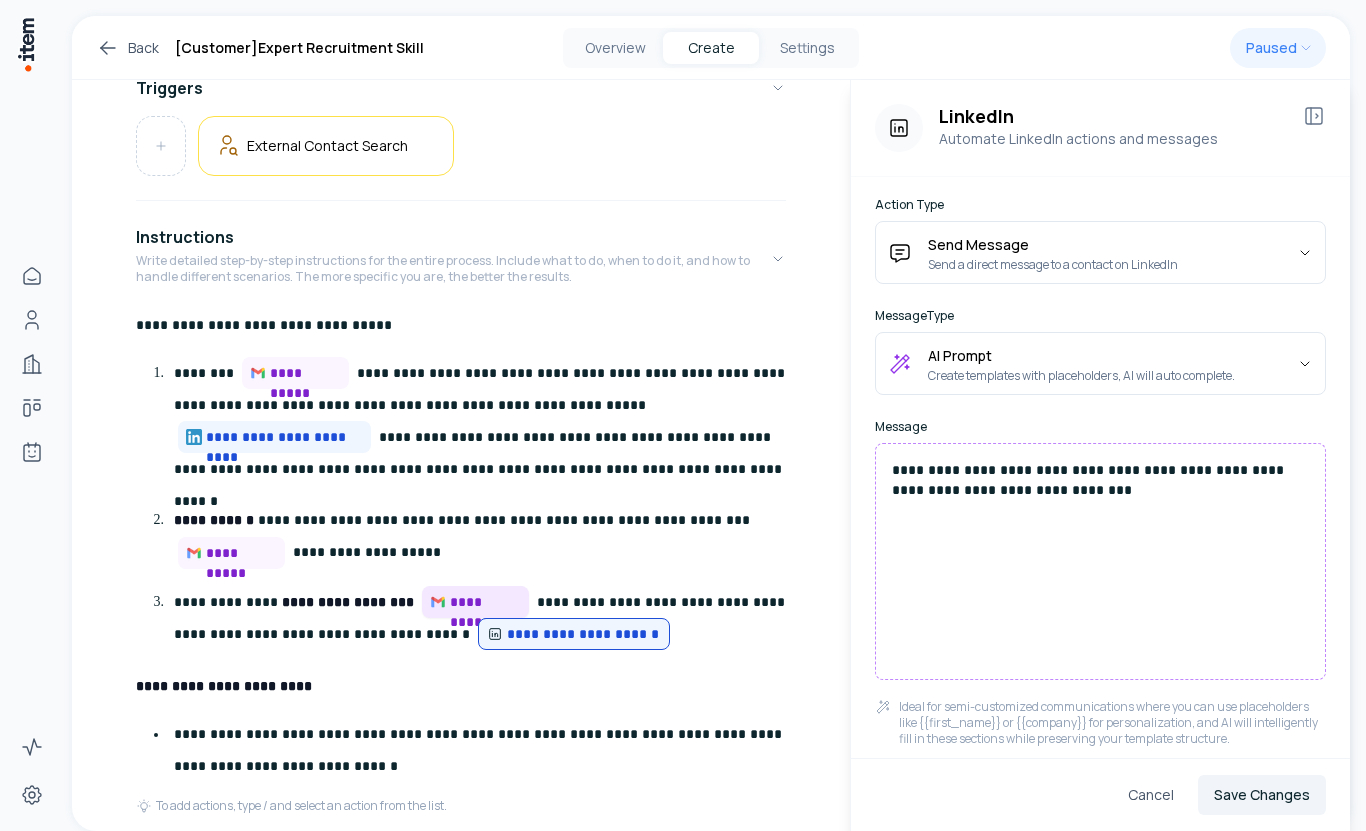 click on "**********" at bounding box center [485, 602] 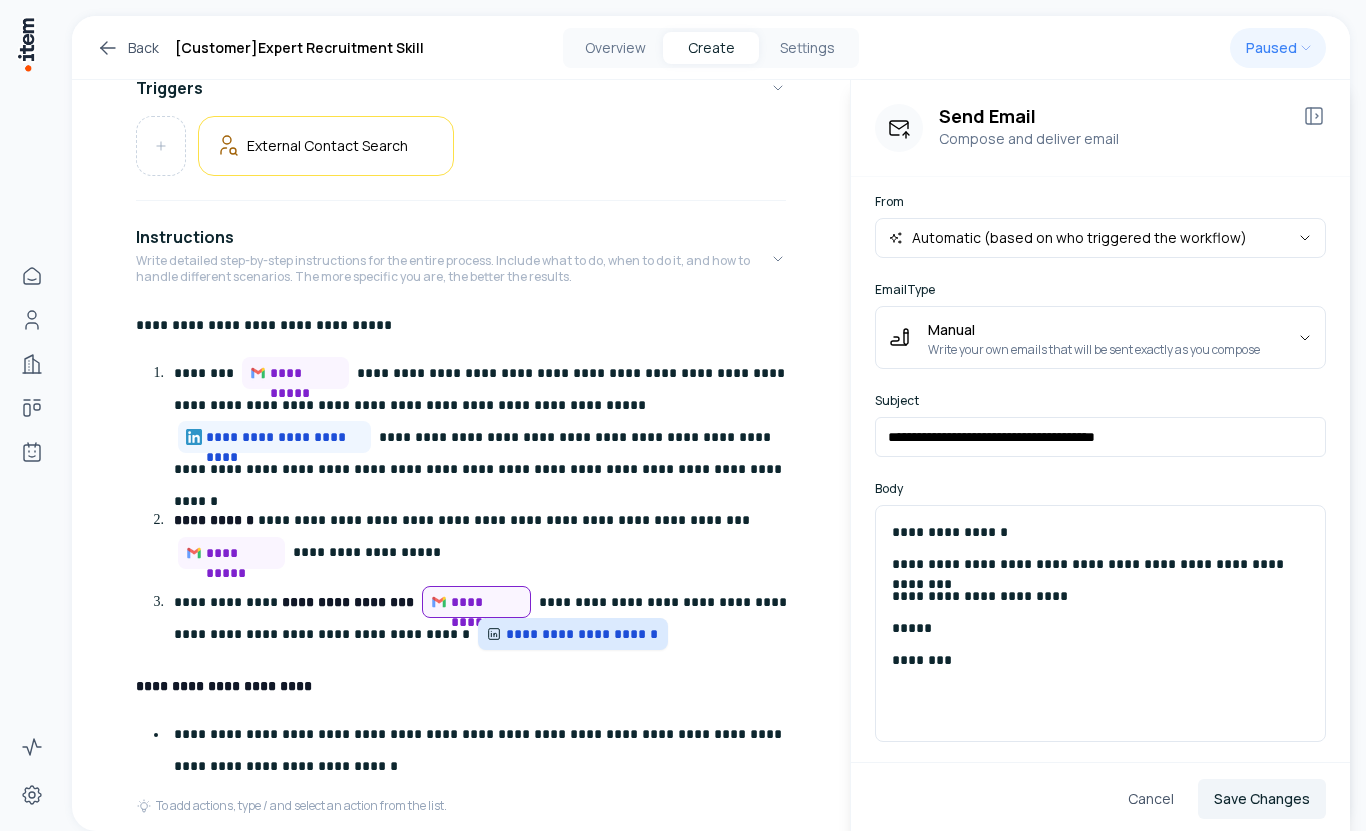 click on "**********" at bounding box center (583, 634) 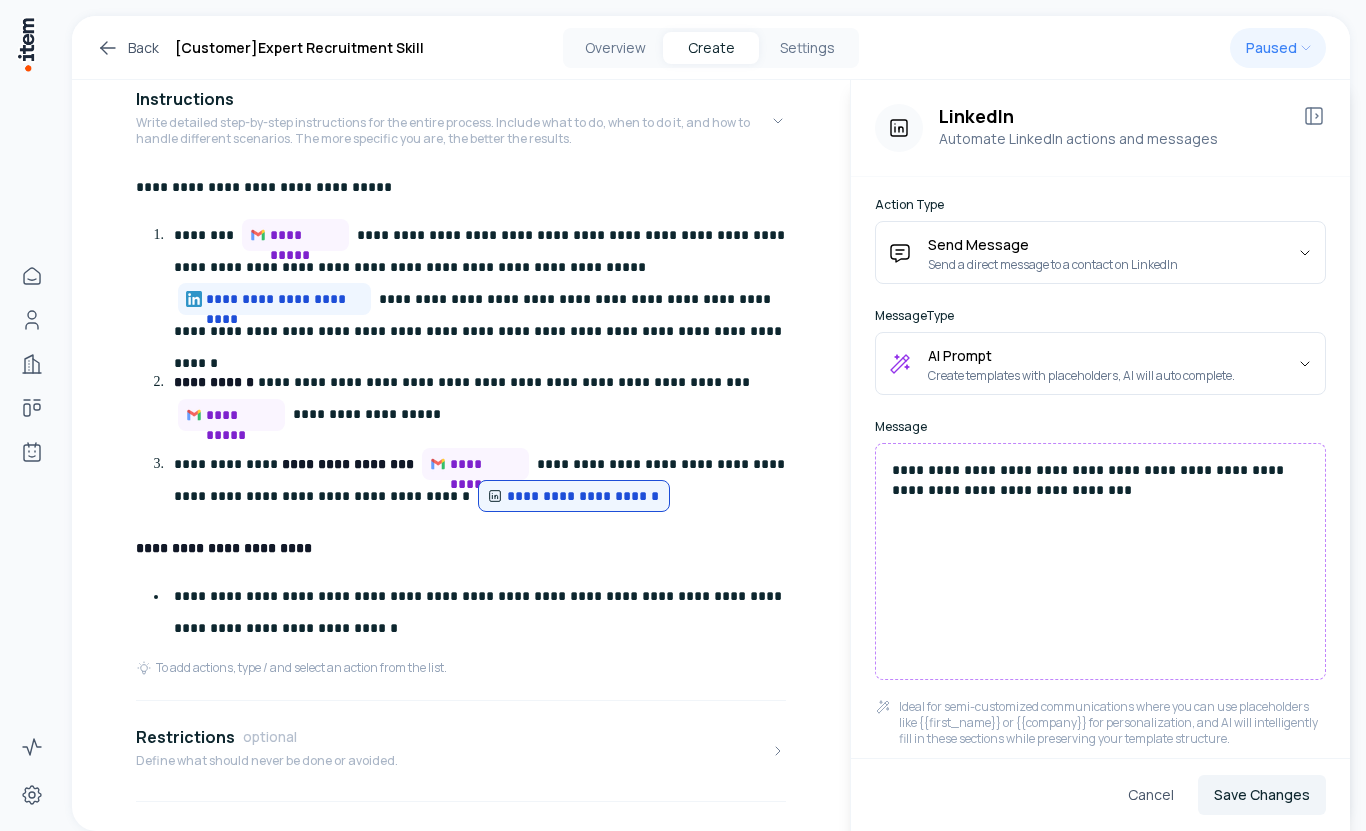 scroll, scrollTop: 605, scrollLeft: 0, axis: vertical 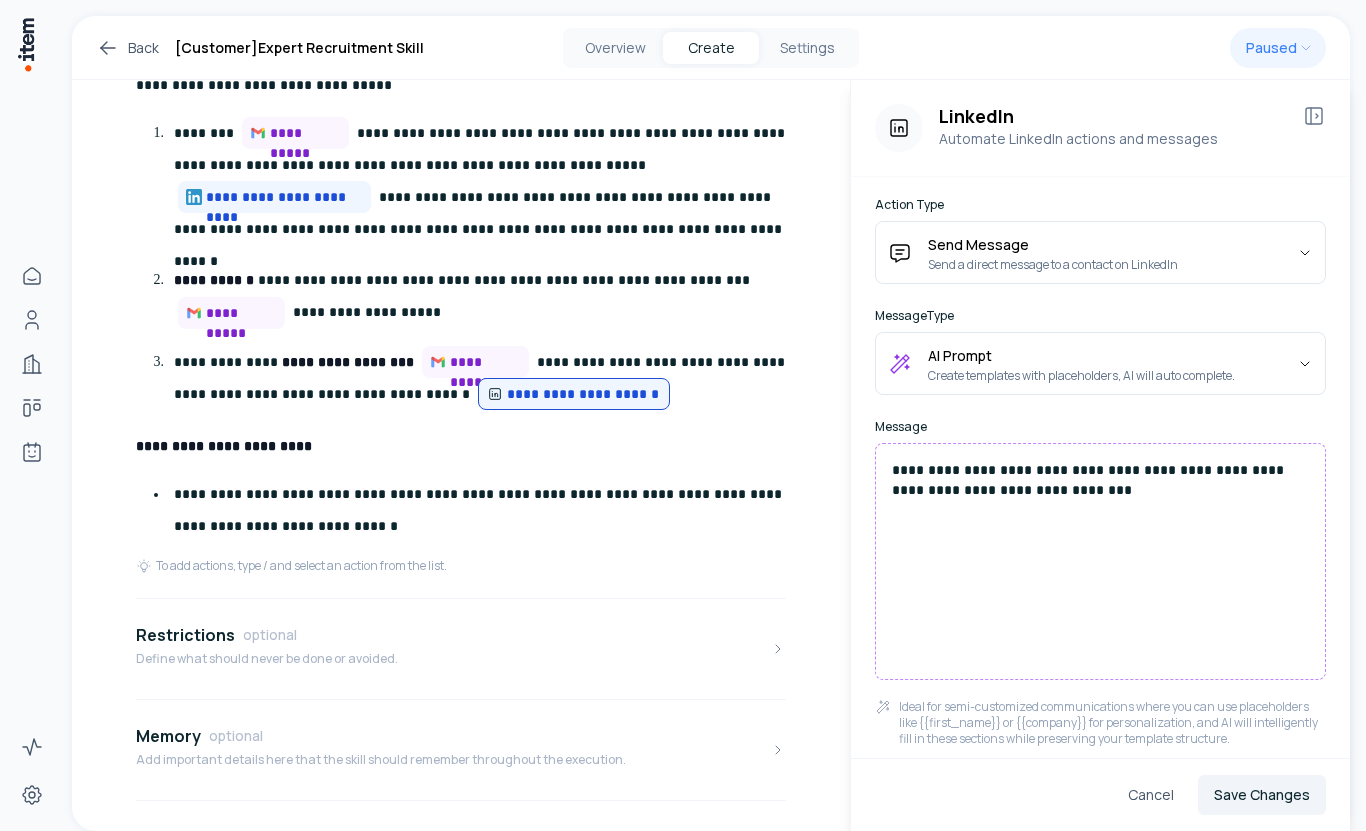 click on "**********" at bounding box center [484, 510] 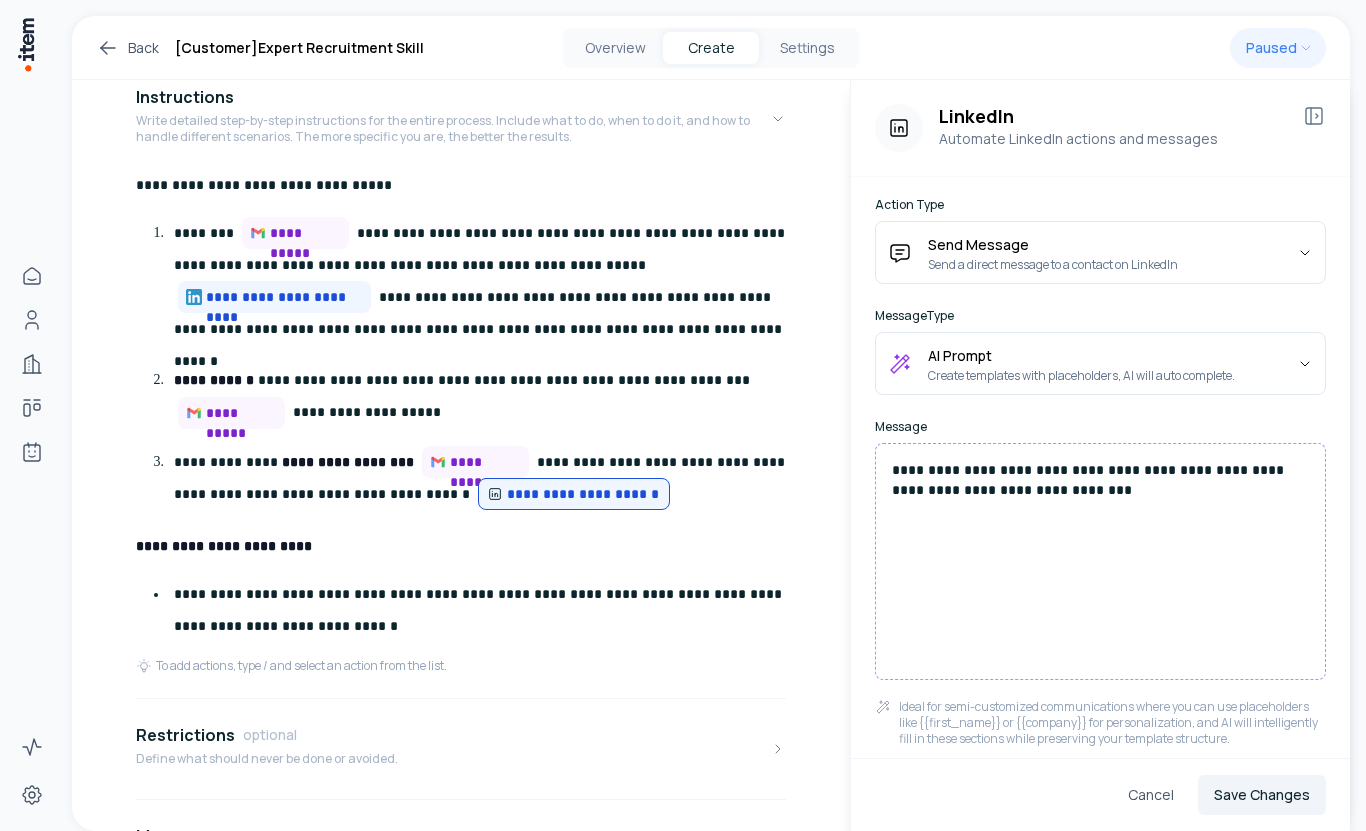 scroll, scrollTop: 551, scrollLeft: 0, axis: vertical 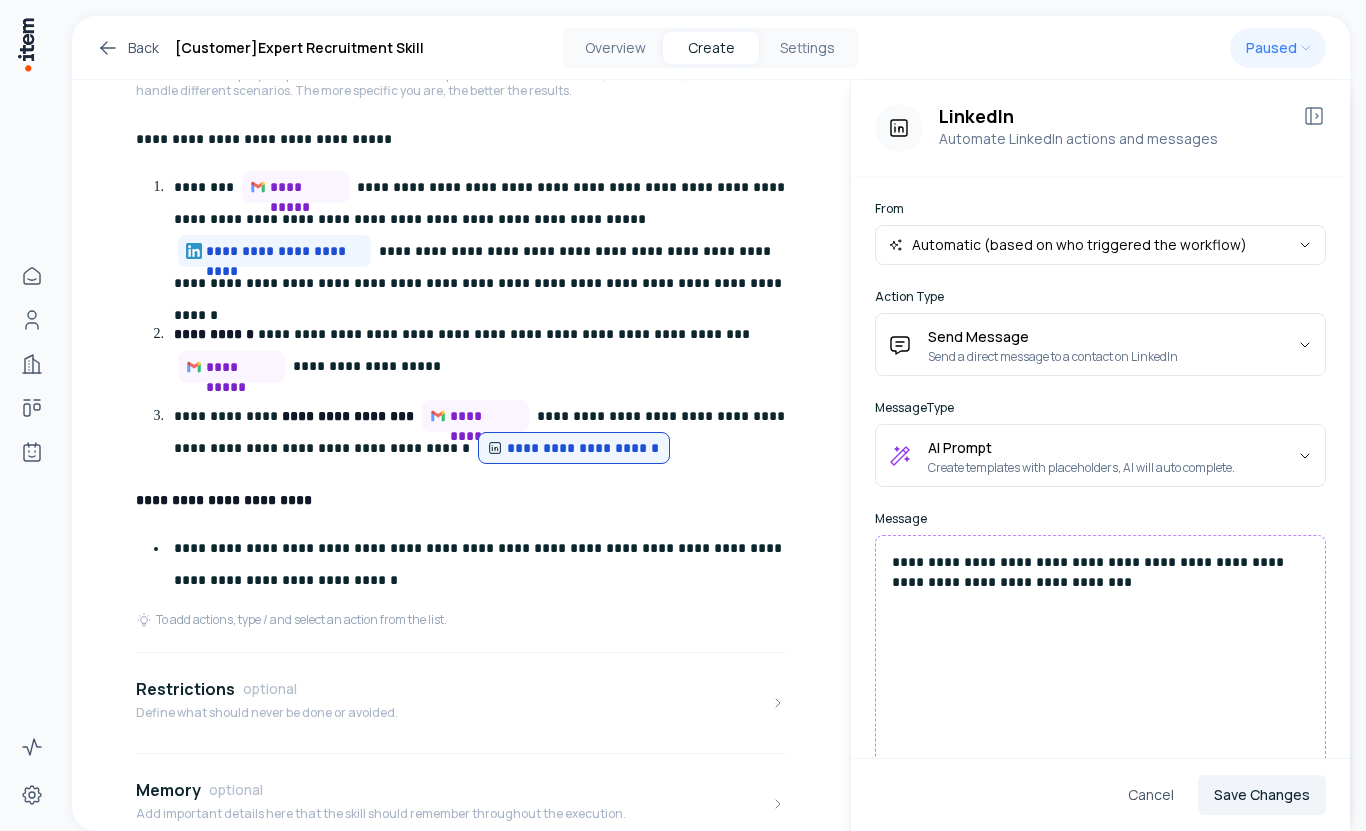 click on "**********" at bounding box center (484, 236) 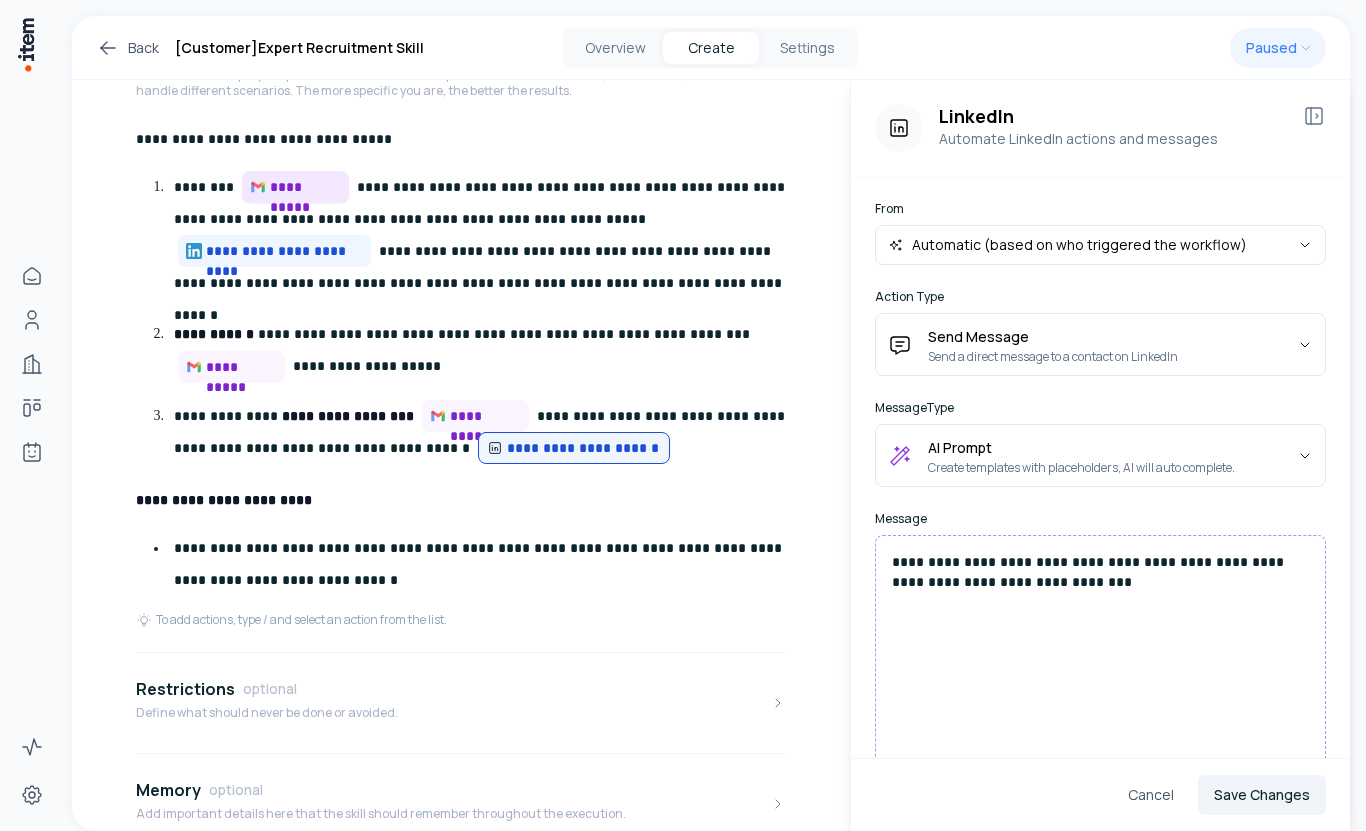 click on "**********" at bounding box center (305, 187) 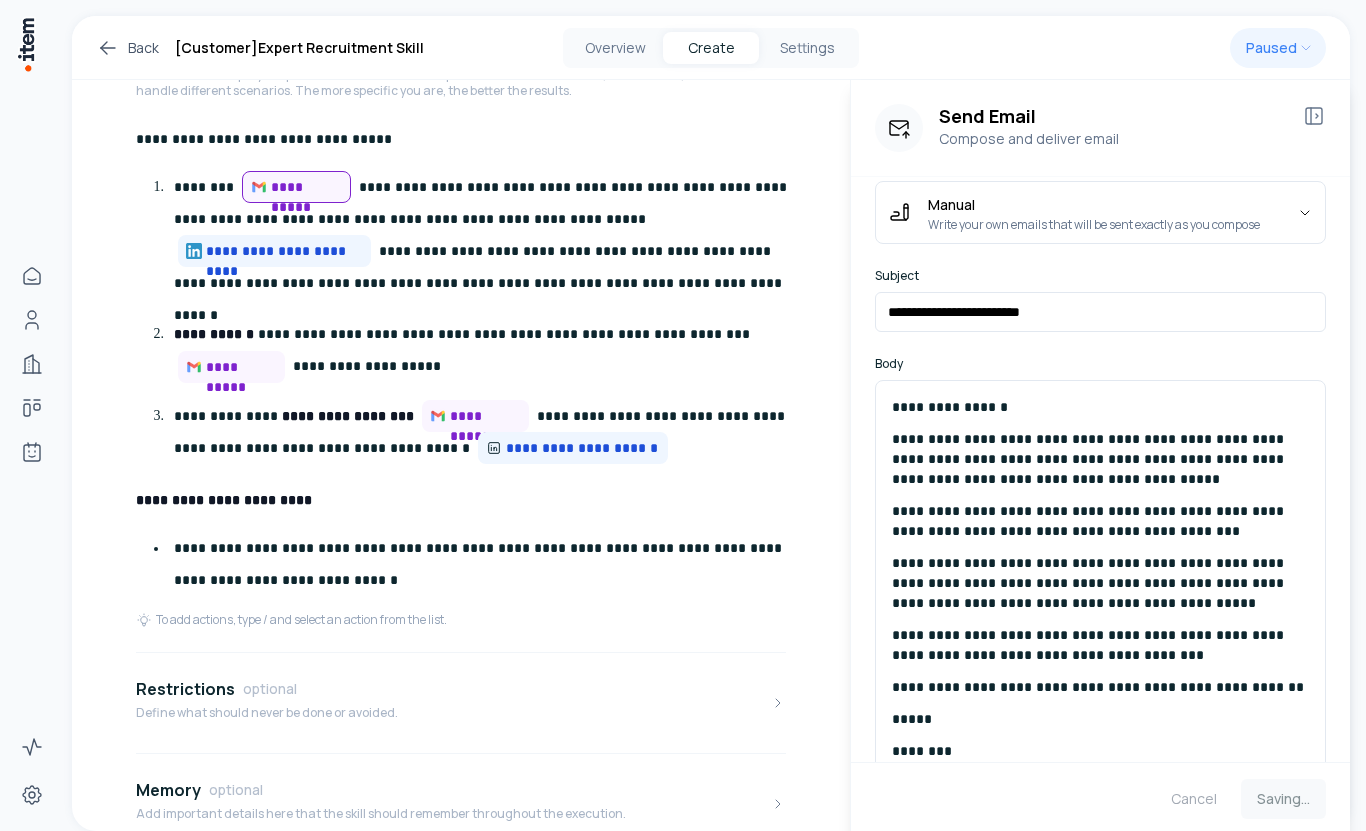 scroll, scrollTop: 278, scrollLeft: 0, axis: vertical 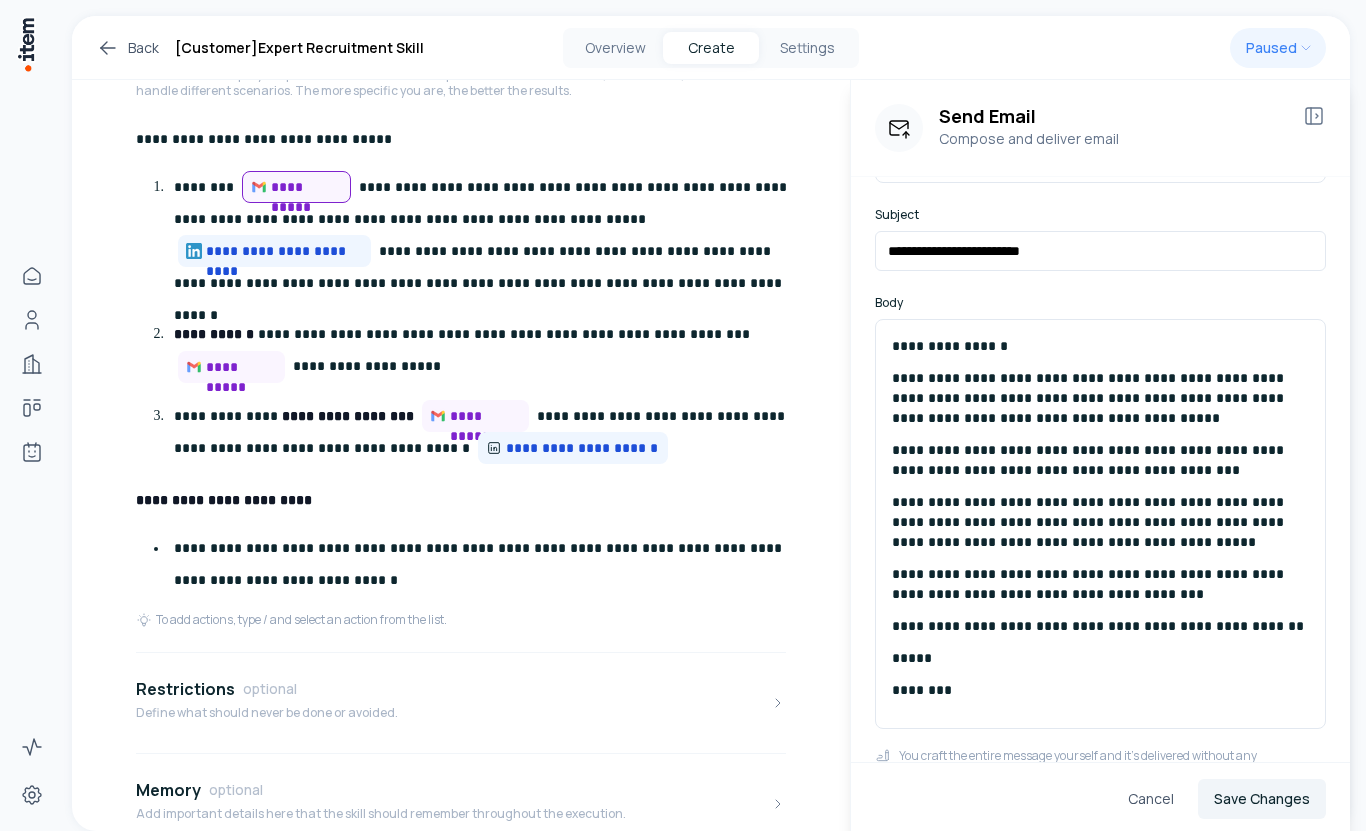 click on "**********" at bounding box center [1100, 398] 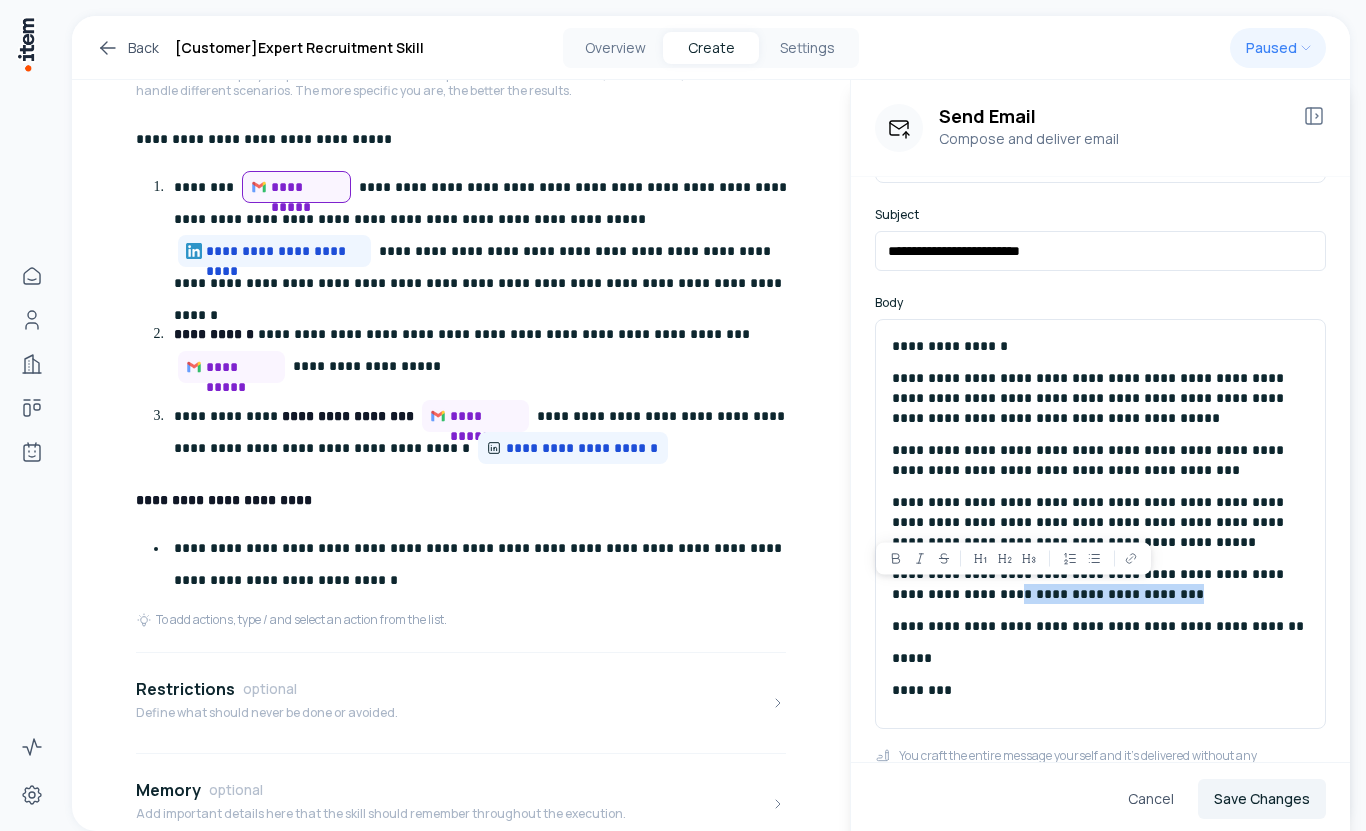 drag, startPoint x: 1133, startPoint y: 597, endPoint x: 930, endPoint y: 599, distance: 203.00986 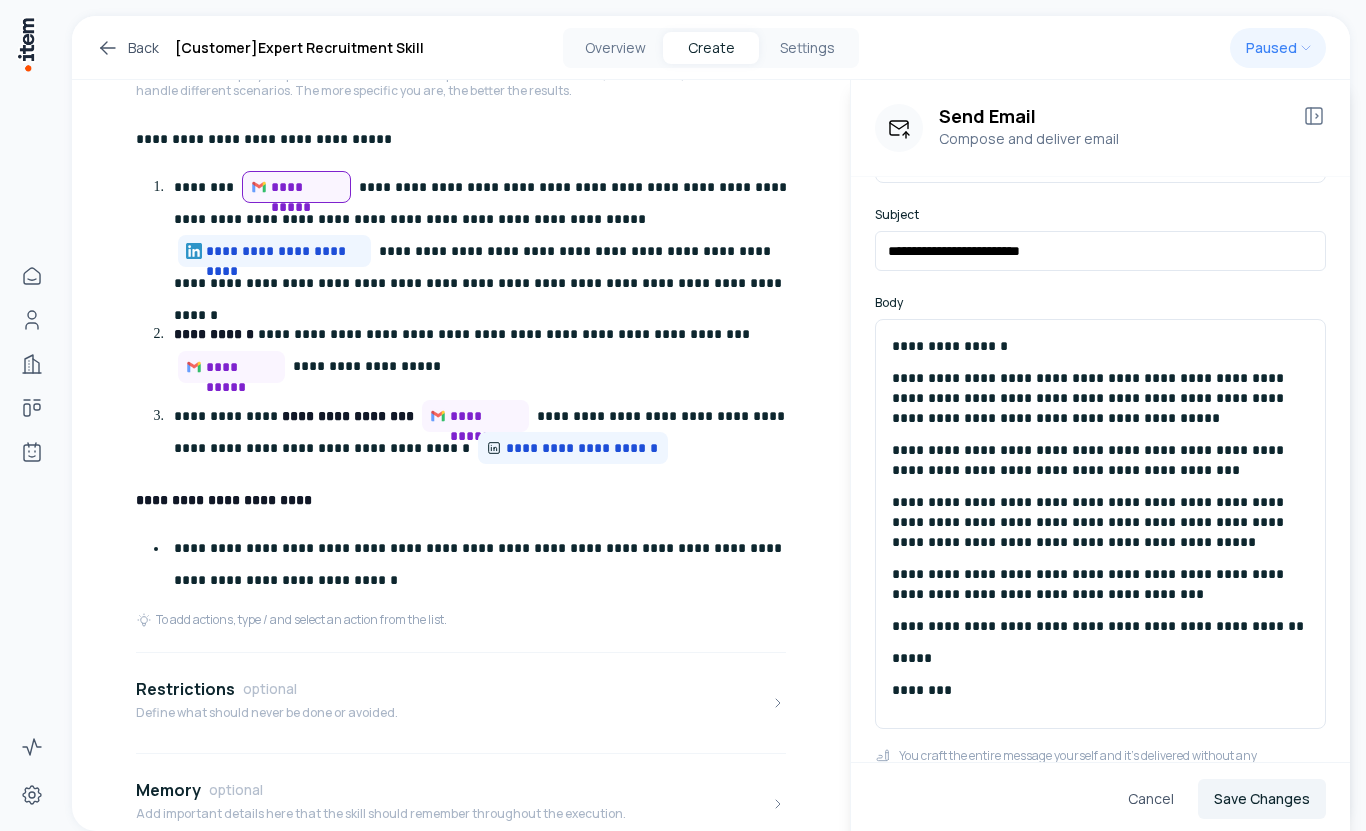click on "**********" at bounding box center (1100, 626) 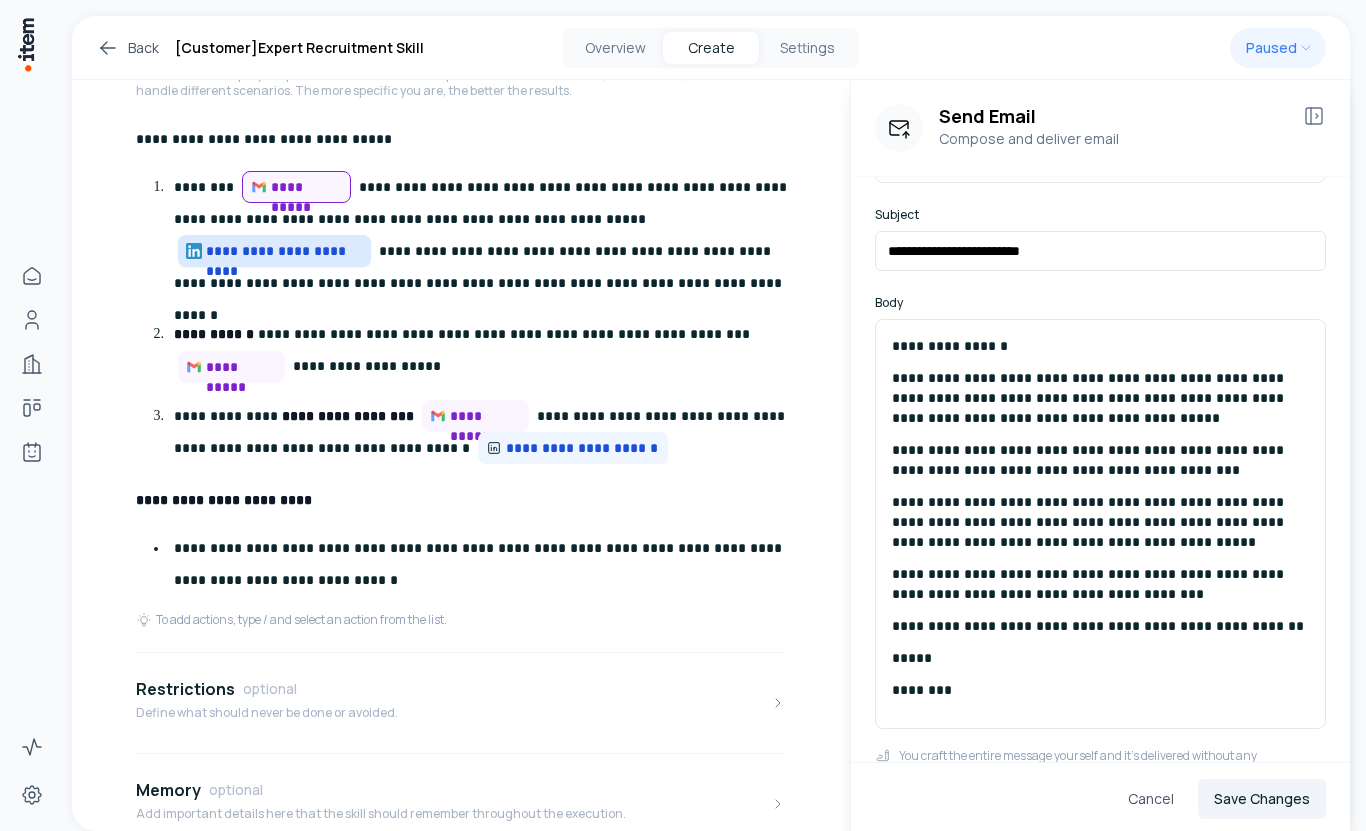 click on "**********" at bounding box center [284, 251] 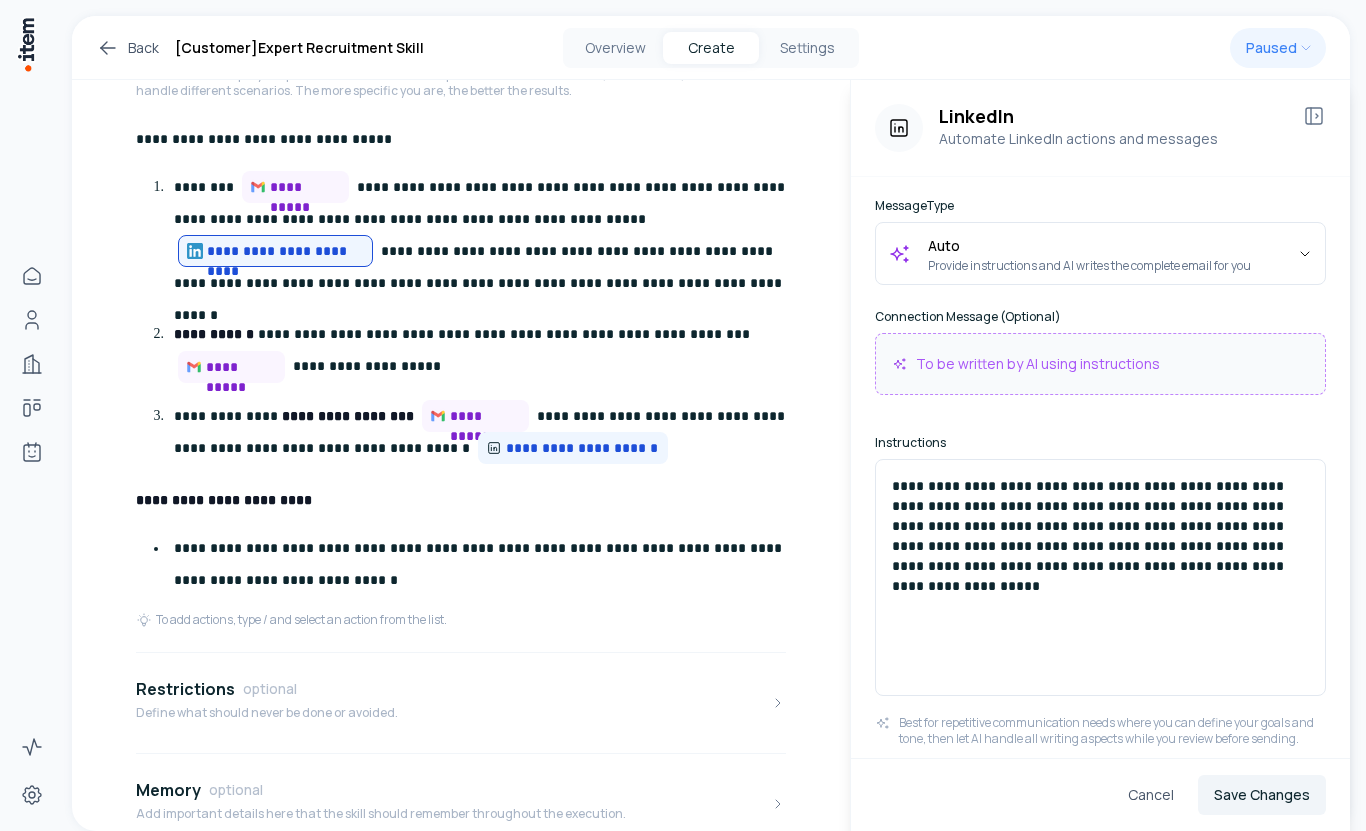 click on "**********" at bounding box center [1100, 528] 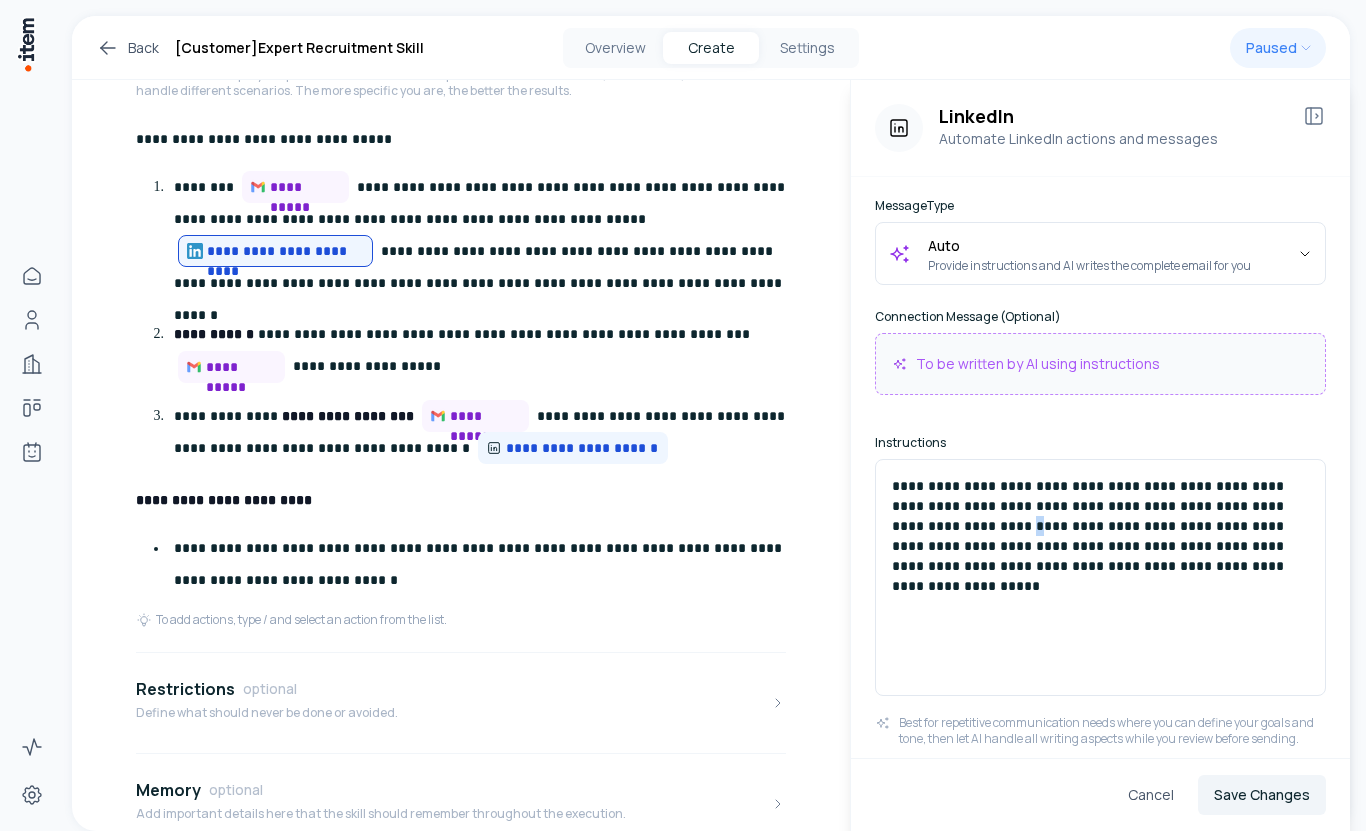 click on "**********" at bounding box center (1100, 526) 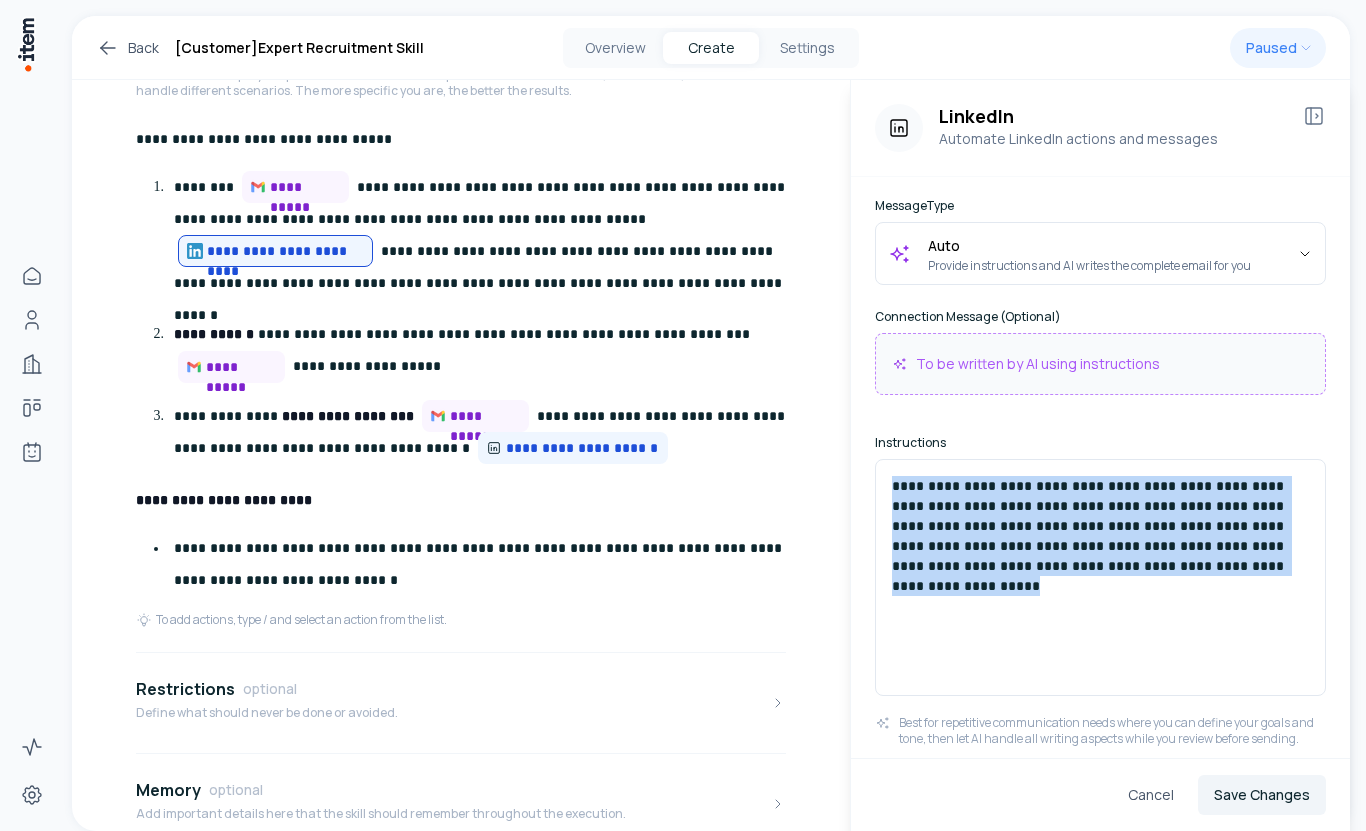 click on "**********" at bounding box center [1100, 526] 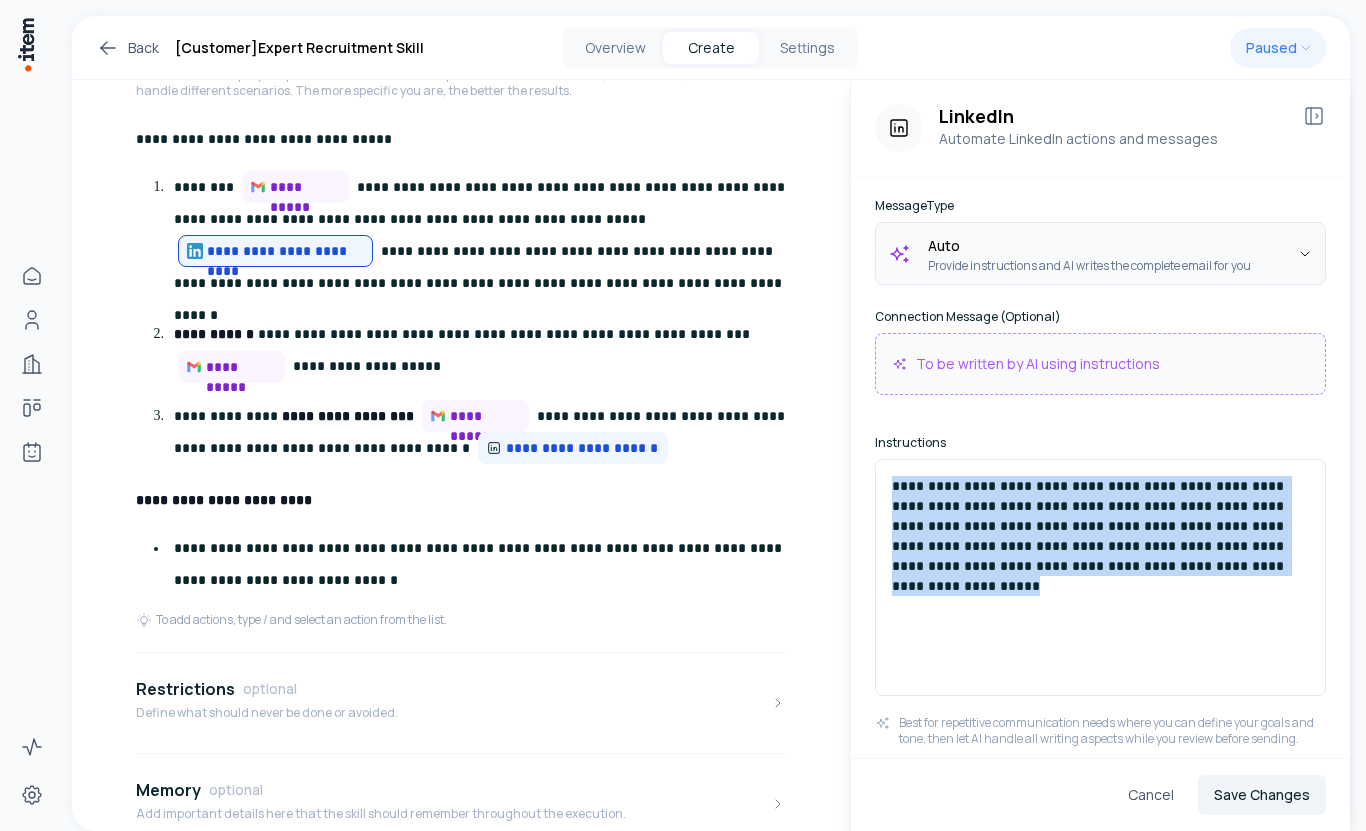 click on "**********" at bounding box center [683, 415] 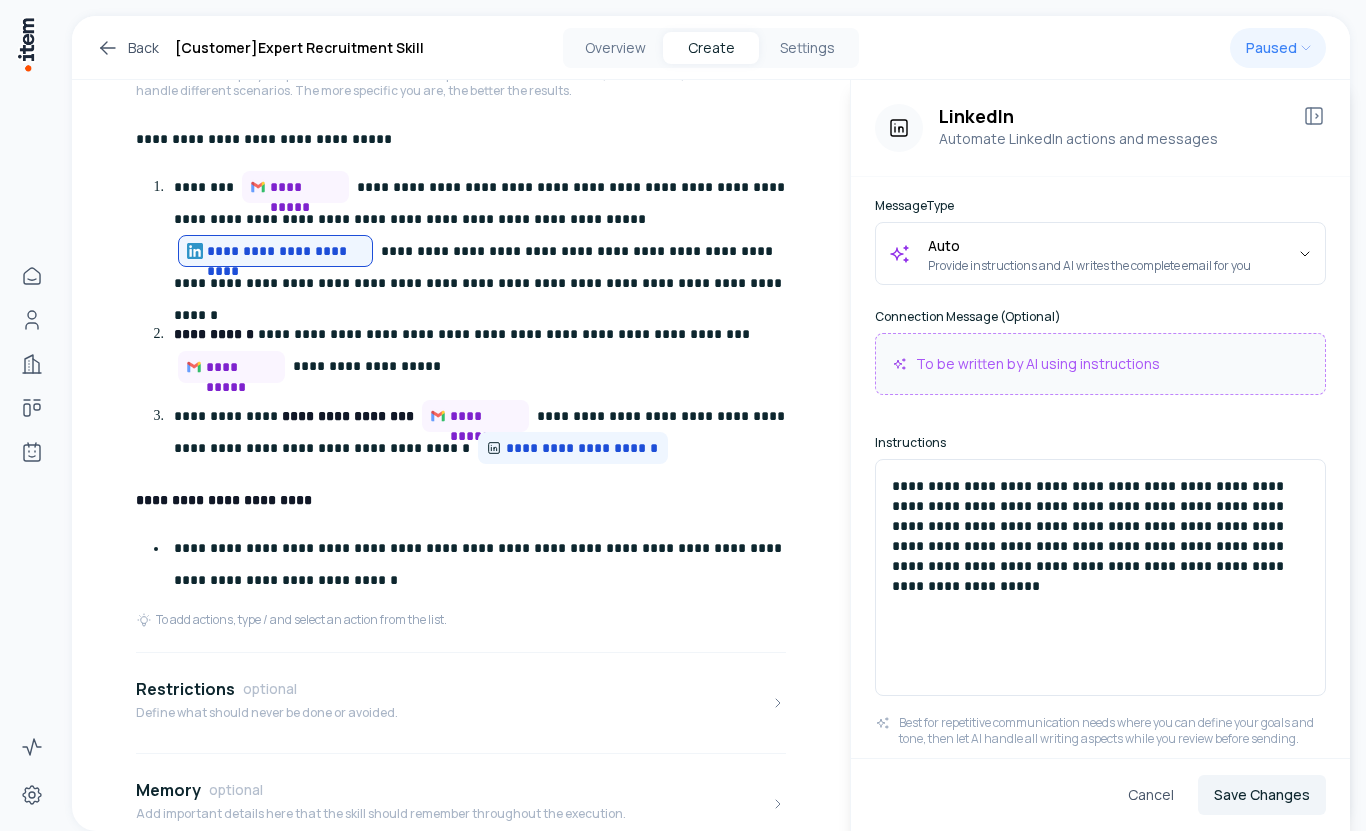 click on "**********" at bounding box center [683, 415] 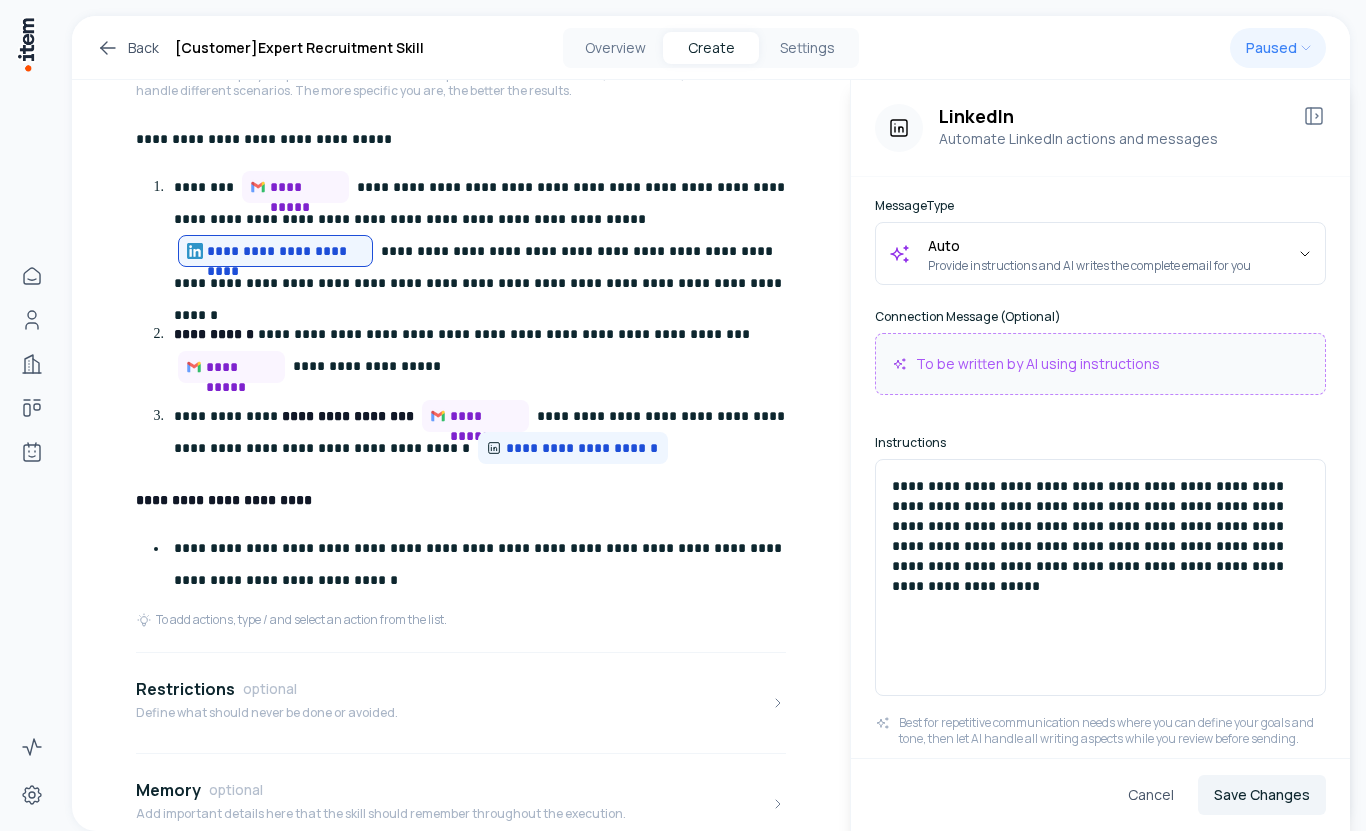 click on "**********" at bounding box center (1100, 526) 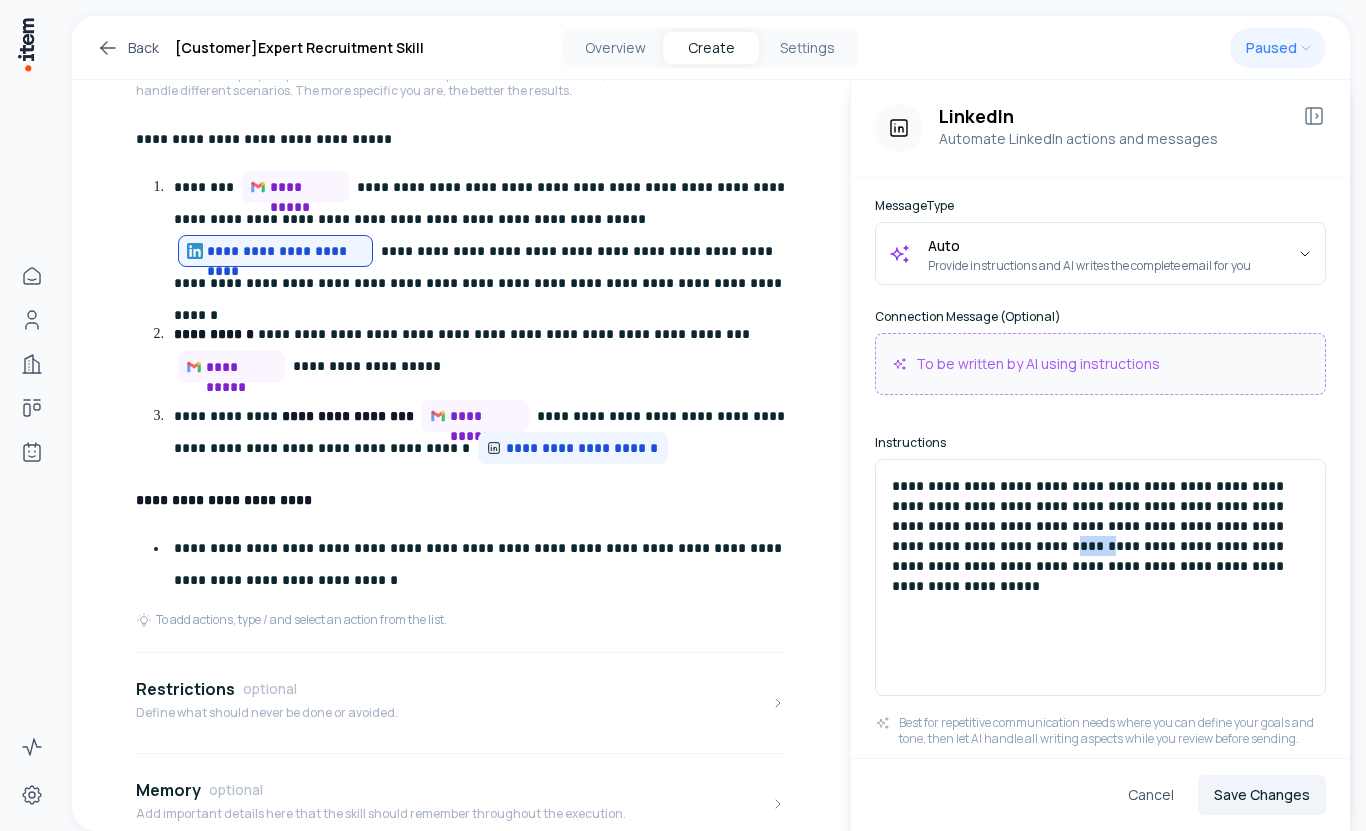click on "**********" at bounding box center [1100, 526] 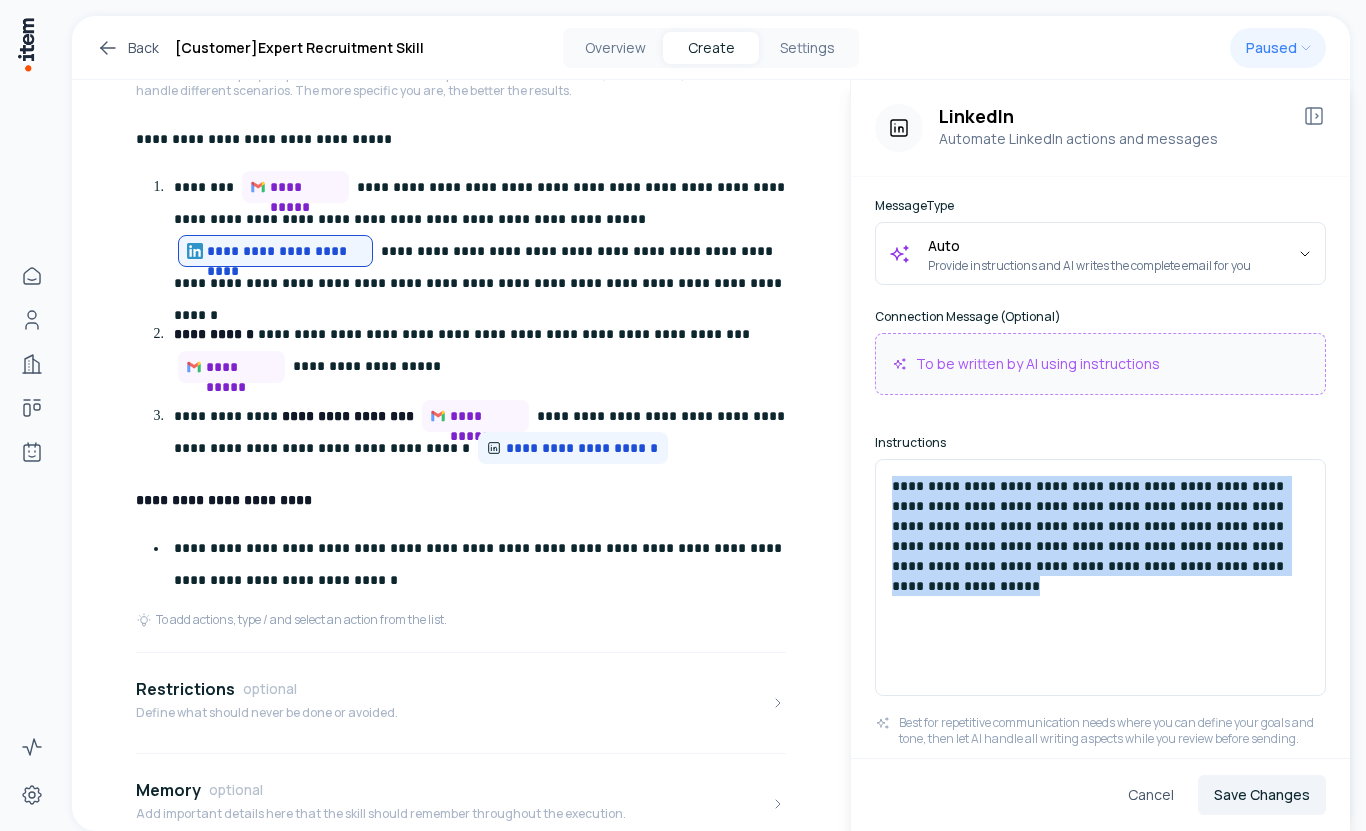 click on "**********" at bounding box center (1100, 526) 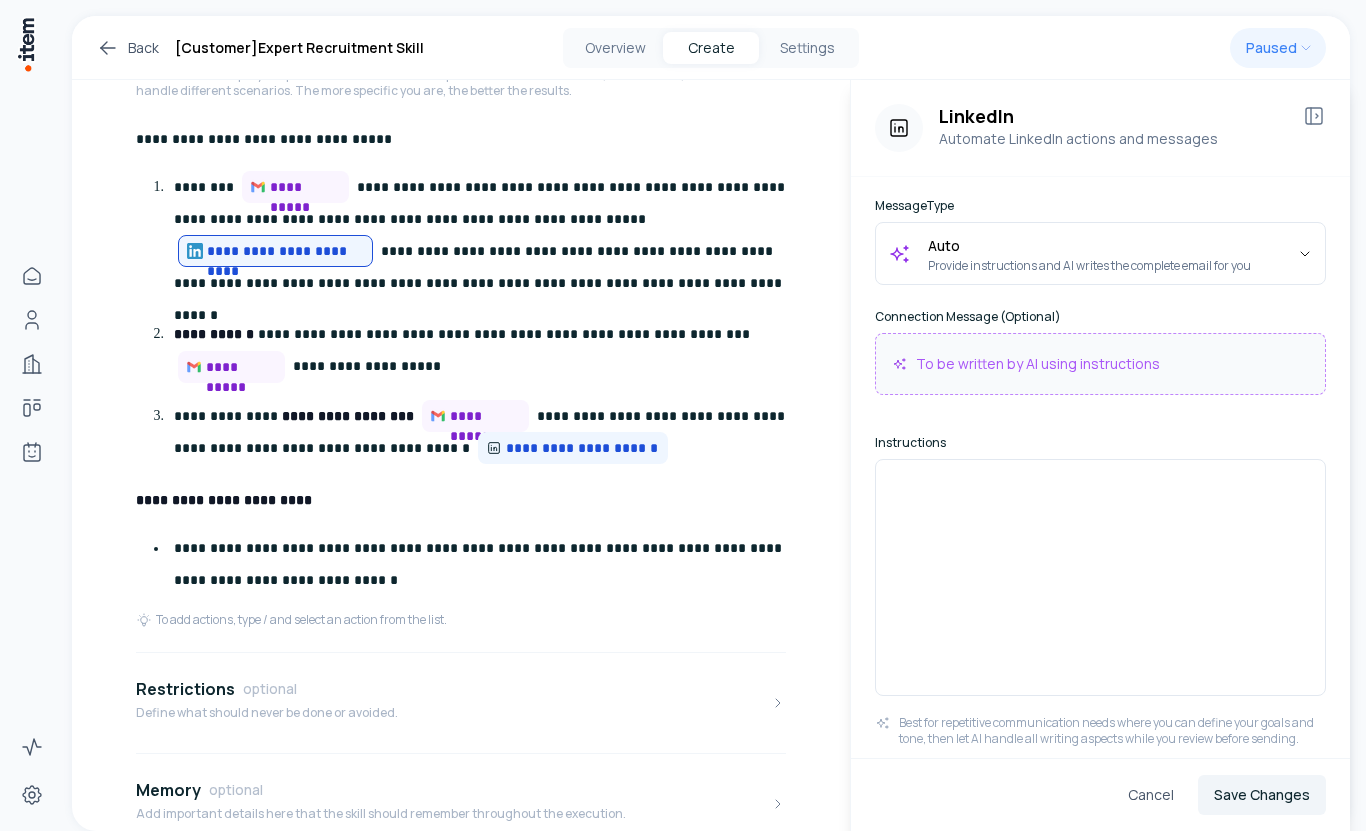 click on "To be written by AI using instructions" at bounding box center (1038, 364) 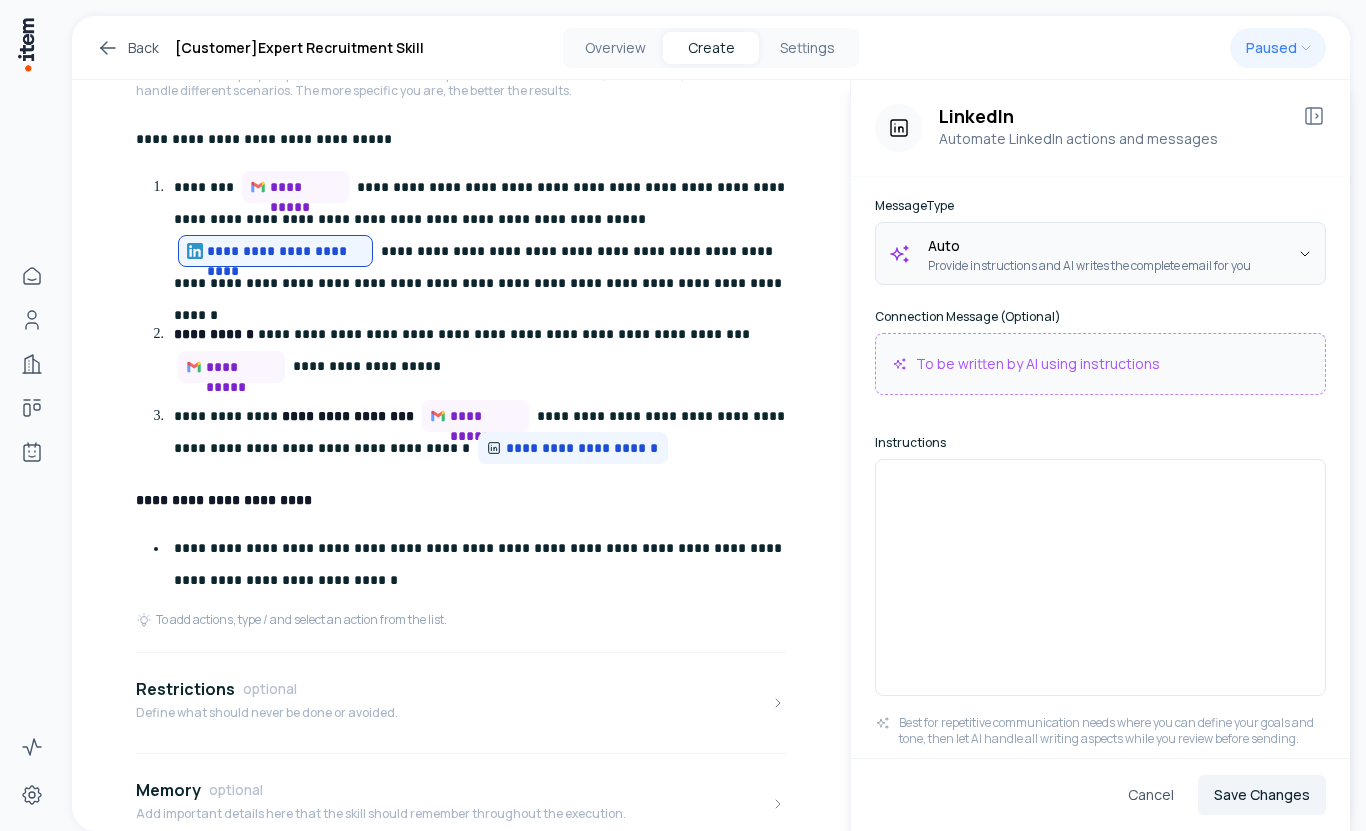 click on "**********" at bounding box center (683, 415) 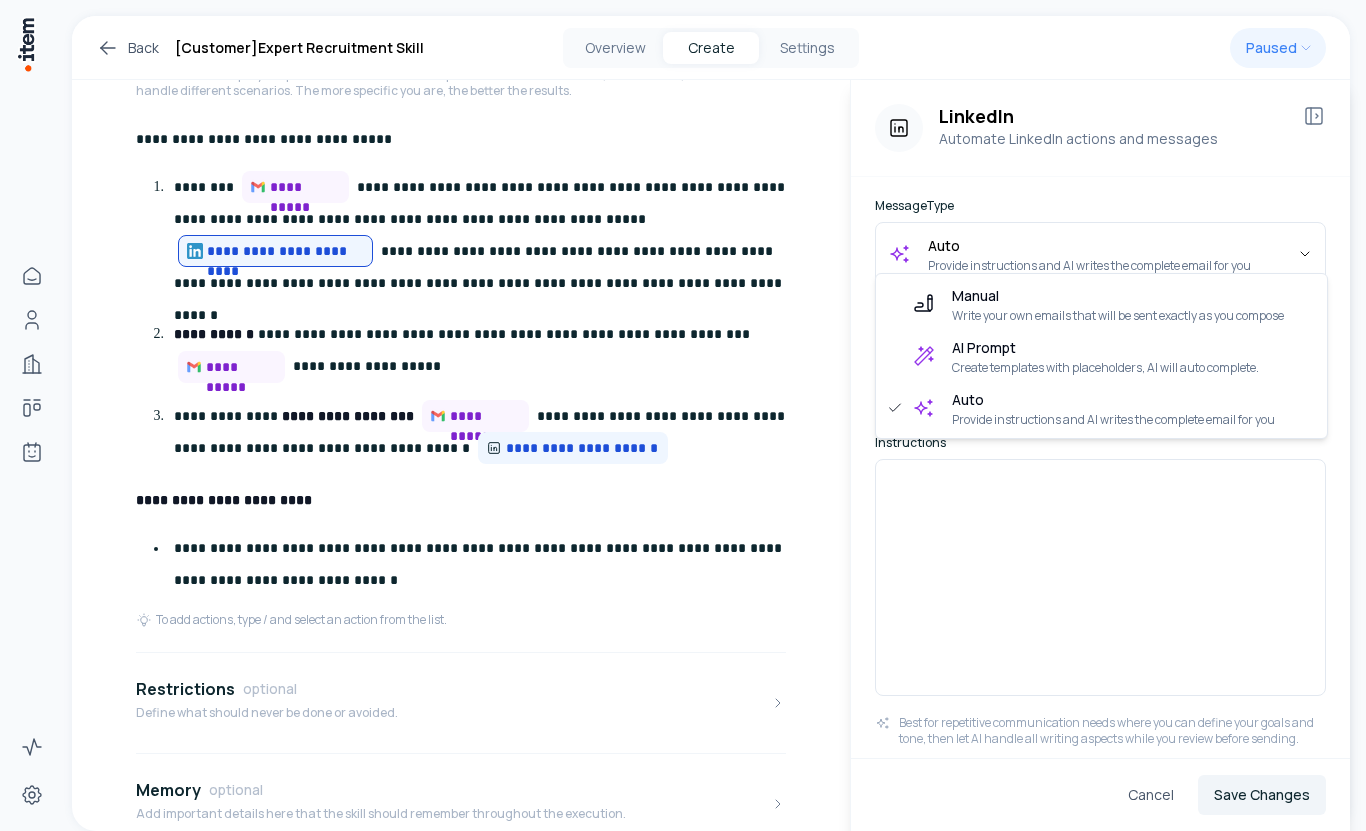 click on "**********" at bounding box center (683, 415) 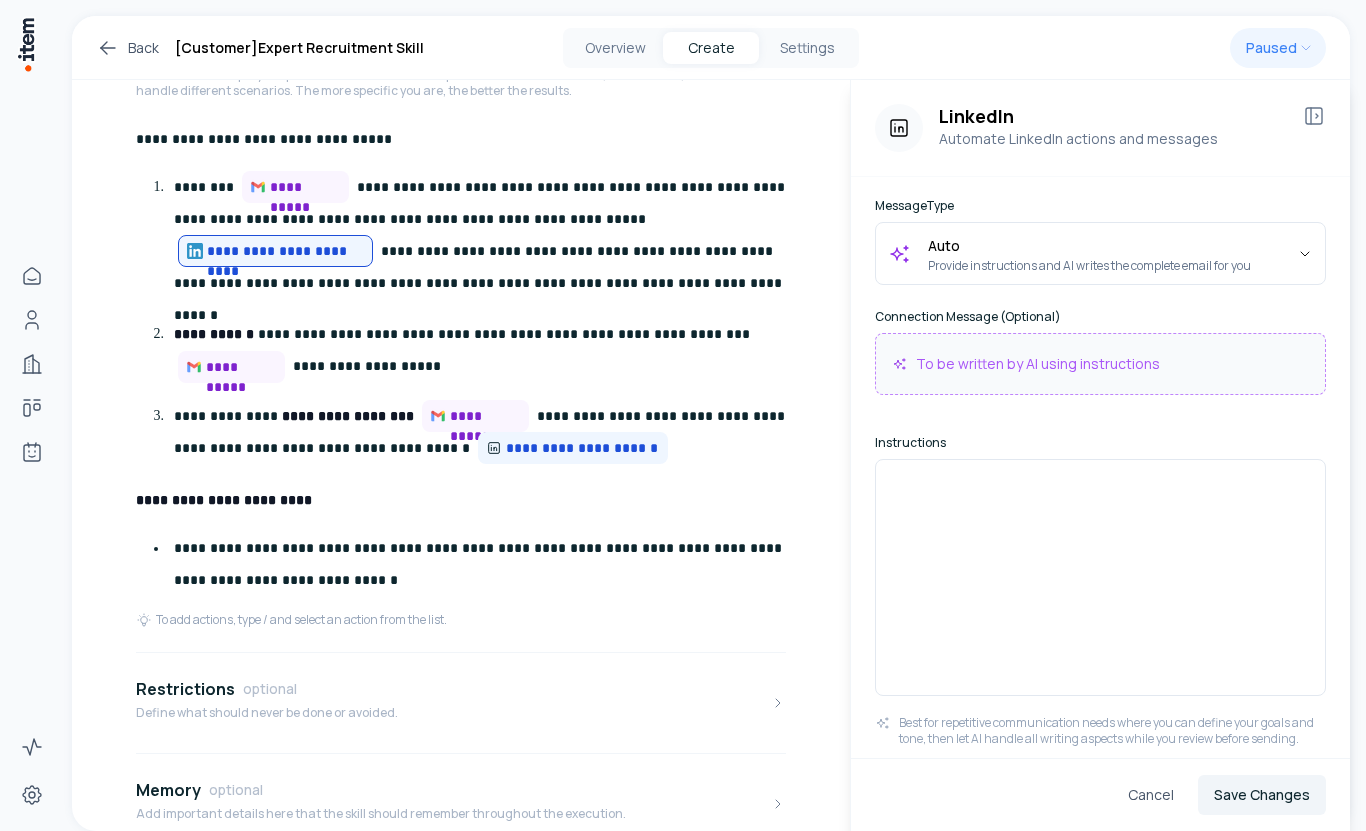 type 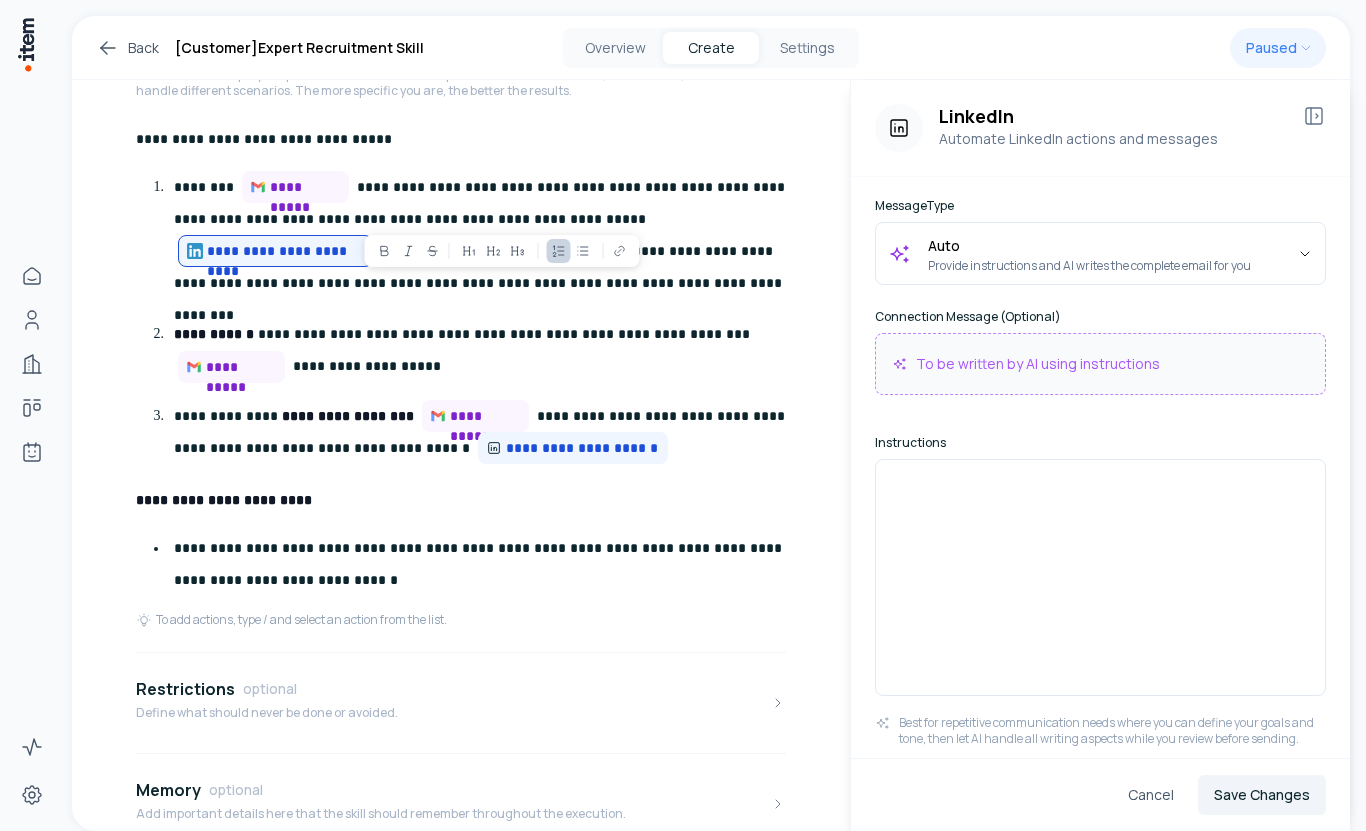 click at bounding box center [1100, 577] 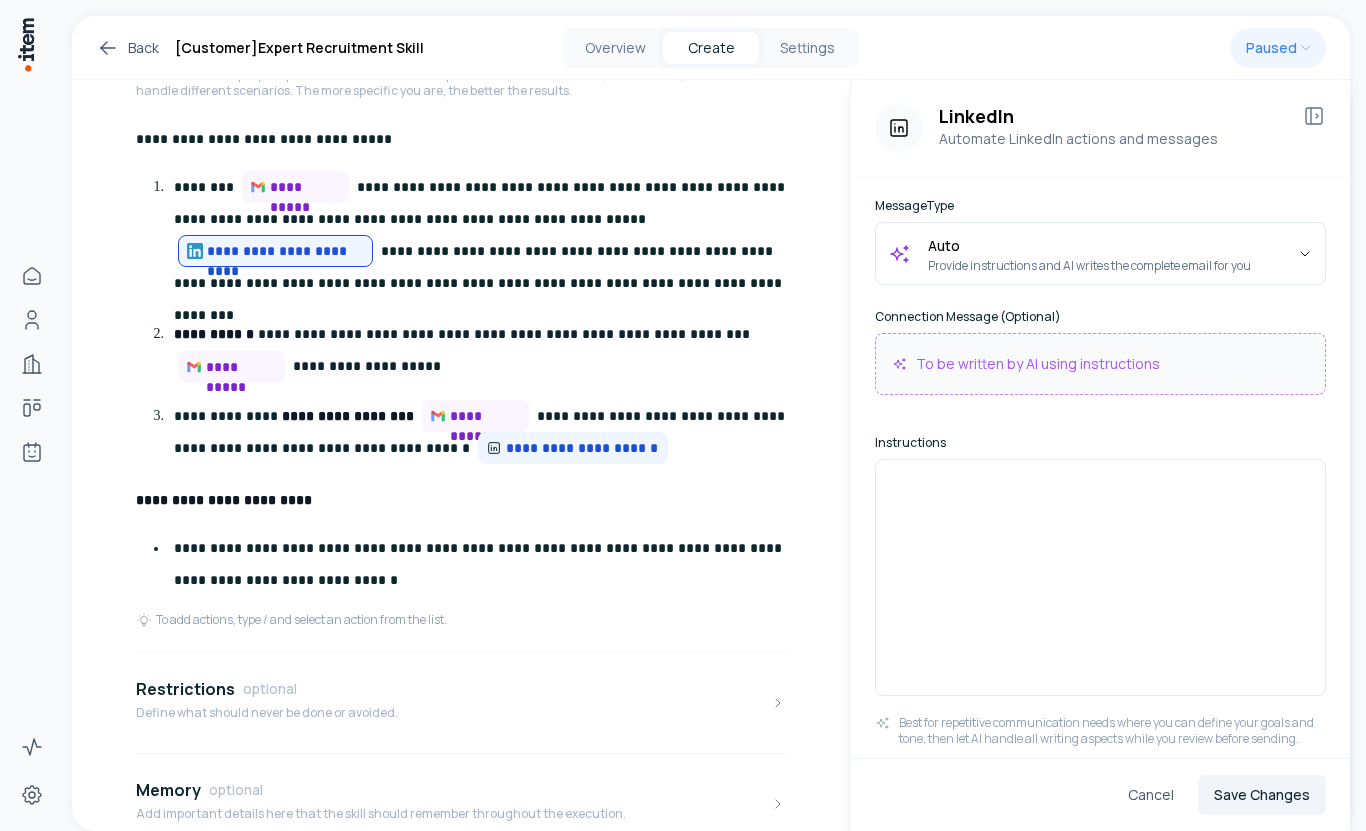click on "**********" at bounding box center [484, 236] 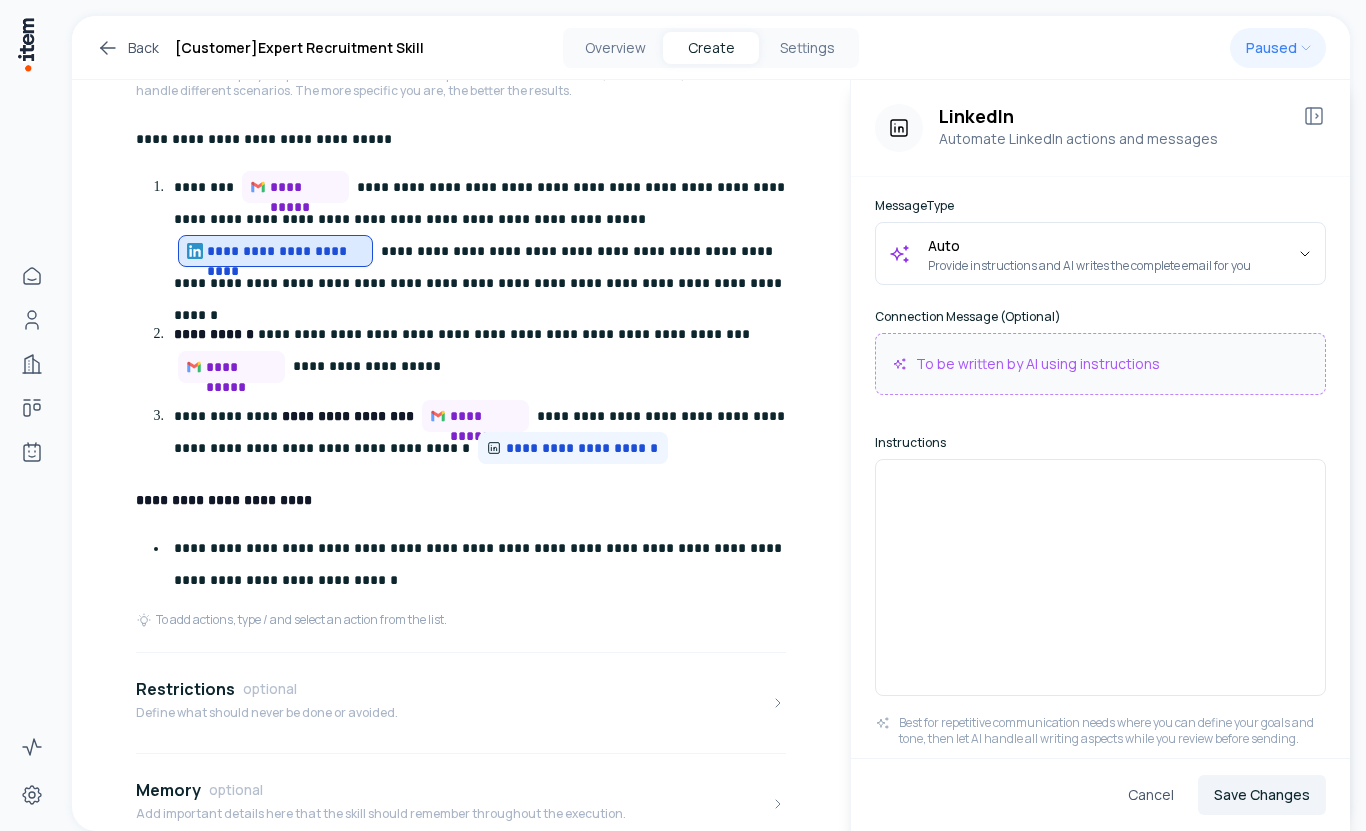 click on "**********" at bounding box center [285, 251] 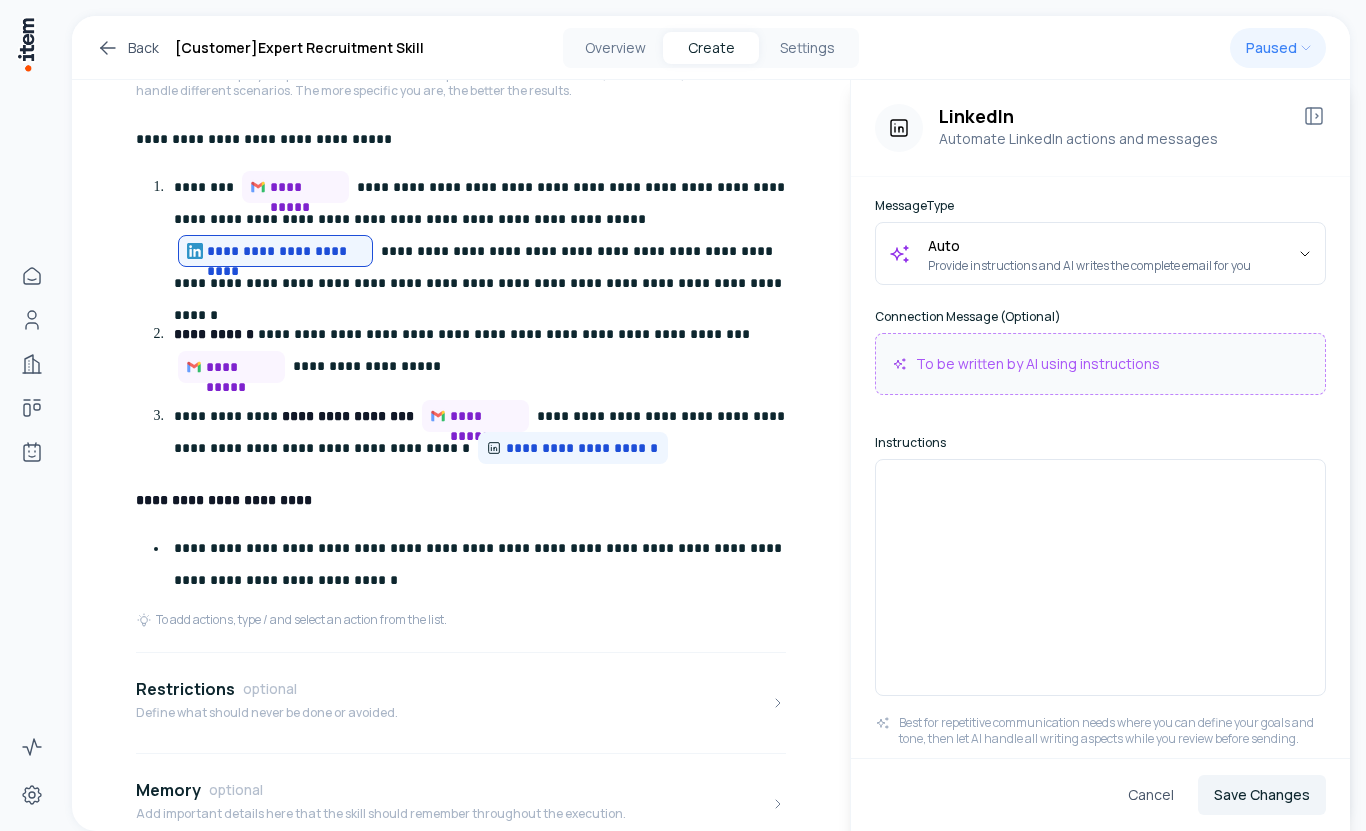 click at bounding box center (1100, 577) 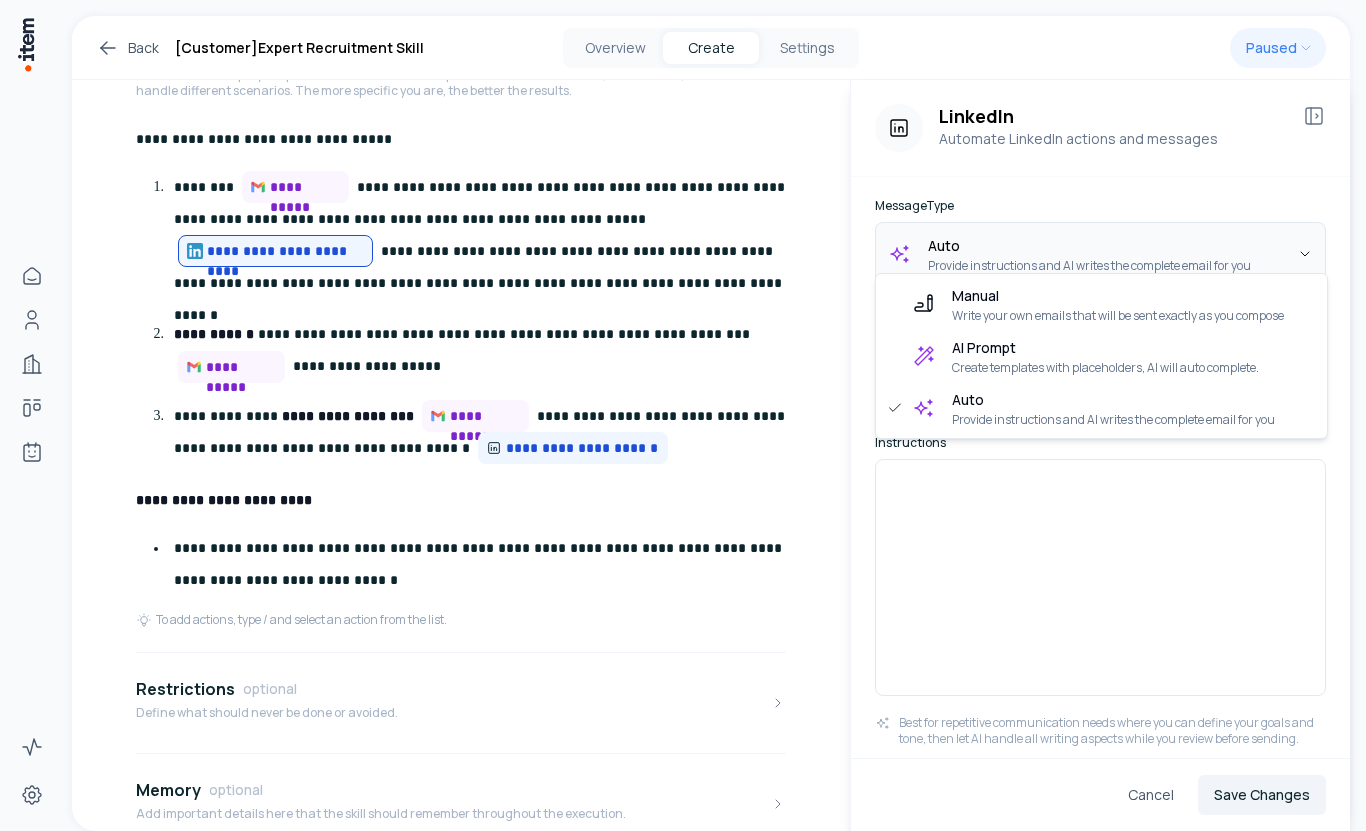 click on "**********" at bounding box center (683, 415) 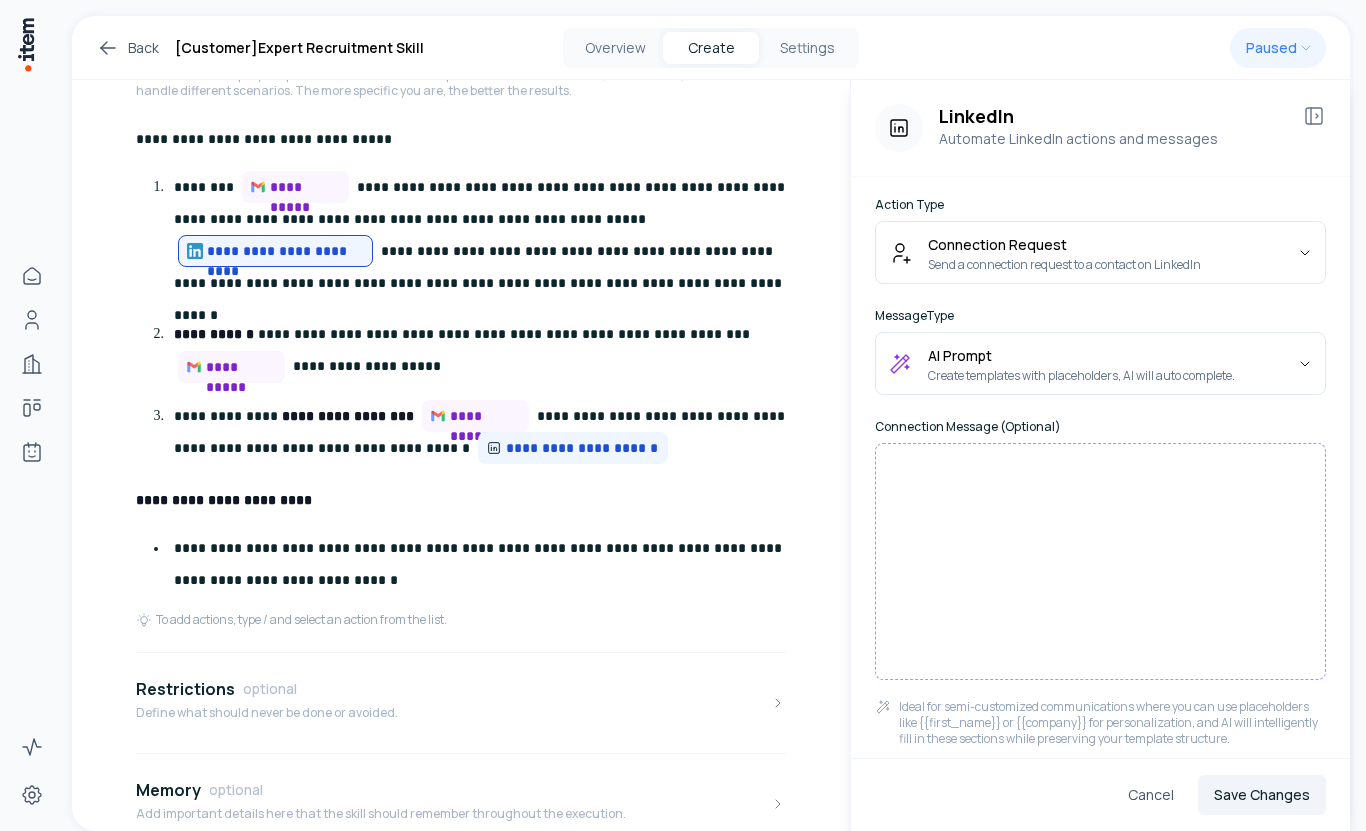 scroll, scrollTop: 92, scrollLeft: 0, axis: vertical 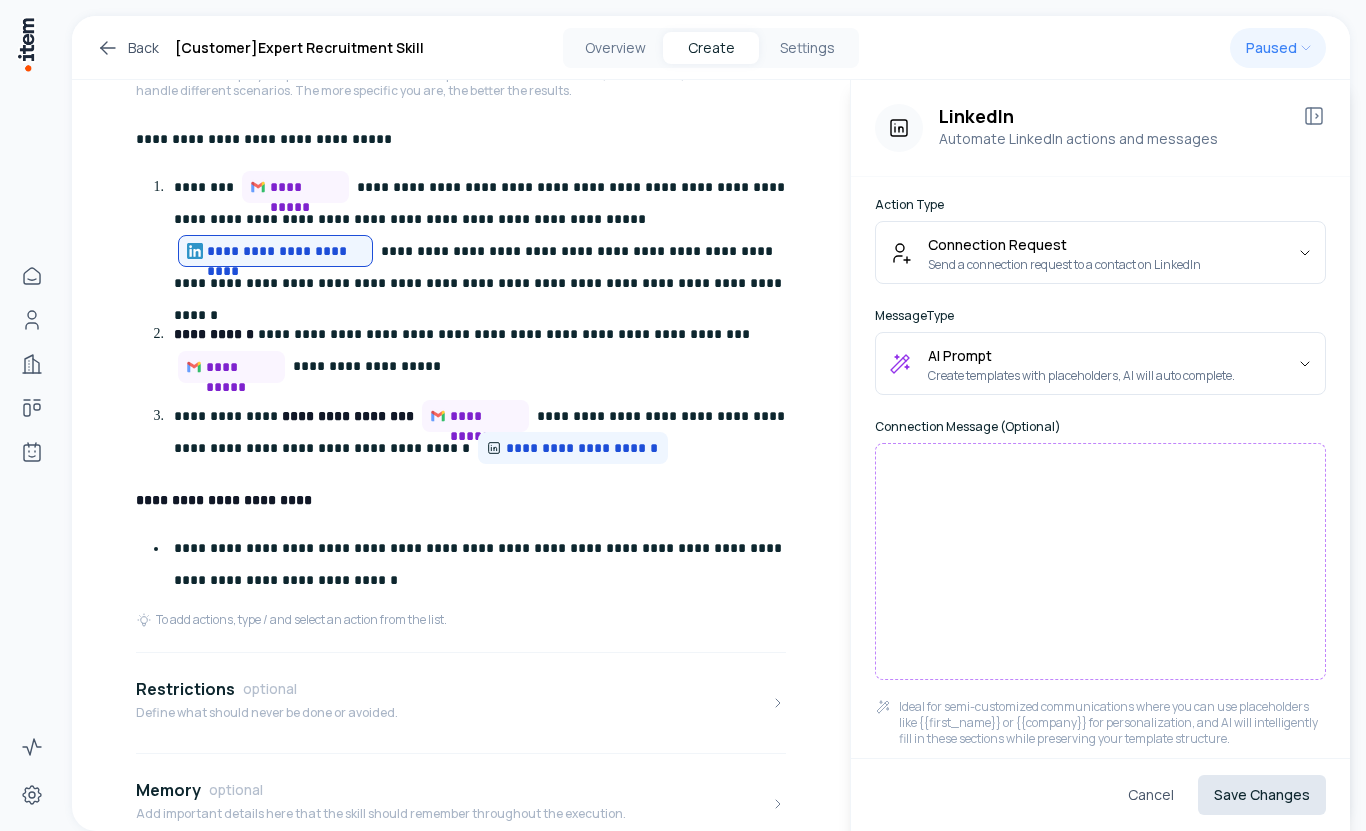 click on "Save Changes" at bounding box center [1262, 795] 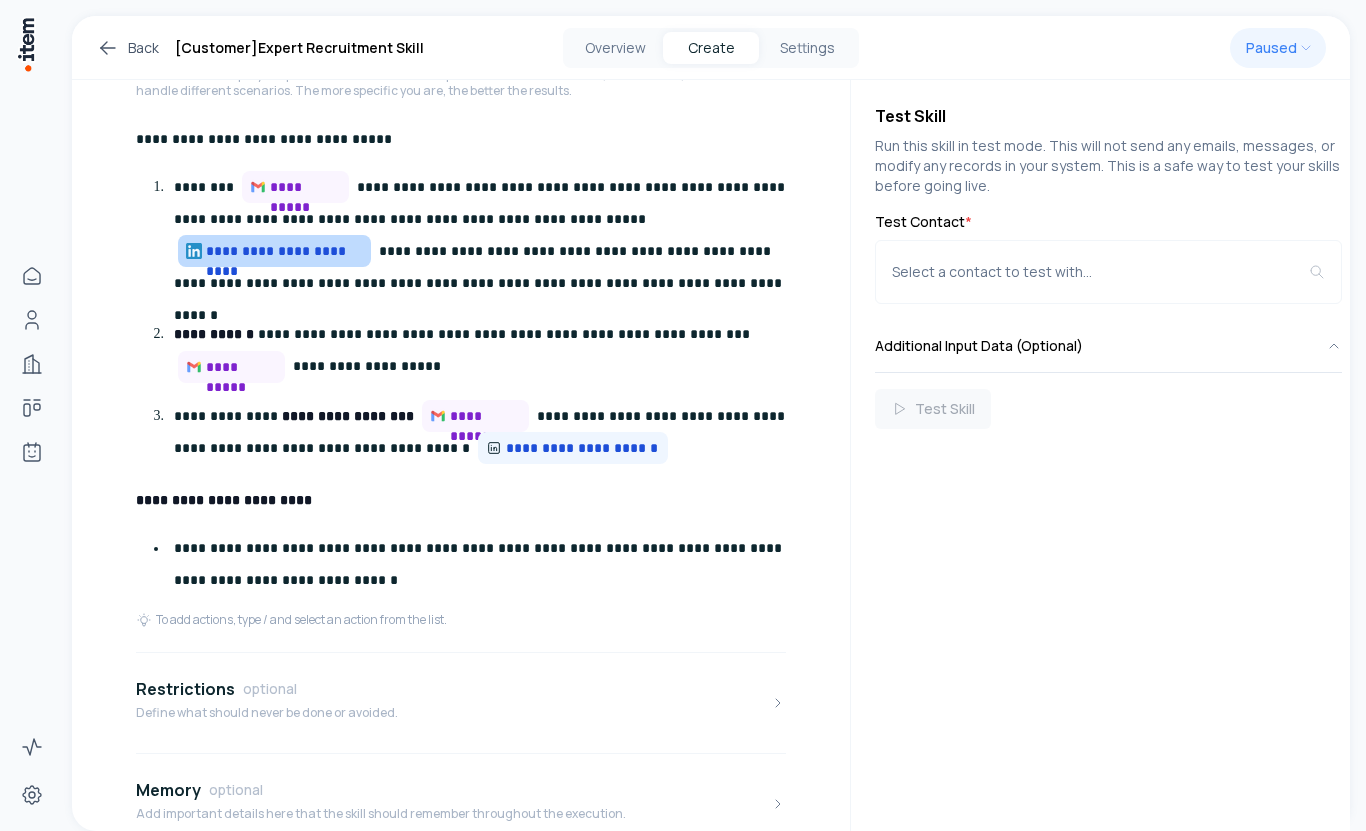 click 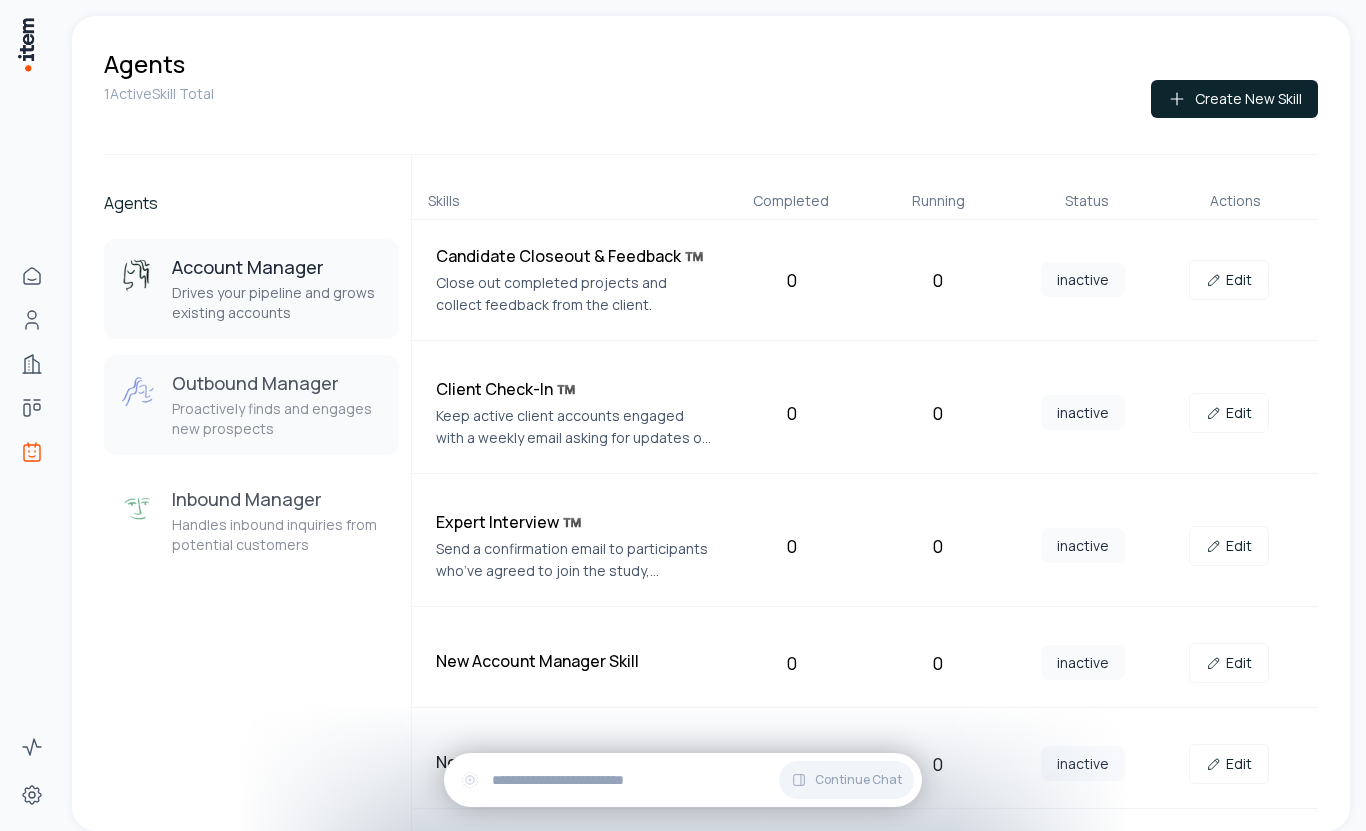 click on "Proactively finds and engages new prospects" at bounding box center (277, 419) 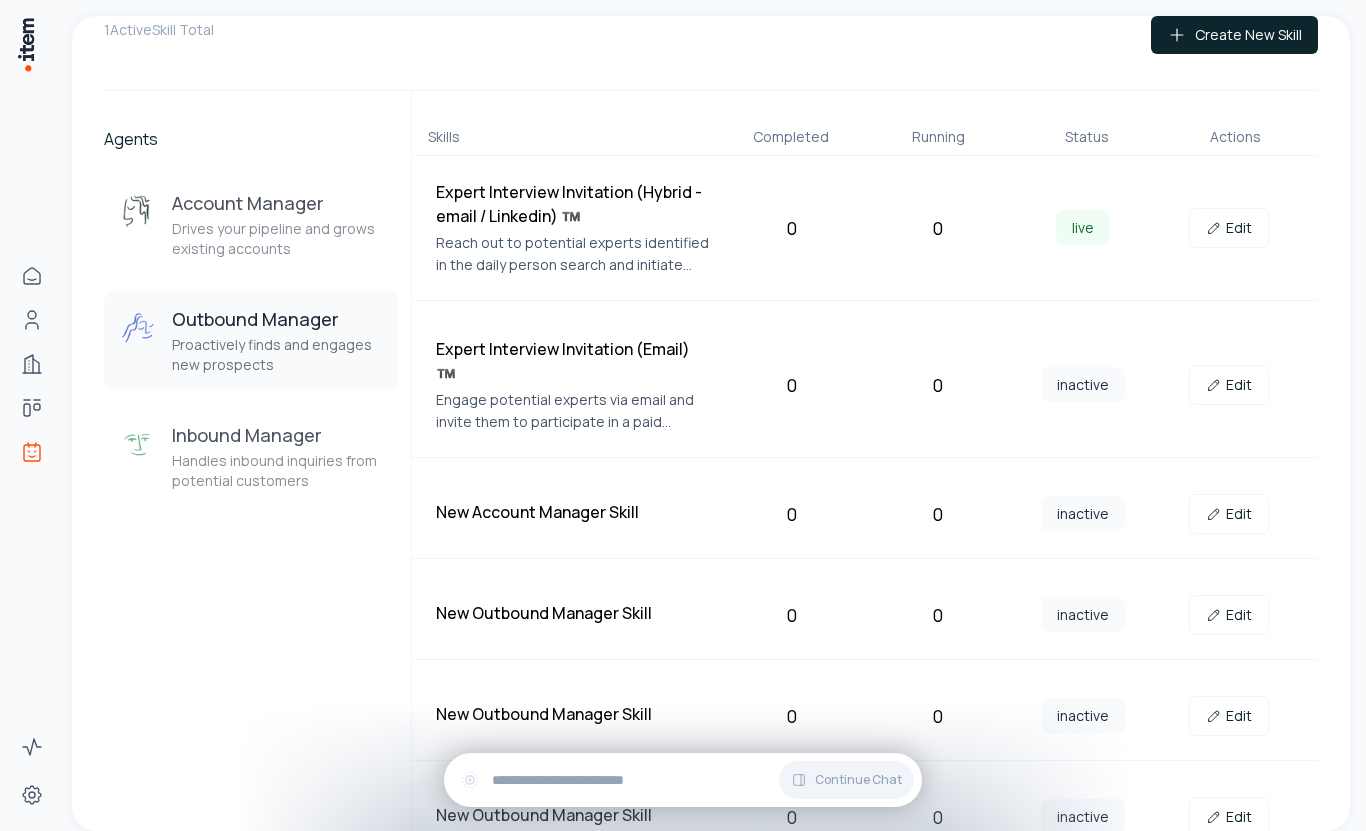 scroll, scrollTop: 305, scrollLeft: 0, axis: vertical 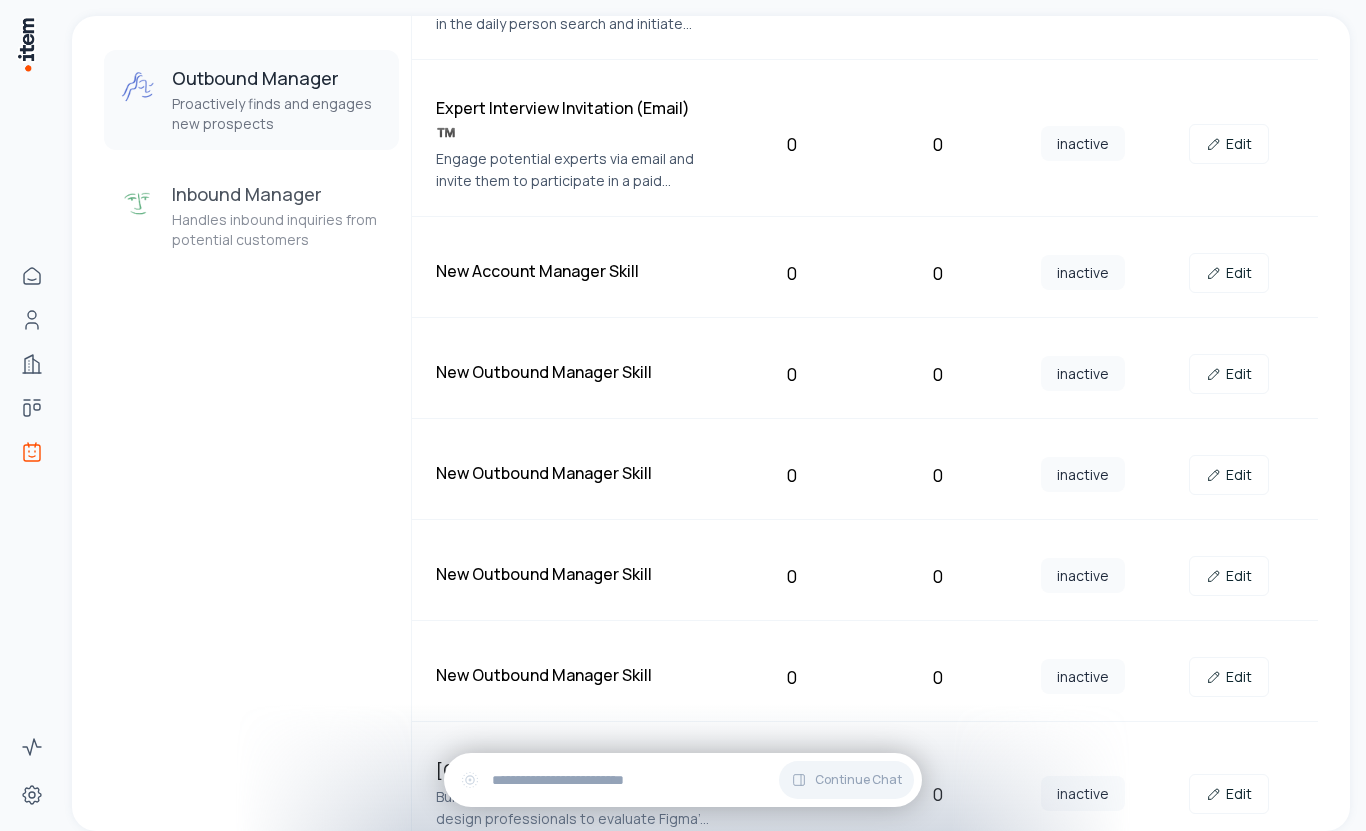click on "New Outbound Manager Skill" at bounding box center (574, 675) 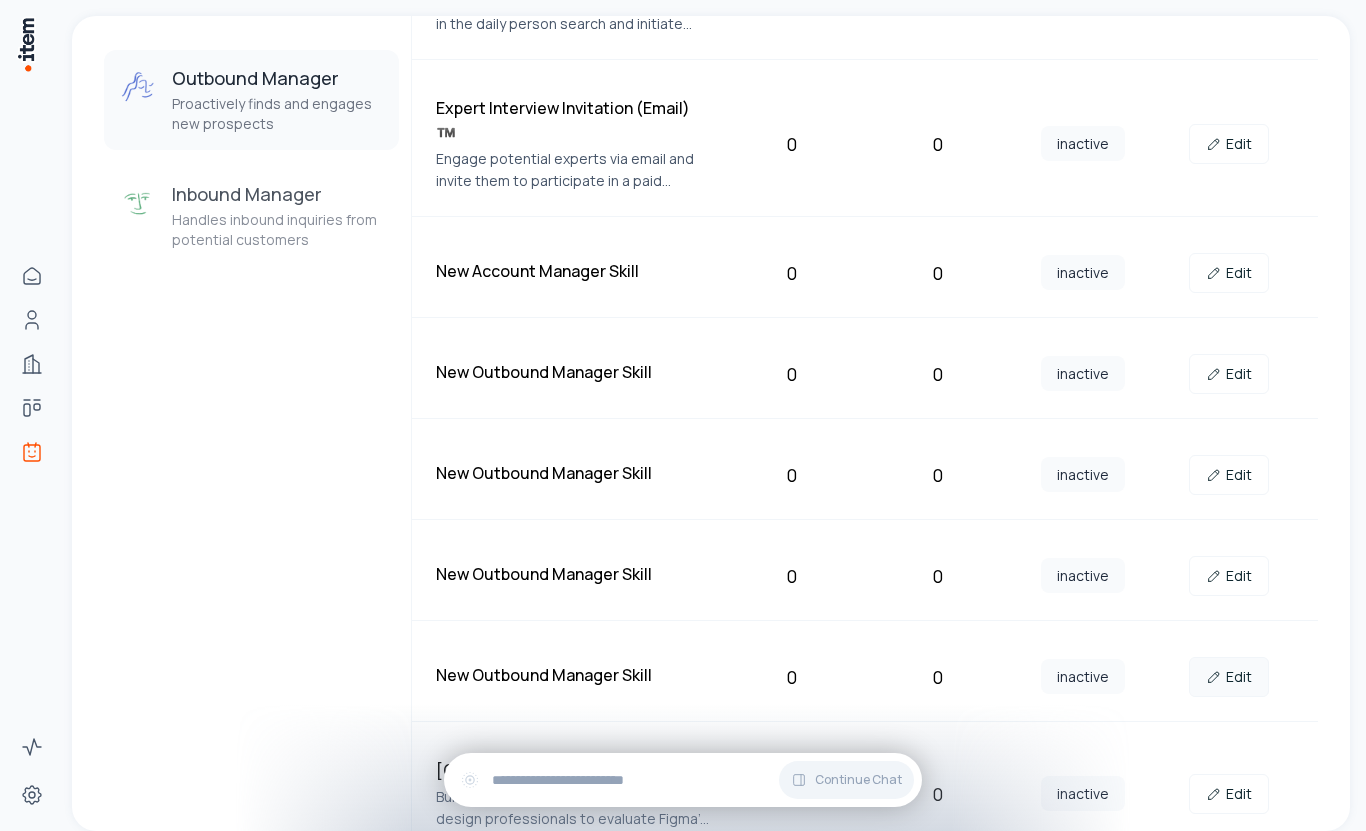 click on "Edit" at bounding box center [1229, 677] 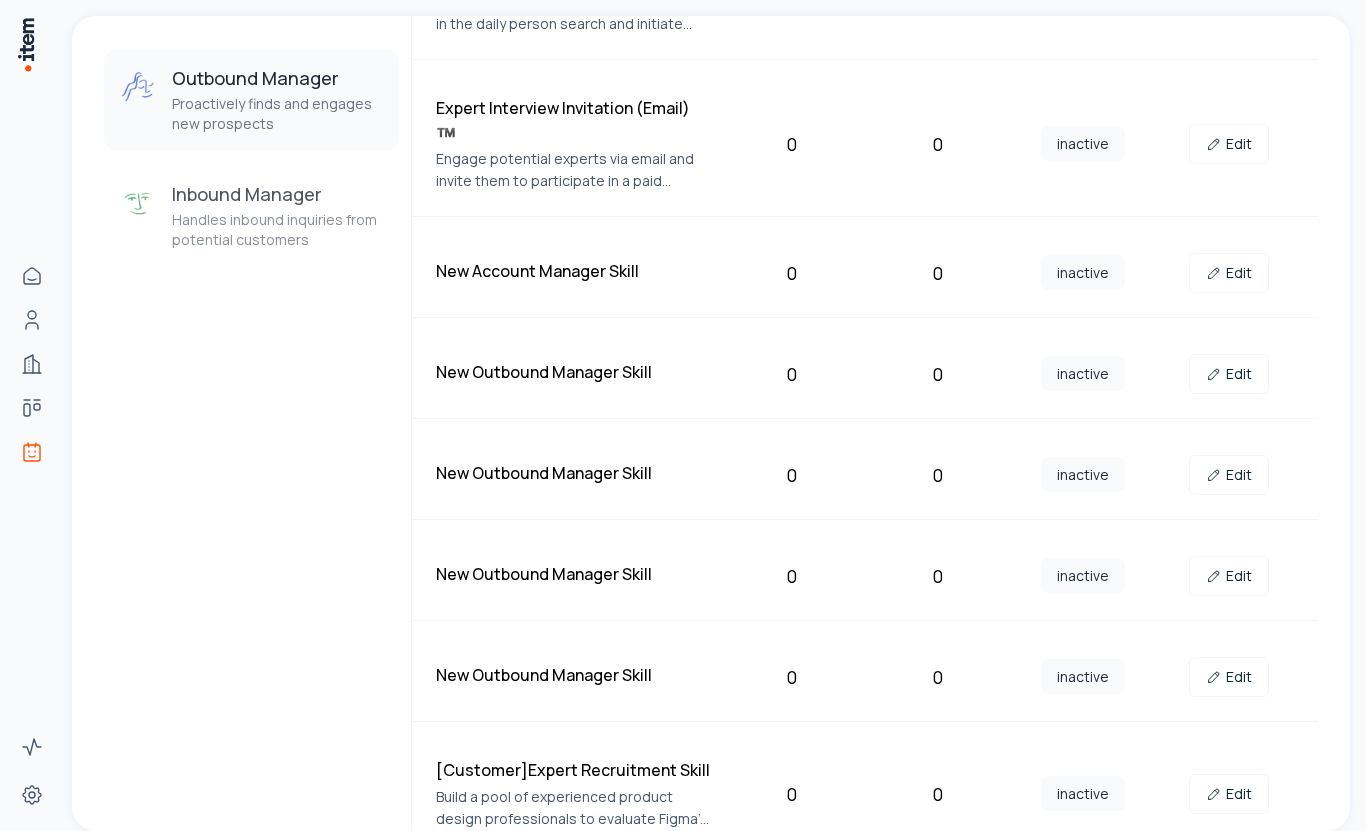 scroll, scrollTop: 0, scrollLeft: 0, axis: both 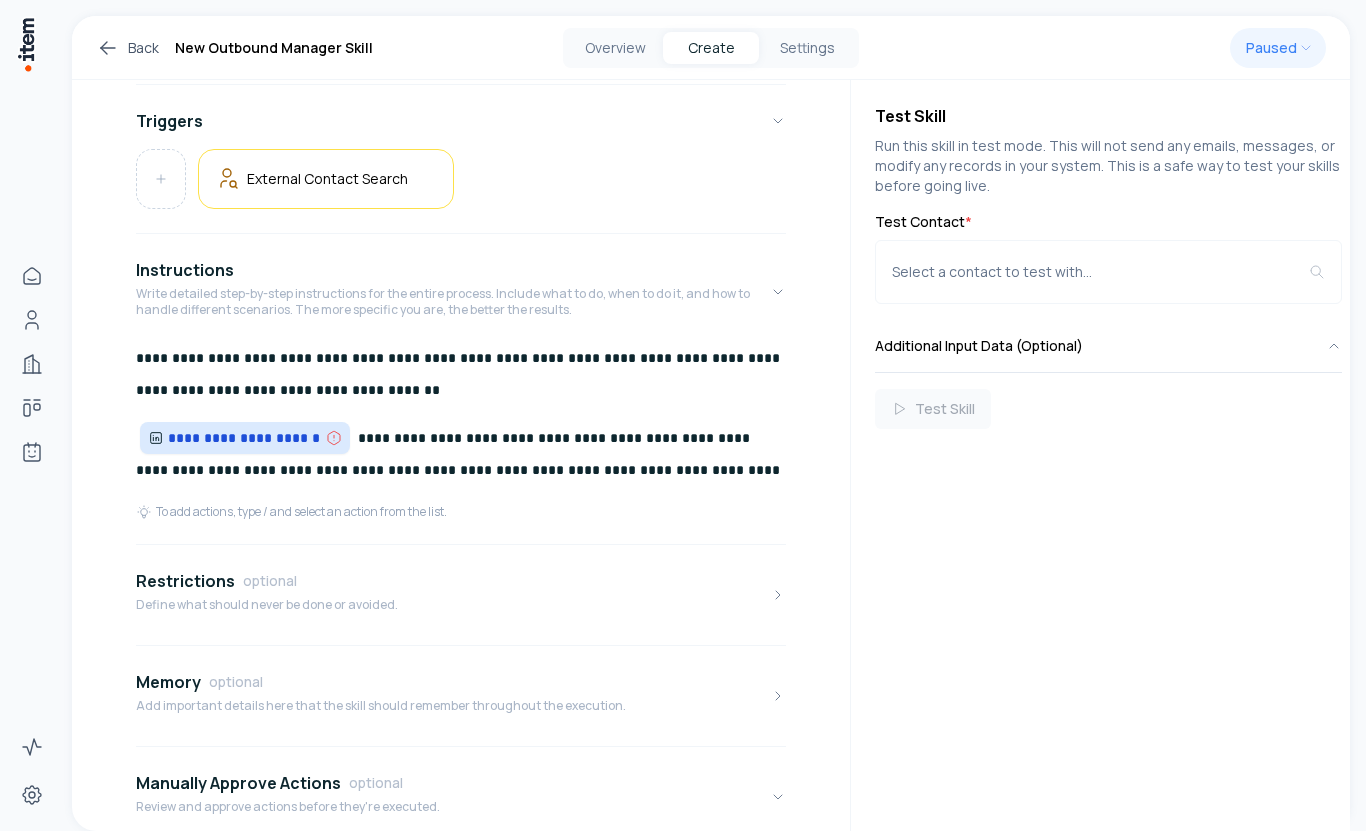 click on "**********" at bounding box center (245, 438) 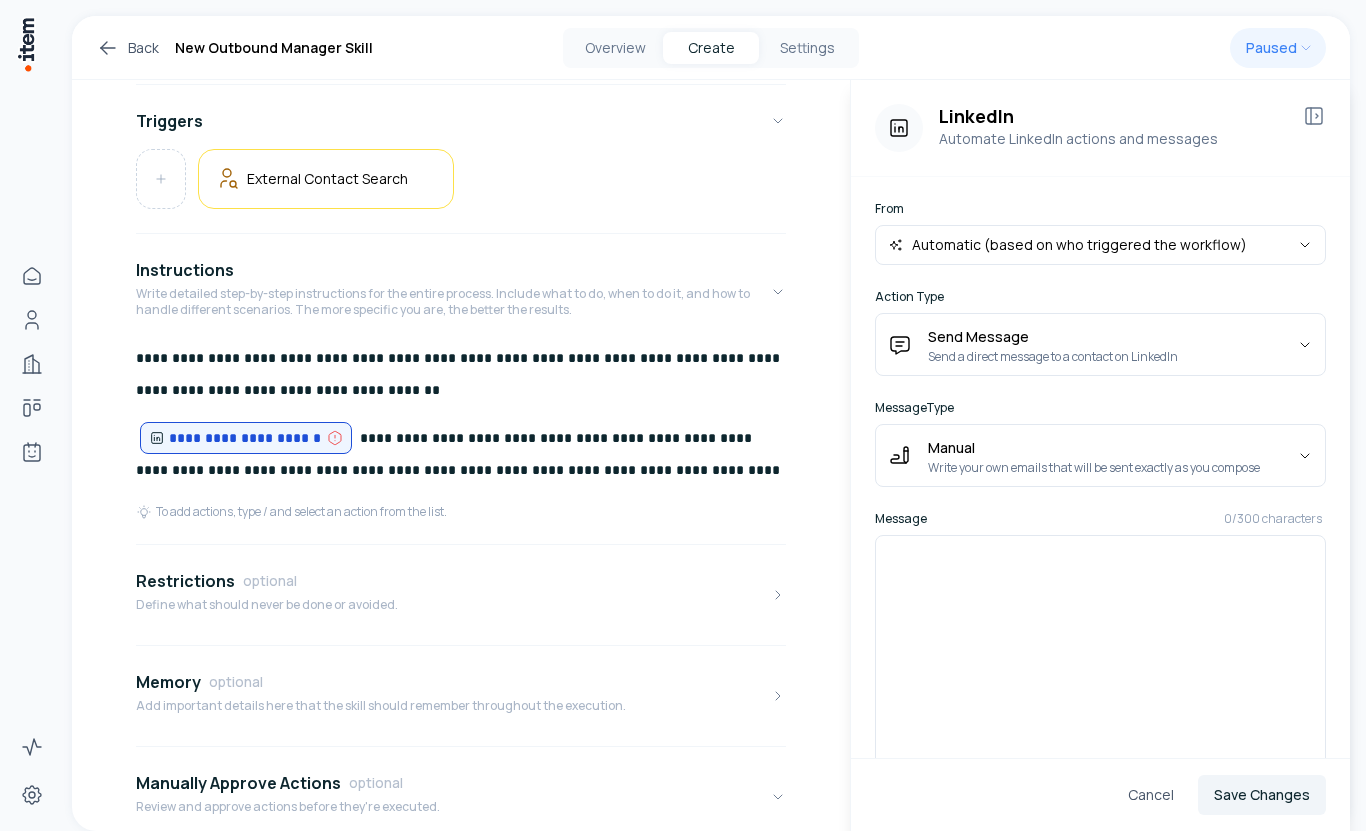 click 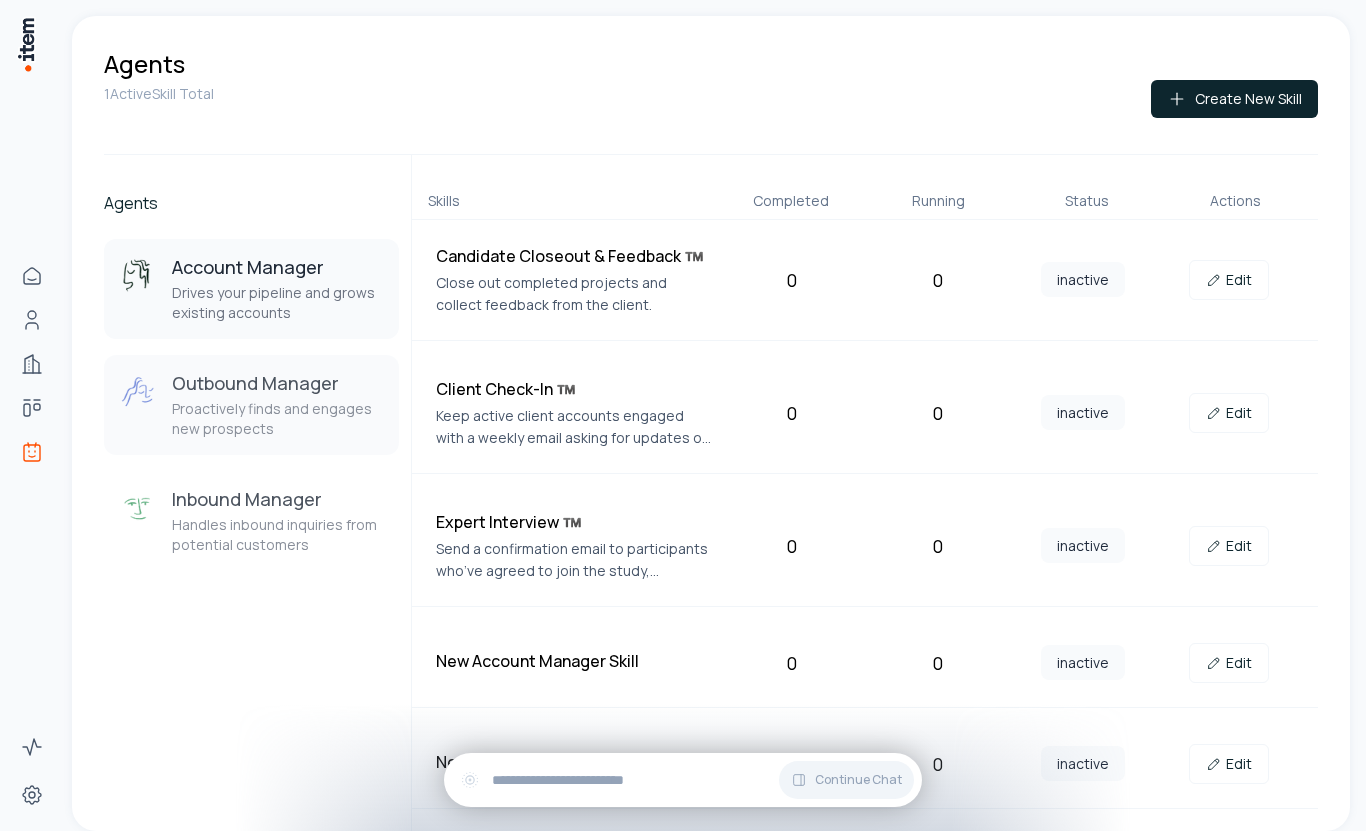 click on "Proactively finds and engages new prospects" at bounding box center (277, 419) 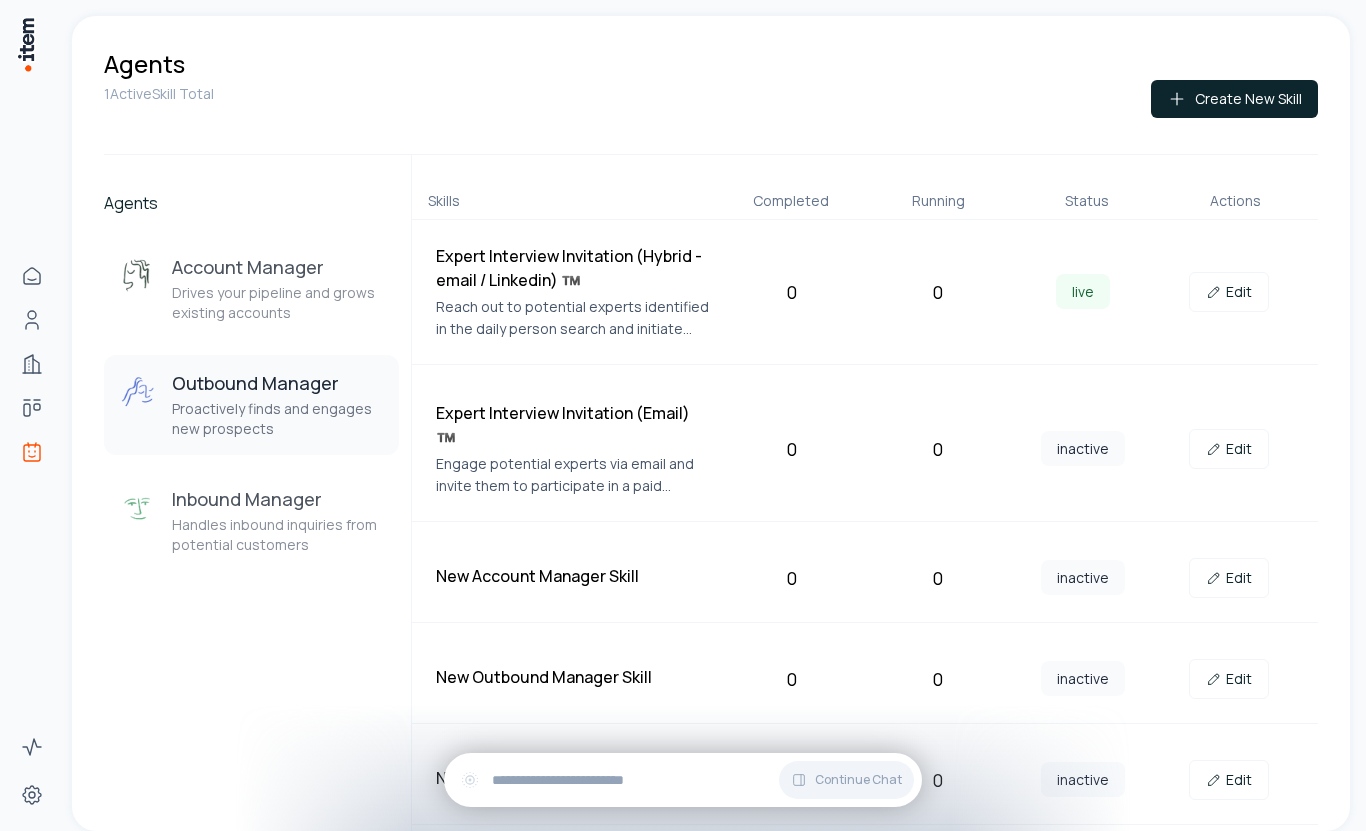 click on "Proactively finds and engages new prospects" at bounding box center [277, 419] 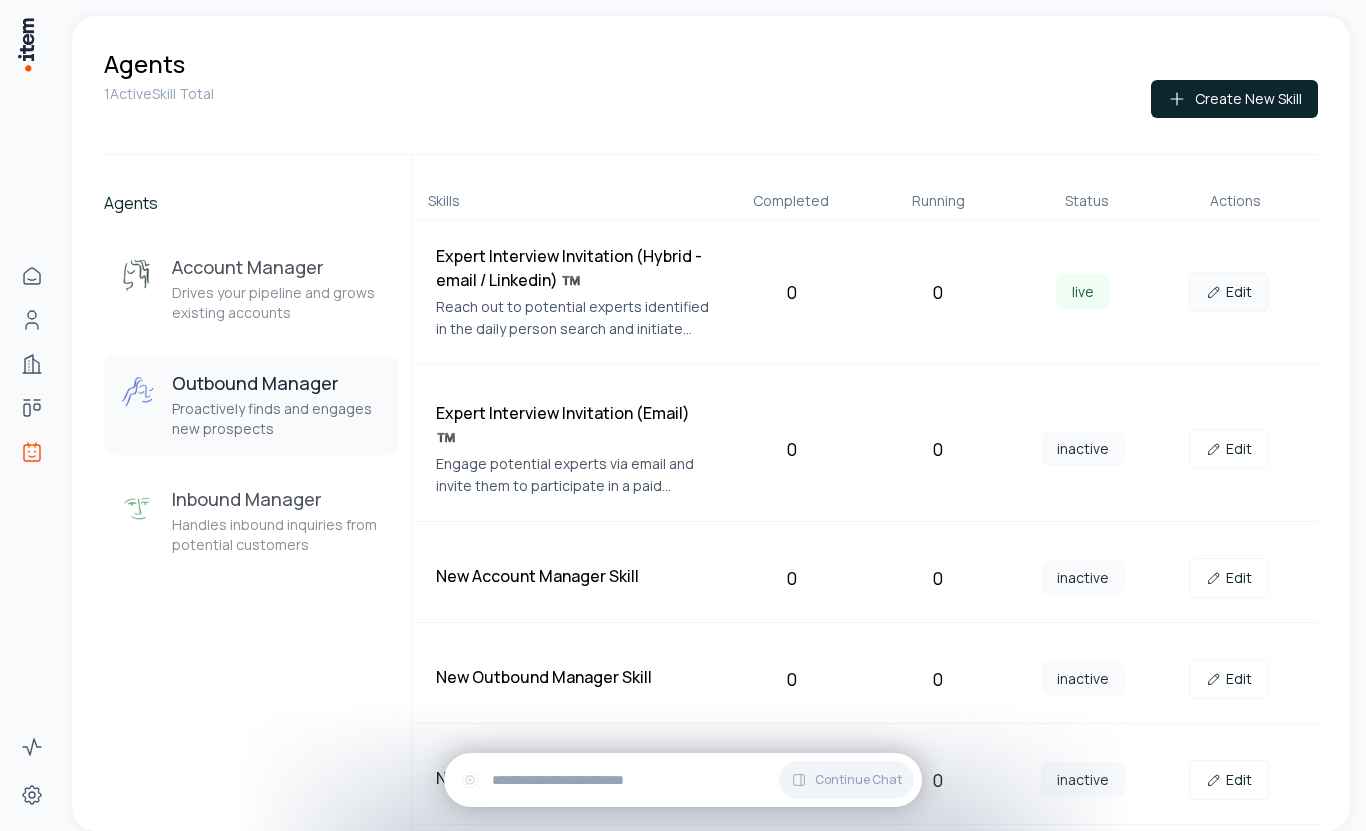 click on "Edit" at bounding box center (1229, 292) 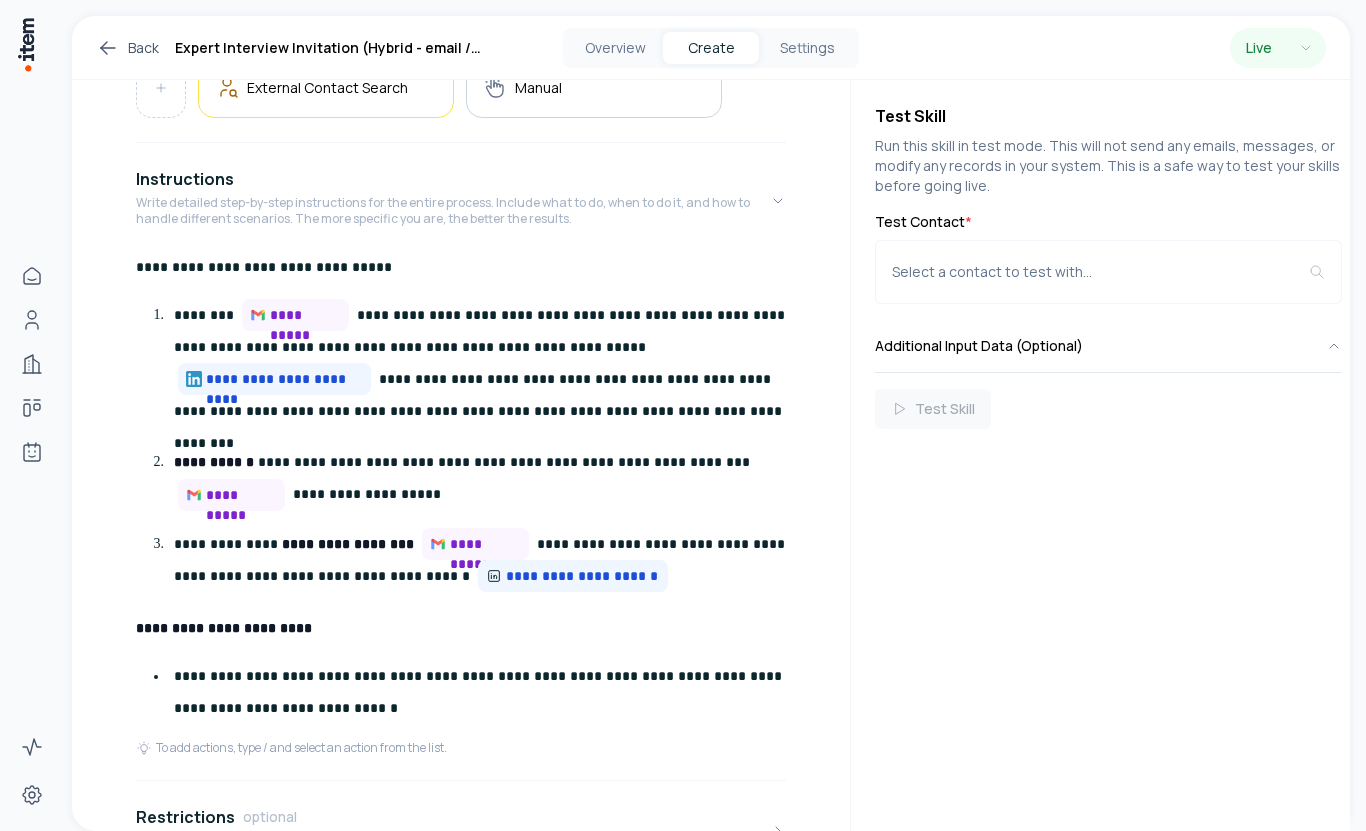 scroll, scrollTop: 479, scrollLeft: 0, axis: vertical 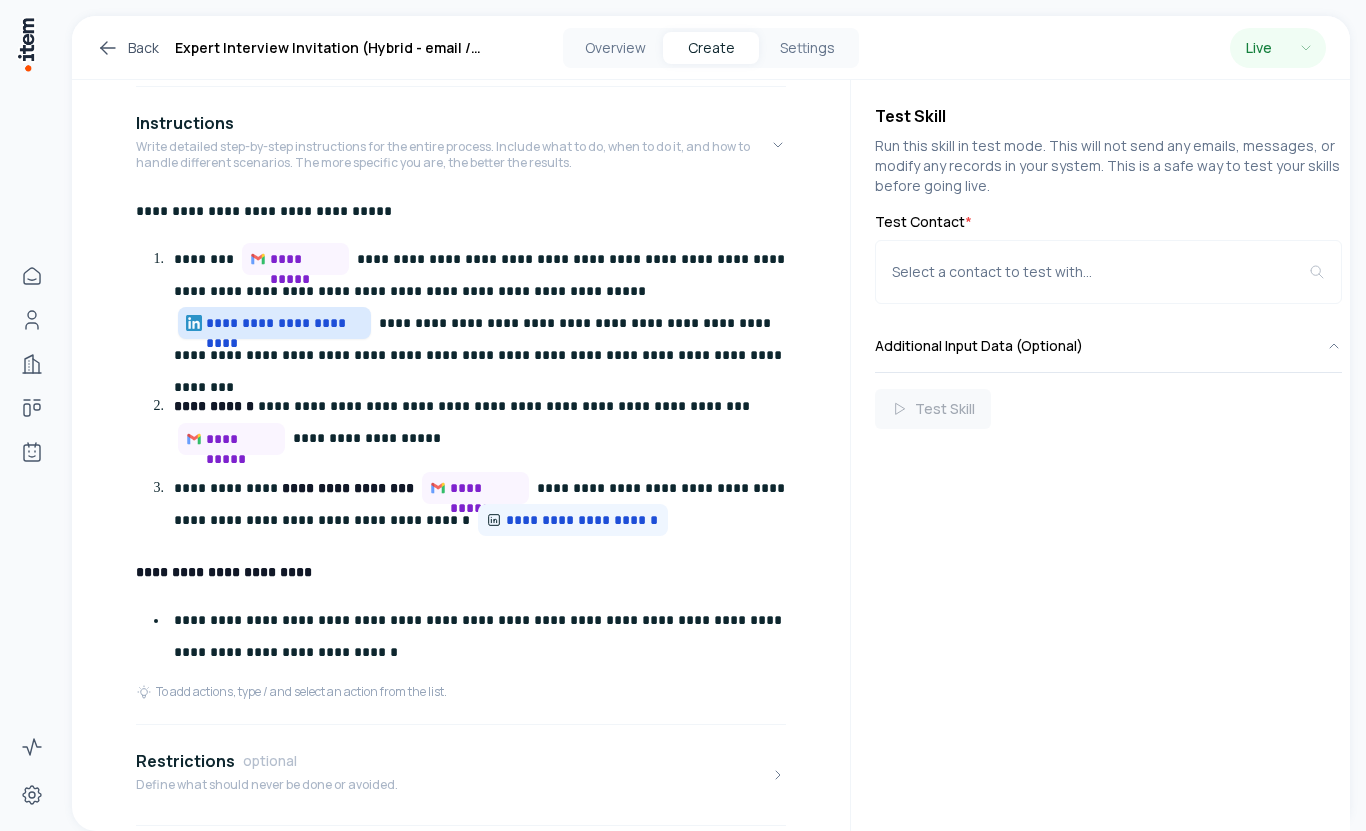 click on "**********" at bounding box center (284, 323) 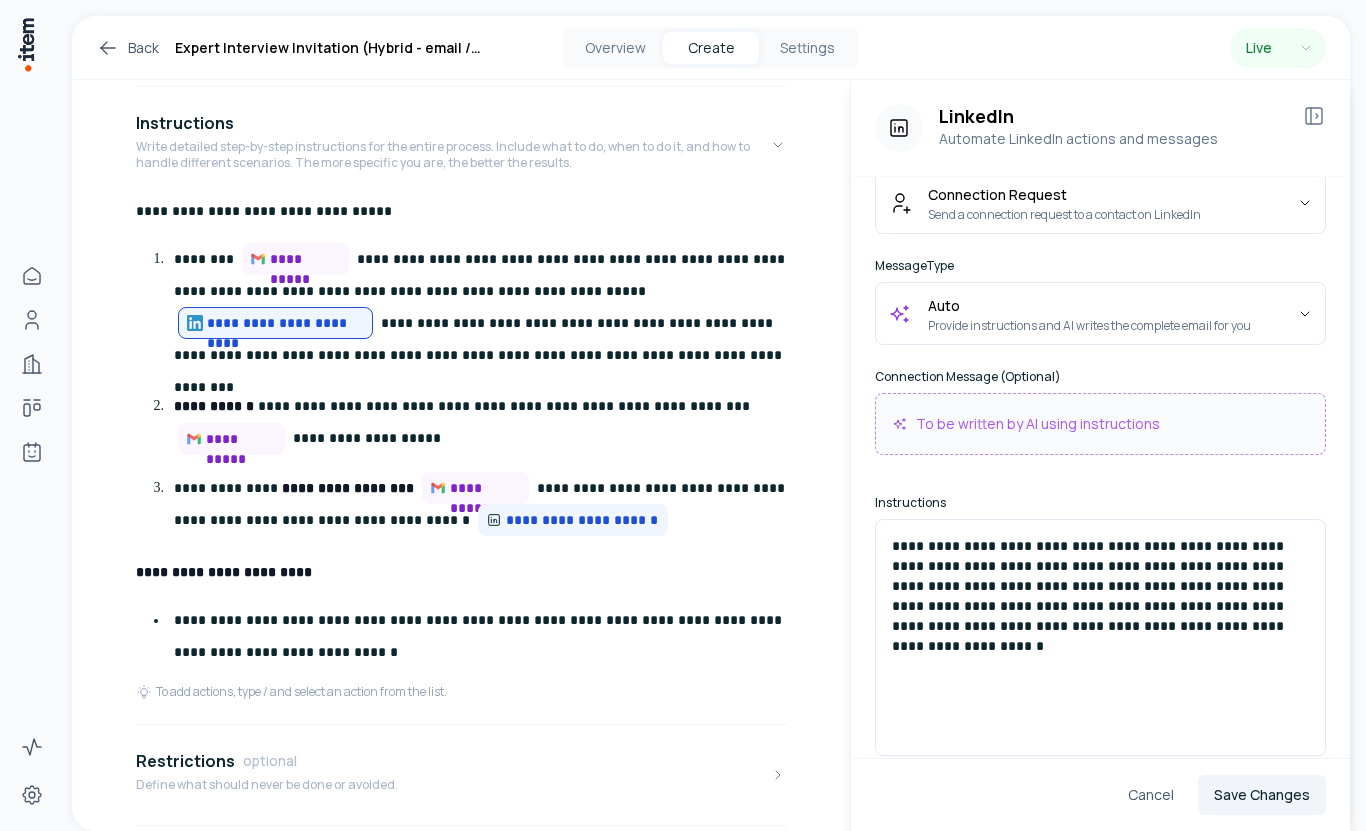 scroll, scrollTop: 218, scrollLeft: 0, axis: vertical 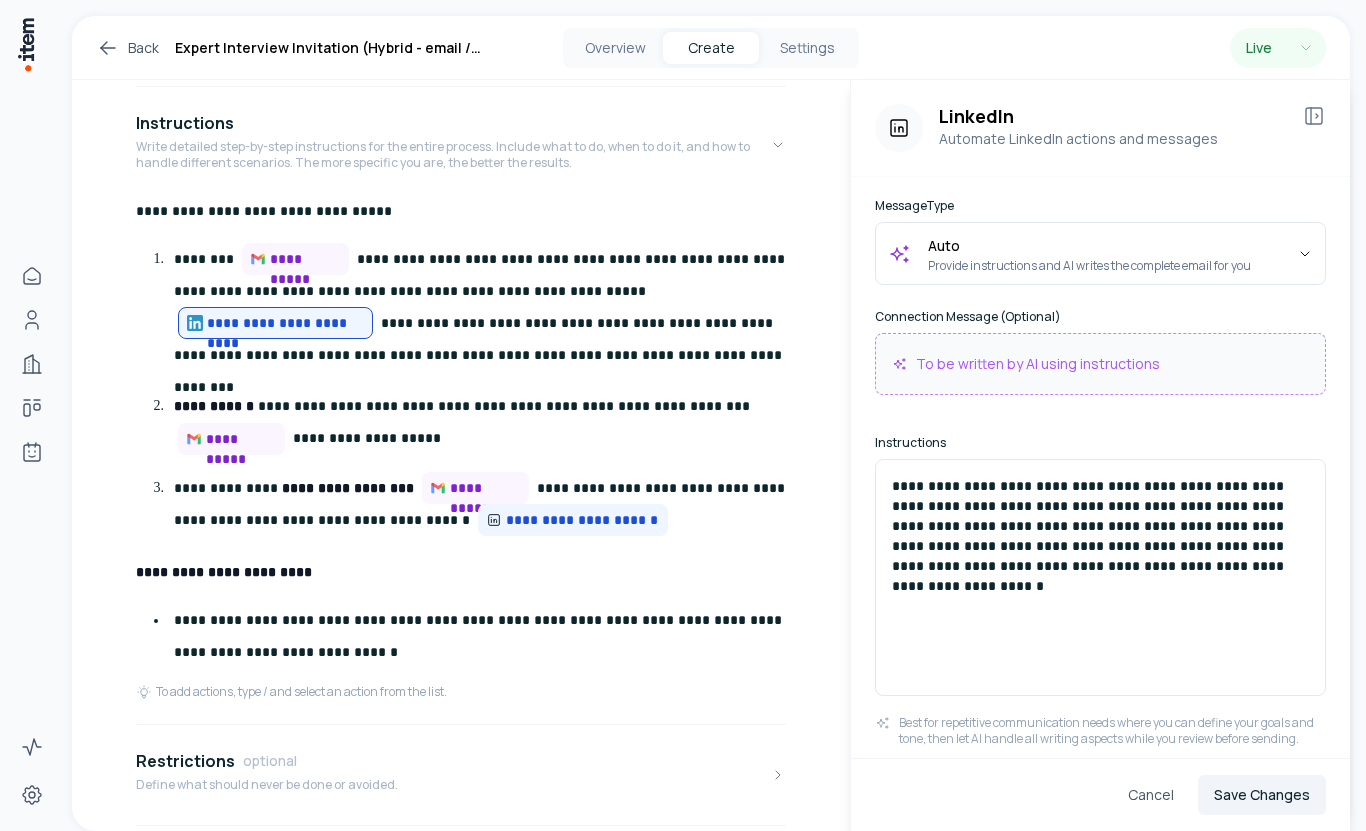 click on "**********" at bounding box center (1100, 526) 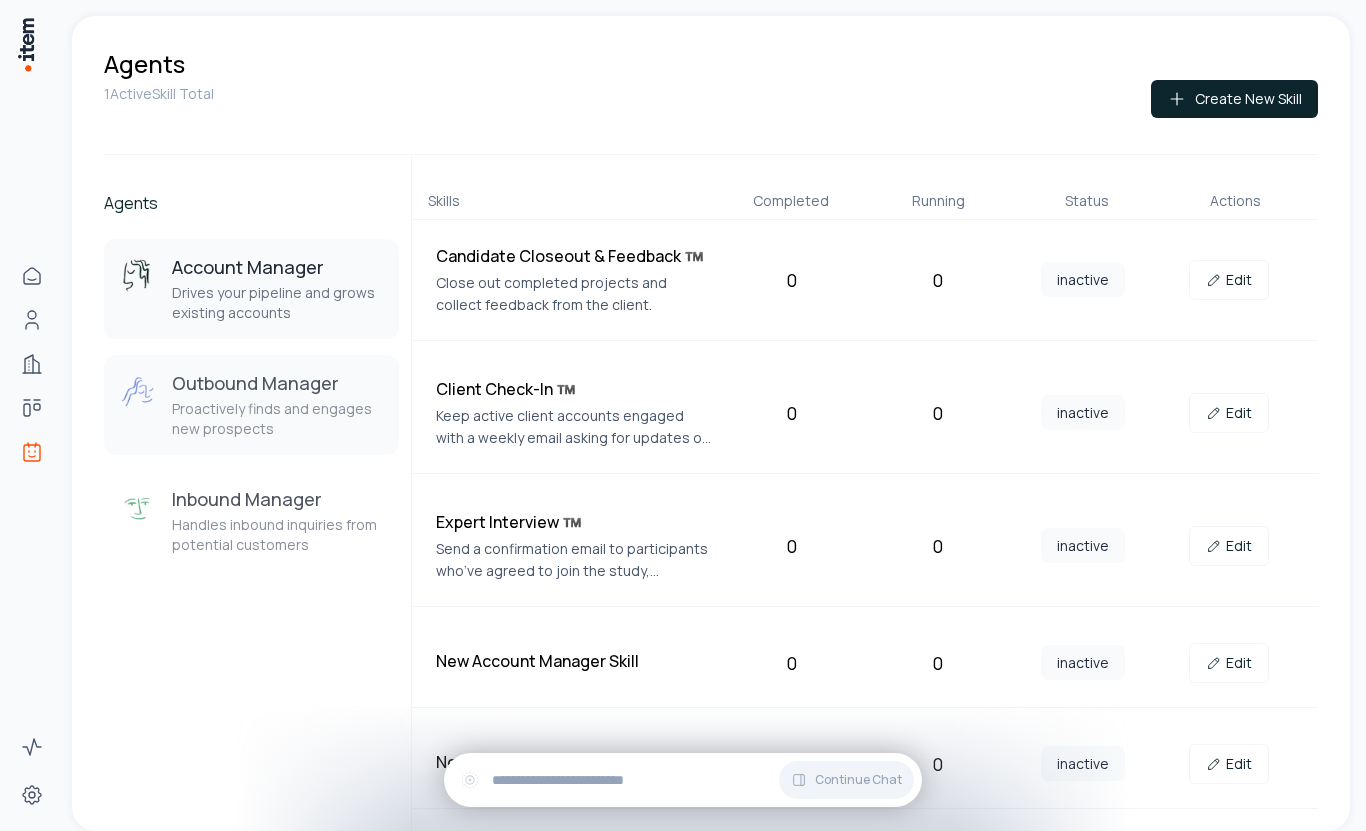 click on "Outbound Manager" at bounding box center [277, 383] 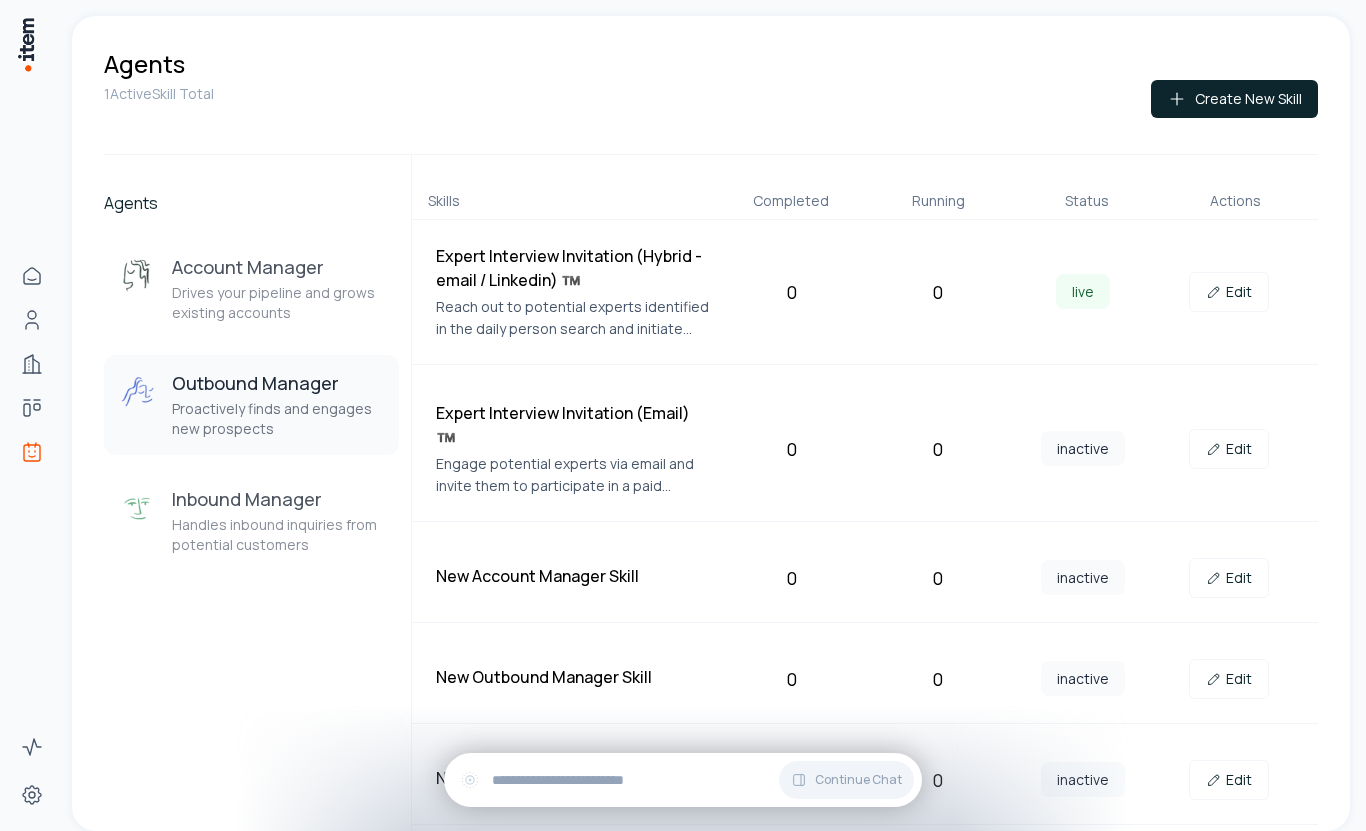 scroll, scrollTop: 305, scrollLeft: 0, axis: vertical 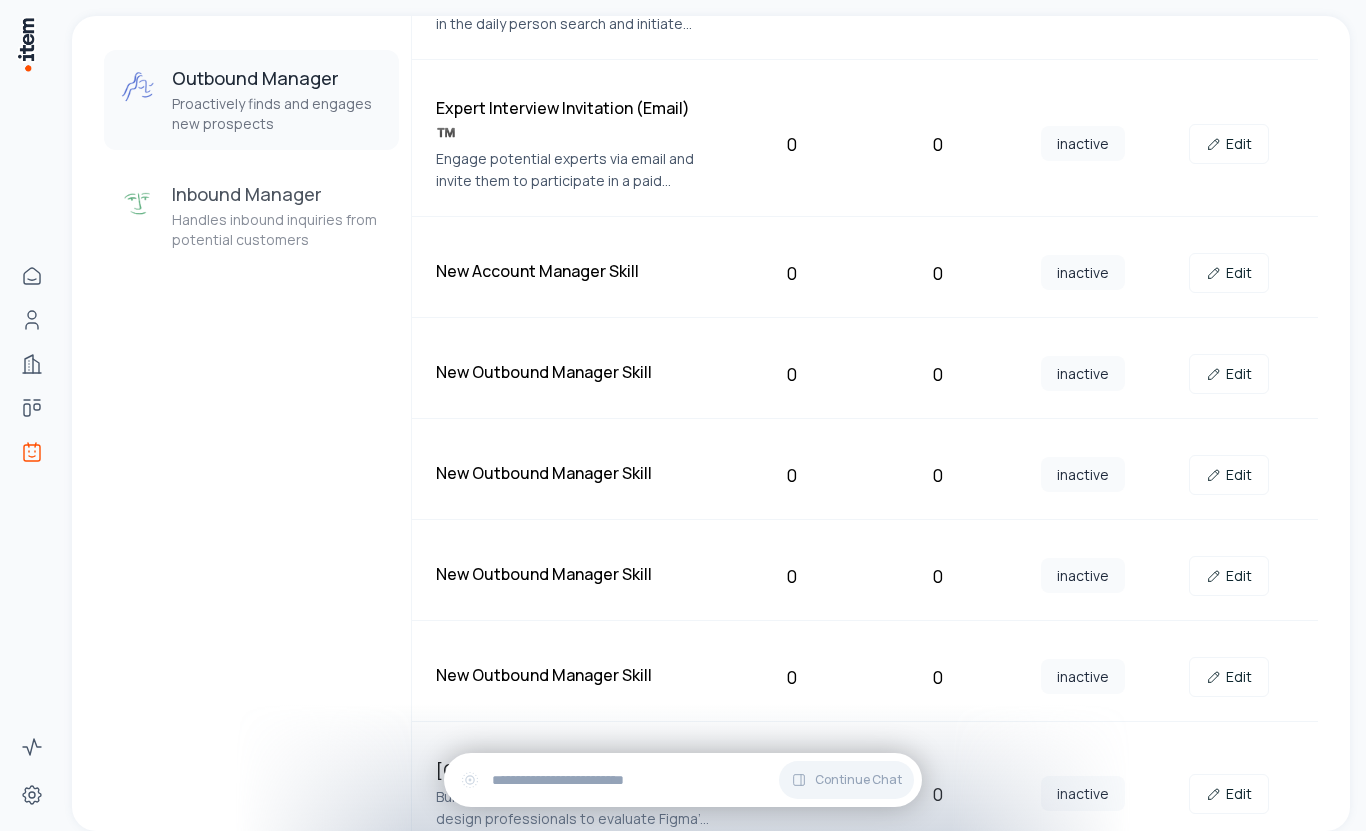 click on "[Customer]Expert Recruitment Skill Build a pool of experienced product design professionals to evaluate Figma's competitive positioning through primary research interviews. 0 0 inactive Edit" at bounding box center [865, 794] 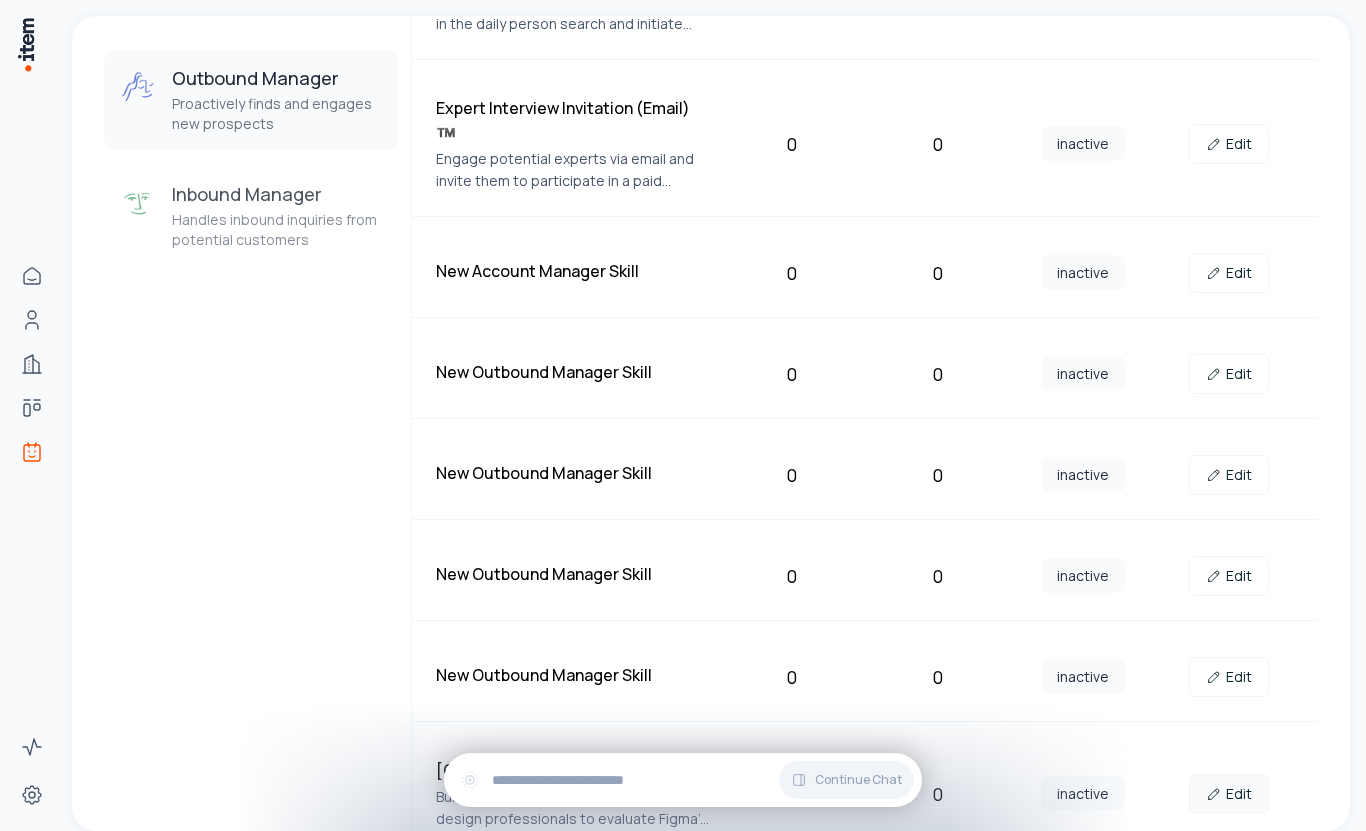 click on "Edit" at bounding box center (1229, 794) 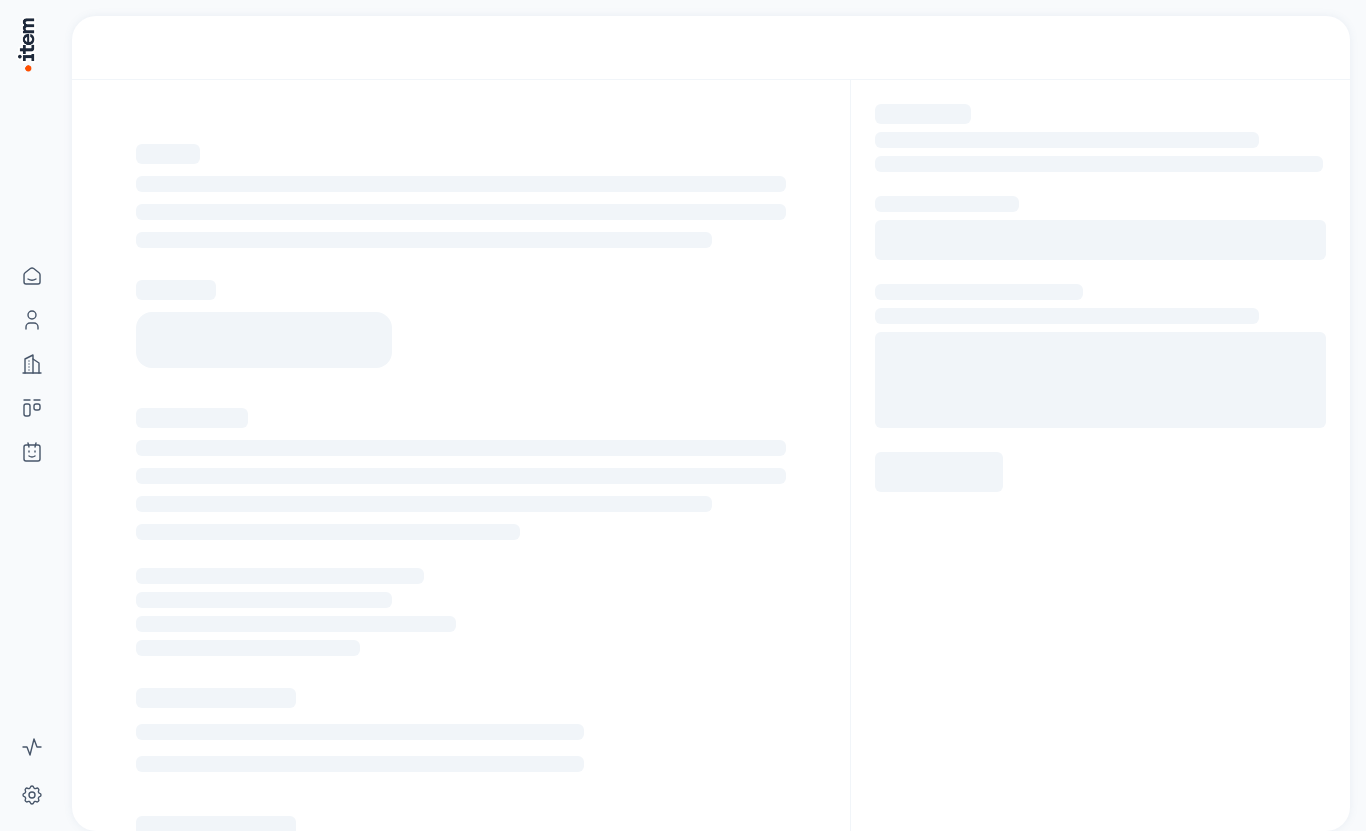 scroll, scrollTop: 0, scrollLeft: 0, axis: both 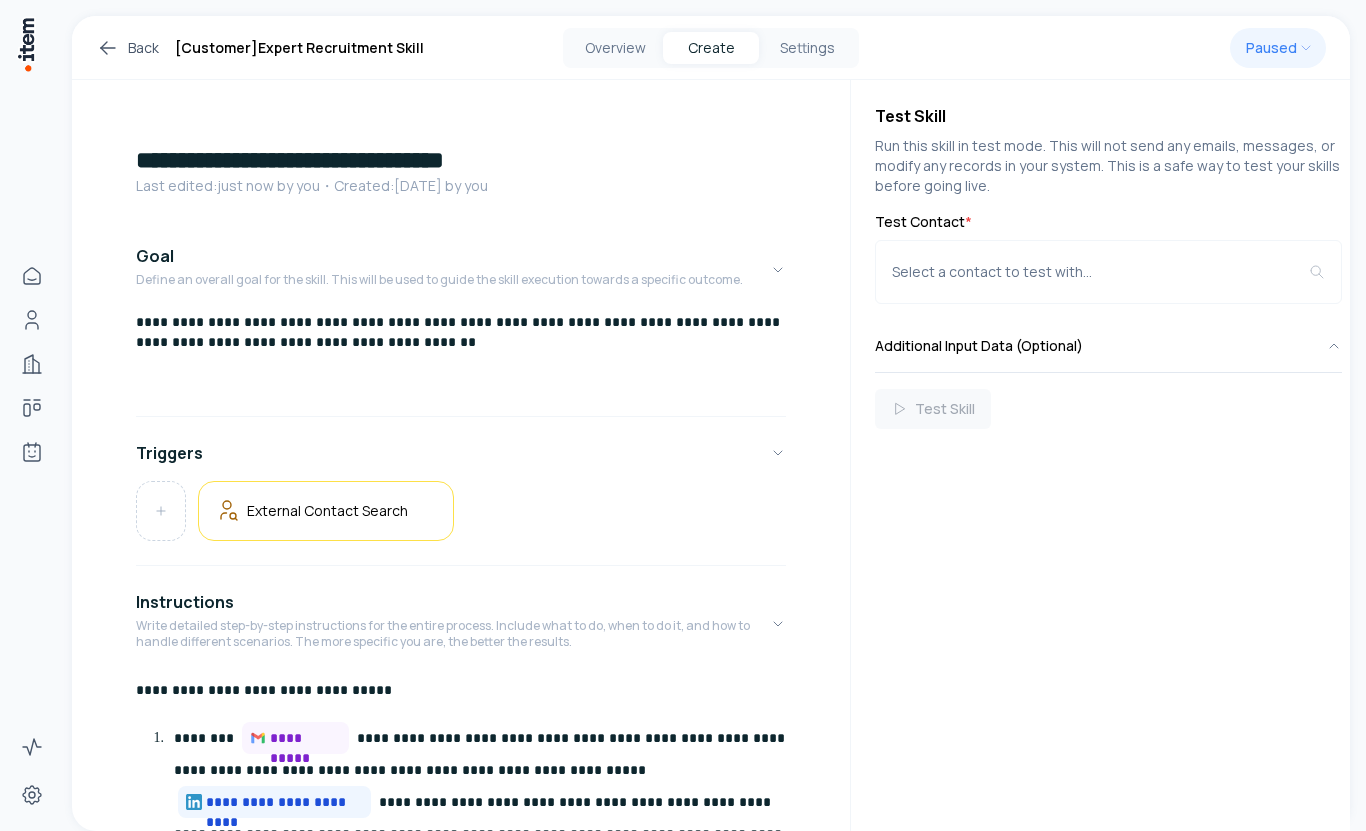 click on "**********" at bounding box center [461, 160] 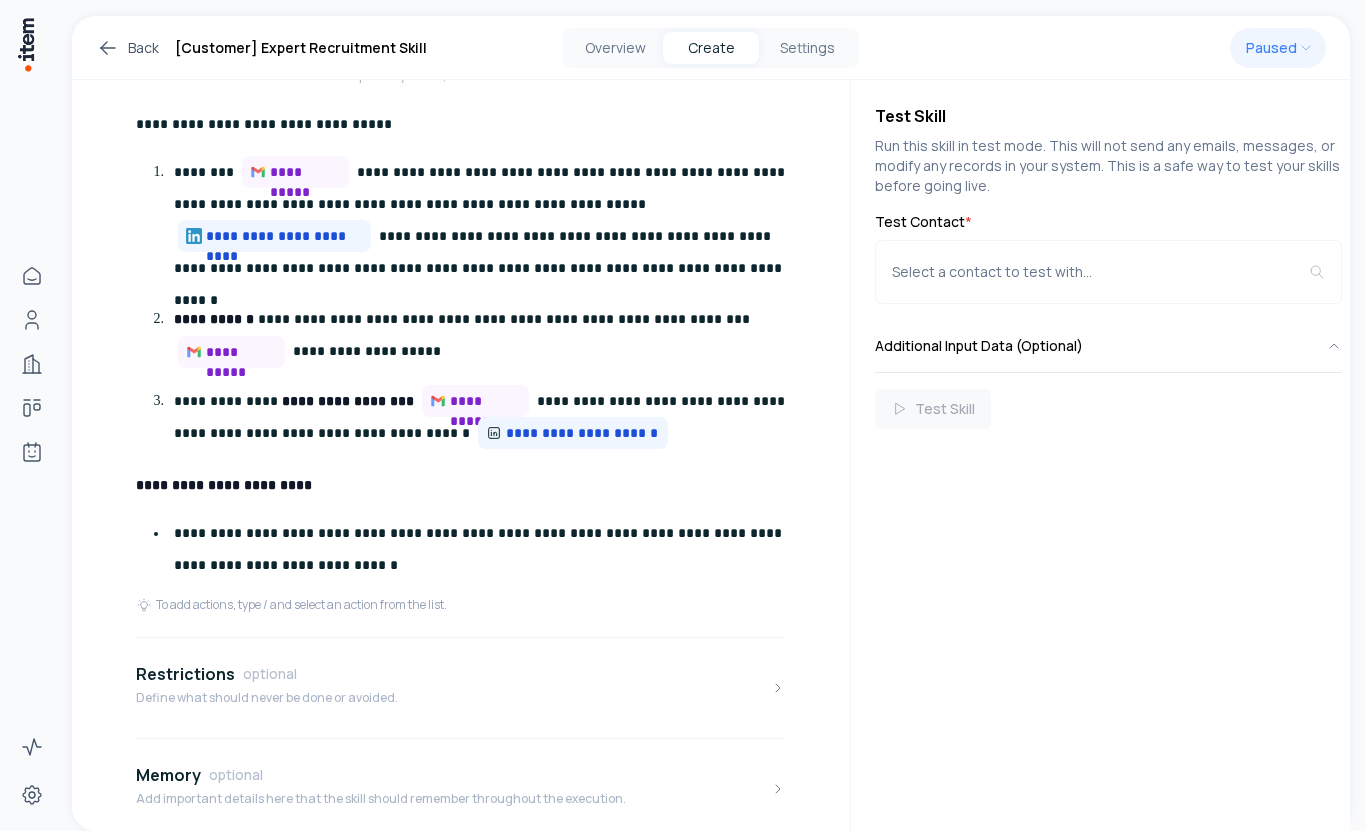 scroll, scrollTop: 523, scrollLeft: 0, axis: vertical 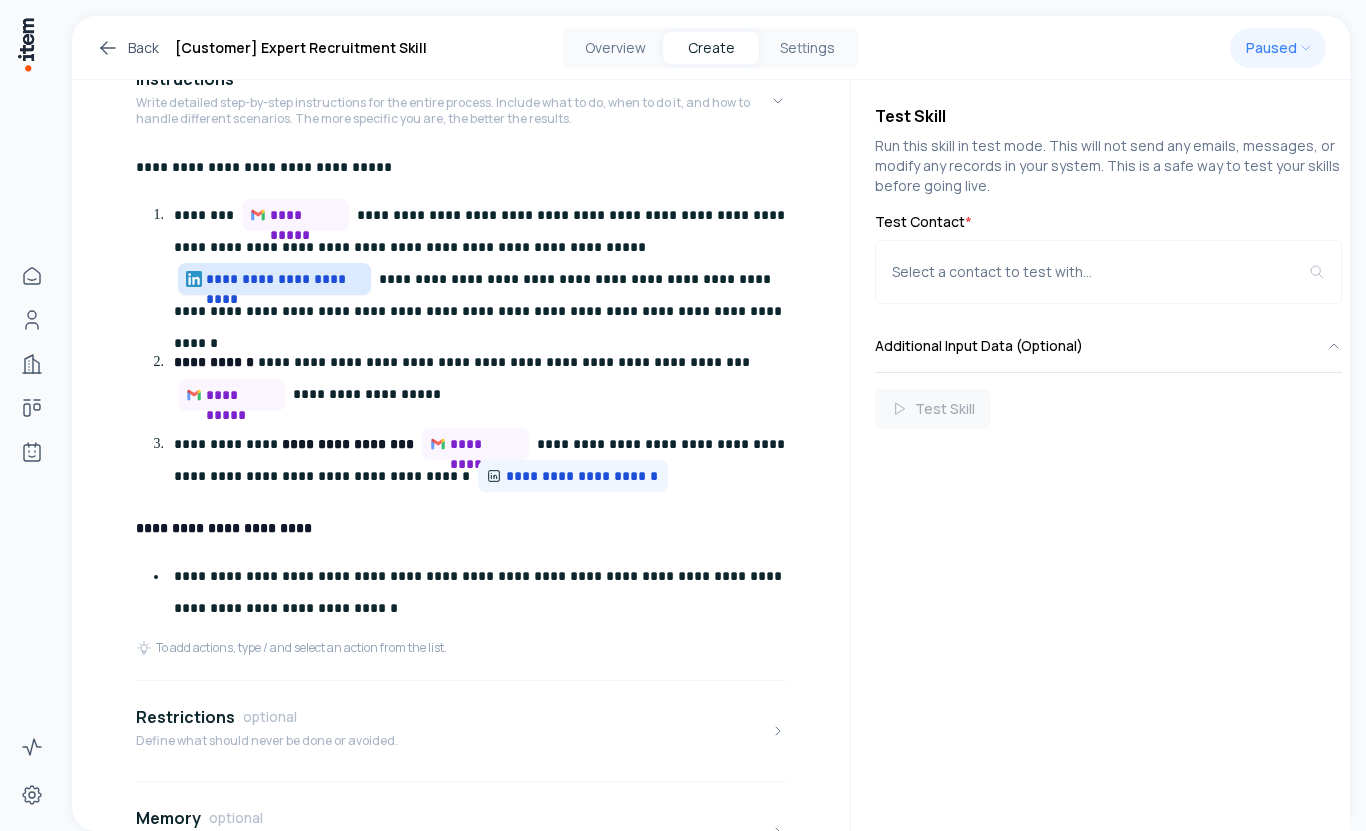 click on "**********" at bounding box center (284, 279) 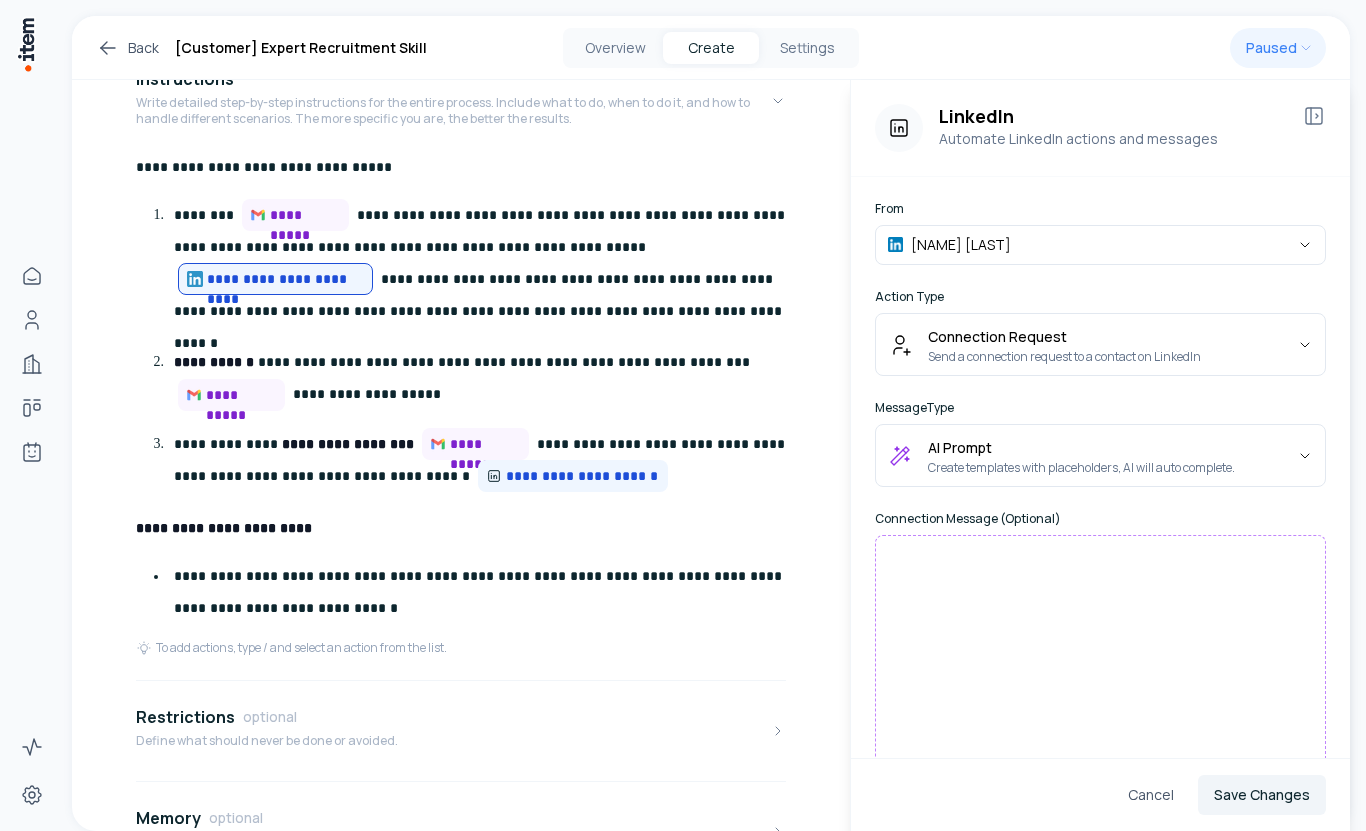 click at bounding box center [1100, 653] 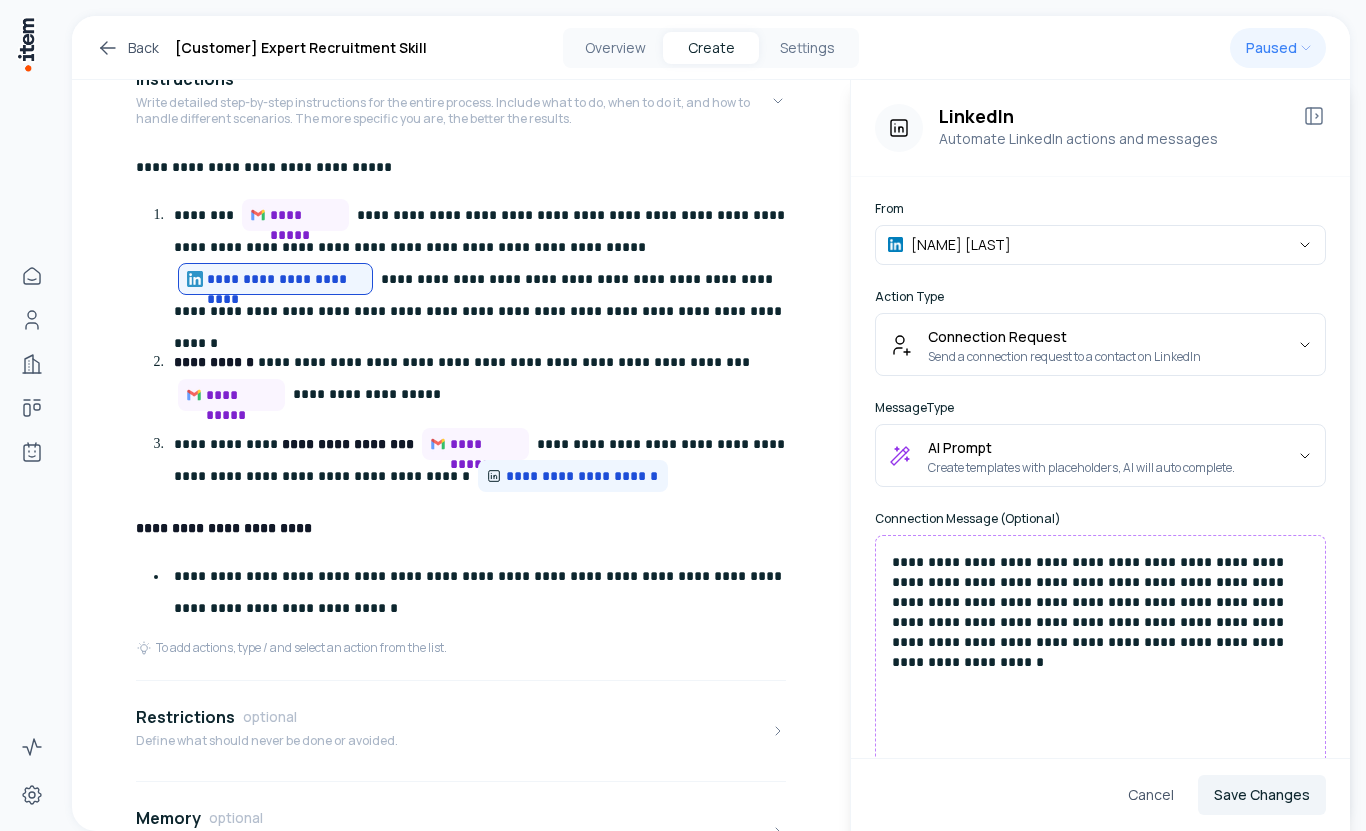 click on "**********" at bounding box center (1100, 602) 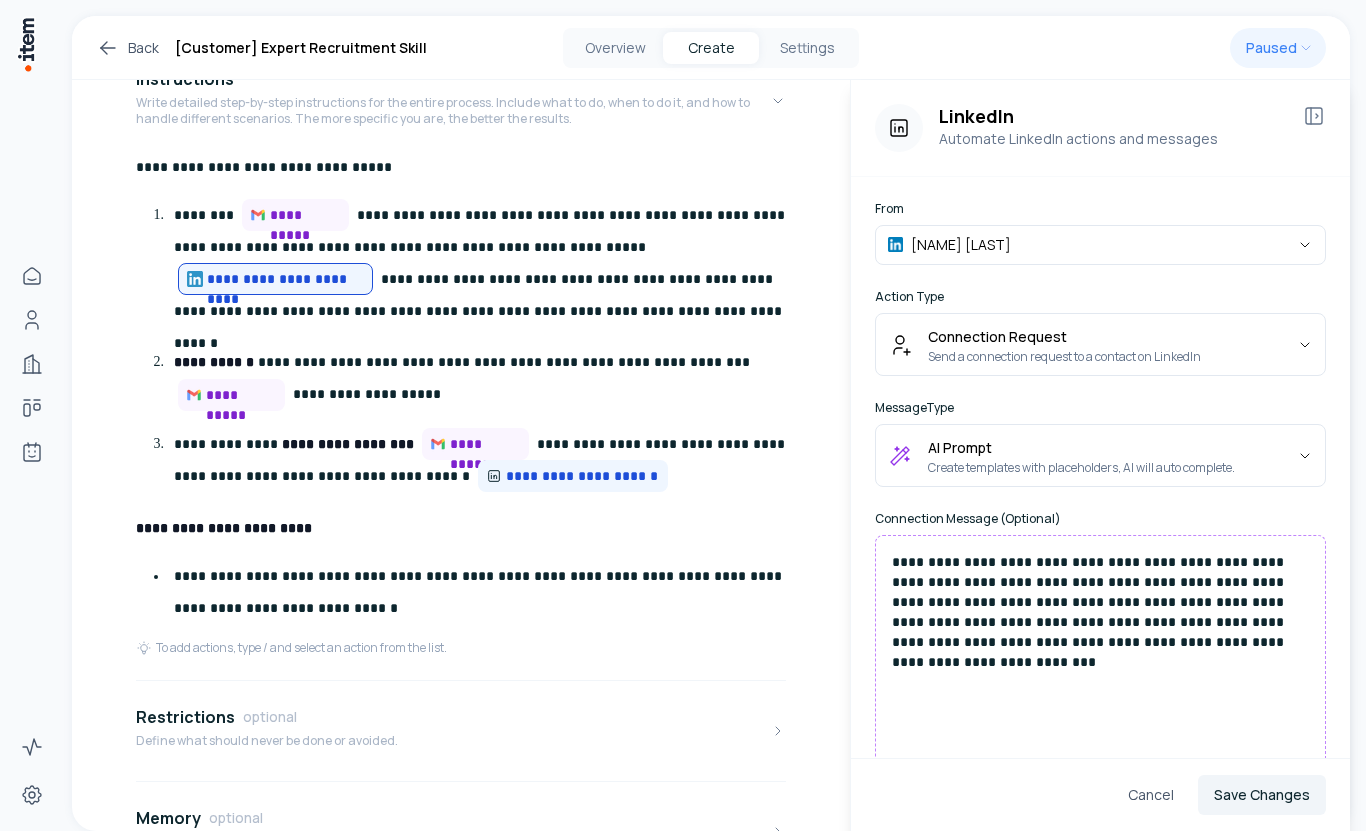 click on "**********" at bounding box center (1100, 602) 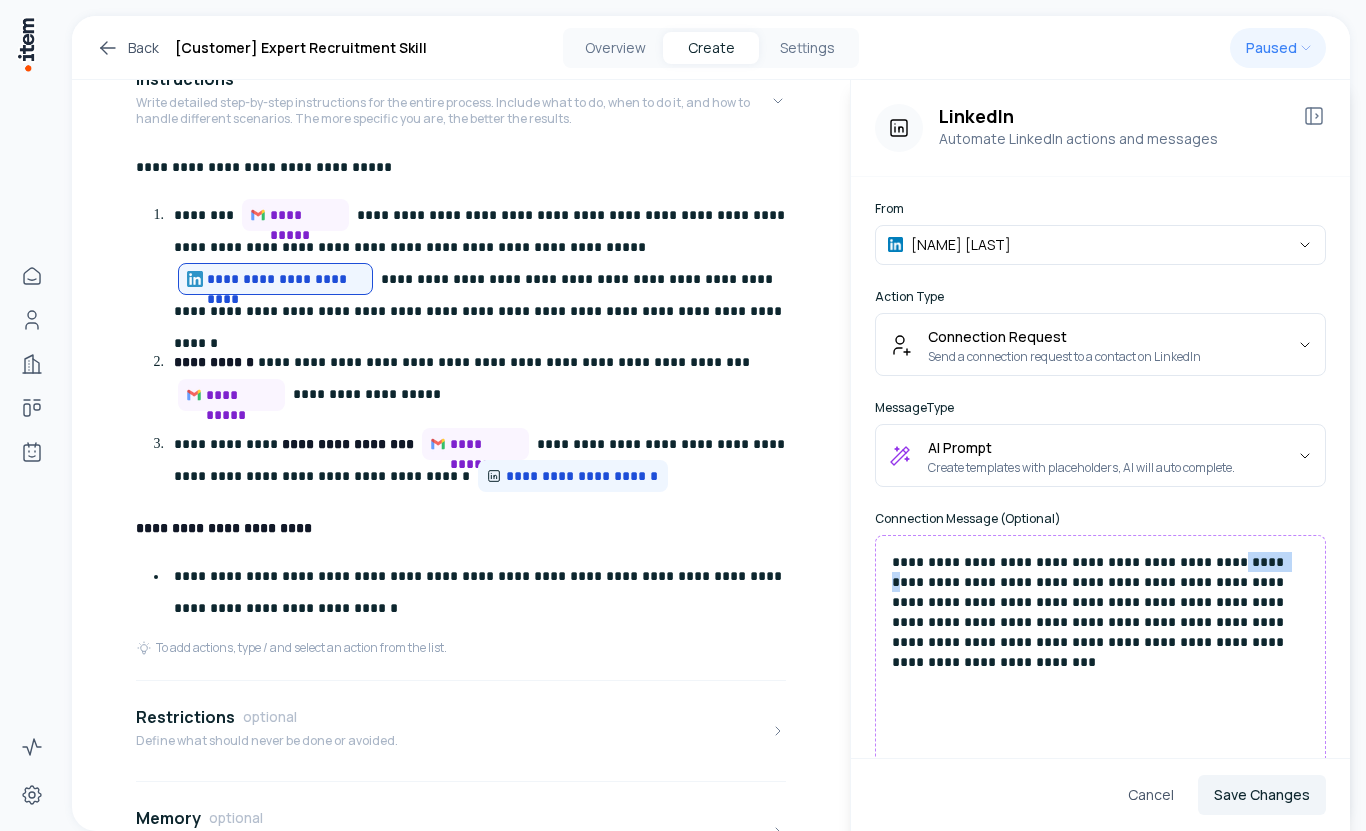 click on "**********" at bounding box center [1100, 602] 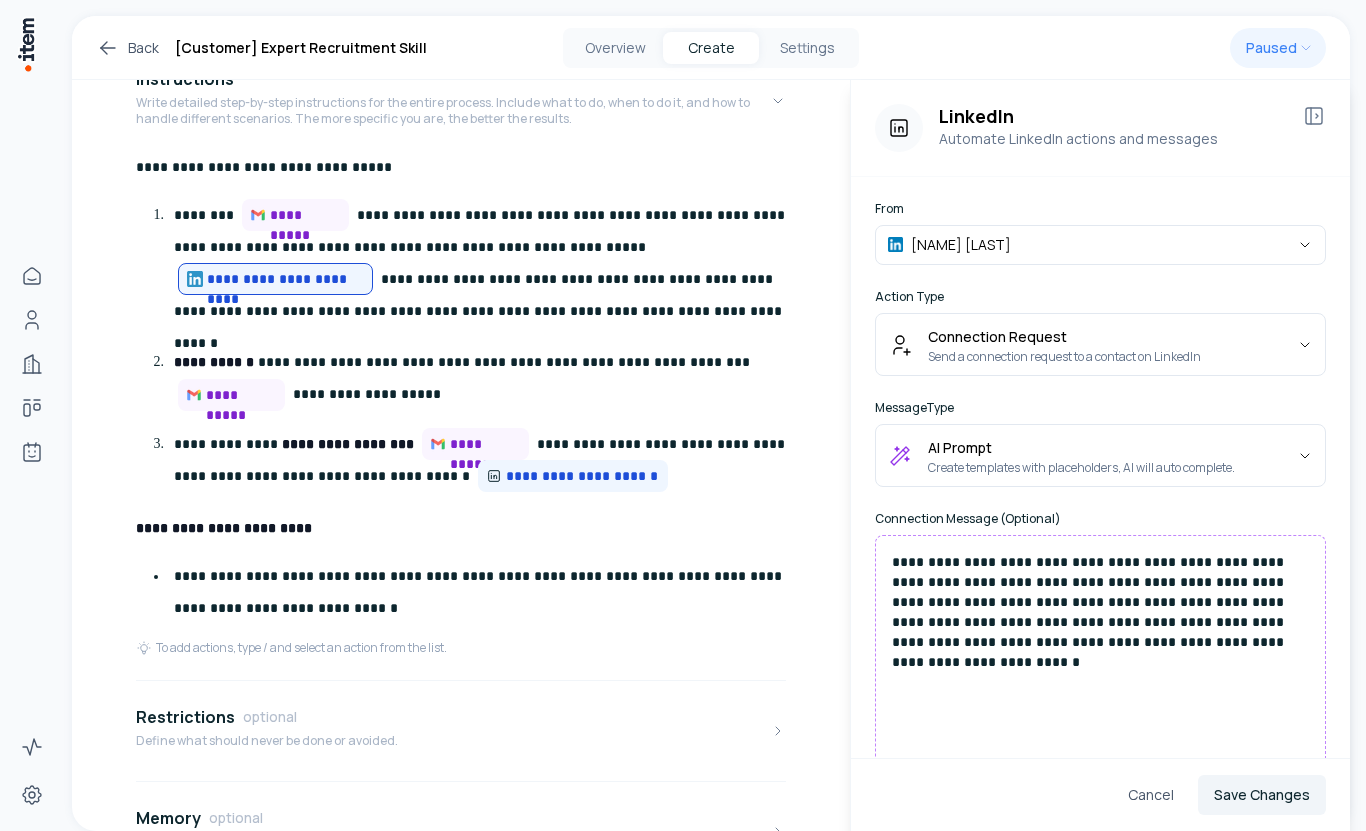 click on "**********" at bounding box center (1100, 602) 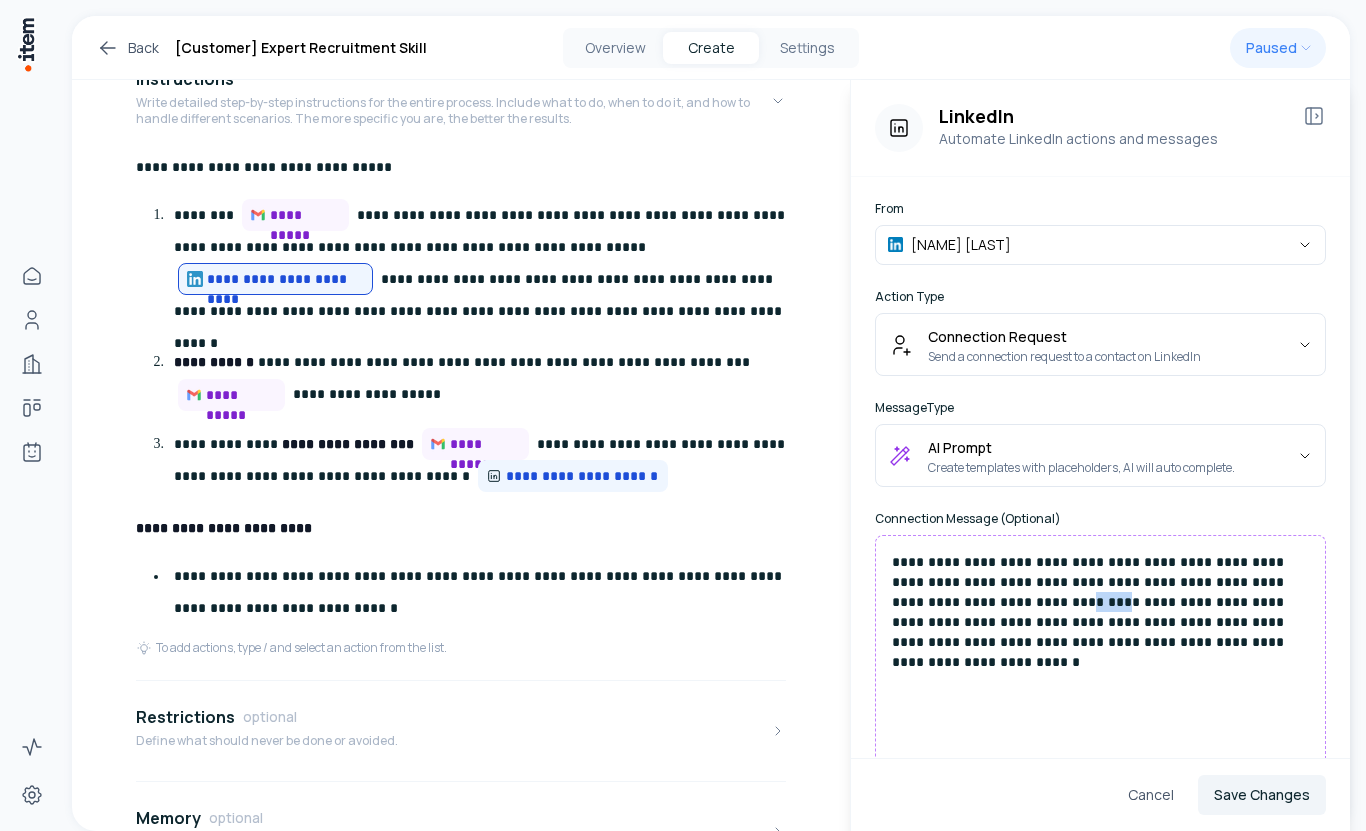 click on "**********" at bounding box center [1100, 602] 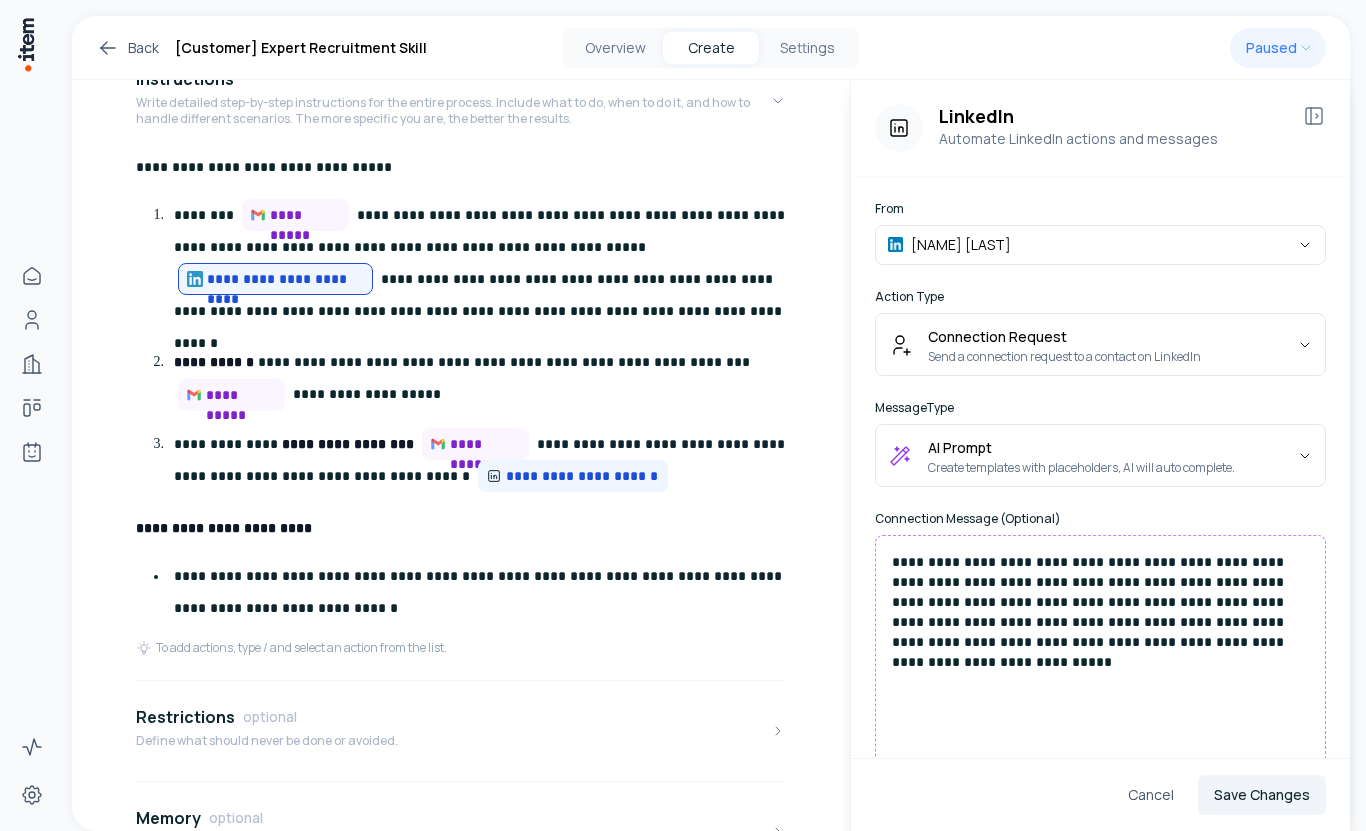 click on "**********" at bounding box center (1100, 612) 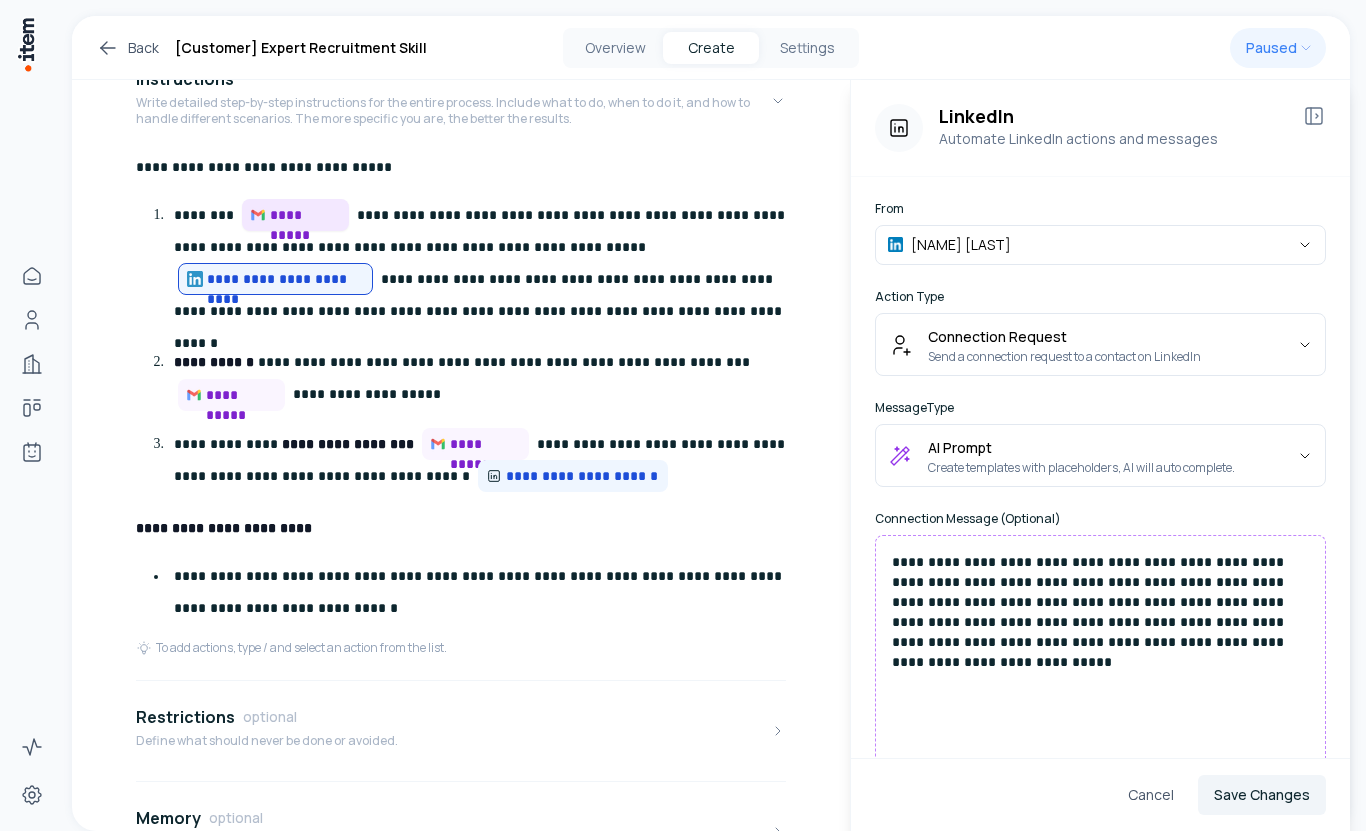 click on "**********" at bounding box center [305, 215] 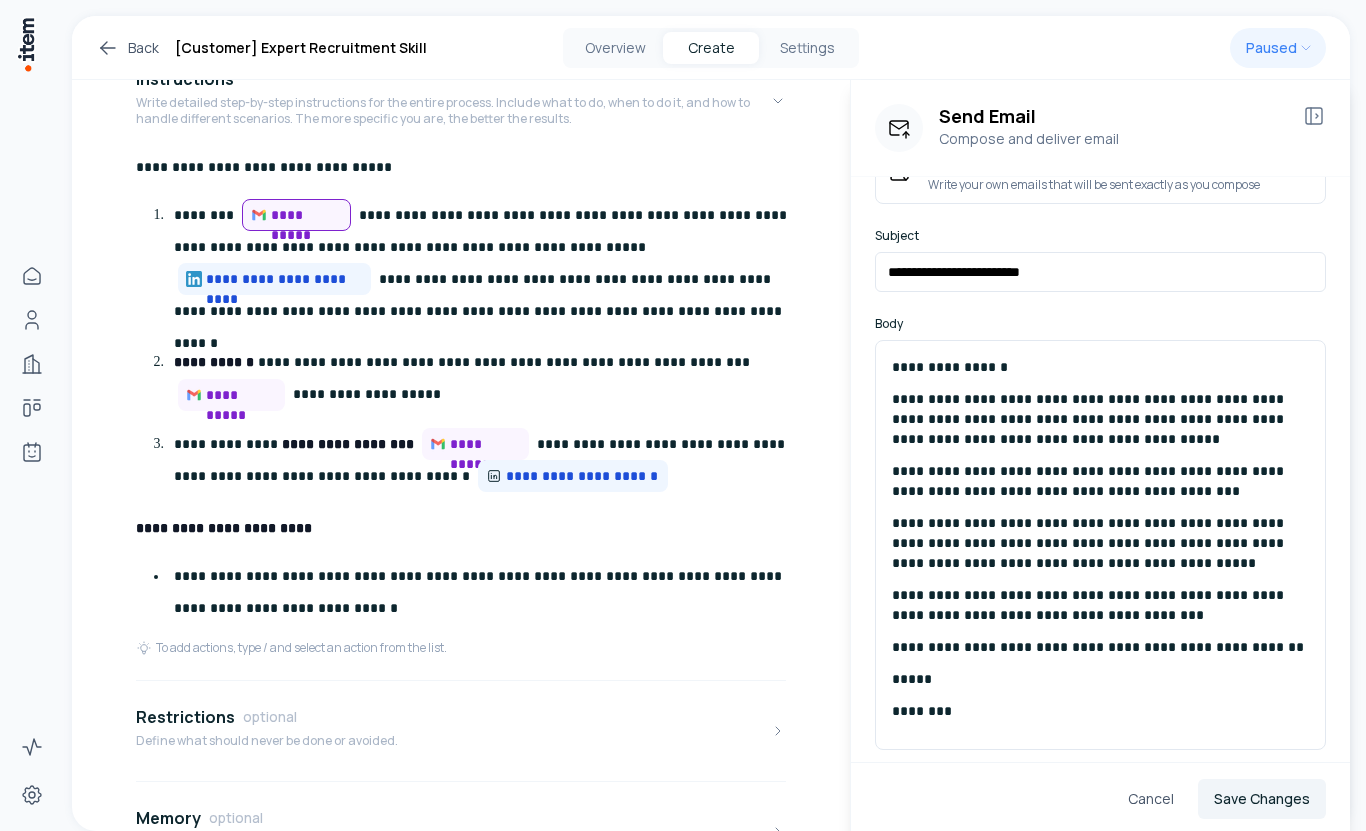 scroll, scrollTop: 259, scrollLeft: 0, axis: vertical 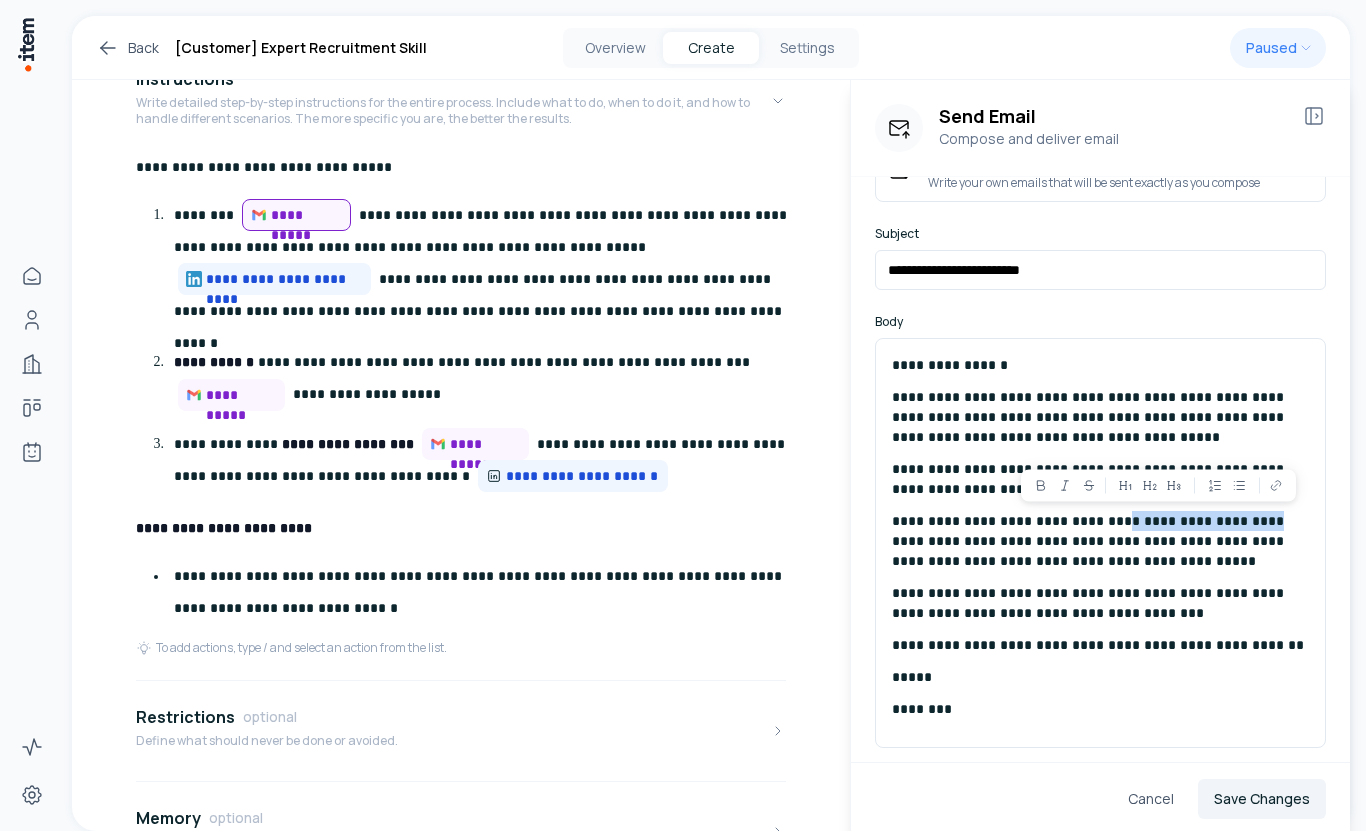 drag, startPoint x: 1097, startPoint y: 523, endPoint x: 1224, endPoint y: 523, distance: 127 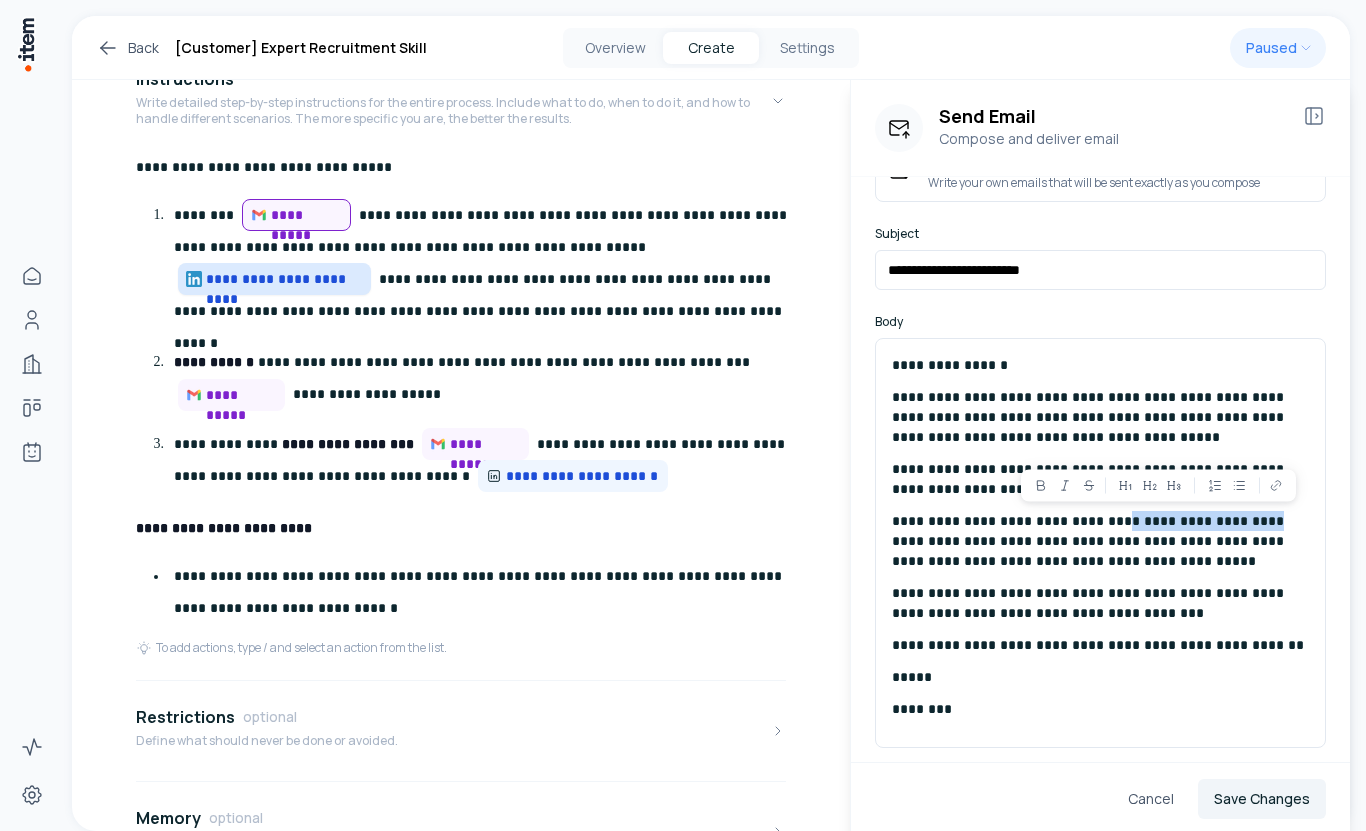 click on "**********" at bounding box center (284, 279) 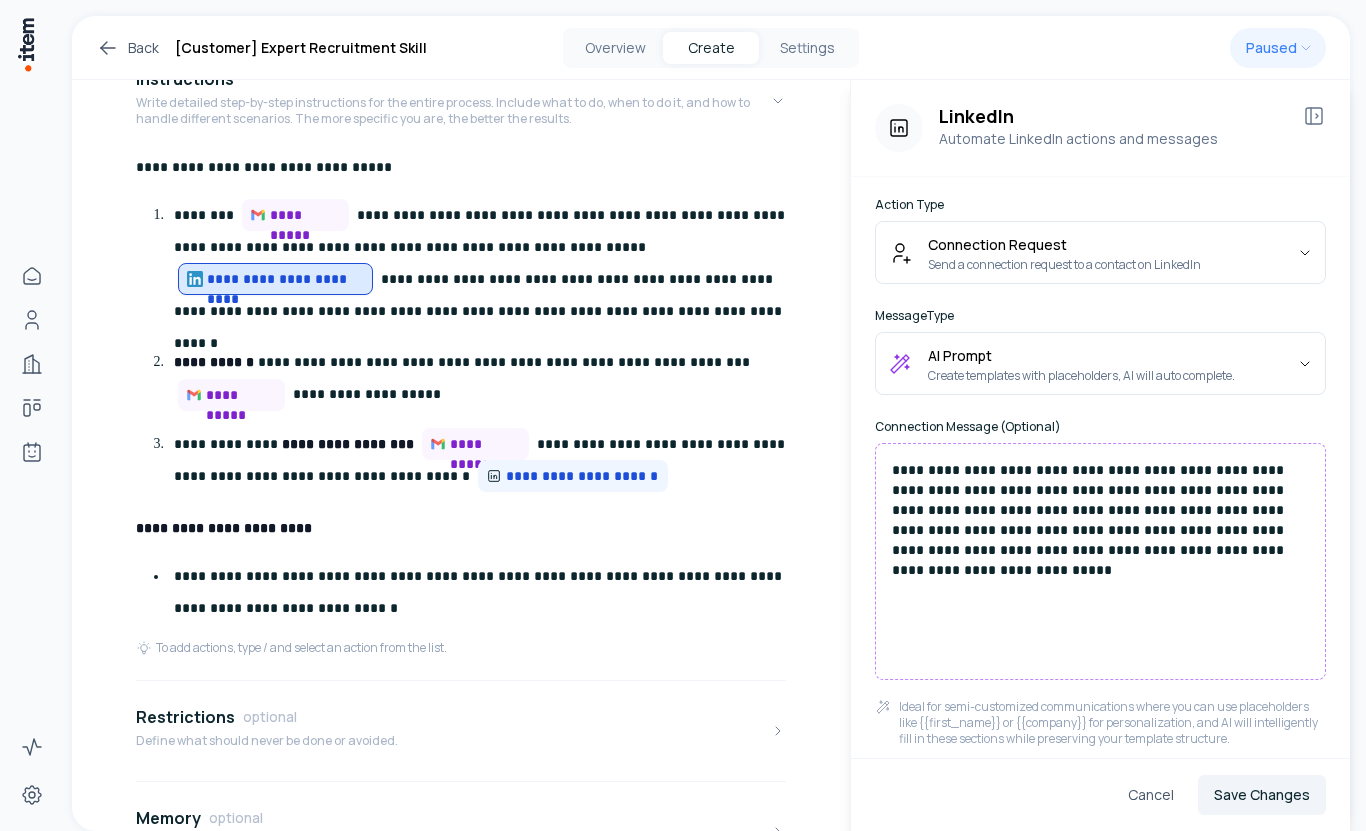 scroll, scrollTop: 92, scrollLeft: 0, axis: vertical 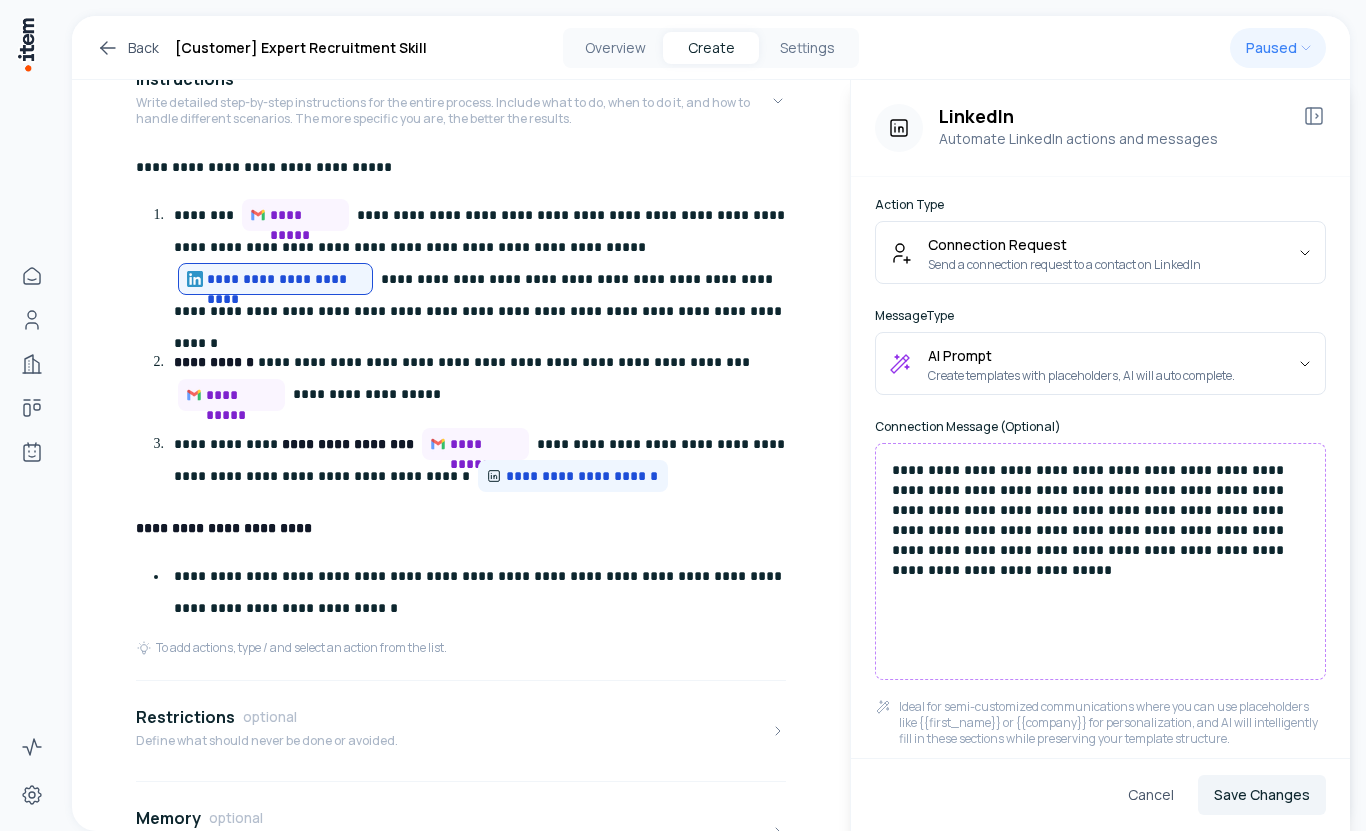 click on "**********" at bounding box center [1100, 520] 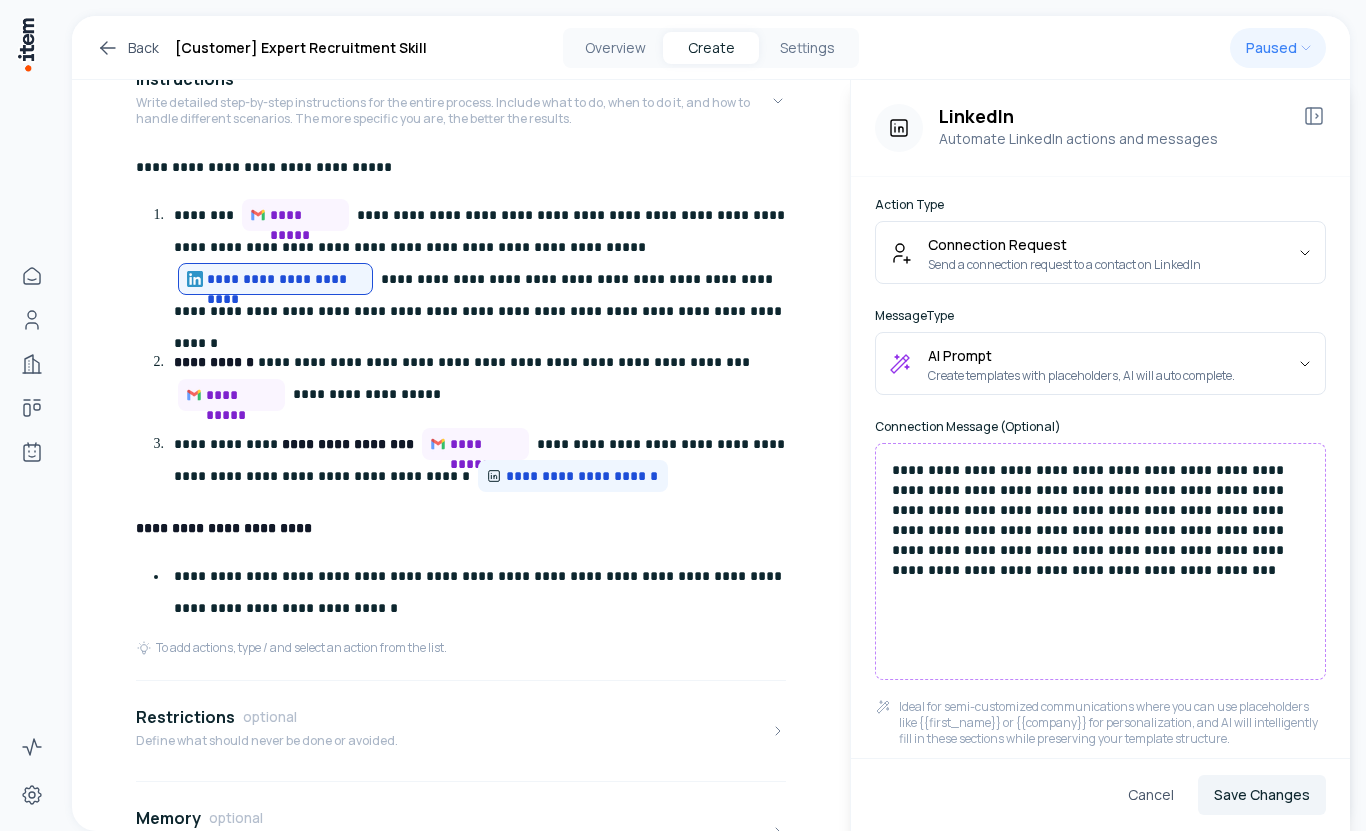 click on "**********" at bounding box center (1100, 561) 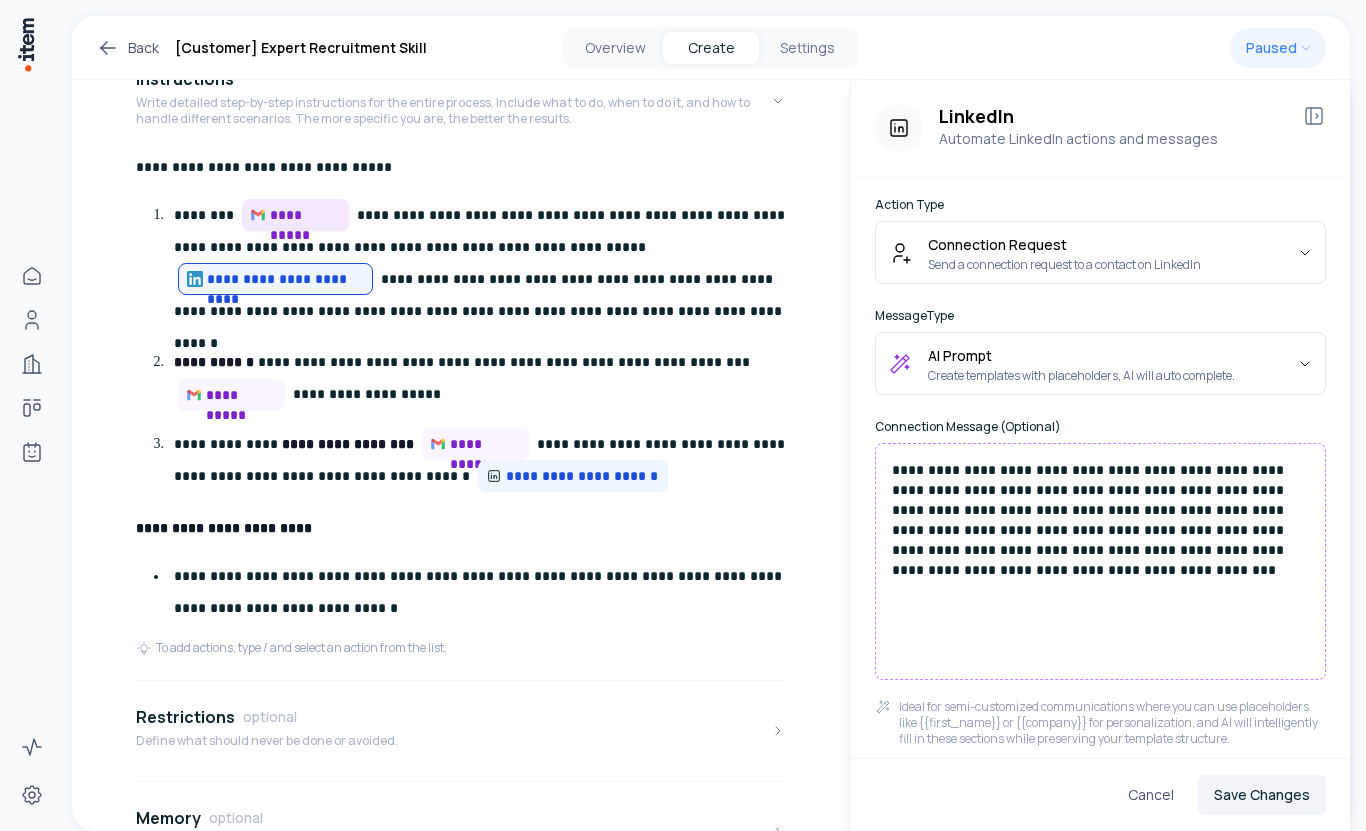 click on "**********" at bounding box center [305, 215] 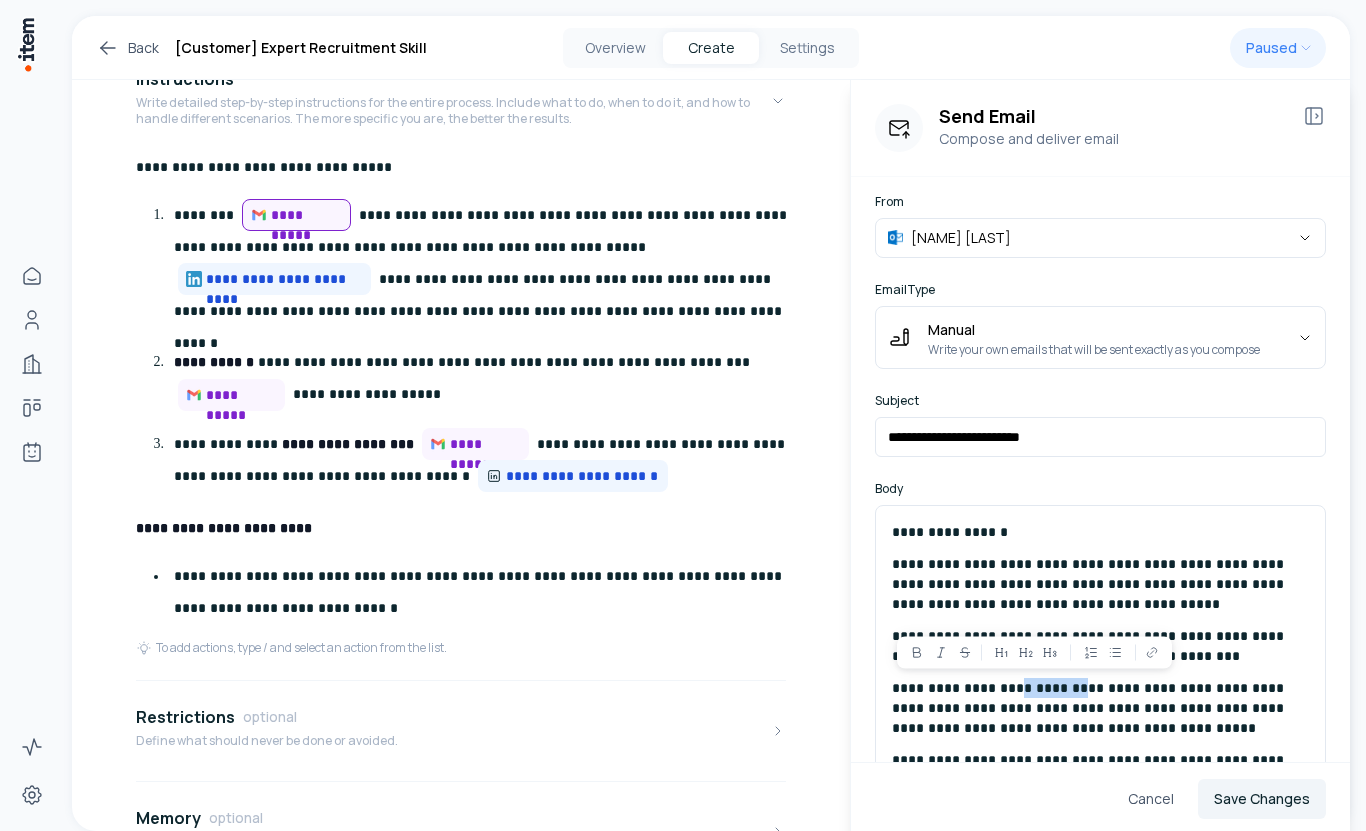 drag, startPoint x: 1003, startPoint y: 687, endPoint x: 1064, endPoint y: 688, distance: 61.008198 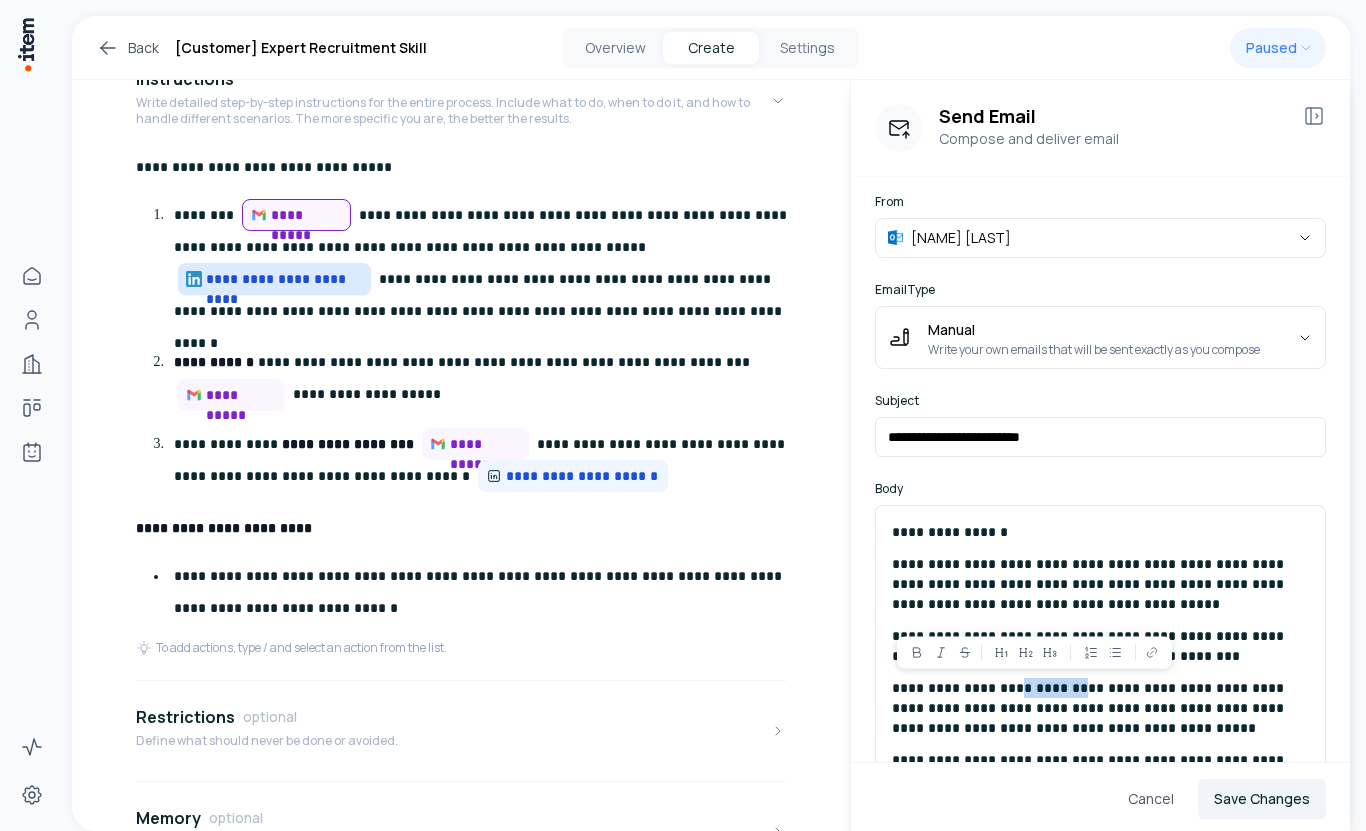 click on "**********" at bounding box center [274, 279] 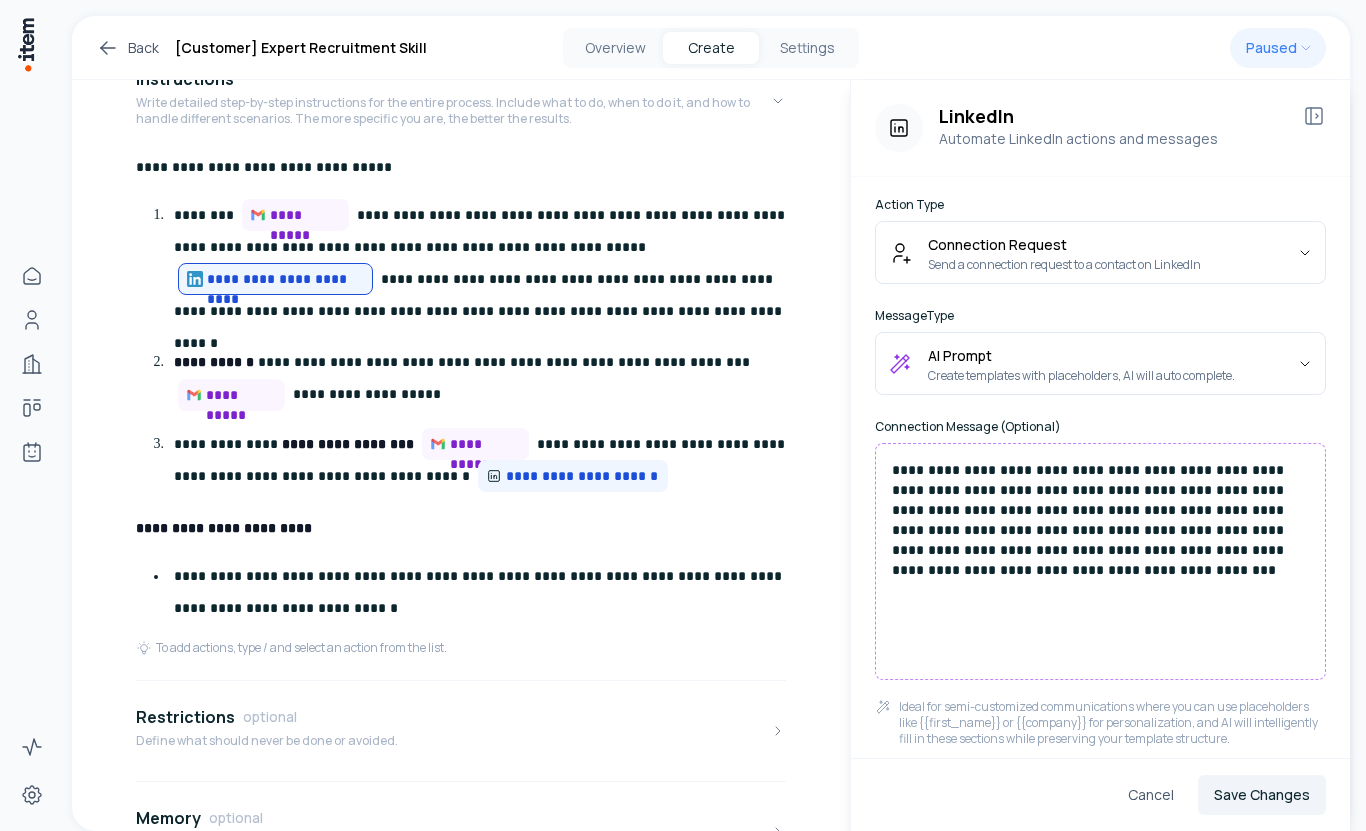 click on "**********" at bounding box center (1100, 520) 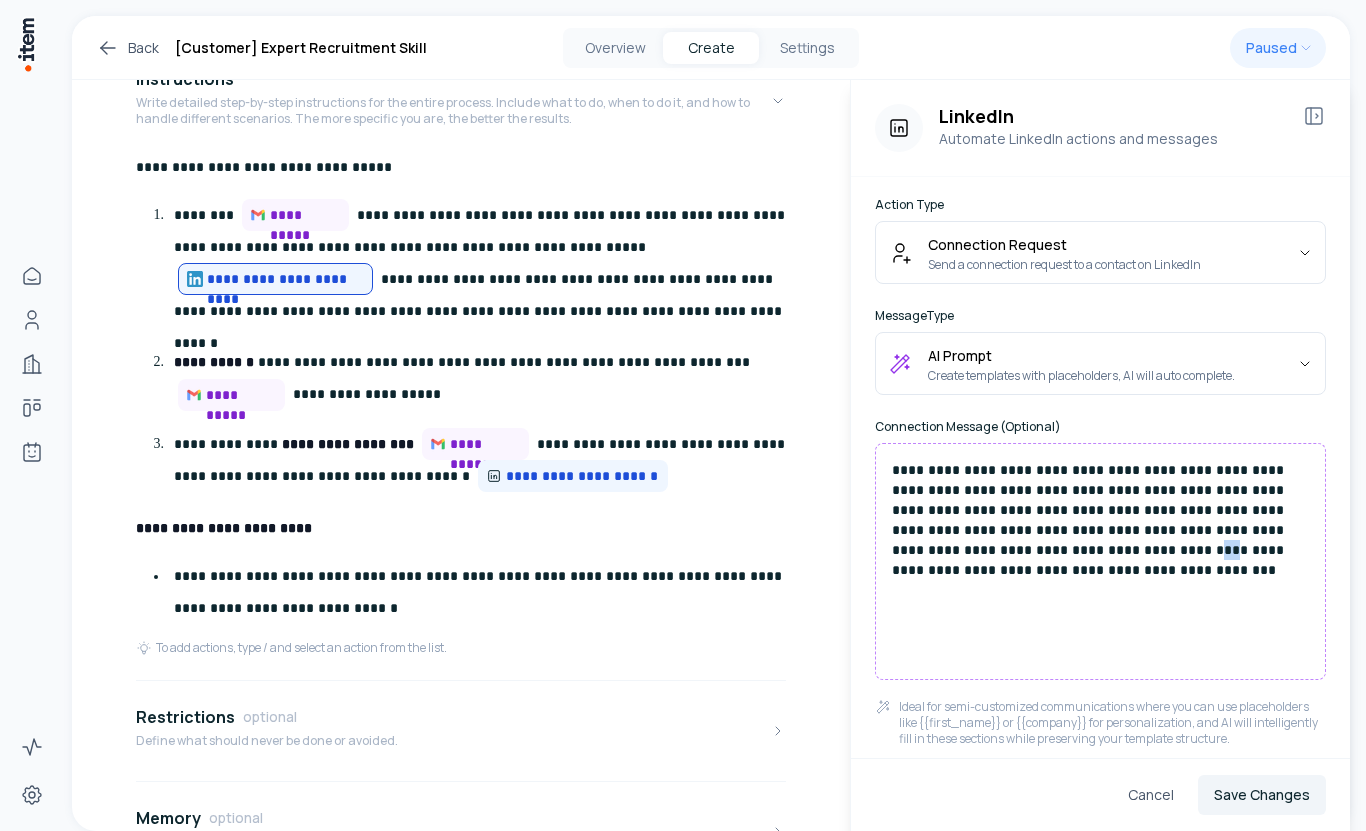 click on "**********" at bounding box center [1100, 520] 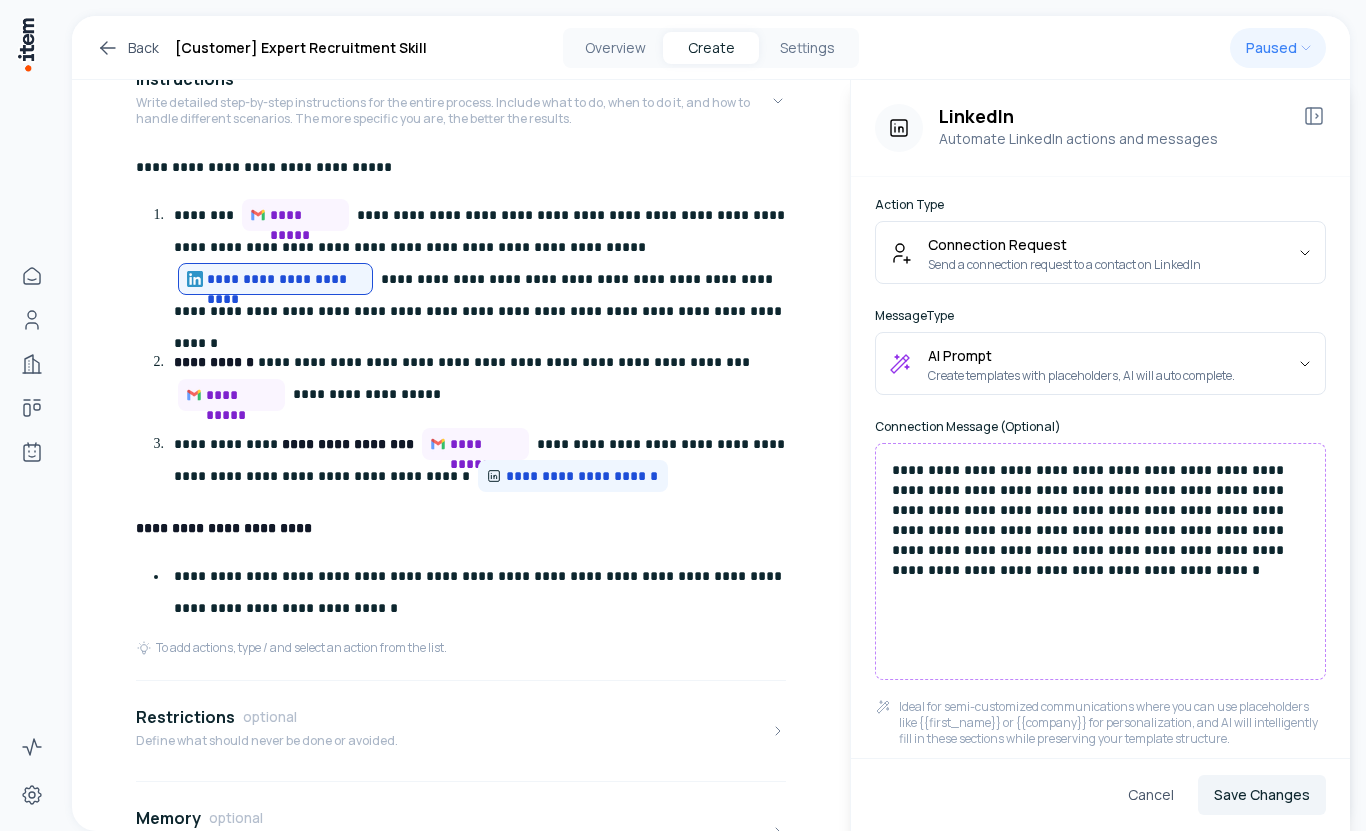 paste 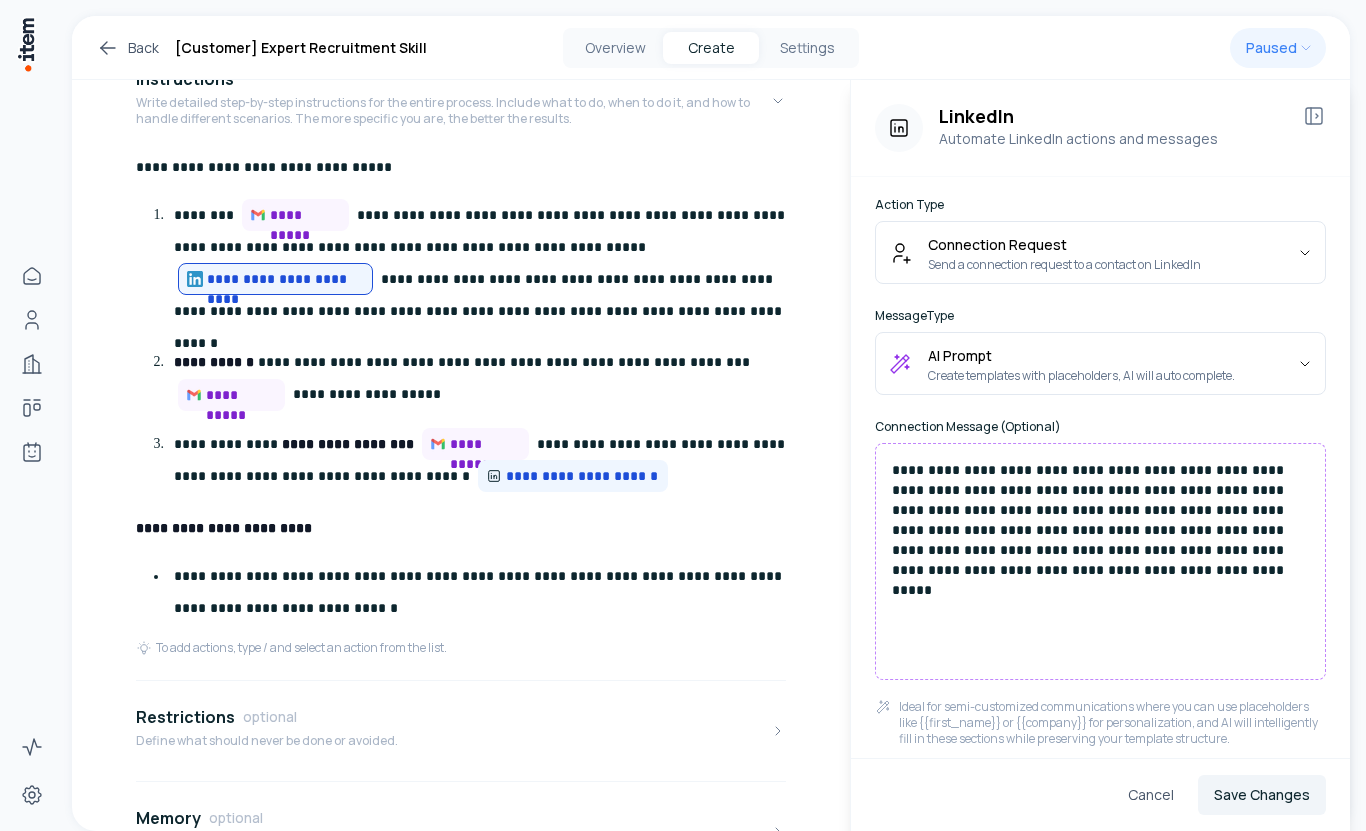 click on "**********" at bounding box center (1100, 520) 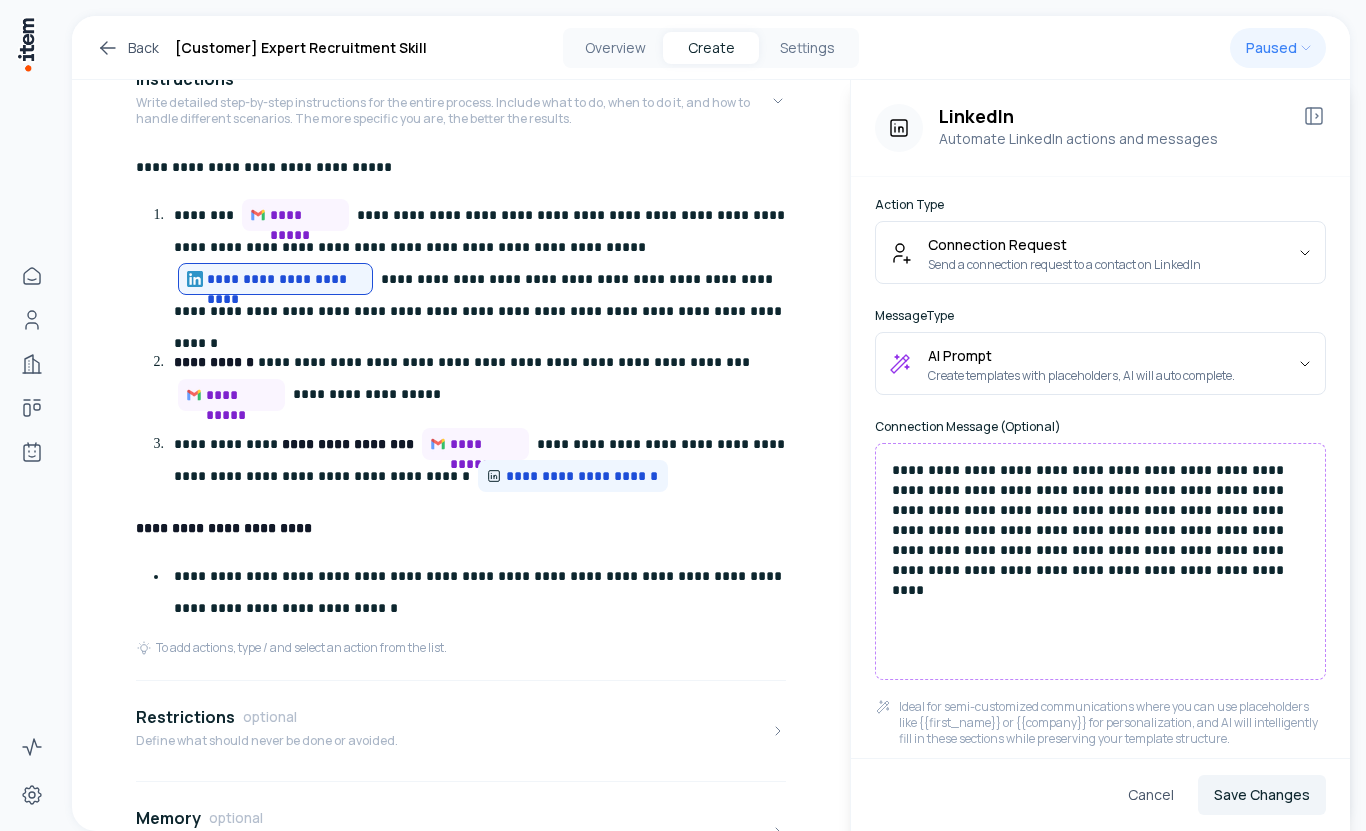 click on "**********" at bounding box center (1100, 561) 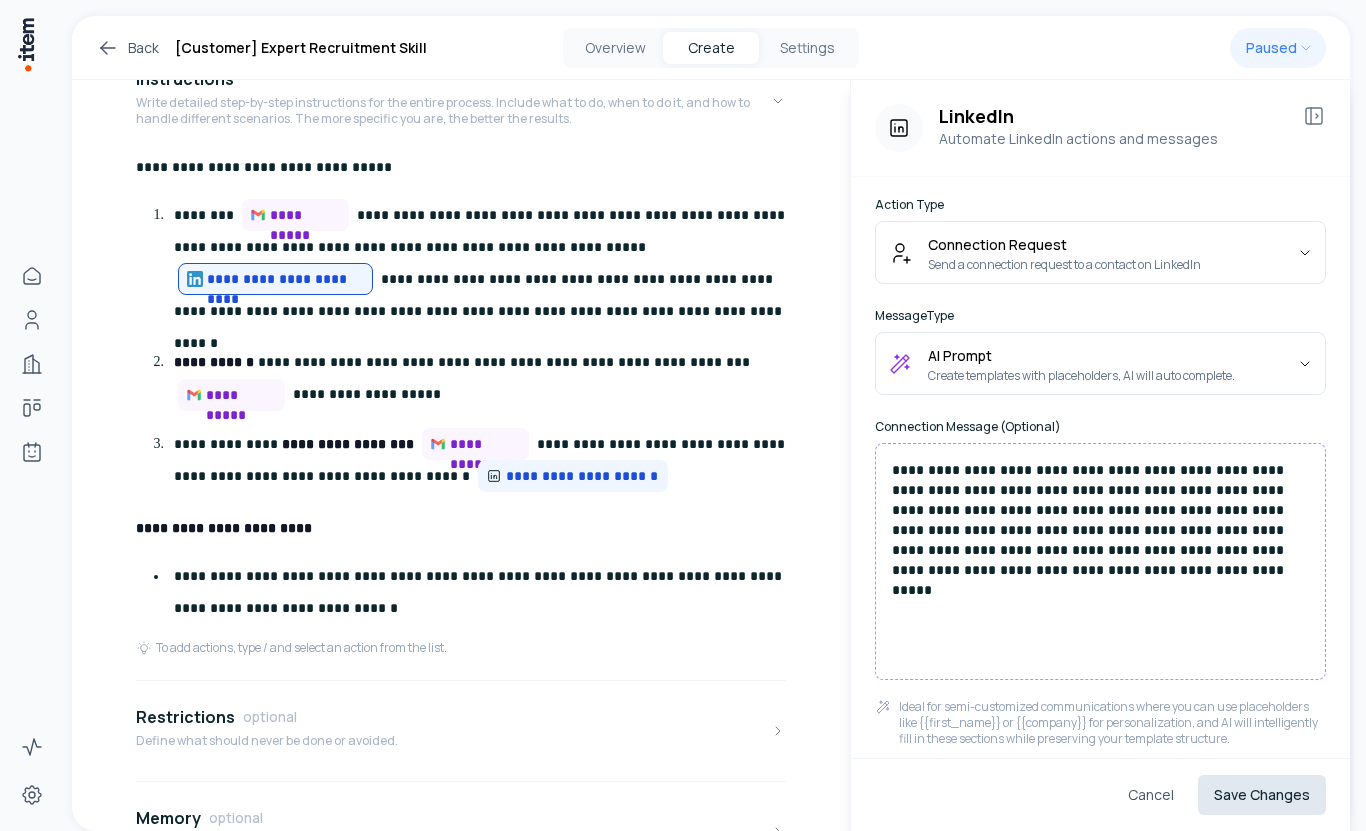 click on "Save Changes" at bounding box center (1262, 795) 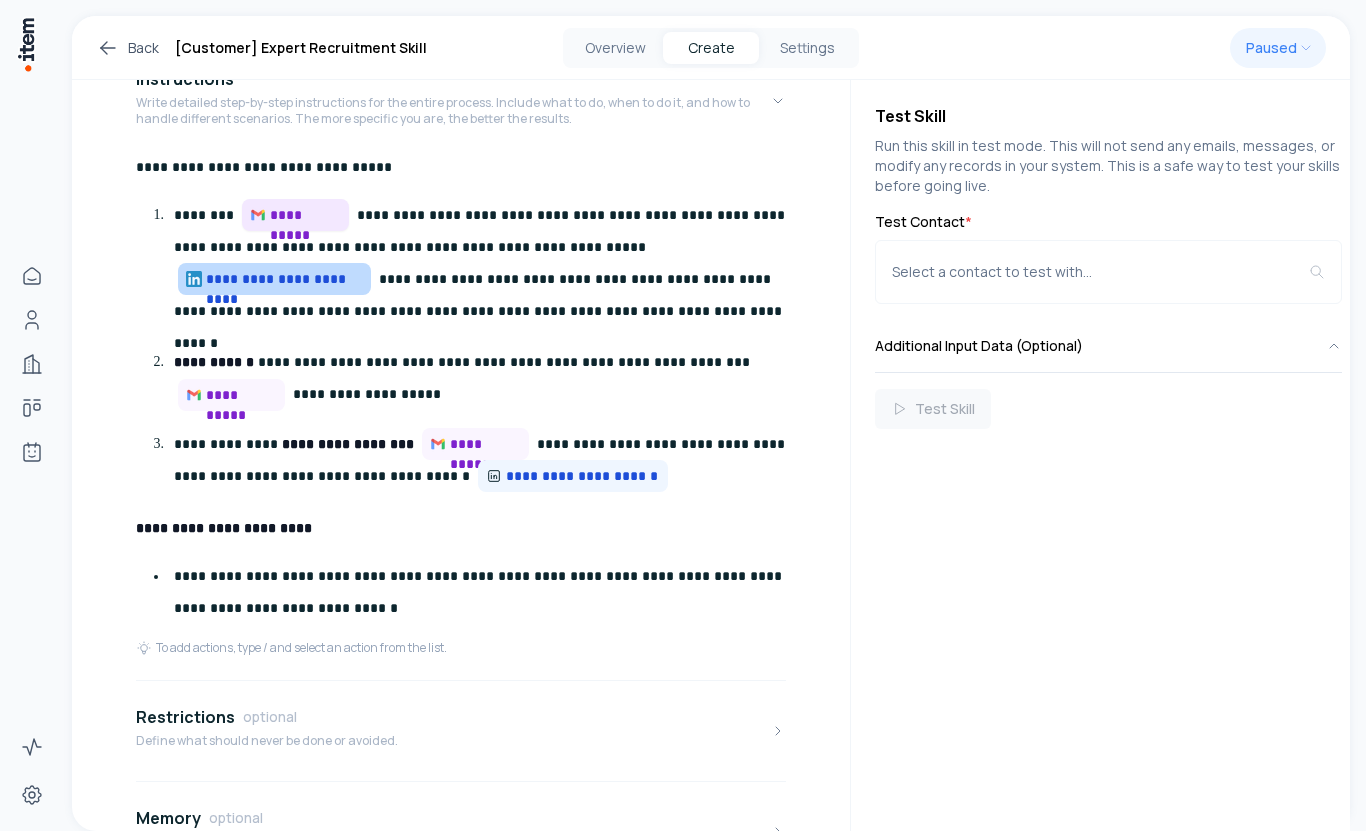 click on "**********" at bounding box center [305, 215] 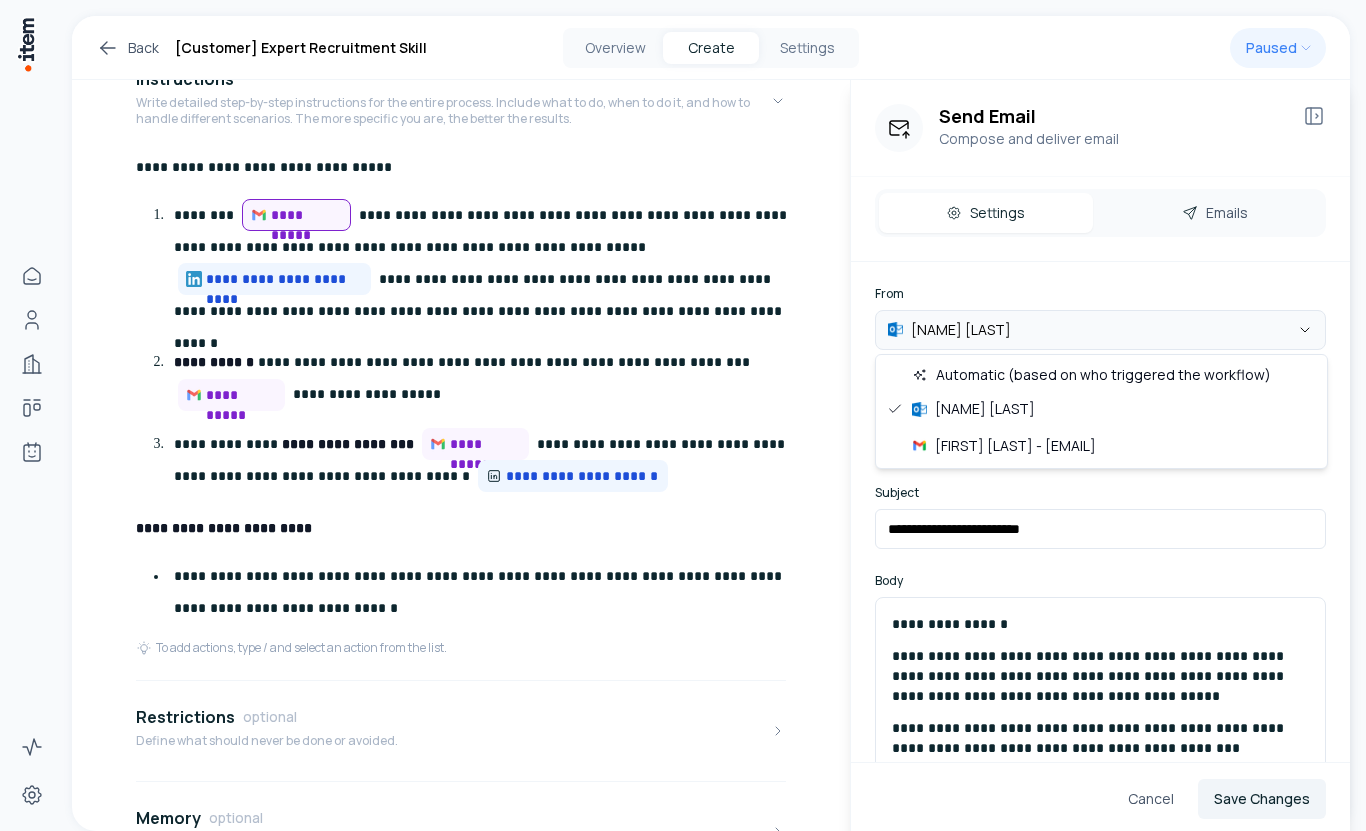 click on "**********" at bounding box center [683, 415] 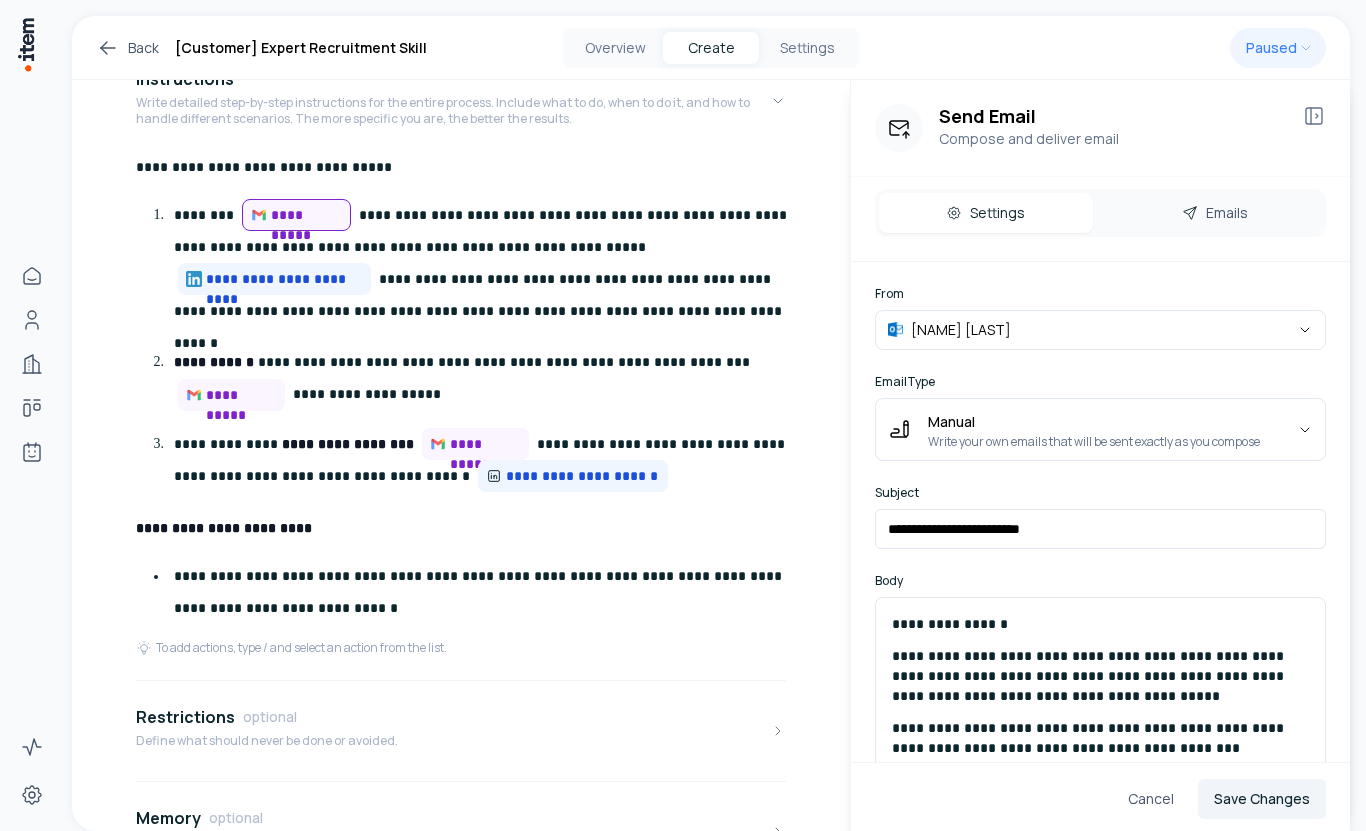 click on "**********" at bounding box center [683, 415] 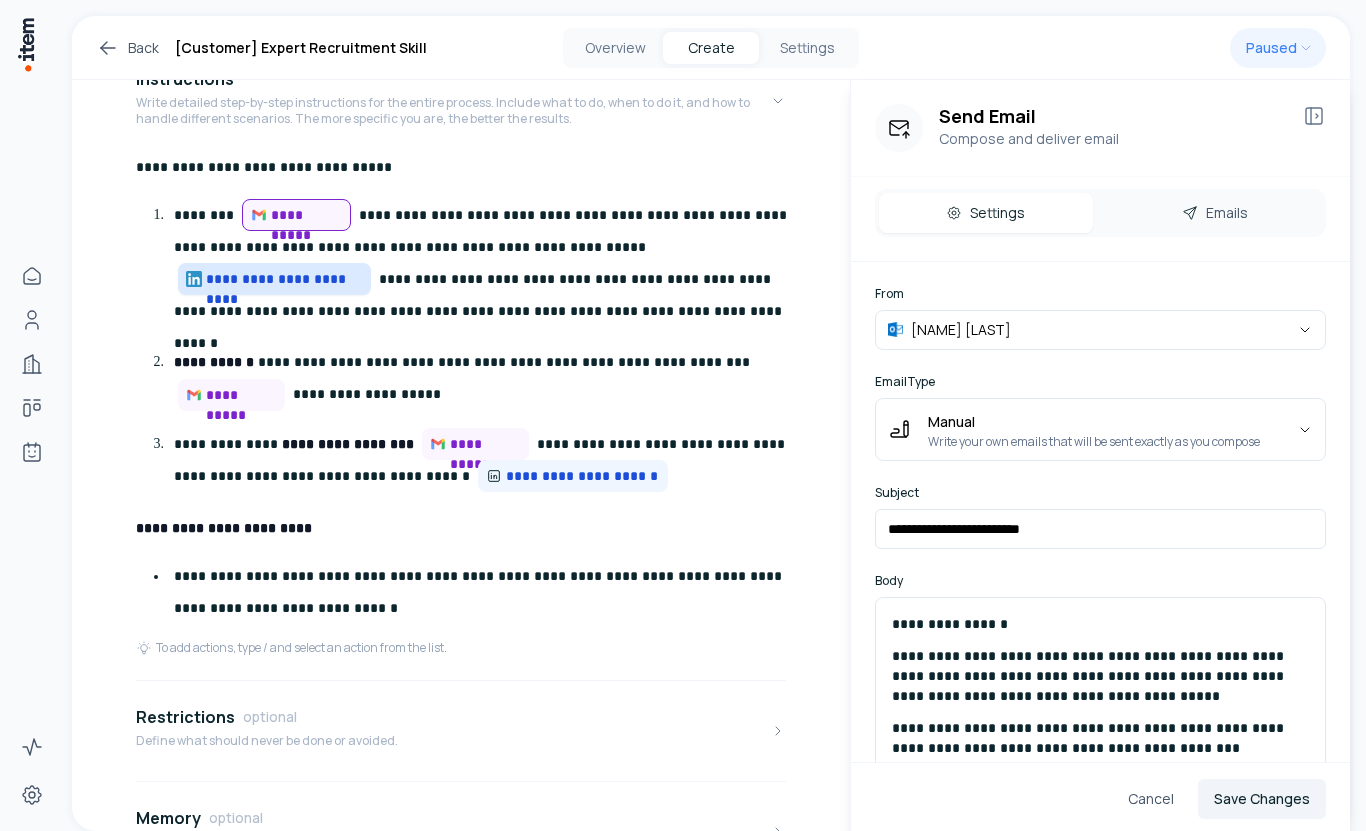 click on "**********" at bounding box center (284, 279) 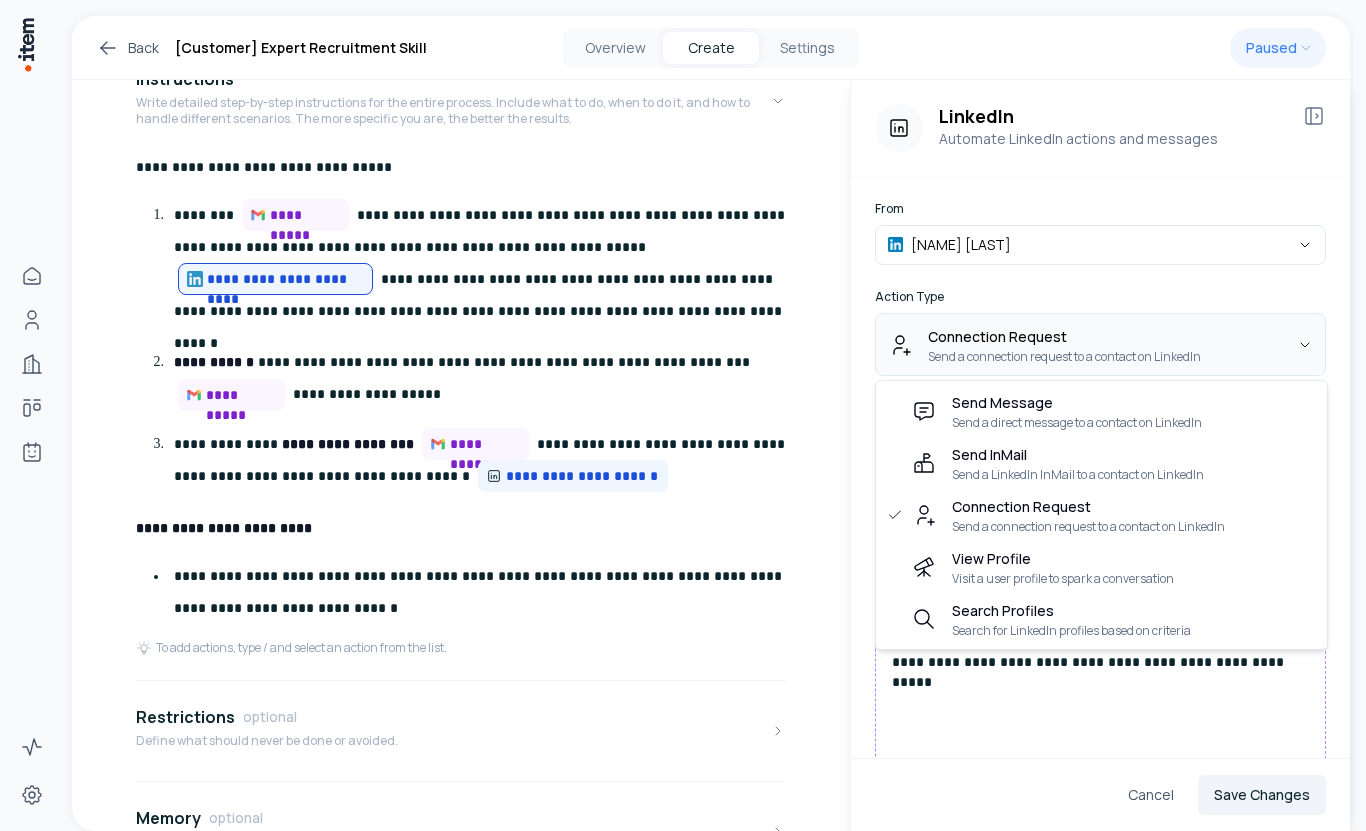 click on "**********" at bounding box center [683, 415] 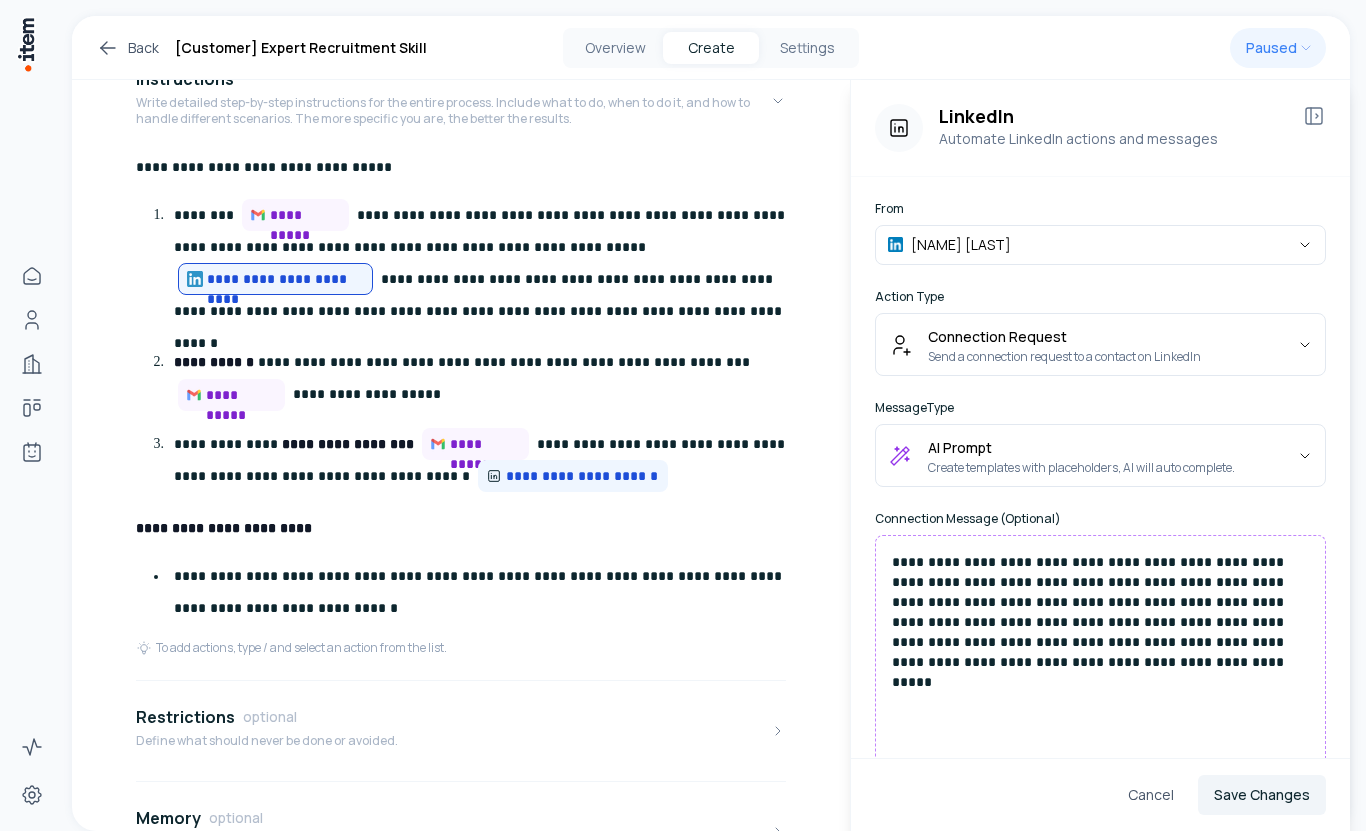 click on "**********" at bounding box center (683, 415) 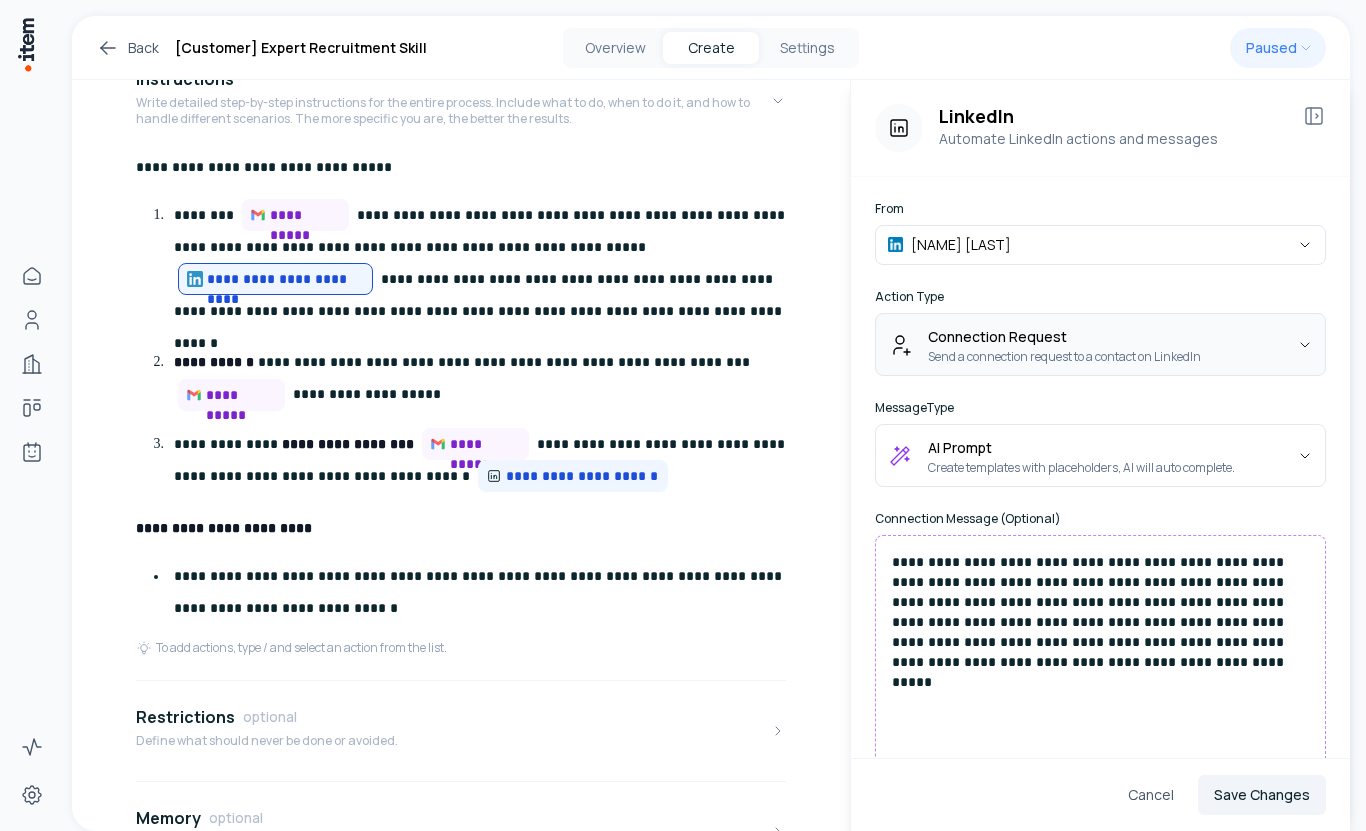 click on "**********" at bounding box center (683, 415) 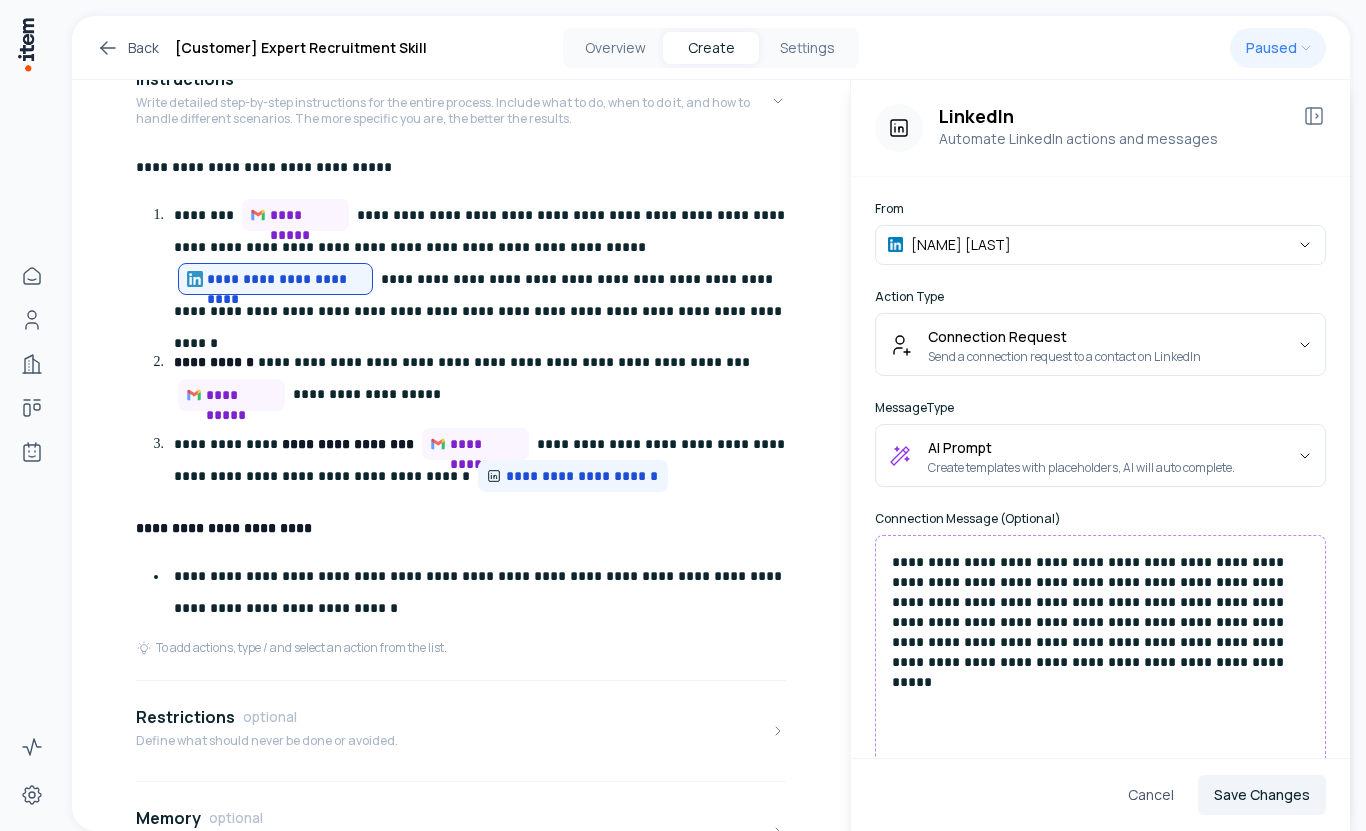 click on "**********" at bounding box center [683, 415] 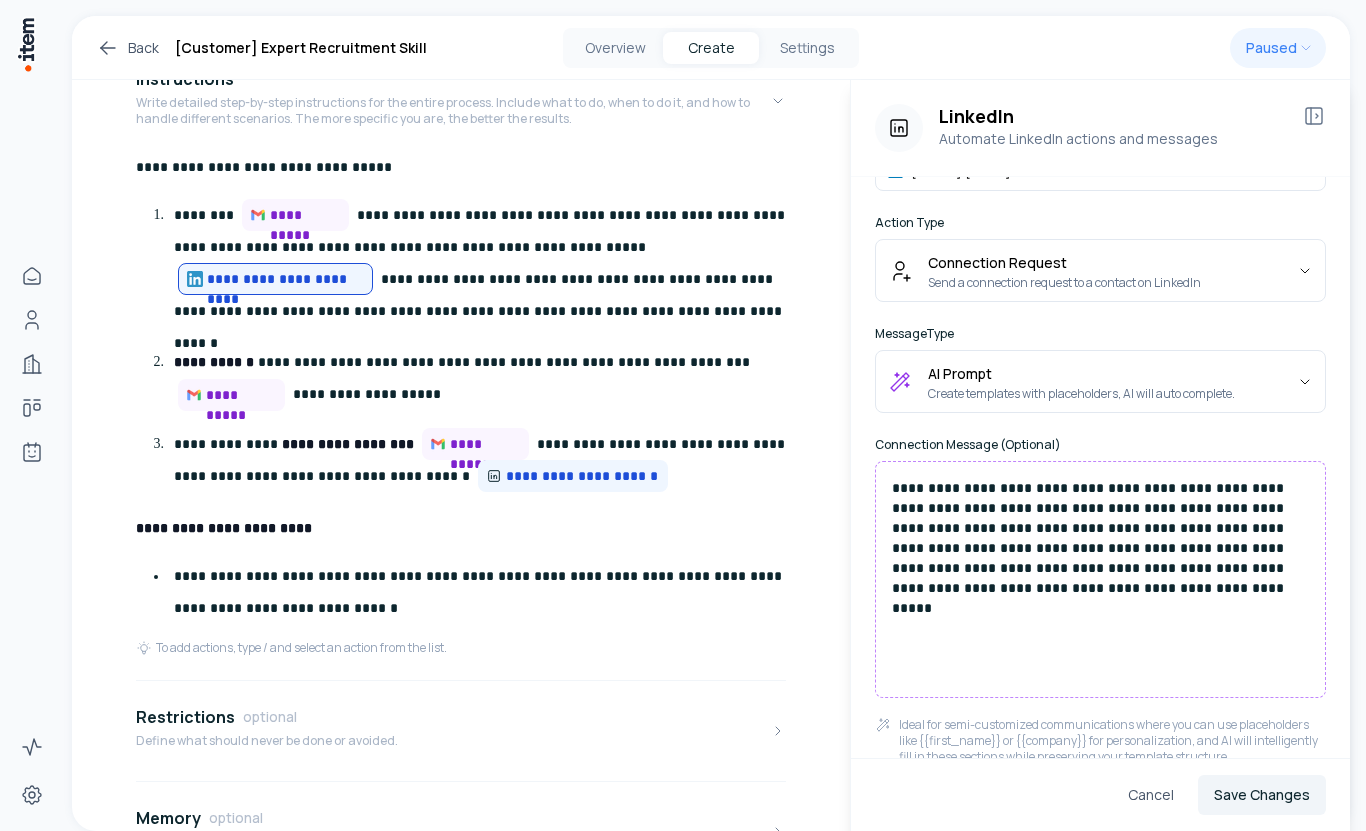 scroll, scrollTop: 81, scrollLeft: 0, axis: vertical 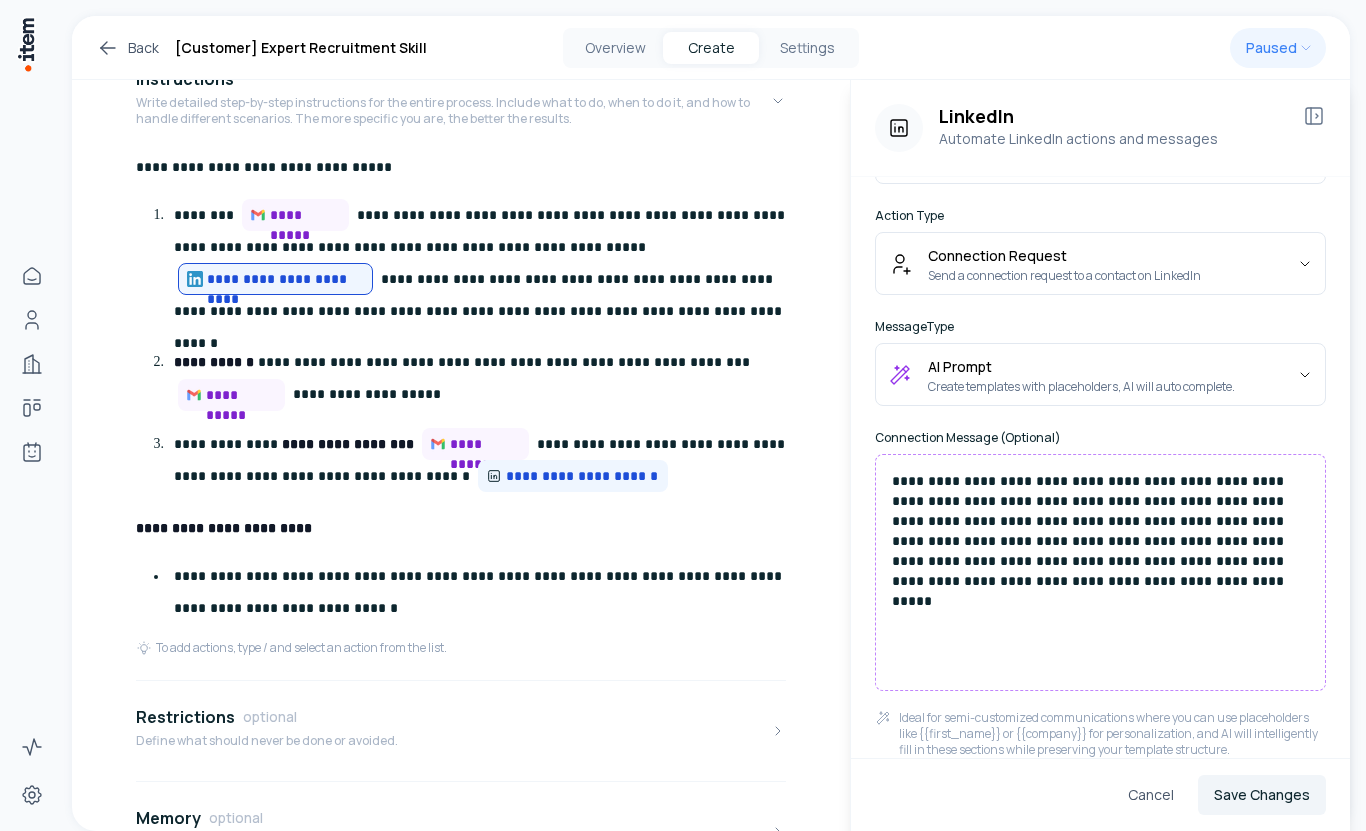 click on "**********" at bounding box center [1100, 483] 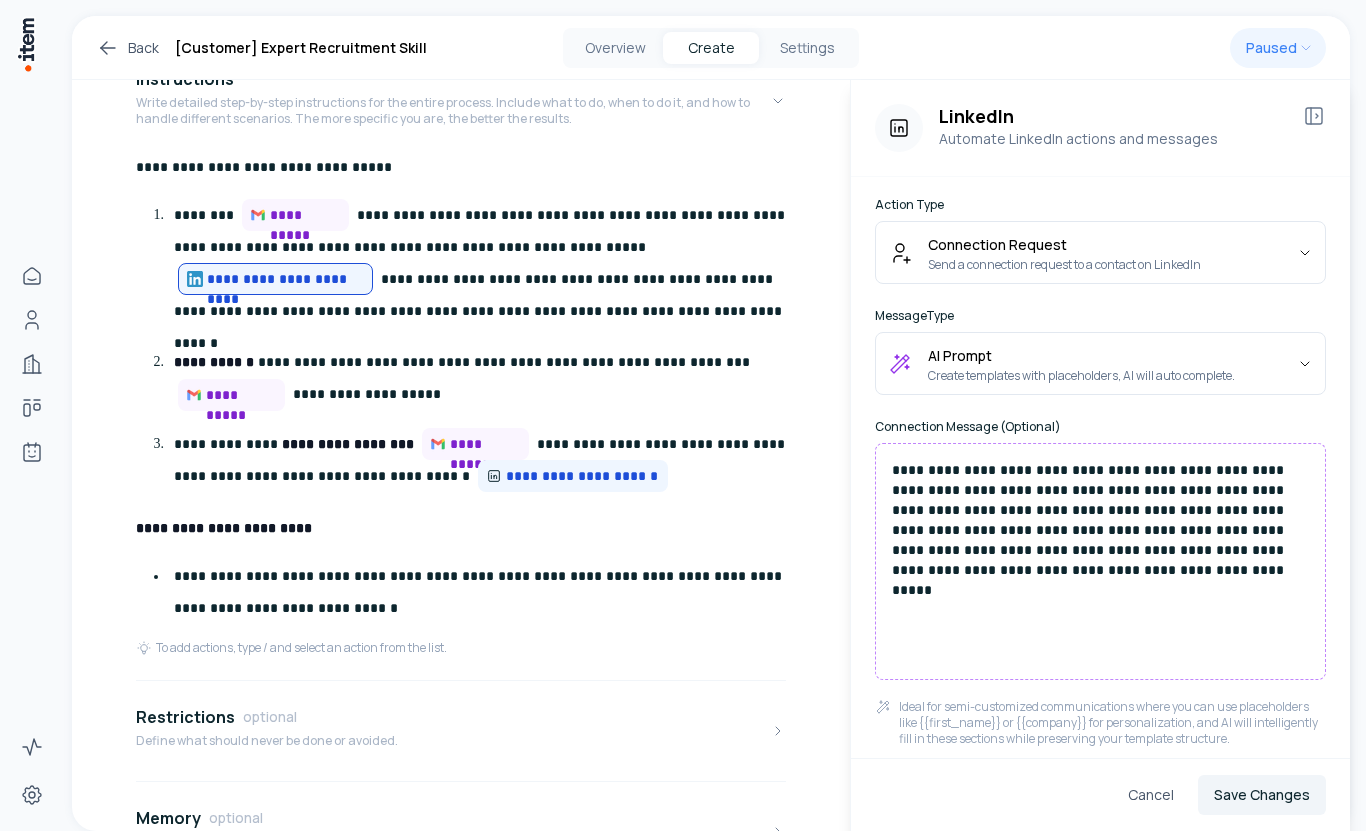click on "**********" at bounding box center [484, 379] 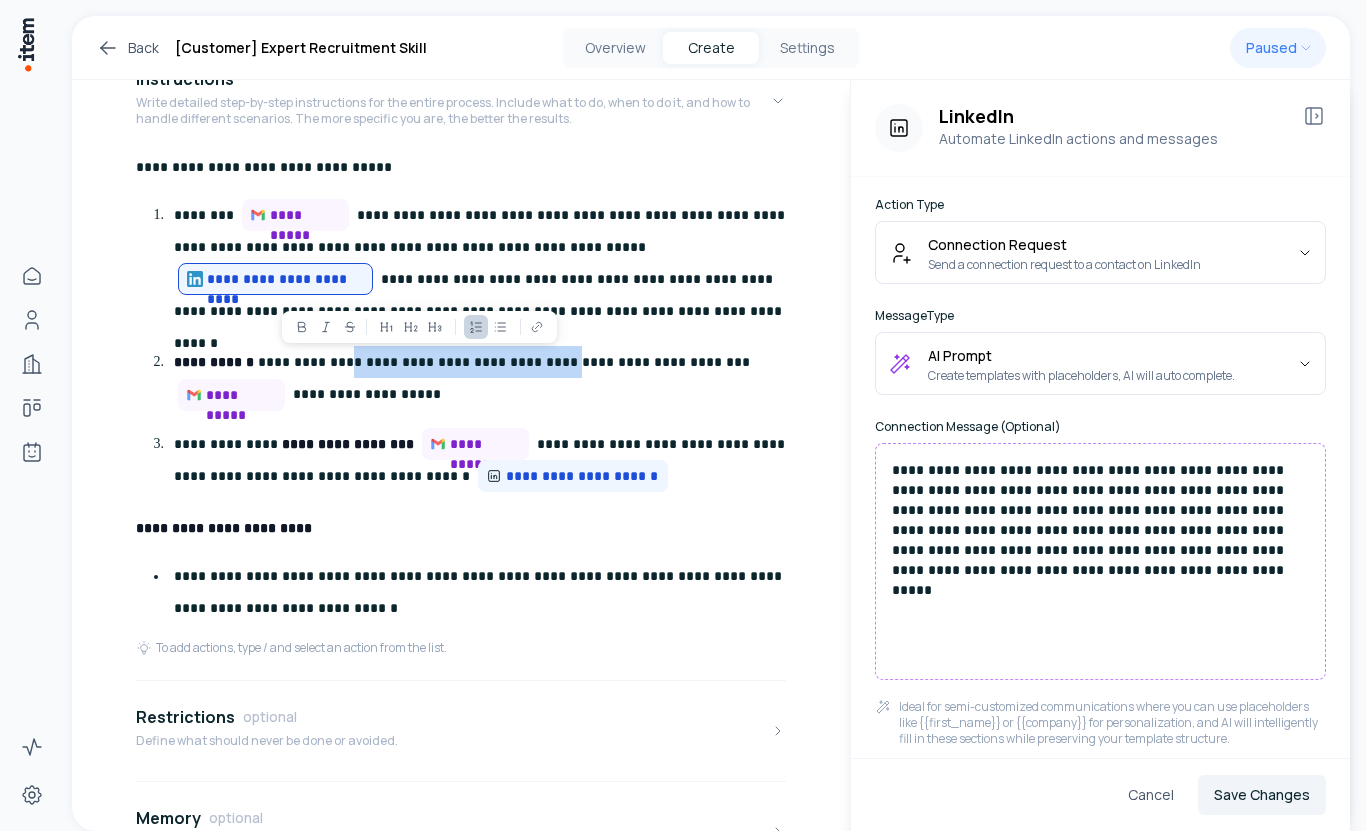 drag, startPoint x: 314, startPoint y: 368, endPoint x: 522, endPoint y: 367, distance: 208.00241 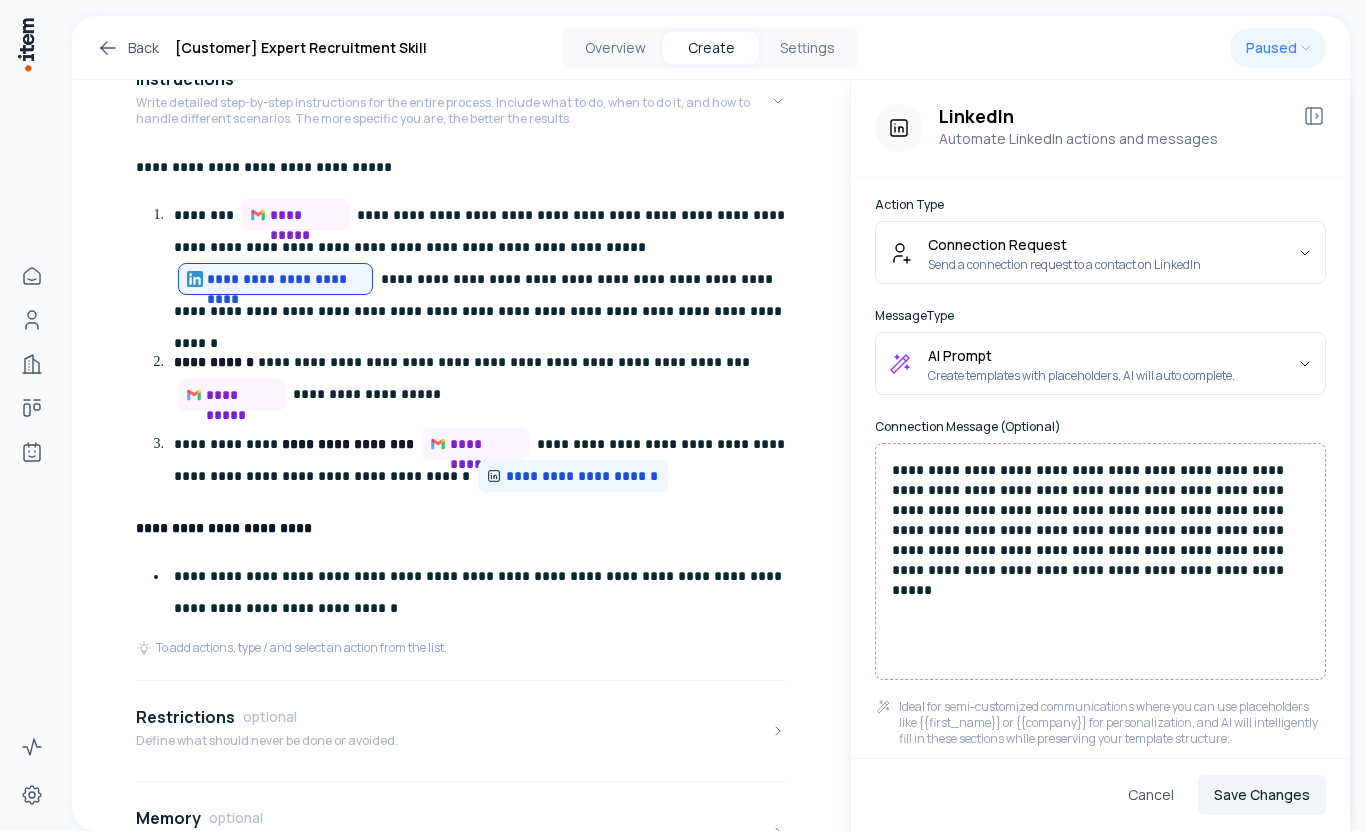 click on "**********" at bounding box center (484, 379) 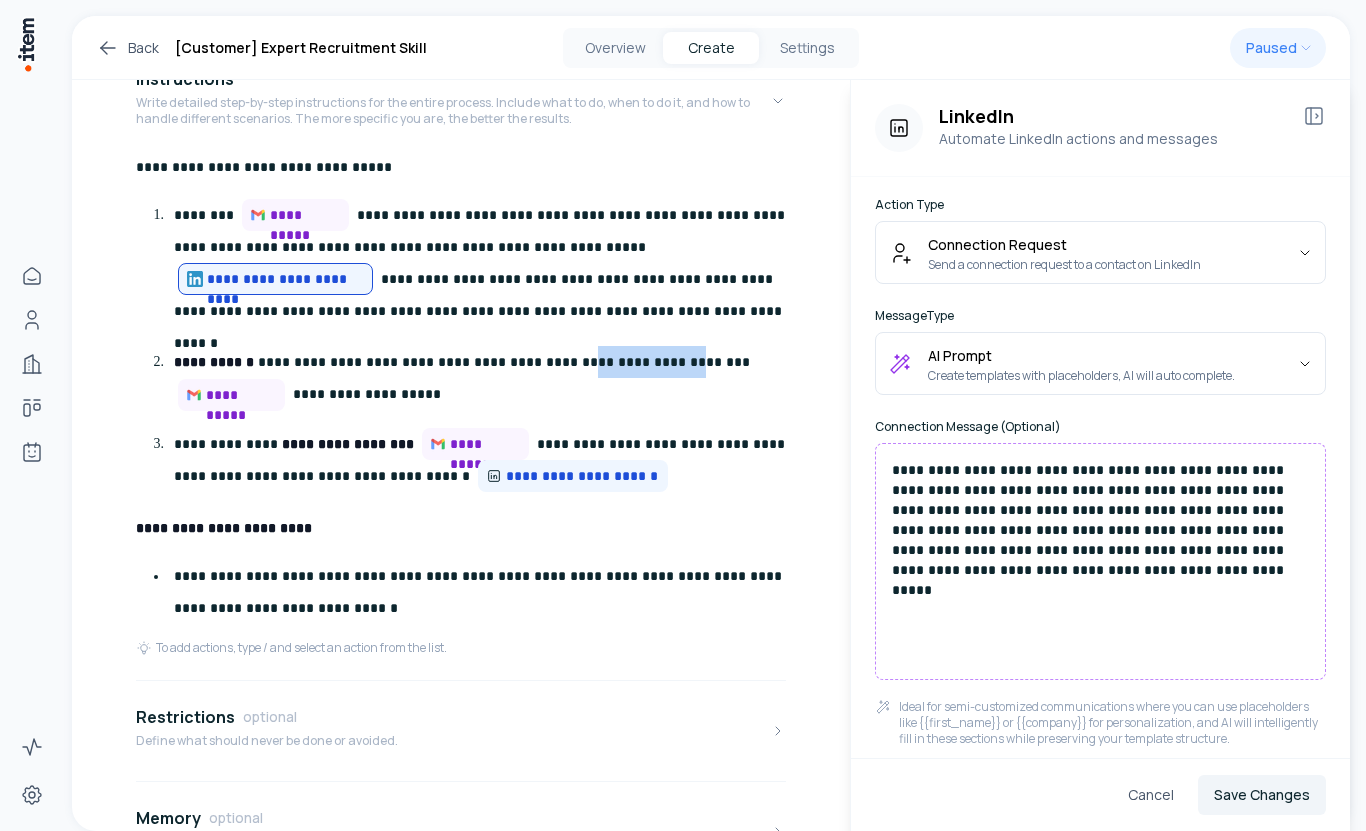 drag, startPoint x: 533, startPoint y: 360, endPoint x: 633, endPoint y: 360, distance: 100 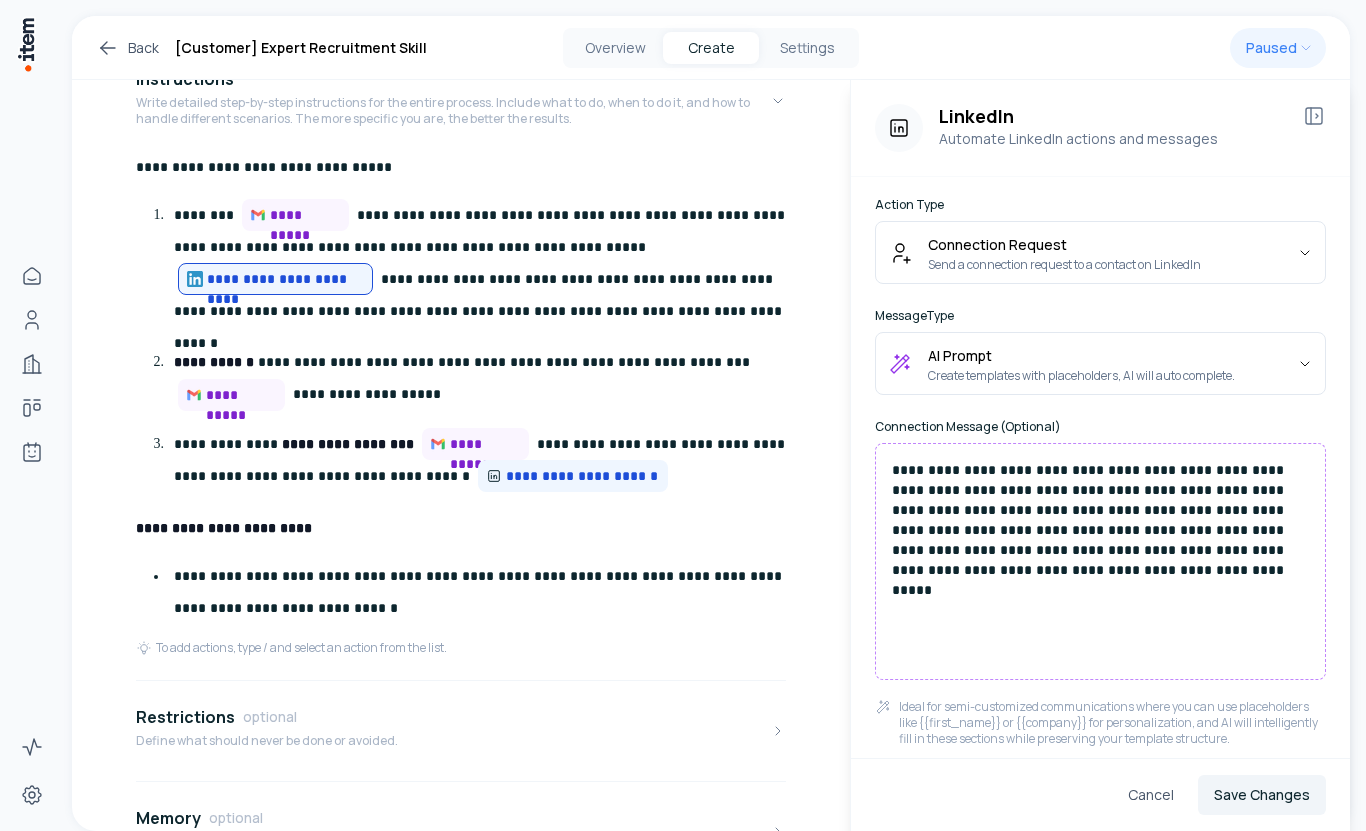 click on "**********" at bounding box center [484, 379] 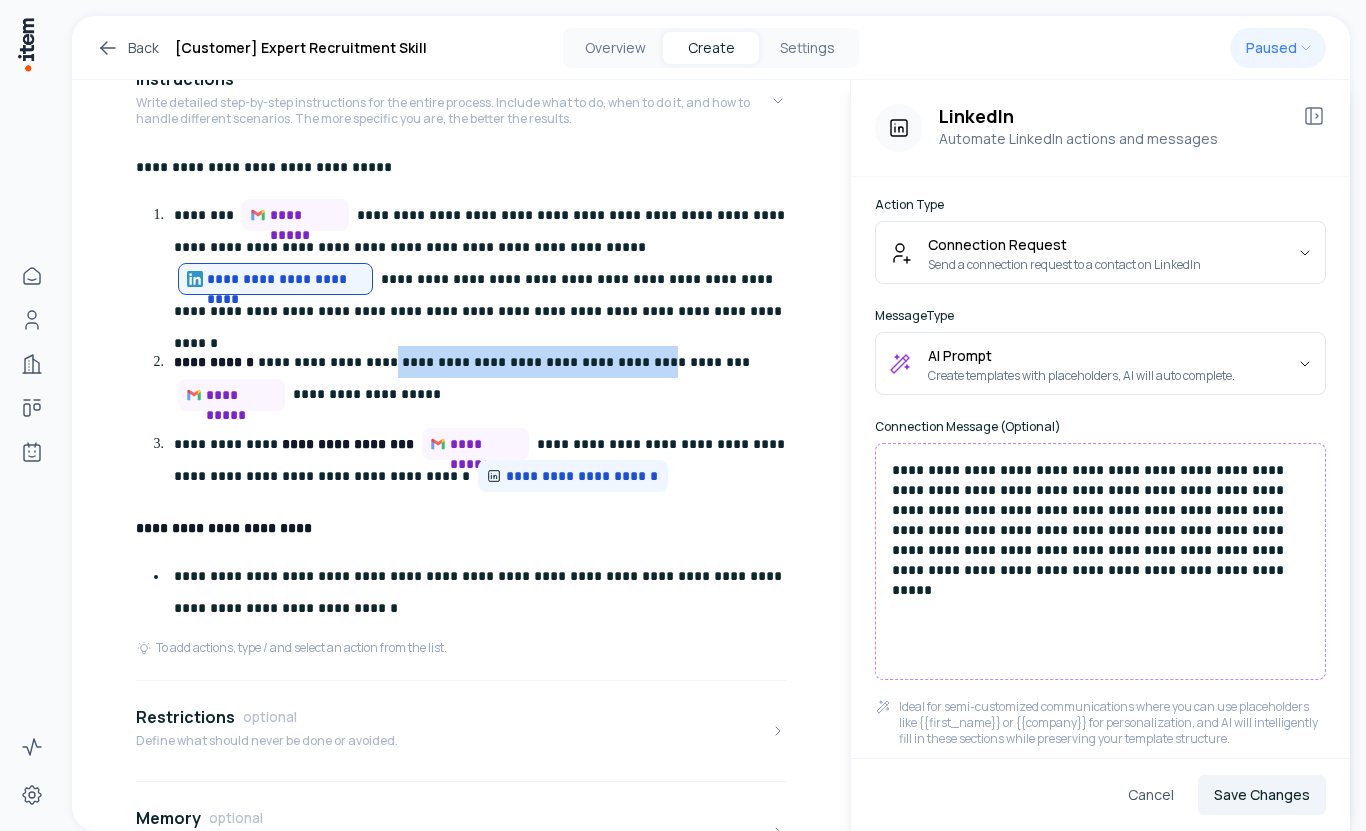drag, startPoint x: 342, startPoint y: 361, endPoint x: 606, endPoint y: 368, distance: 264.09277 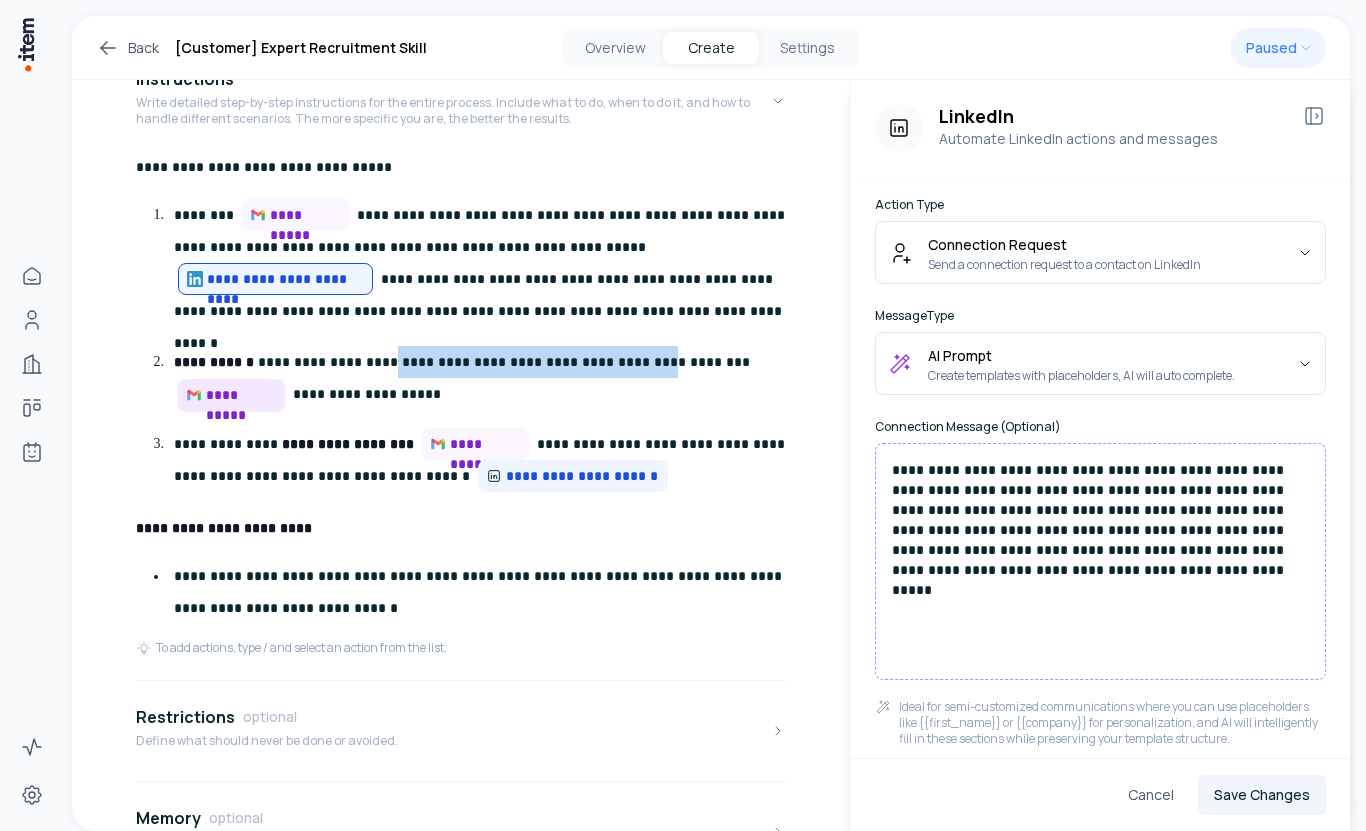 click on "**********" at bounding box center (241, 395) 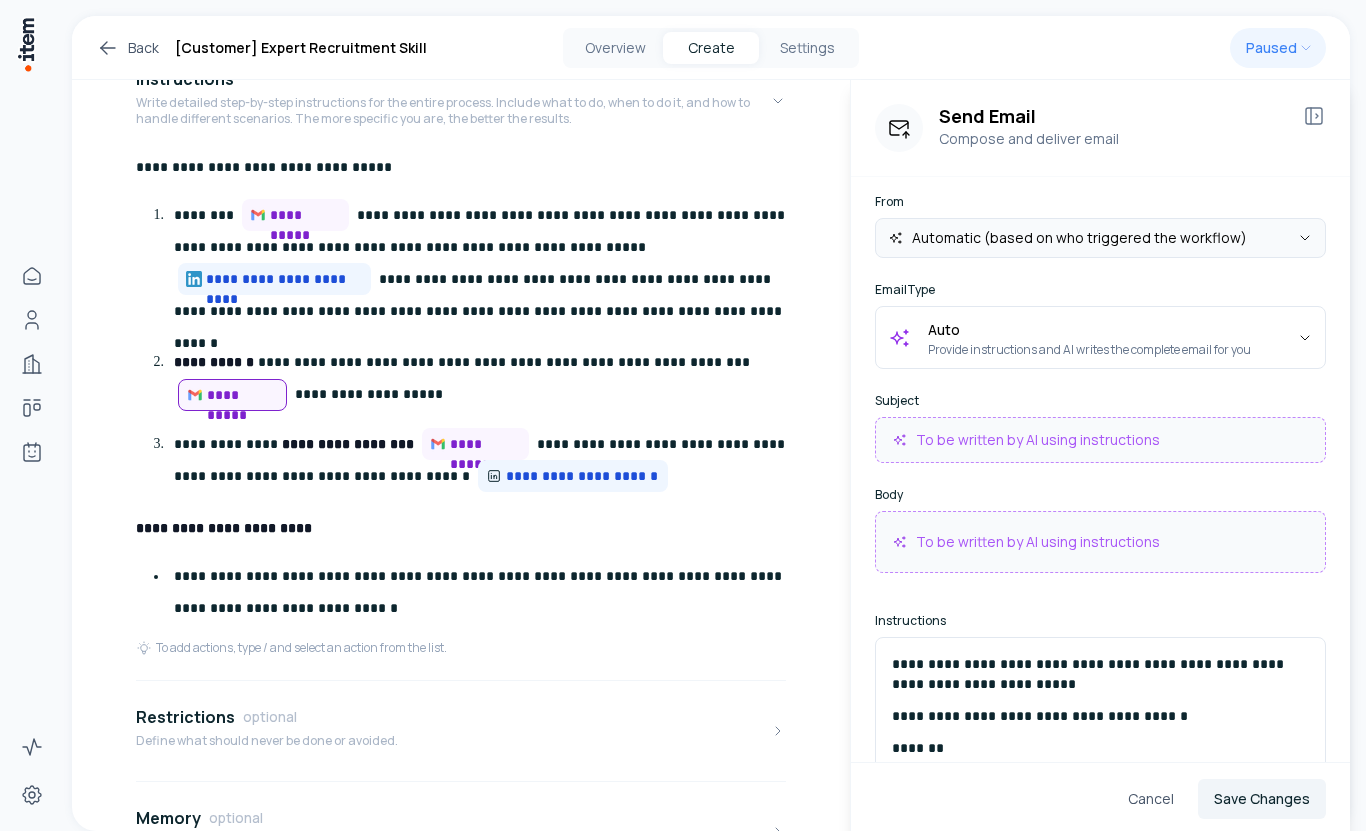 click on "**********" at bounding box center (683, 415) 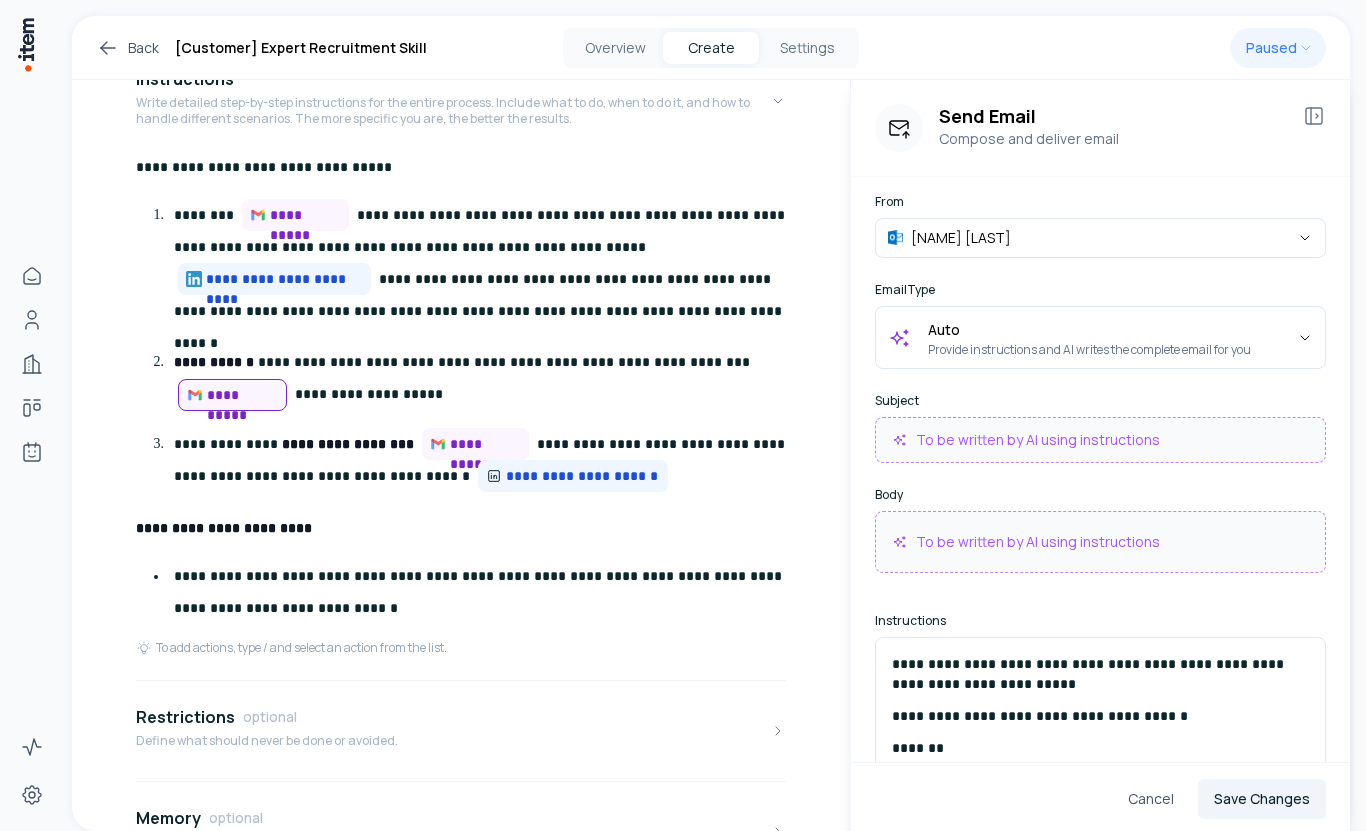 click on "**********" at bounding box center [1100, 567] 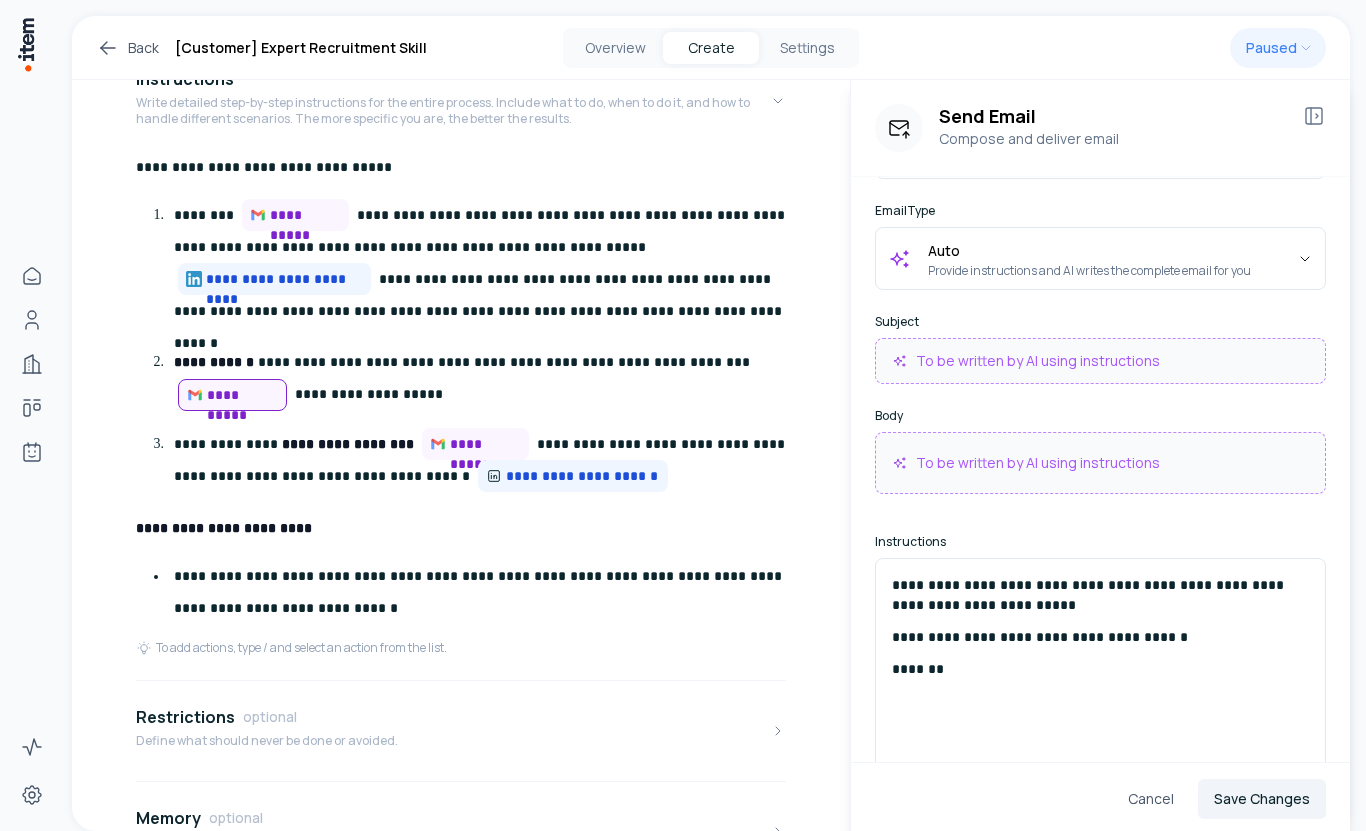 scroll, scrollTop: 174, scrollLeft: 0, axis: vertical 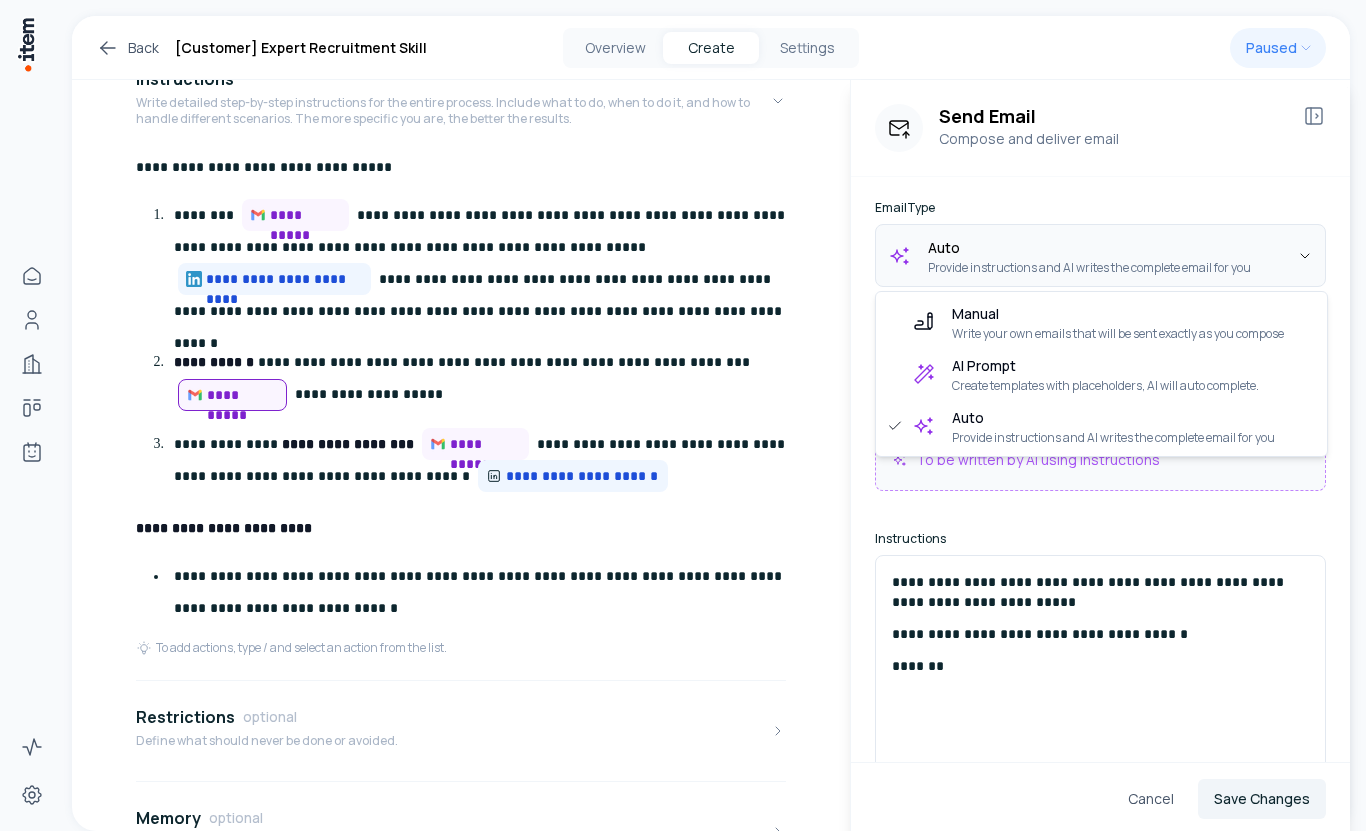 click on "**********" at bounding box center (683, 415) 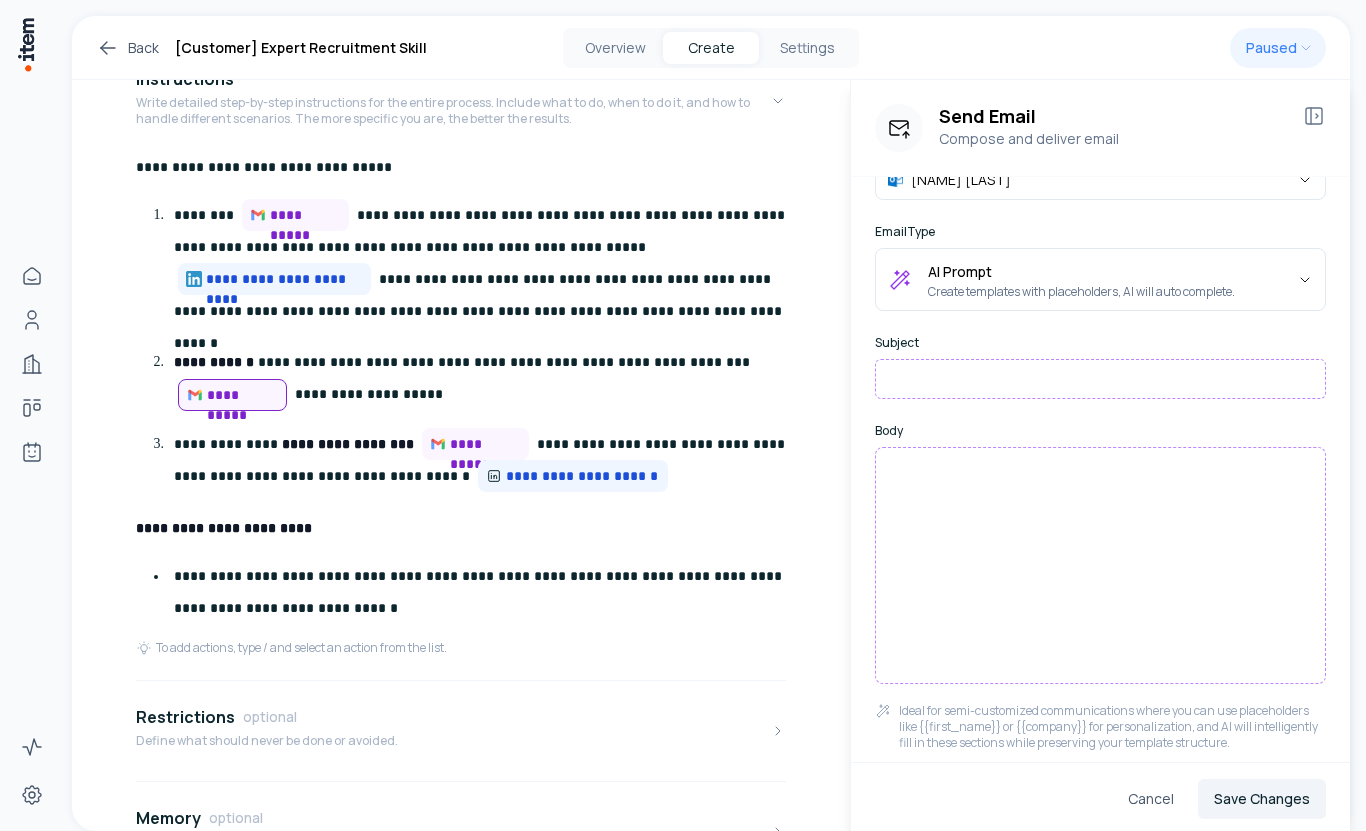 scroll, scrollTop: 150, scrollLeft: 0, axis: vertical 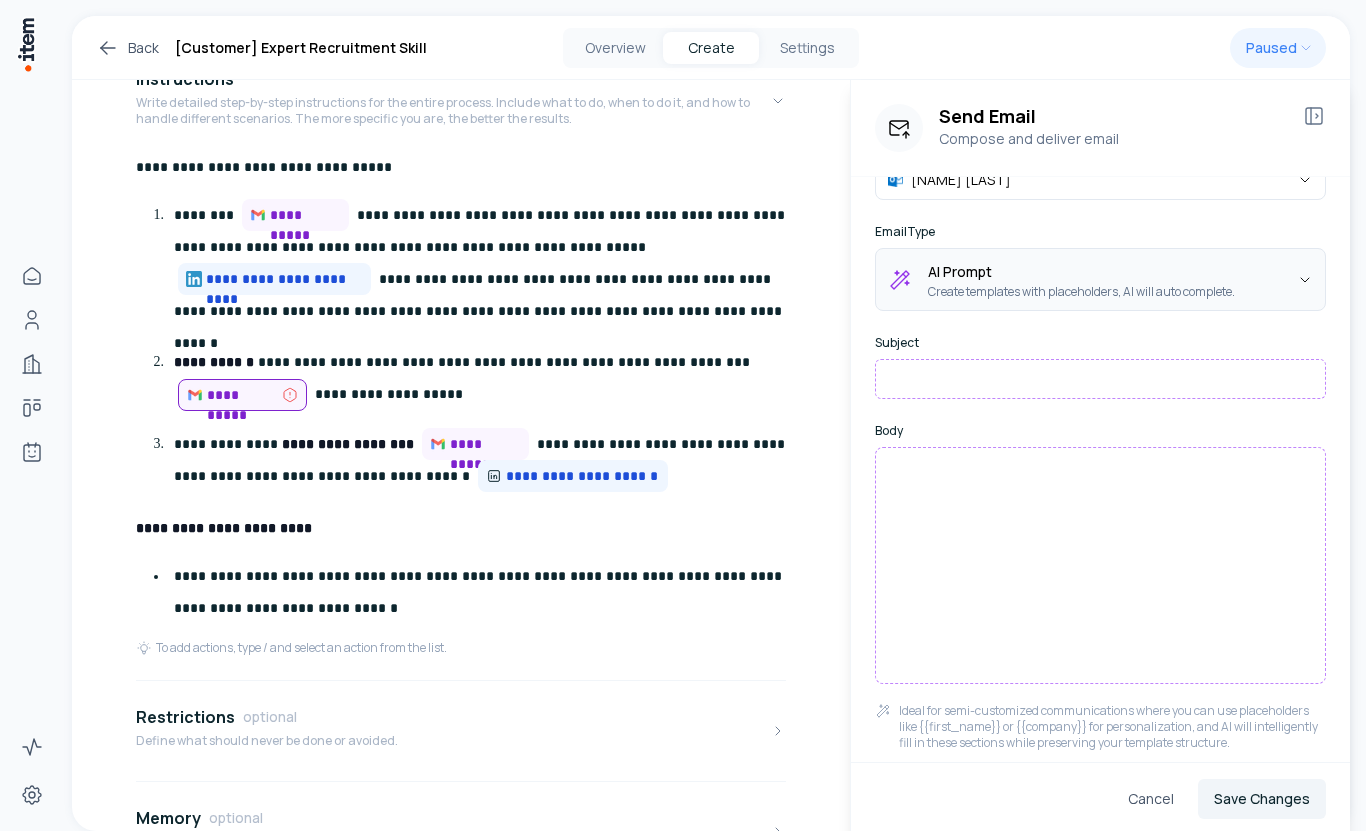 click on "**********" at bounding box center (683, 415) 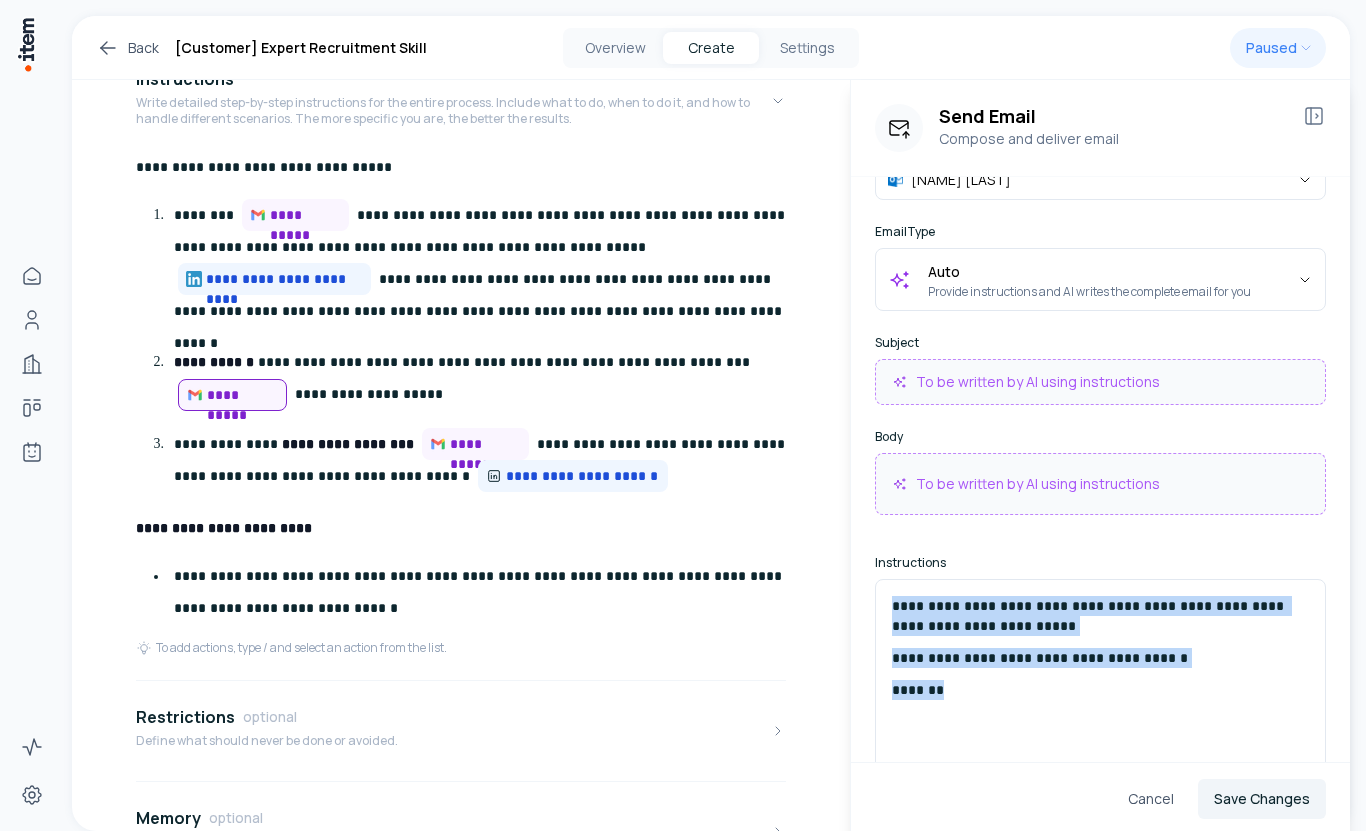 drag, startPoint x: 957, startPoint y: 699, endPoint x: 886, endPoint y: 587, distance: 132.60844 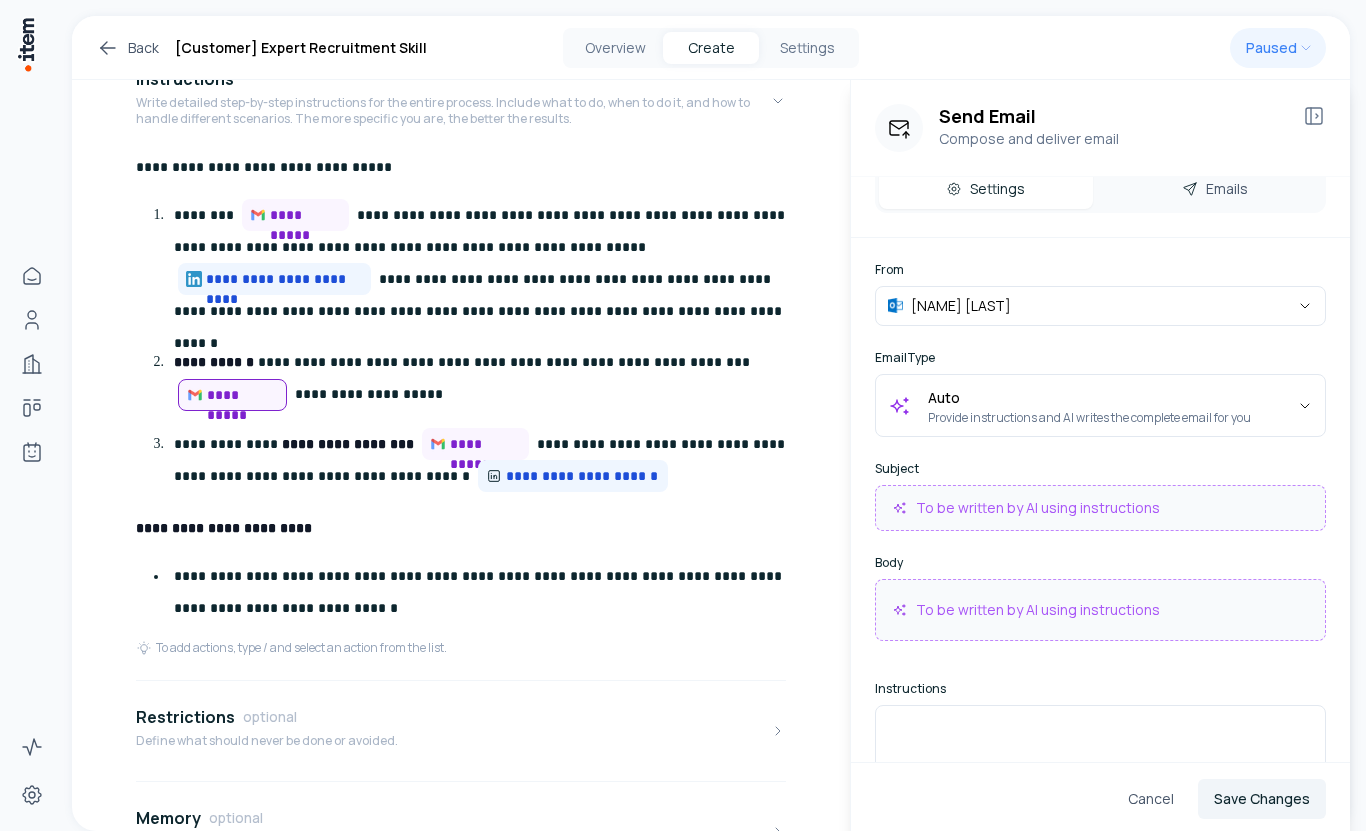 scroll, scrollTop: 0, scrollLeft: 0, axis: both 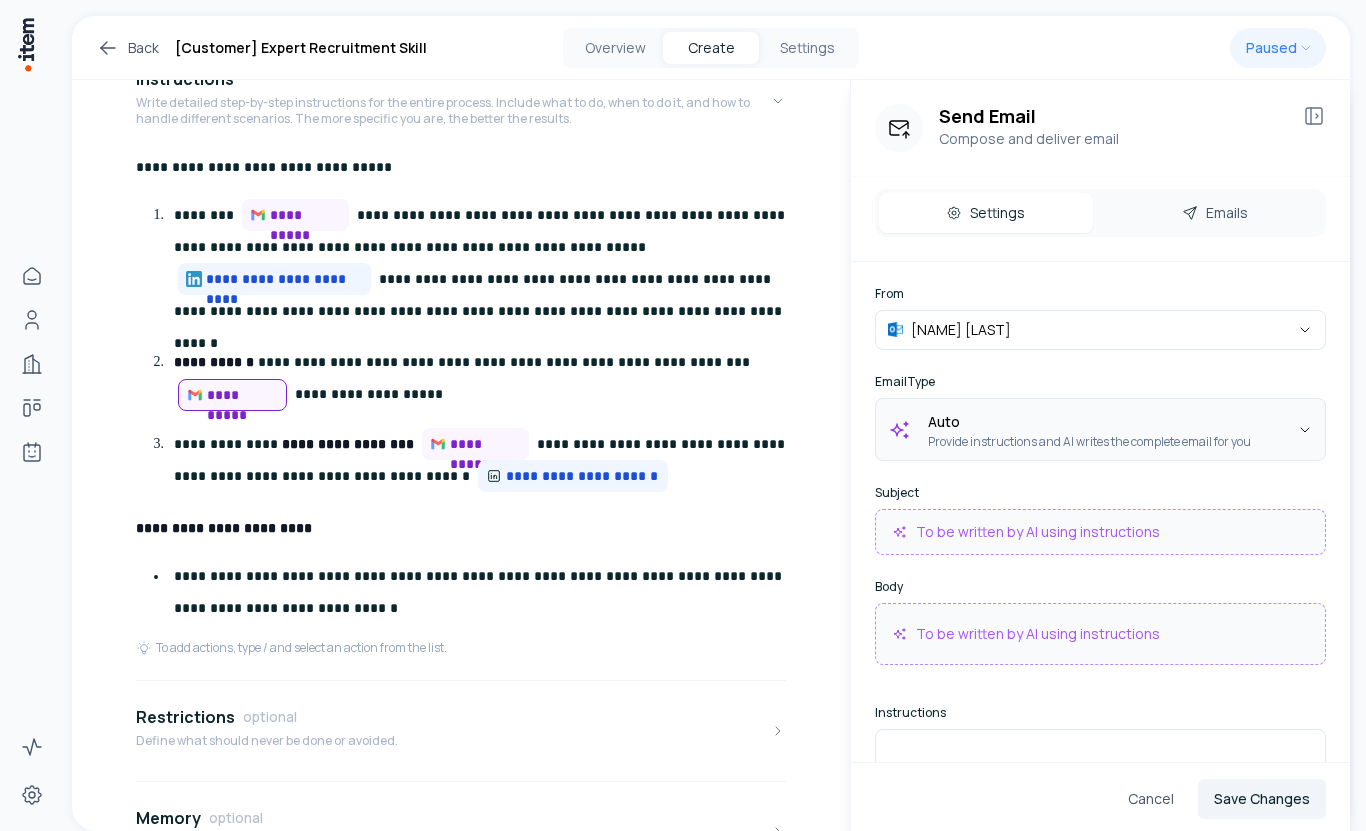 click on "**********" at bounding box center (683, 415) 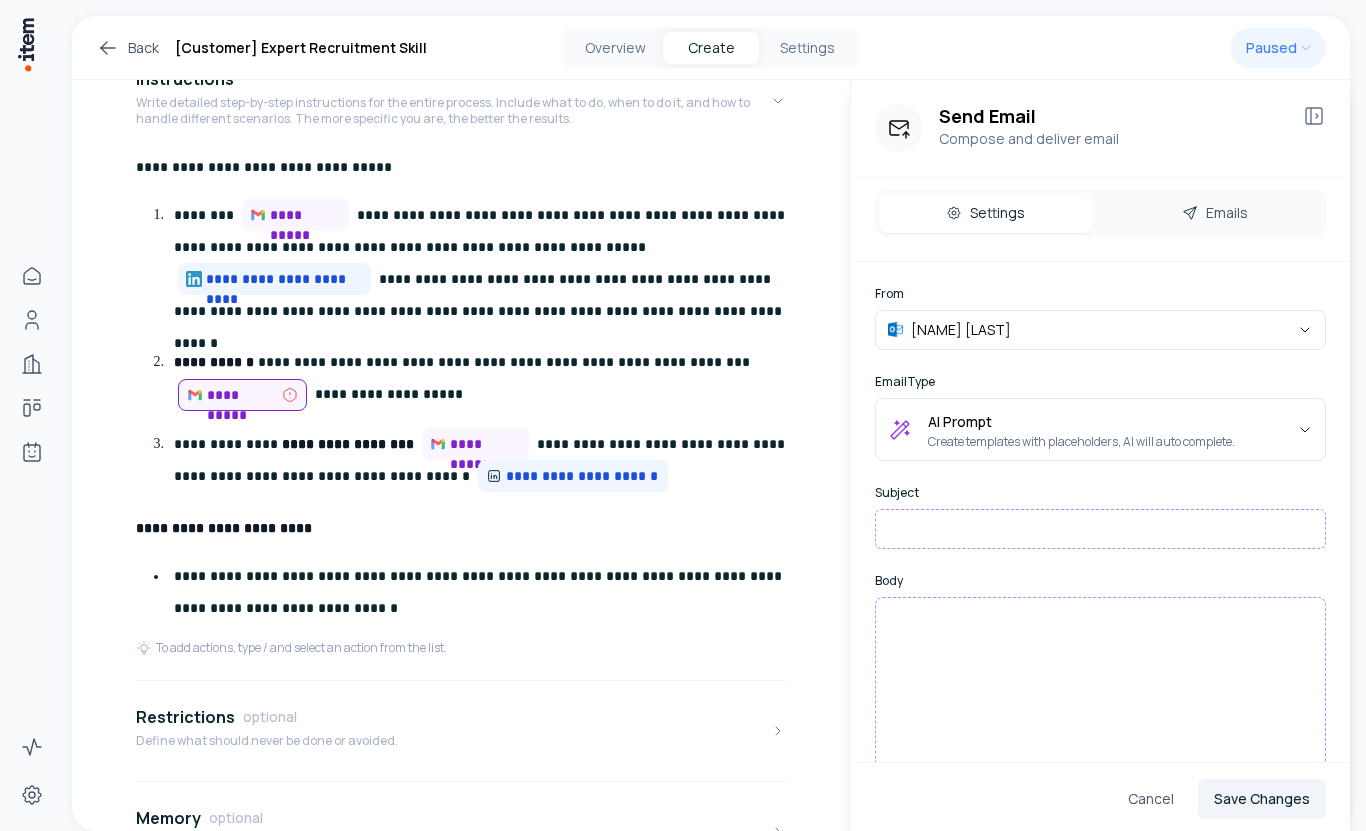 click at bounding box center [1100, 715] 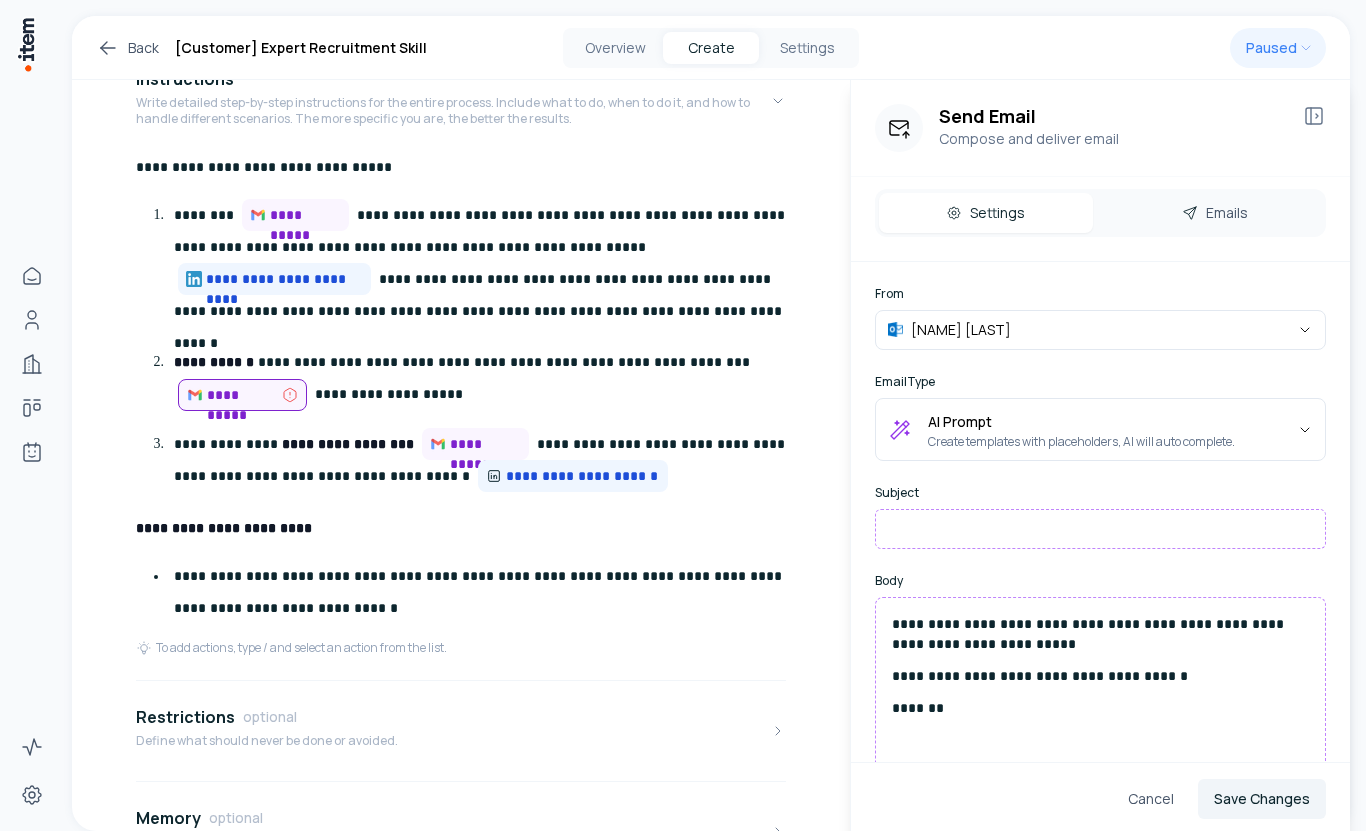 click at bounding box center [1100, 529] 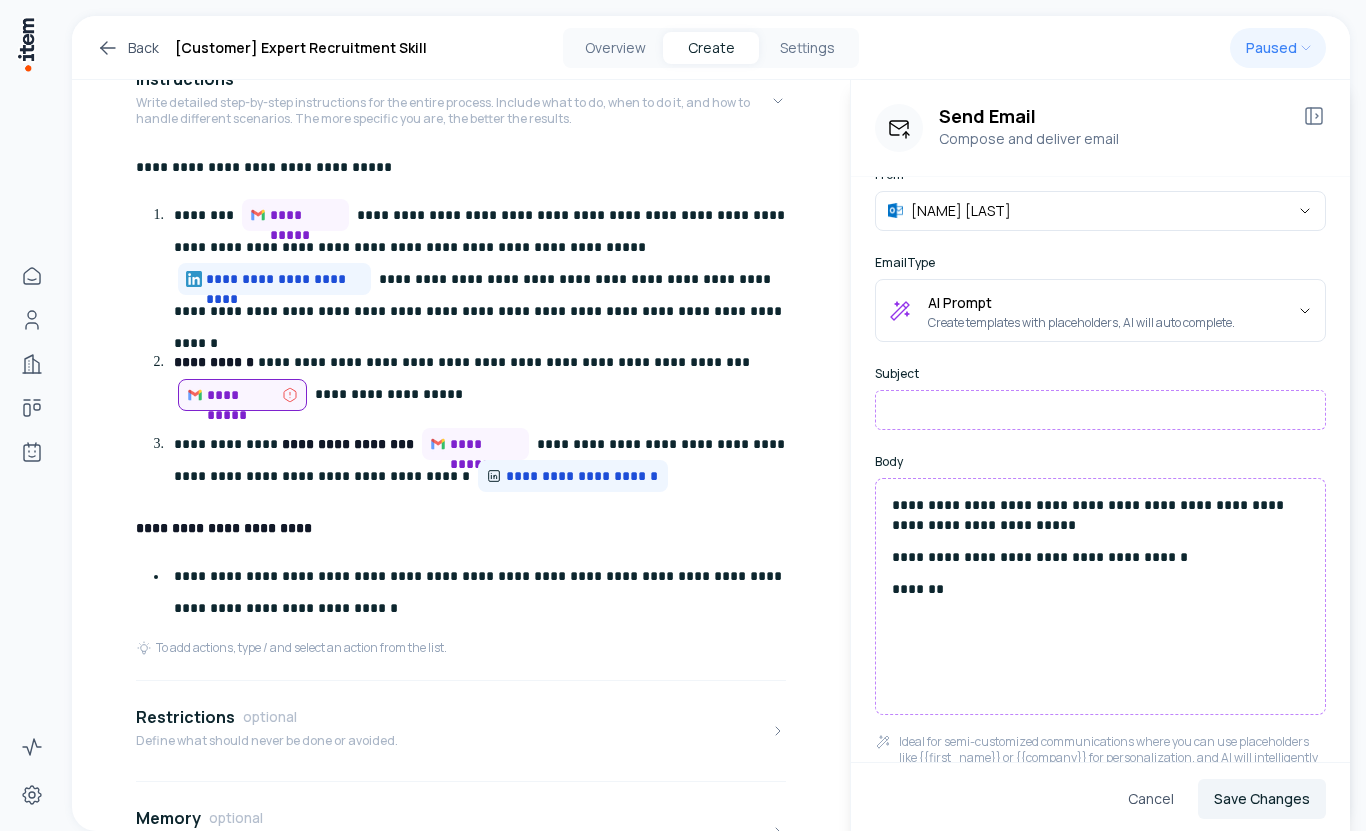 scroll, scrollTop: 129, scrollLeft: 0, axis: vertical 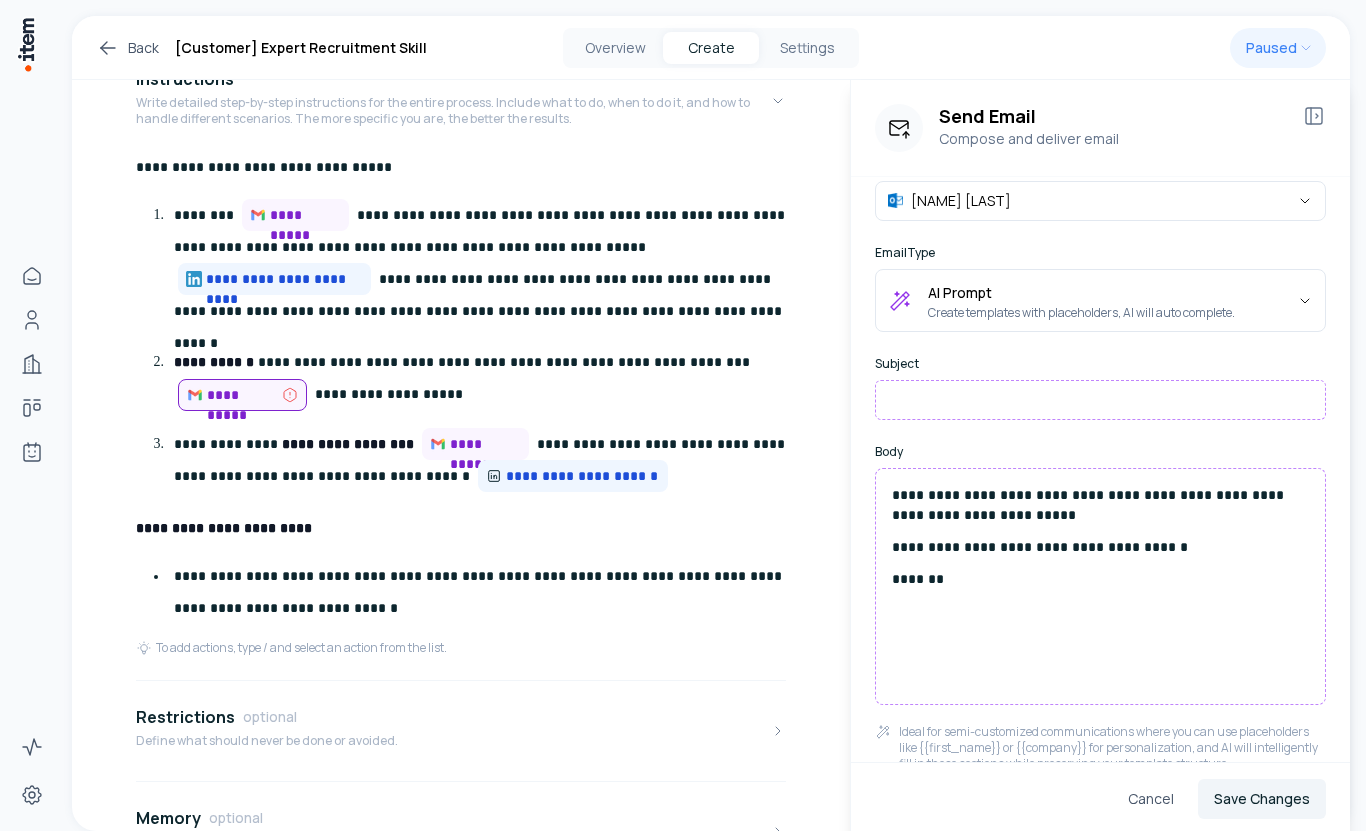 click on "**********" at bounding box center [1100, 505] 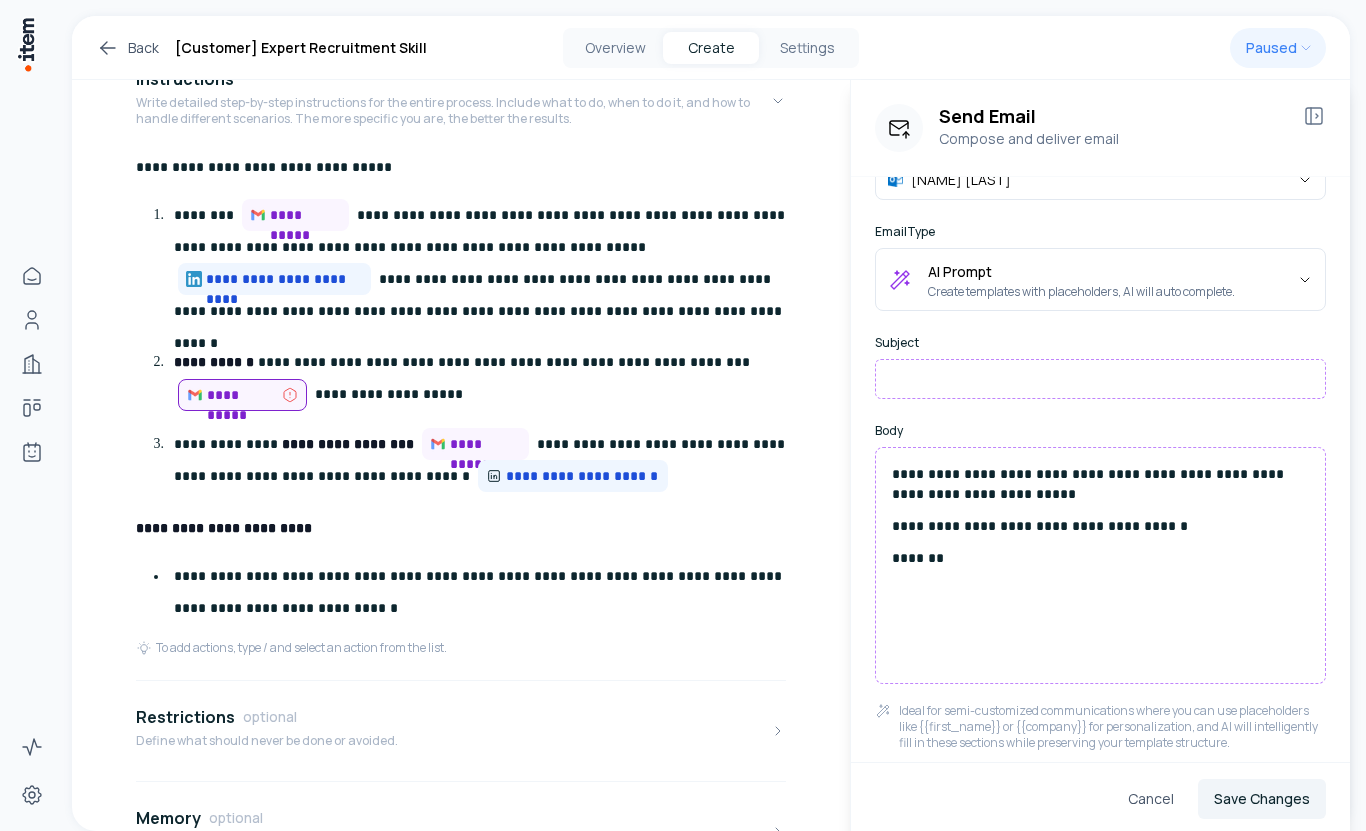 scroll, scrollTop: 114, scrollLeft: 0, axis: vertical 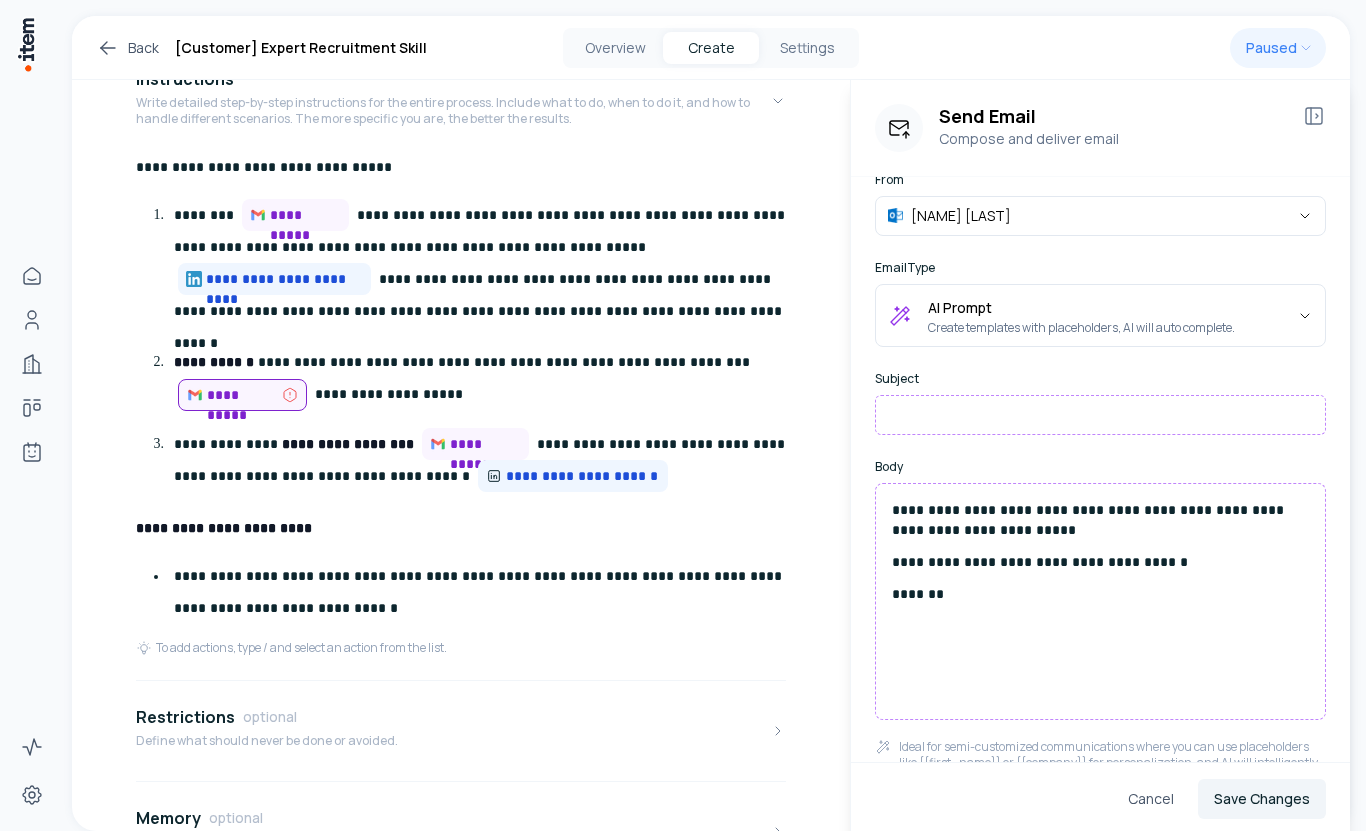 click at bounding box center [1100, 415] 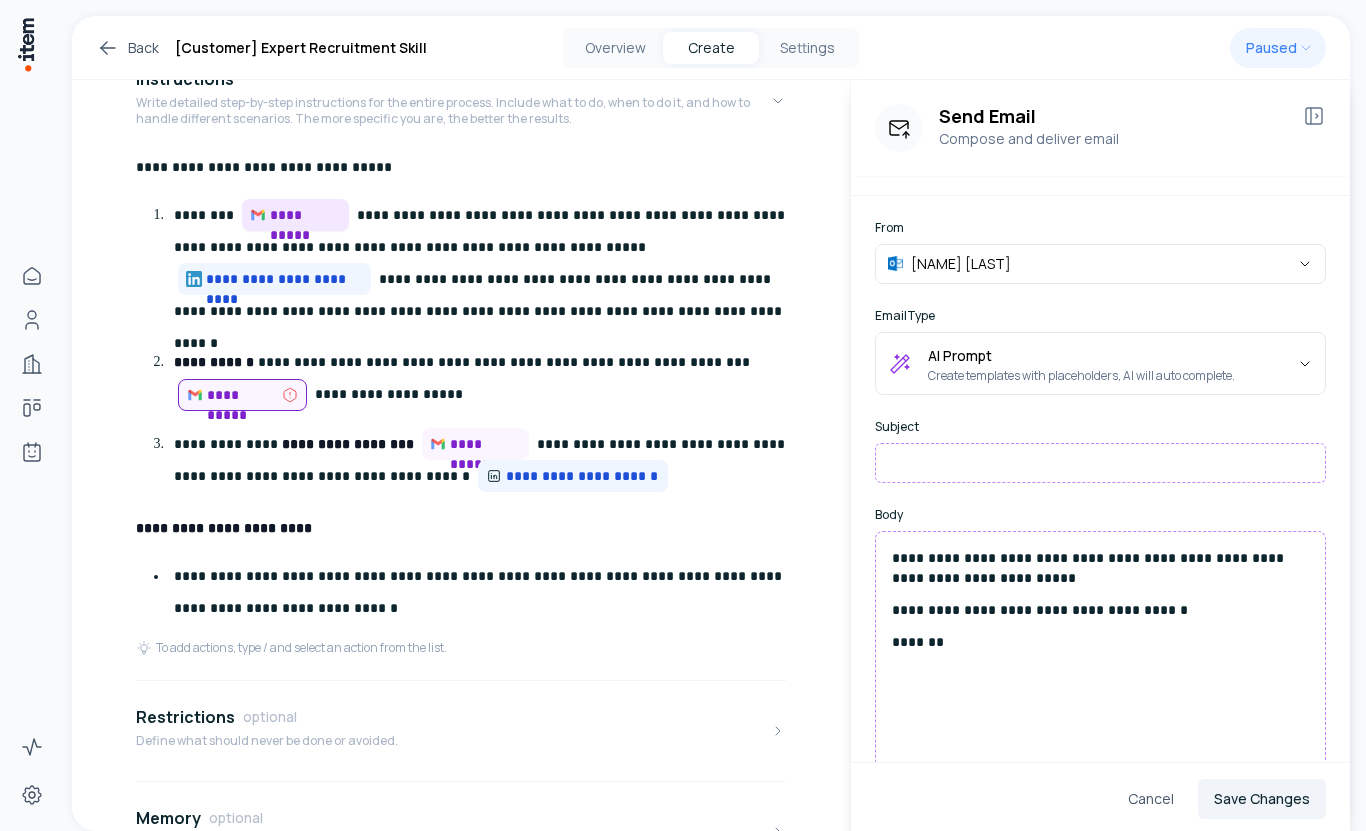 click on "**********" at bounding box center (305, 215) 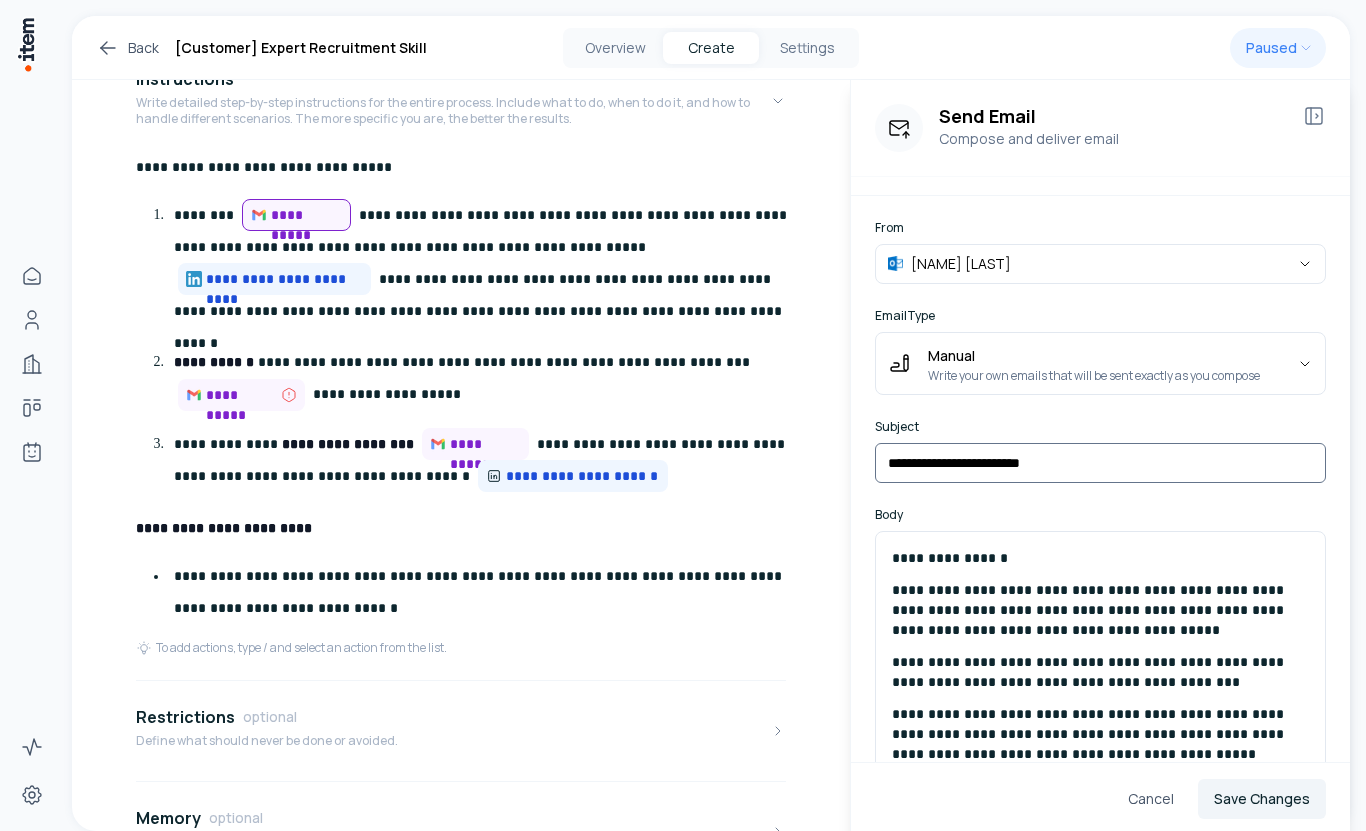 click on "**********" at bounding box center (1100, 463) 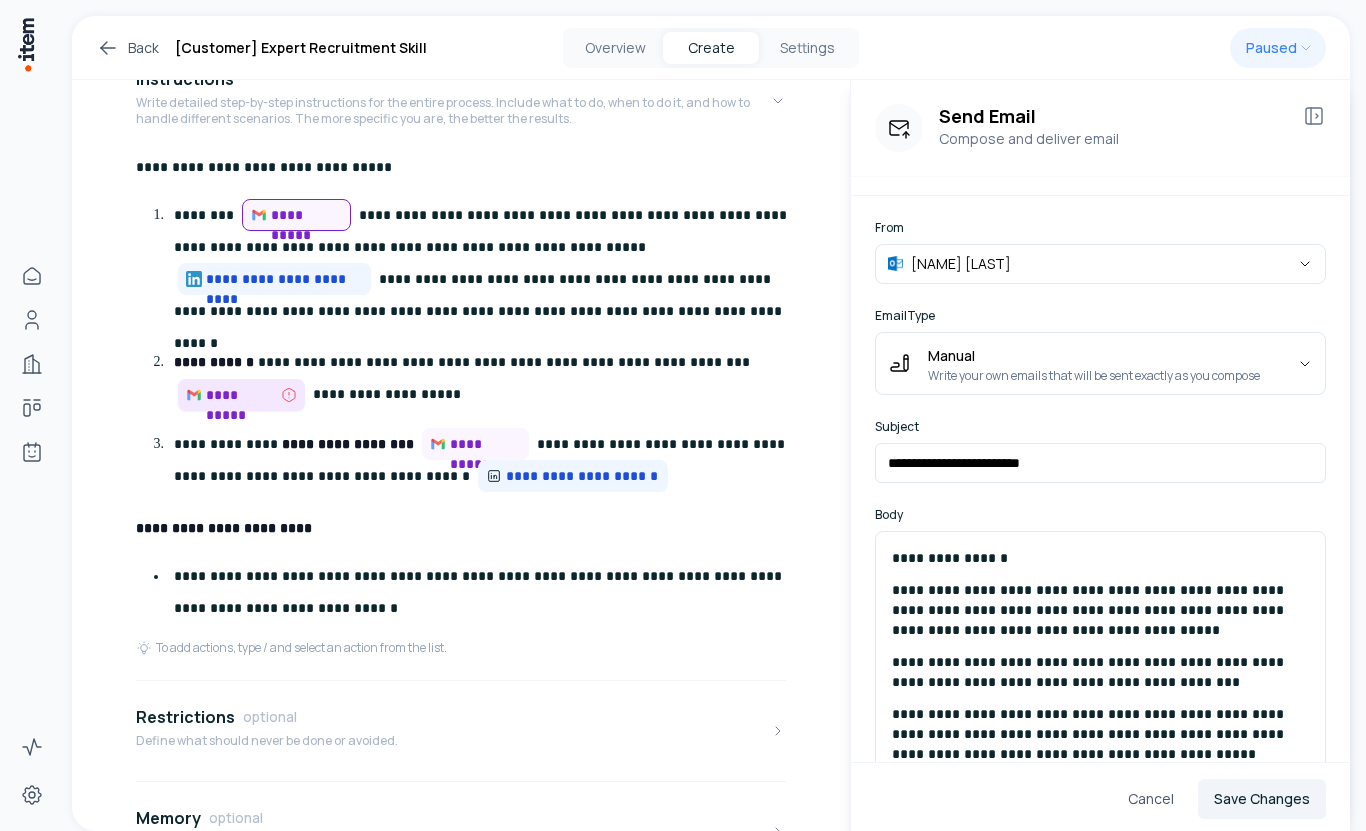click on "**********" at bounding box center (241, 395) 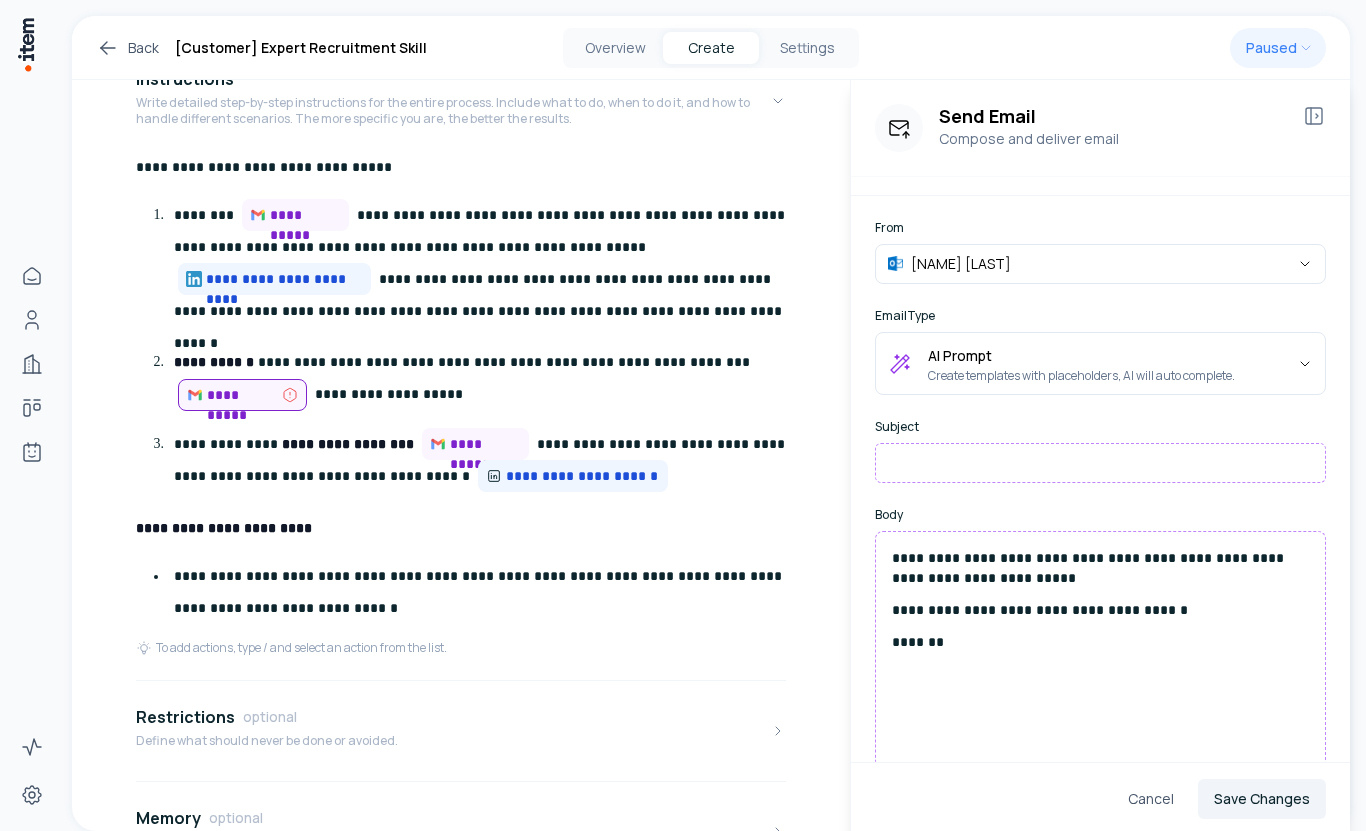 click at bounding box center [1100, 463] 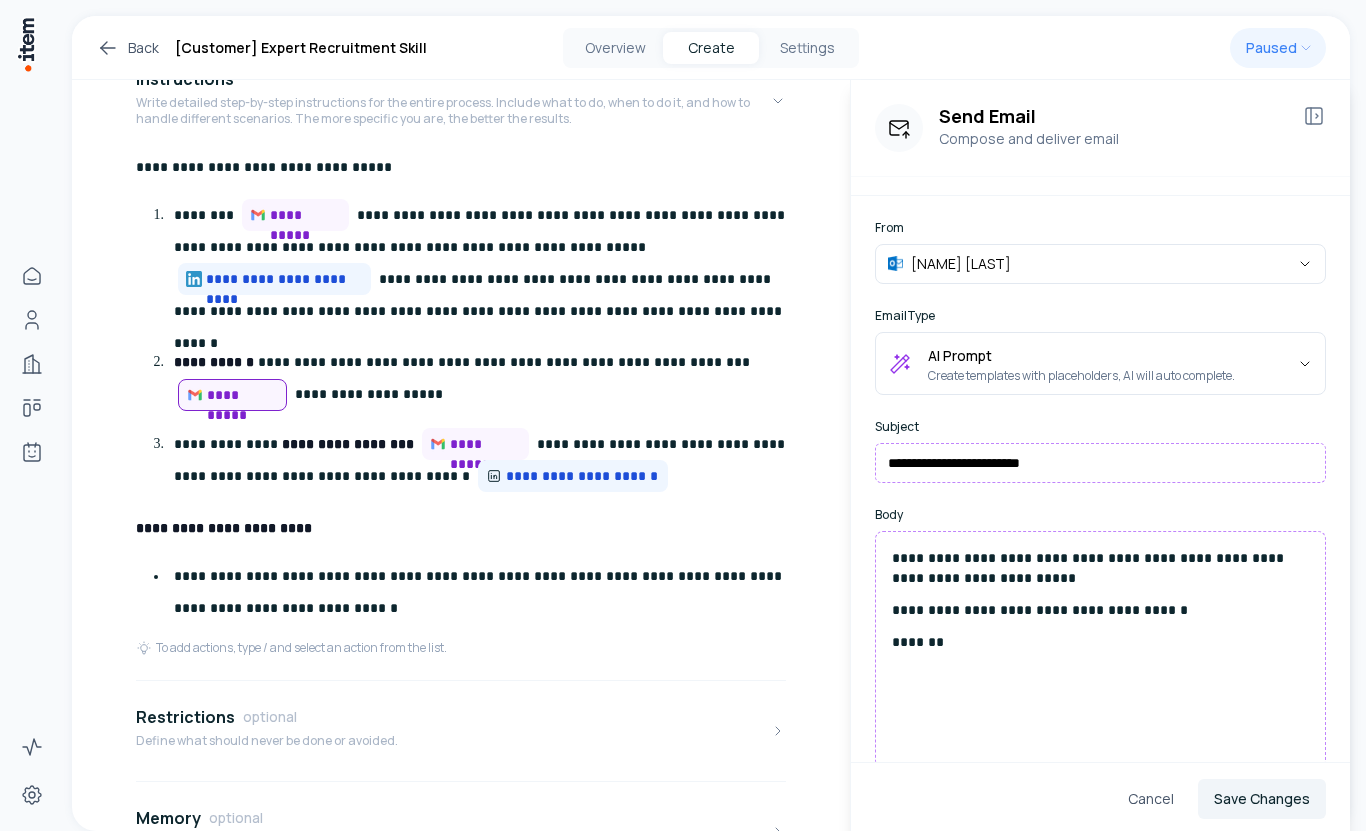 type on "**********" 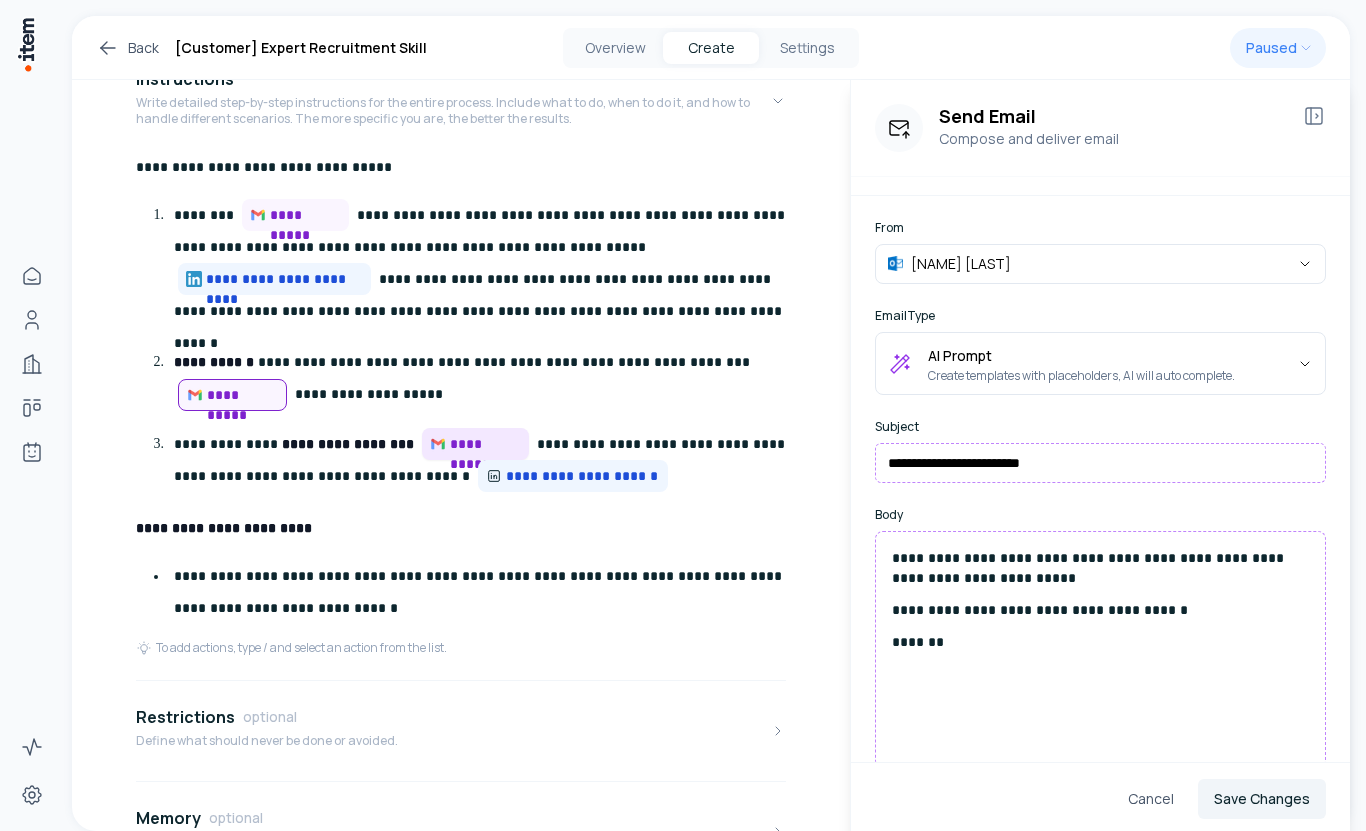 click on "**********" at bounding box center [485, 444] 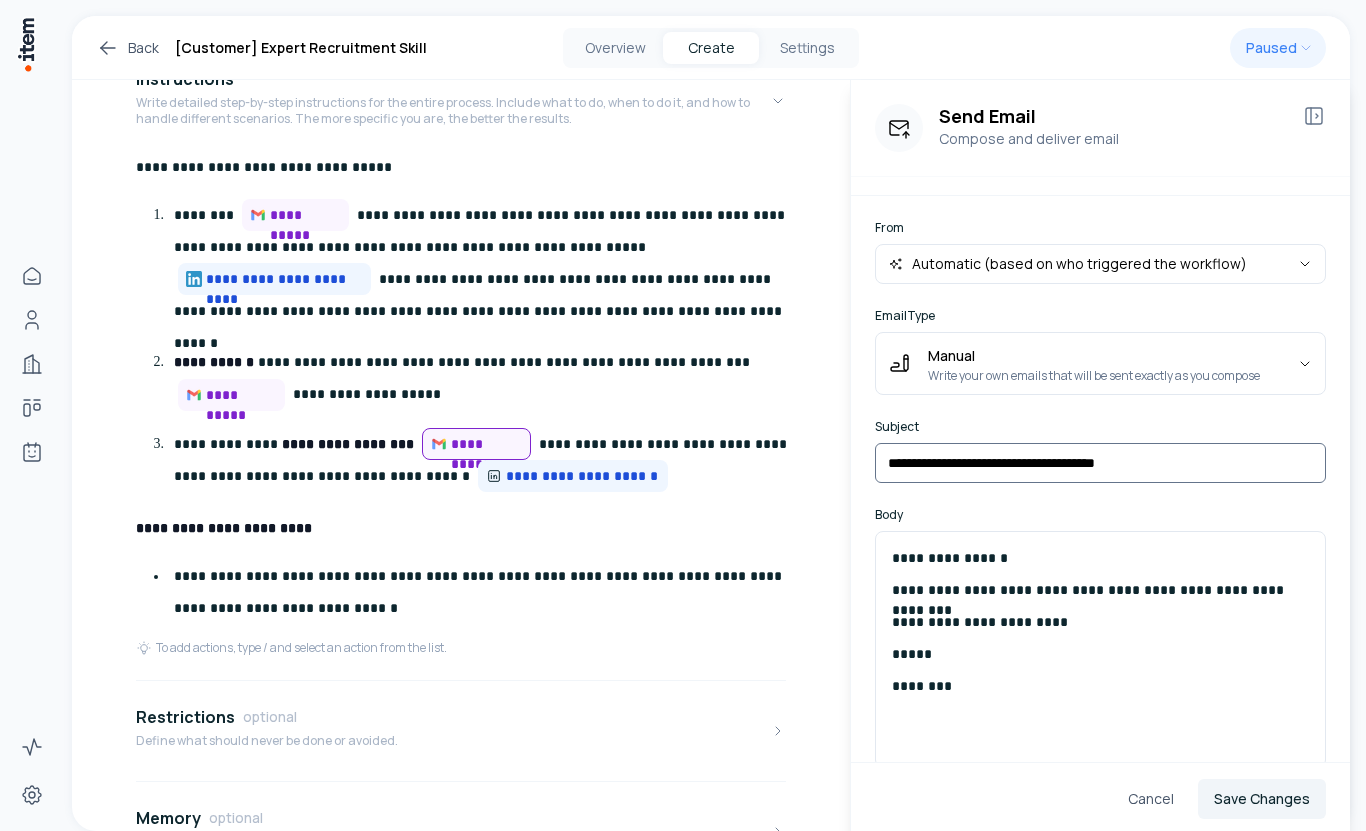 click on "**********" at bounding box center [1100, 463] 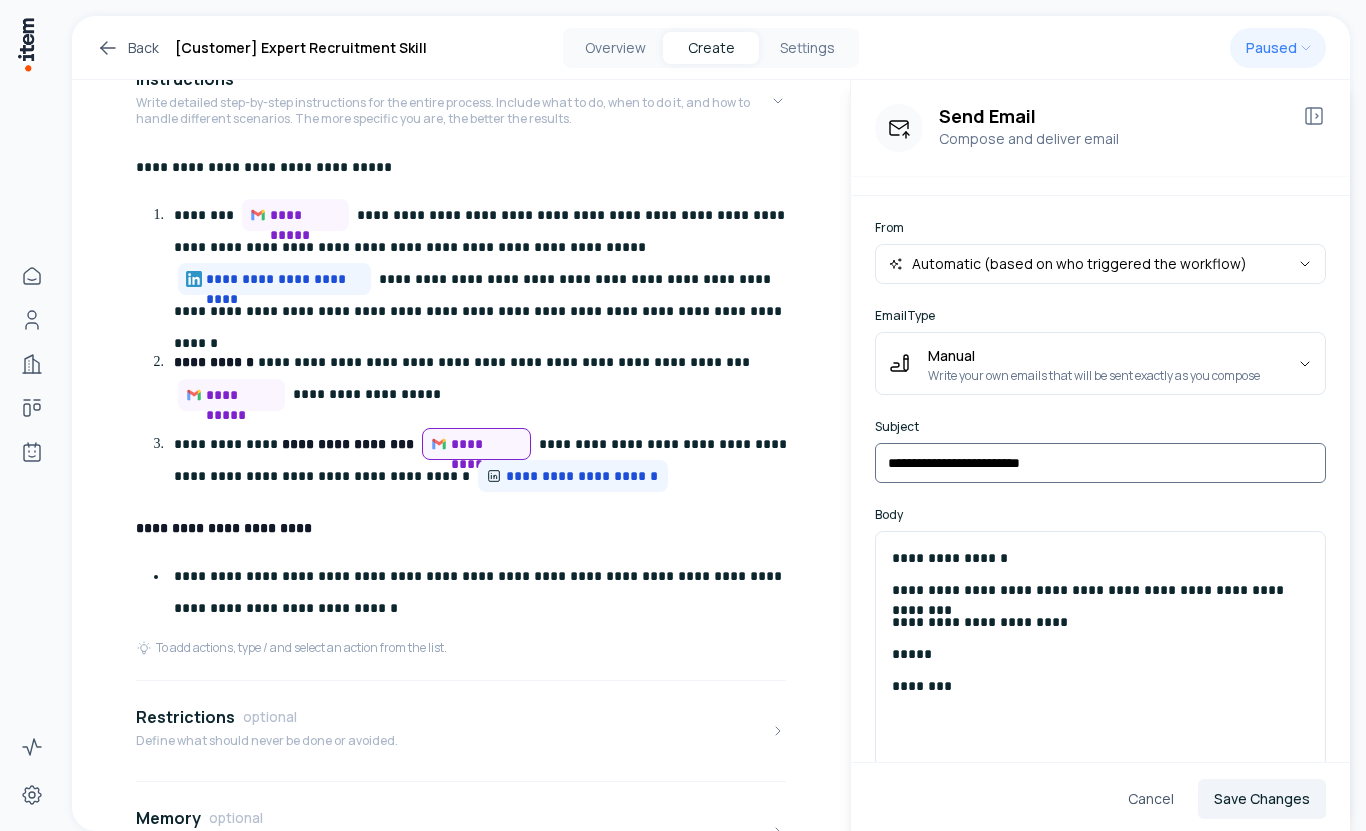 type on "**********" 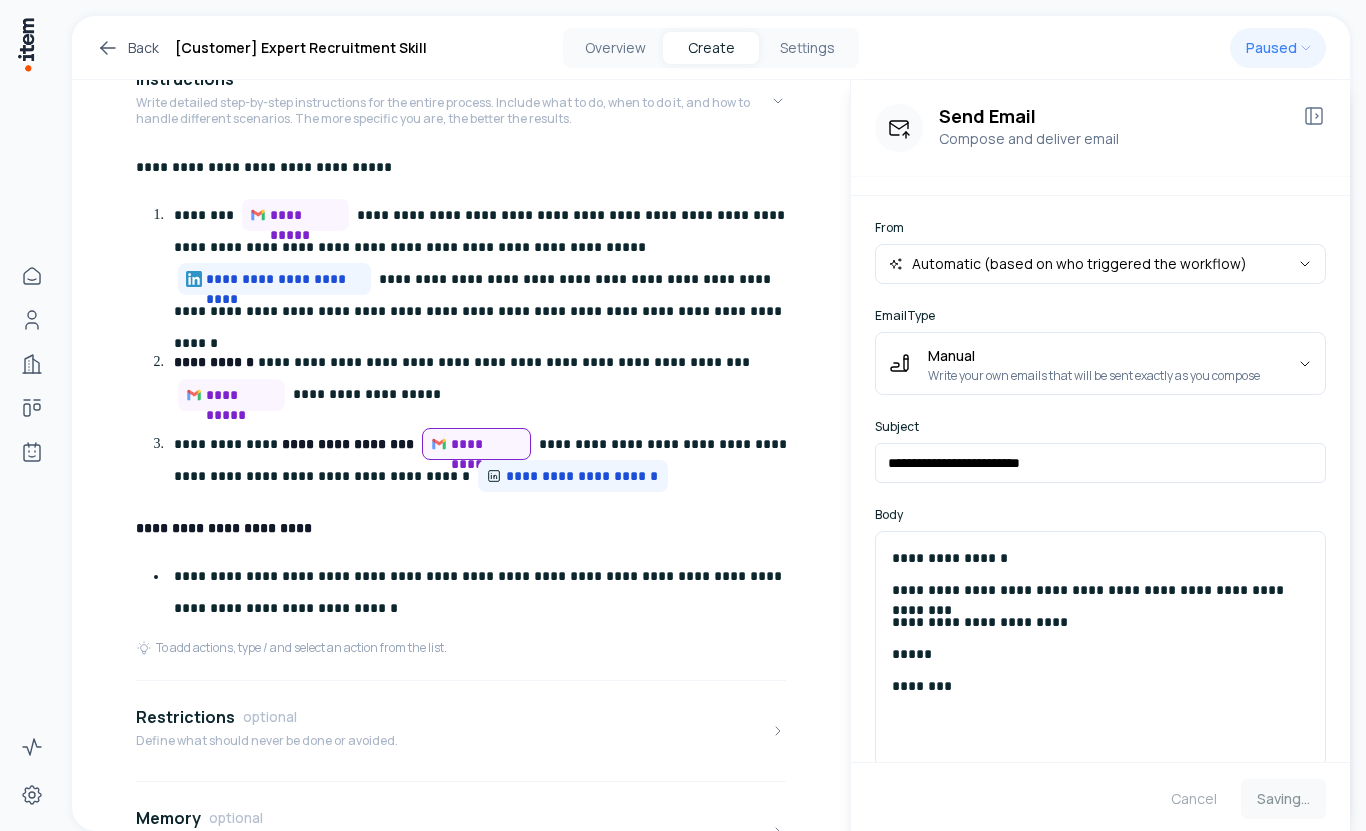 click on "Subject" at bounding box center [1100, 427] 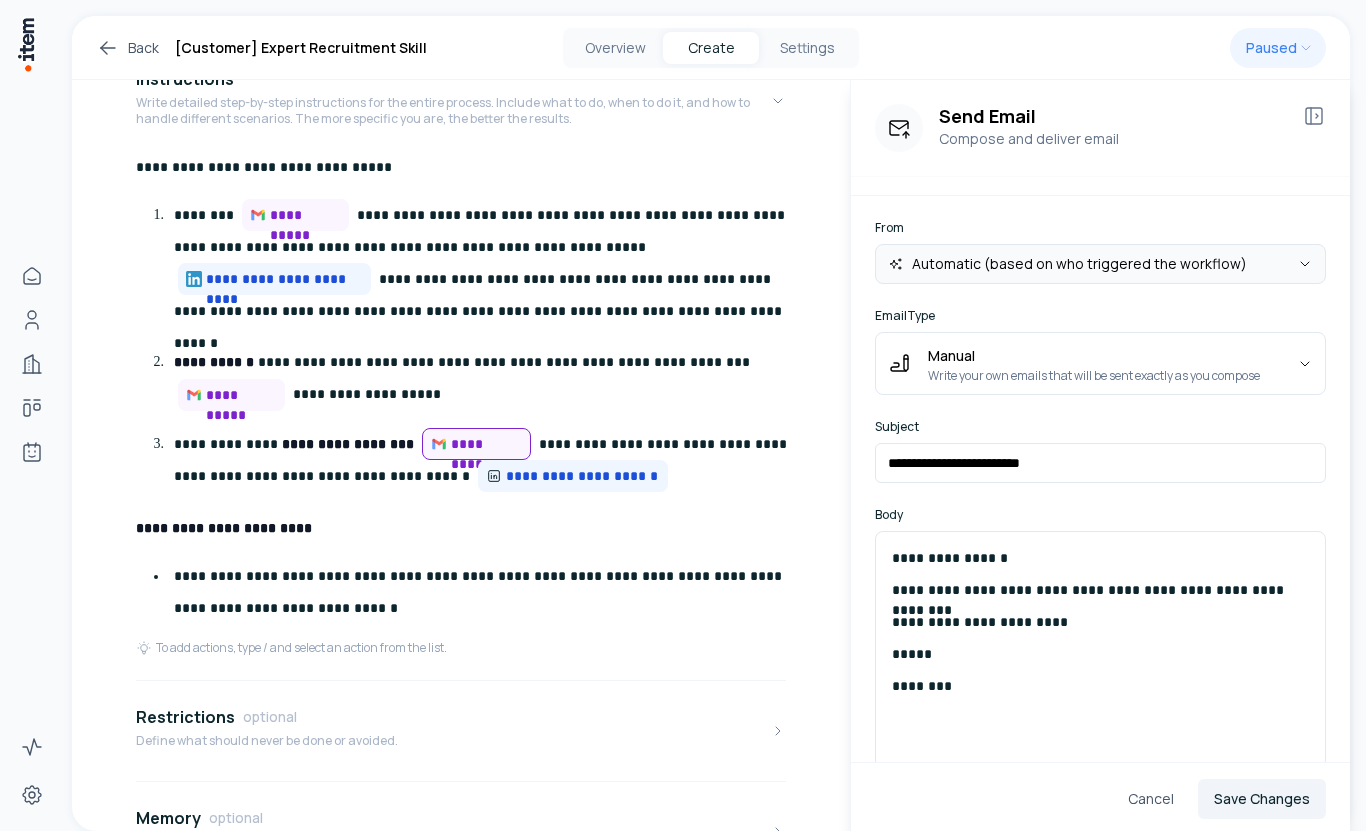 click on "**********" at bounding box center (683, 415) 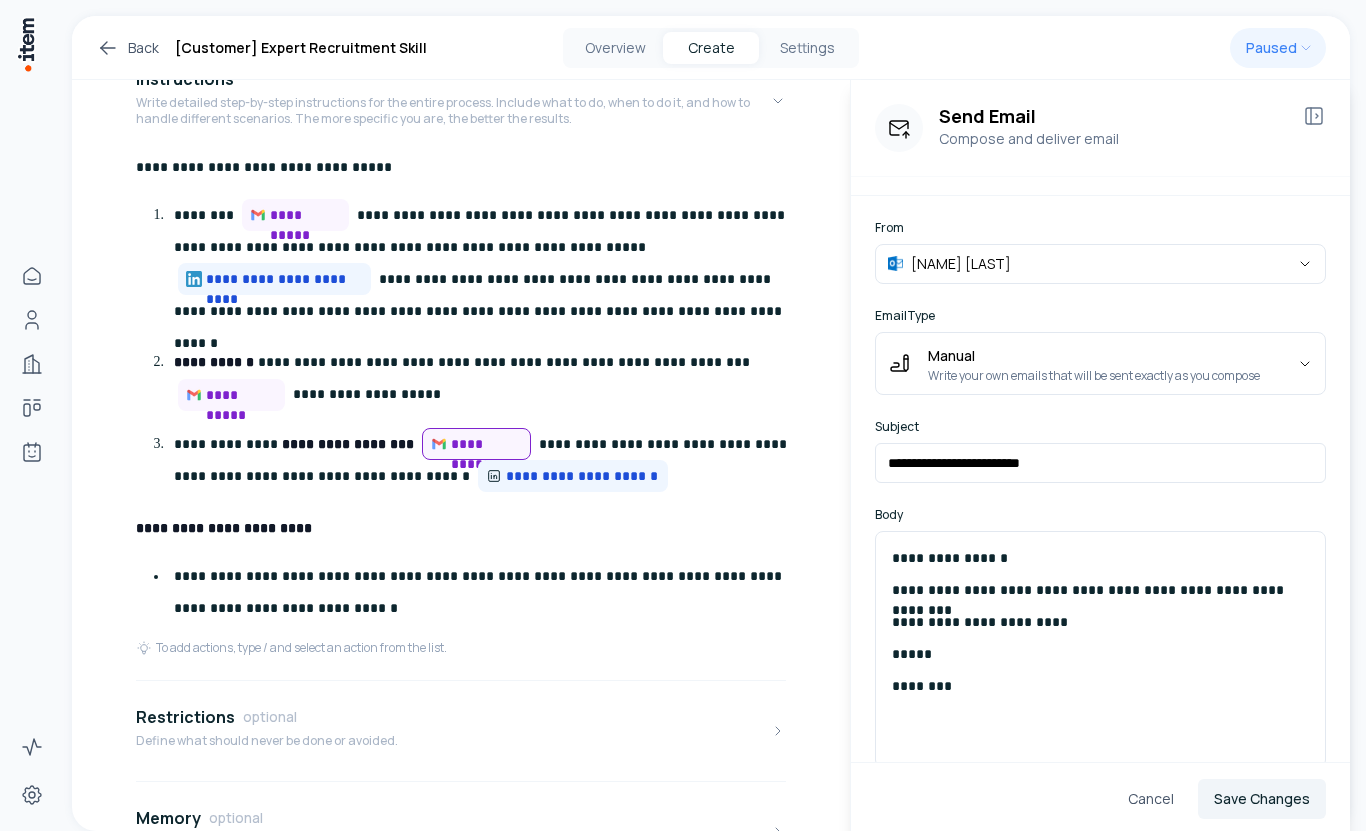 click on "**********" at bounding box center [1100, 535] 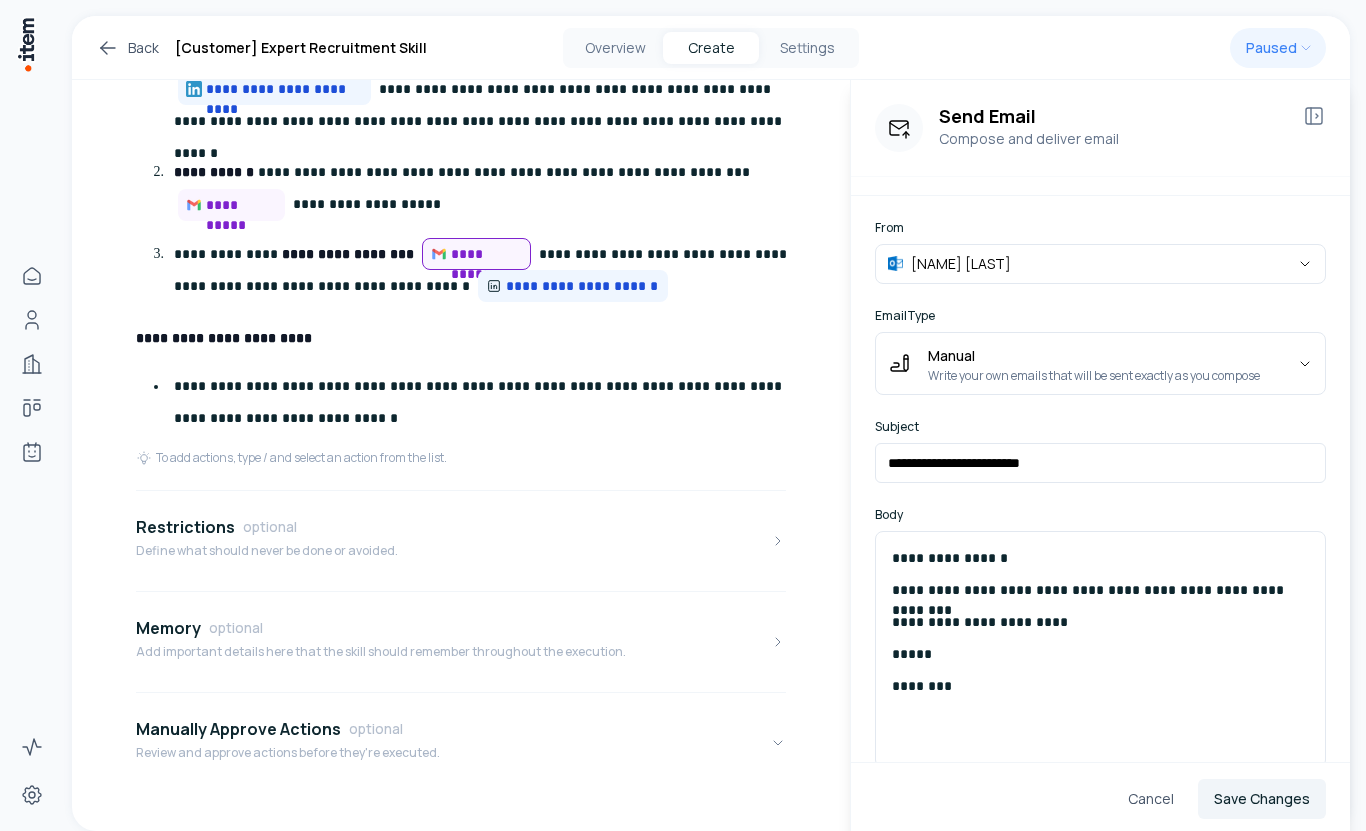 scroll, scrollTop: 718, scrollLeft: 0, axis: vertical 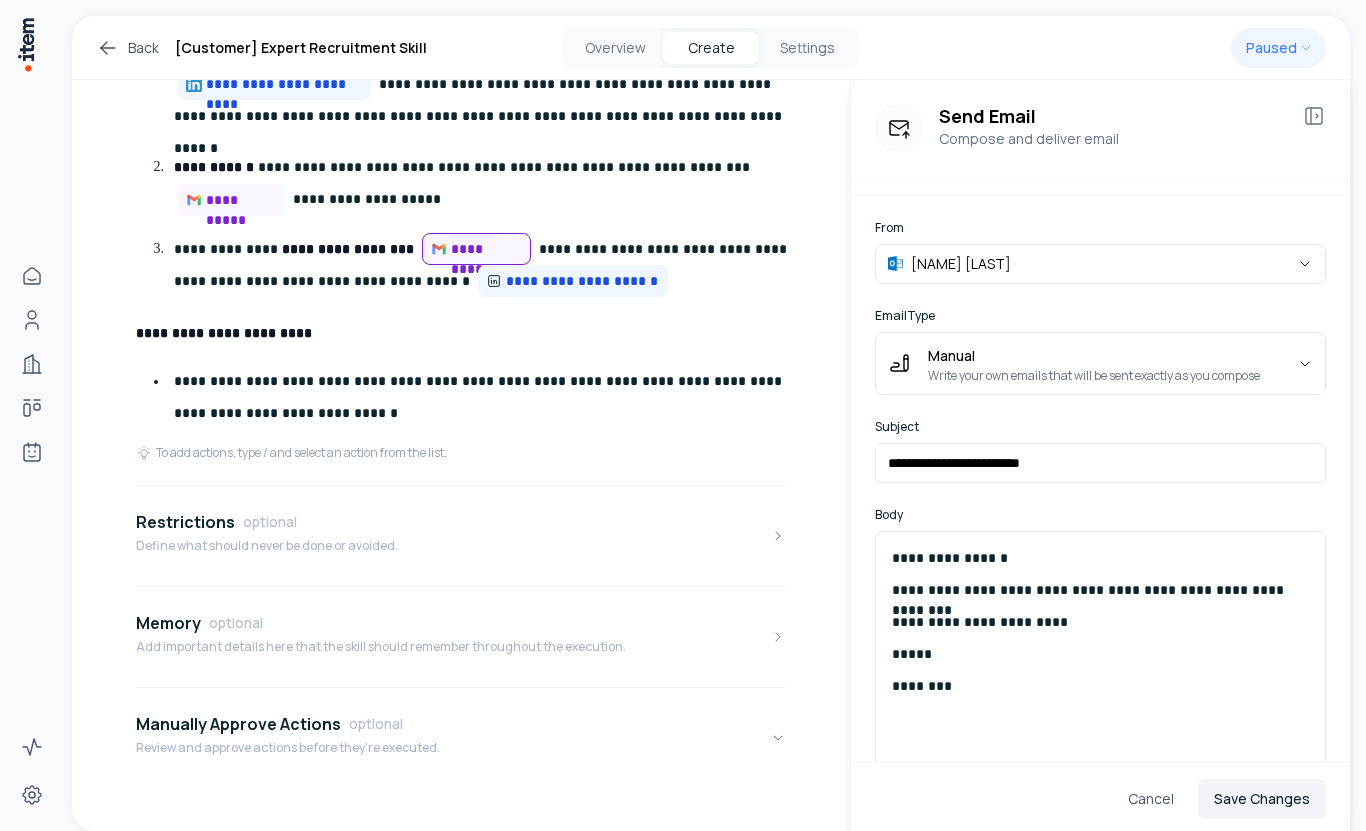 click on "Email  Type" at bounding box center [1100, 316] 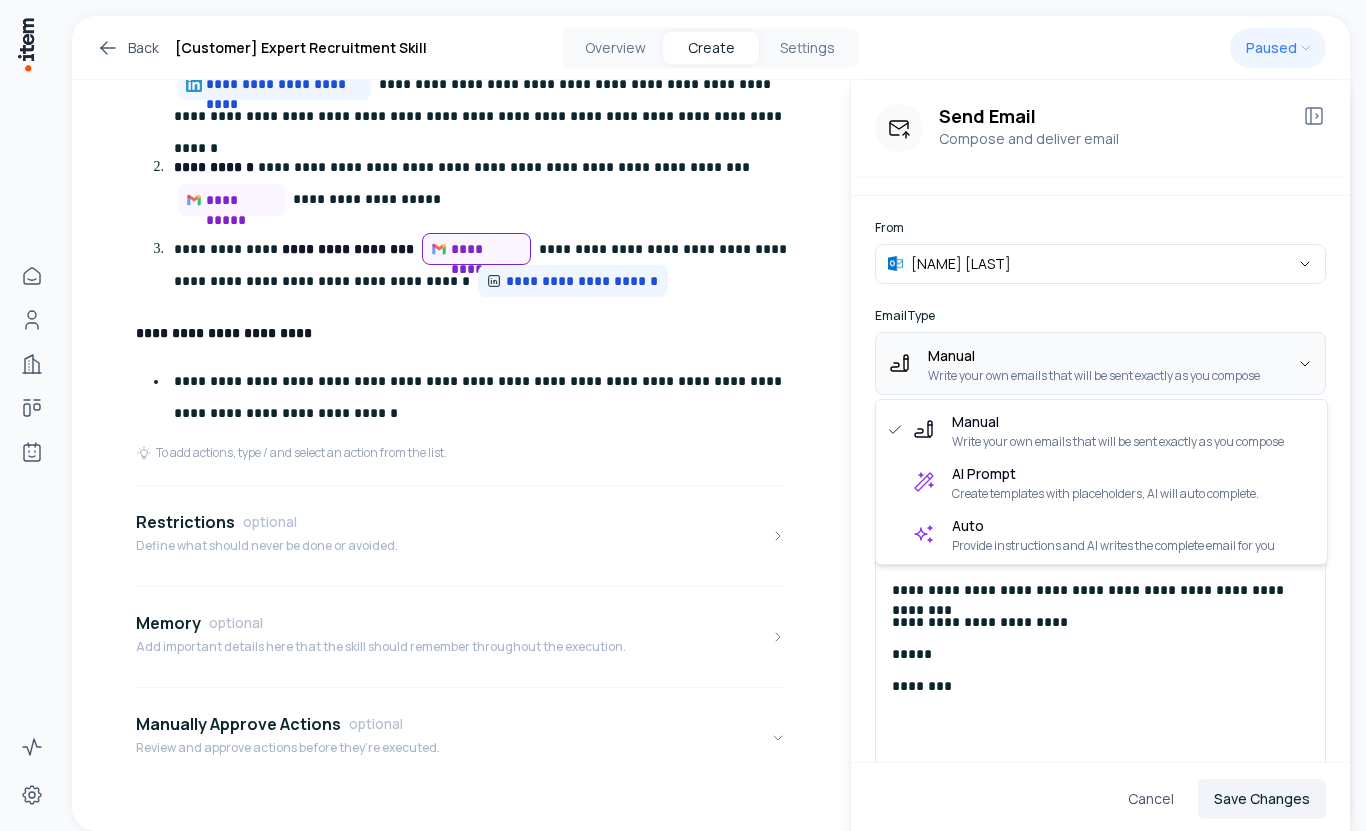 click on "**********" at bounding box center (683, 415) 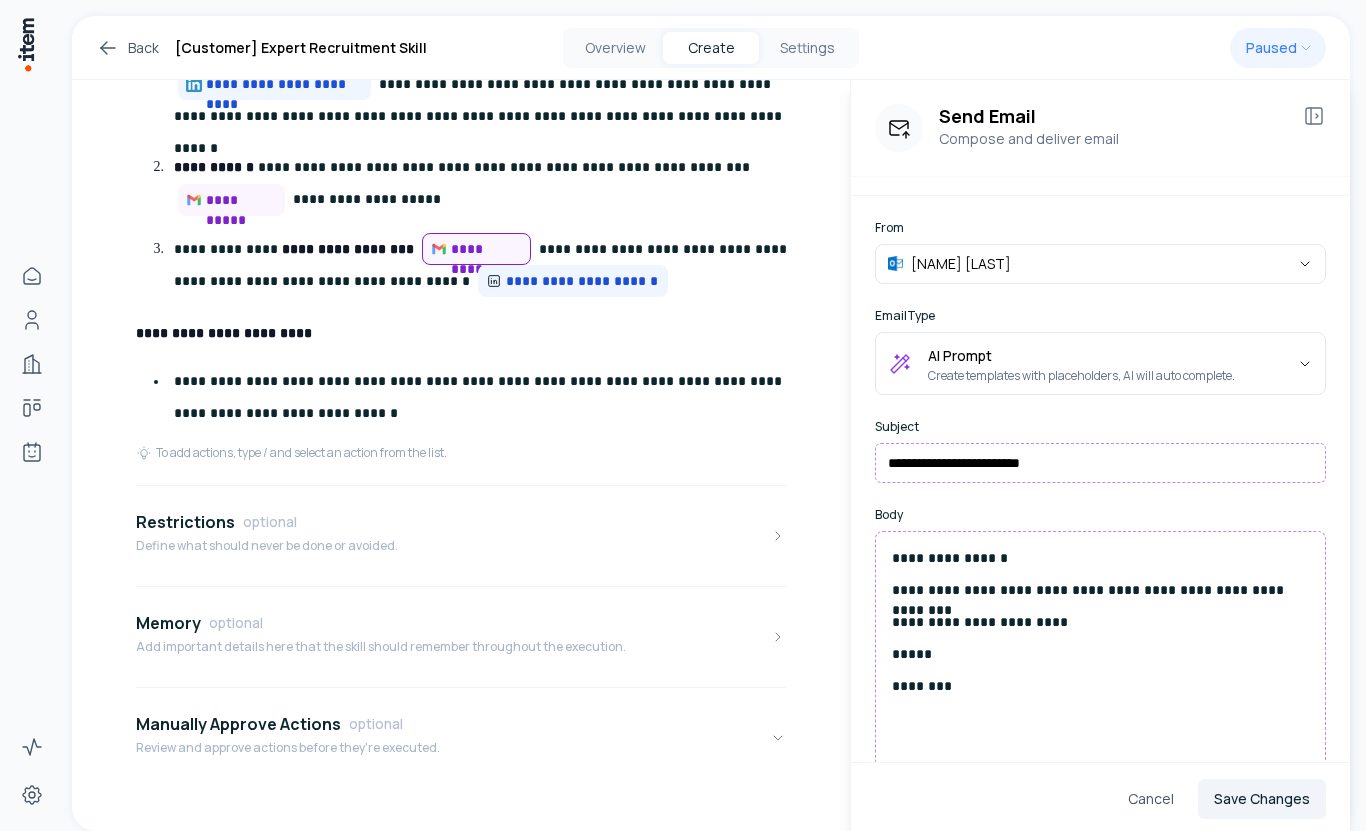 click on "**********" at bounding box center (1100, 649) 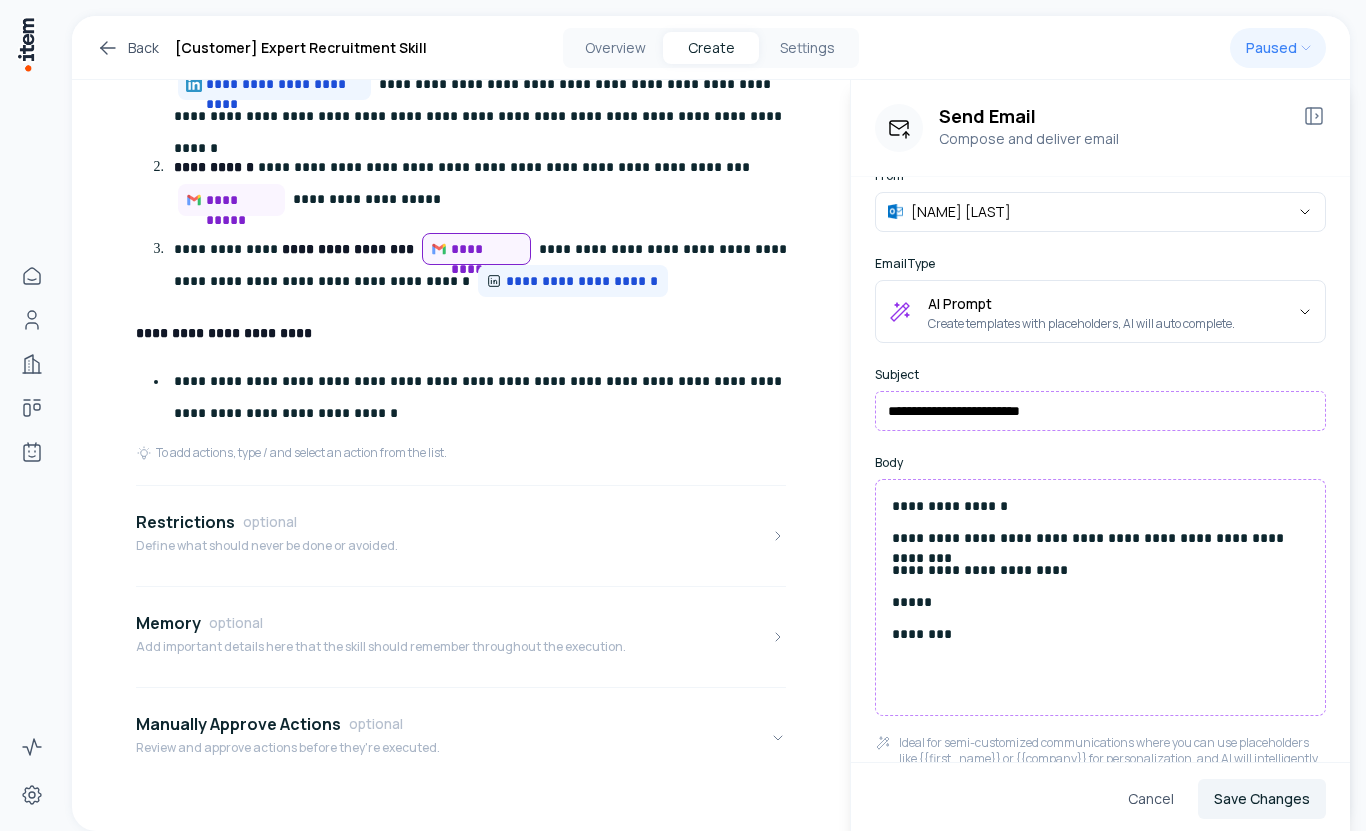 scroll, scrollTop: 150, scrollLeft: 0, axis: vertical 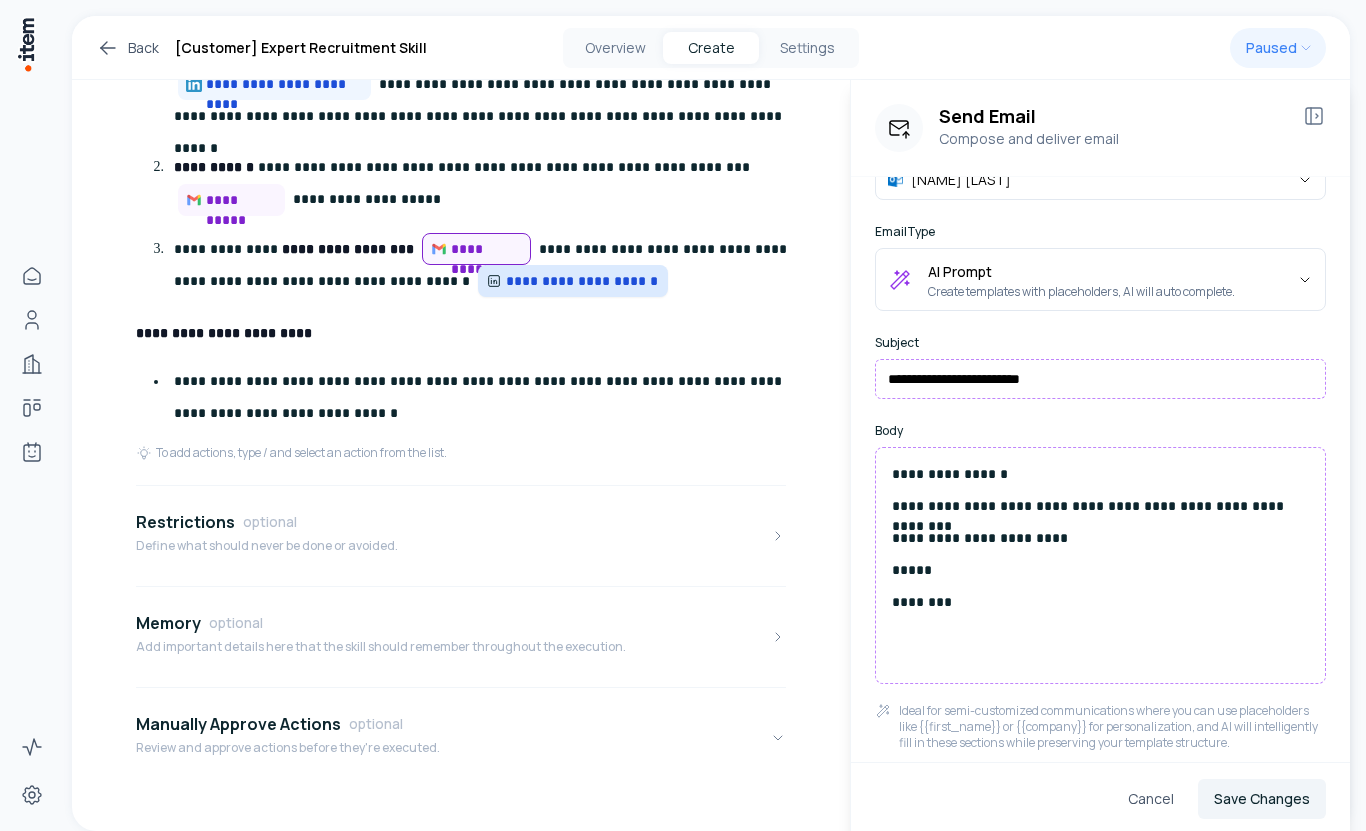 click on "**********" at bounding box center (573, 281) 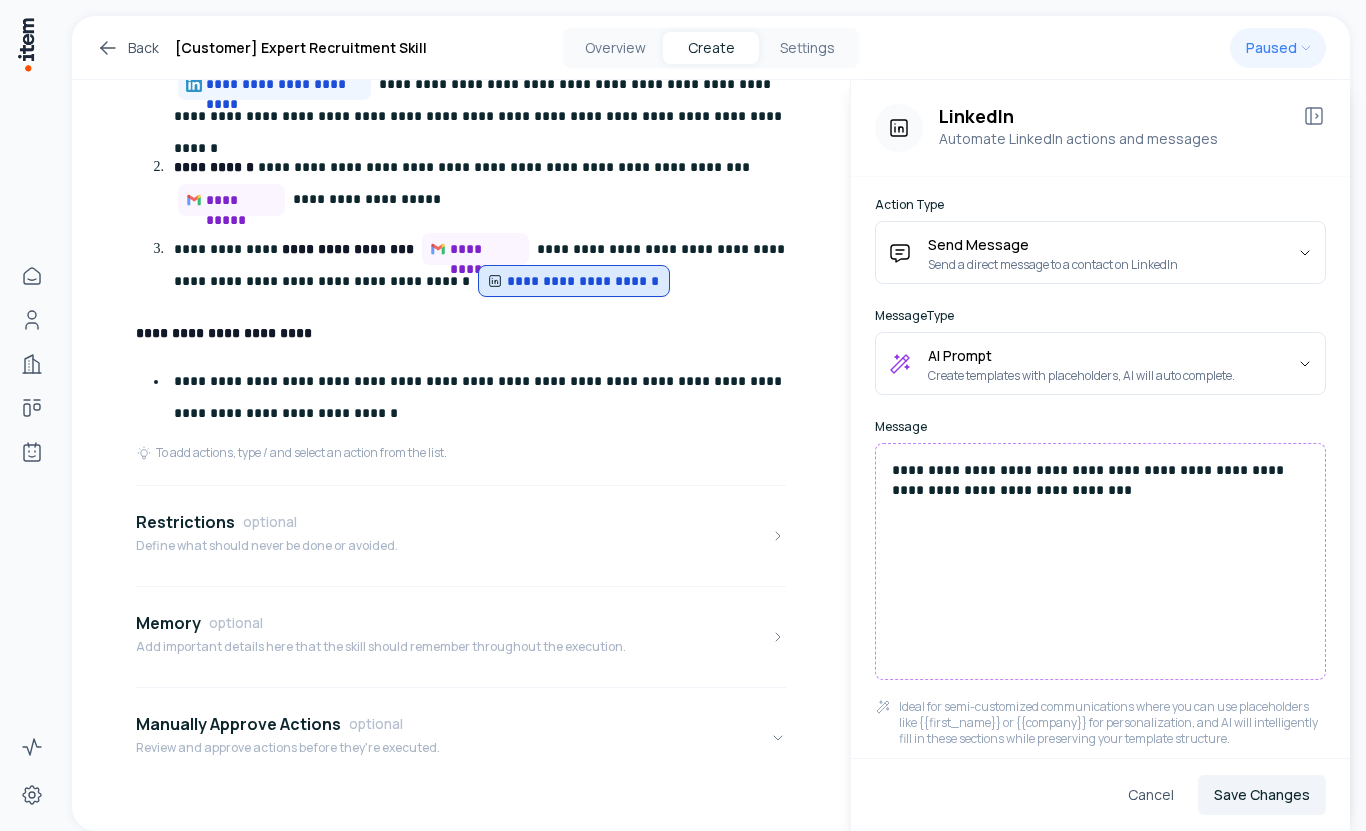 scroll, scrollTop: 92, scrollLeft: 0, axis: vertical 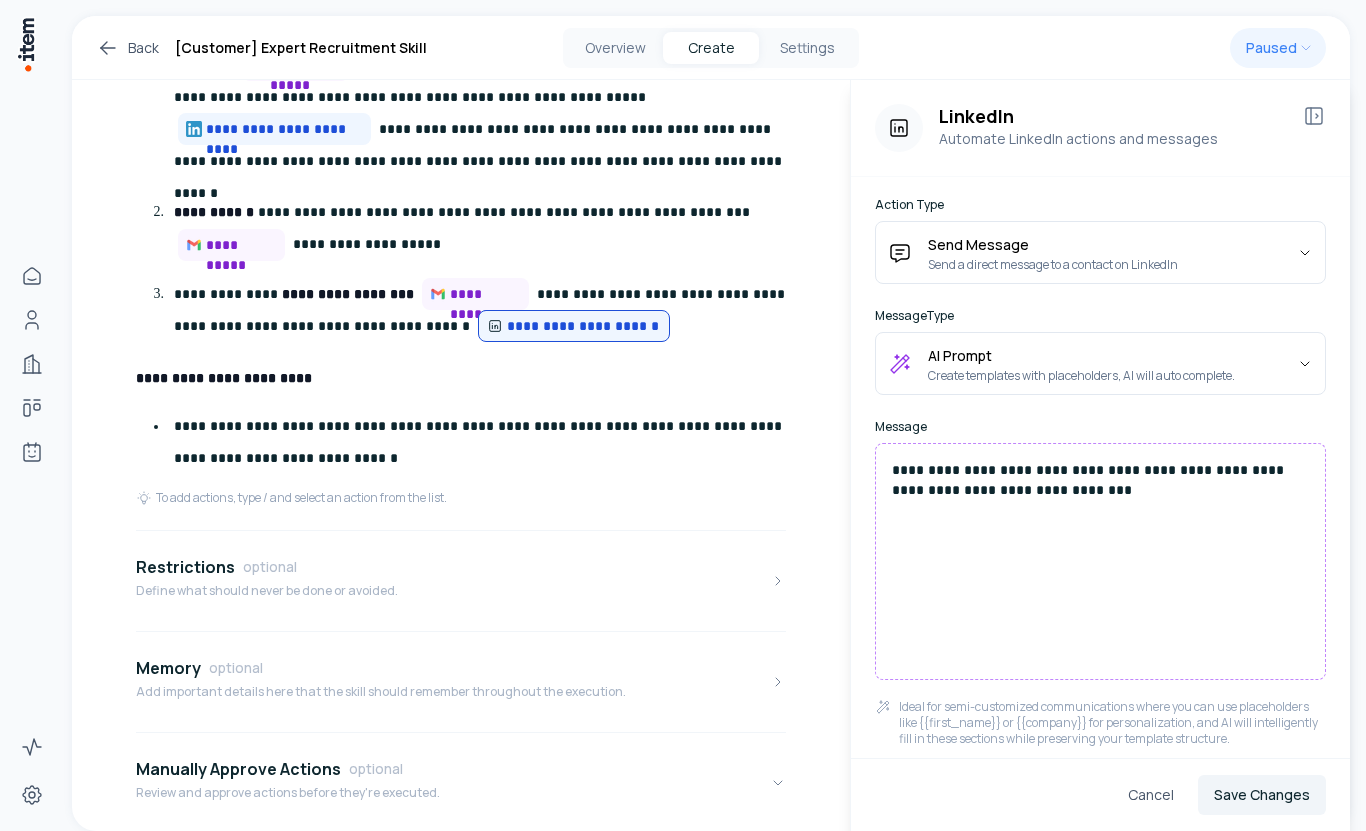click on "**********" at bounding box center [1100, 561] 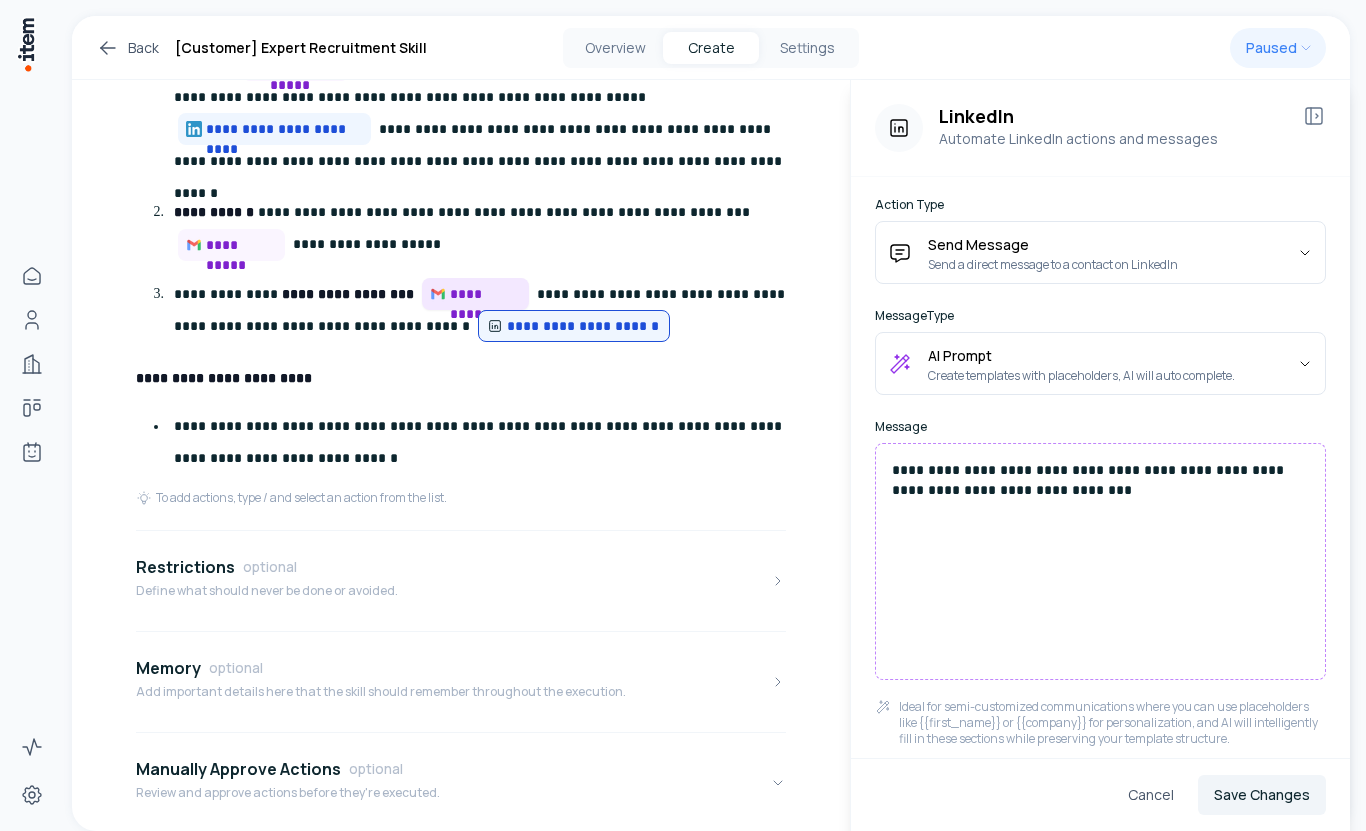 click on "**********" at bounding box center [485, 294] 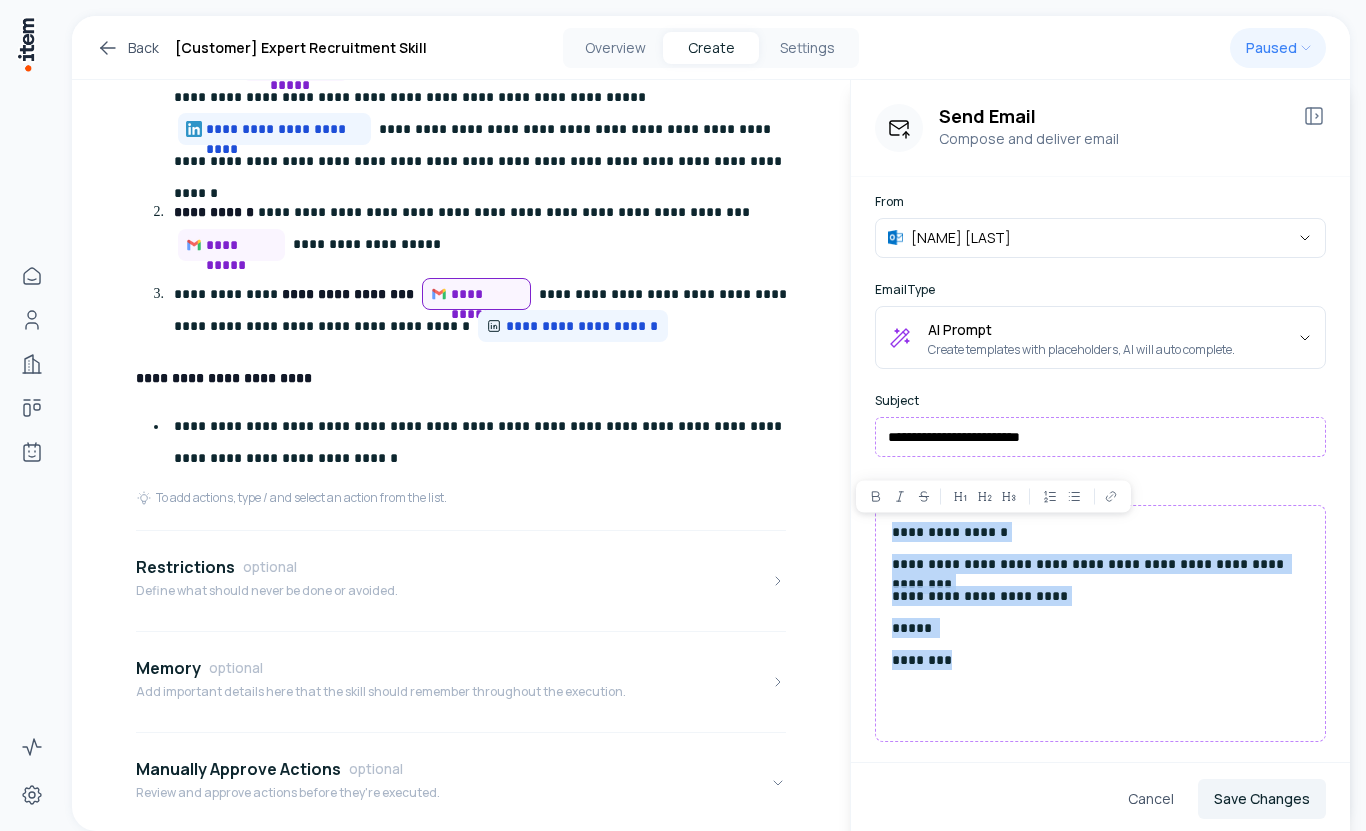 drag, startPoint x: 955, startPoint y: 678, endPoint x: 886, endPoint y: 522, distance: 170.57843 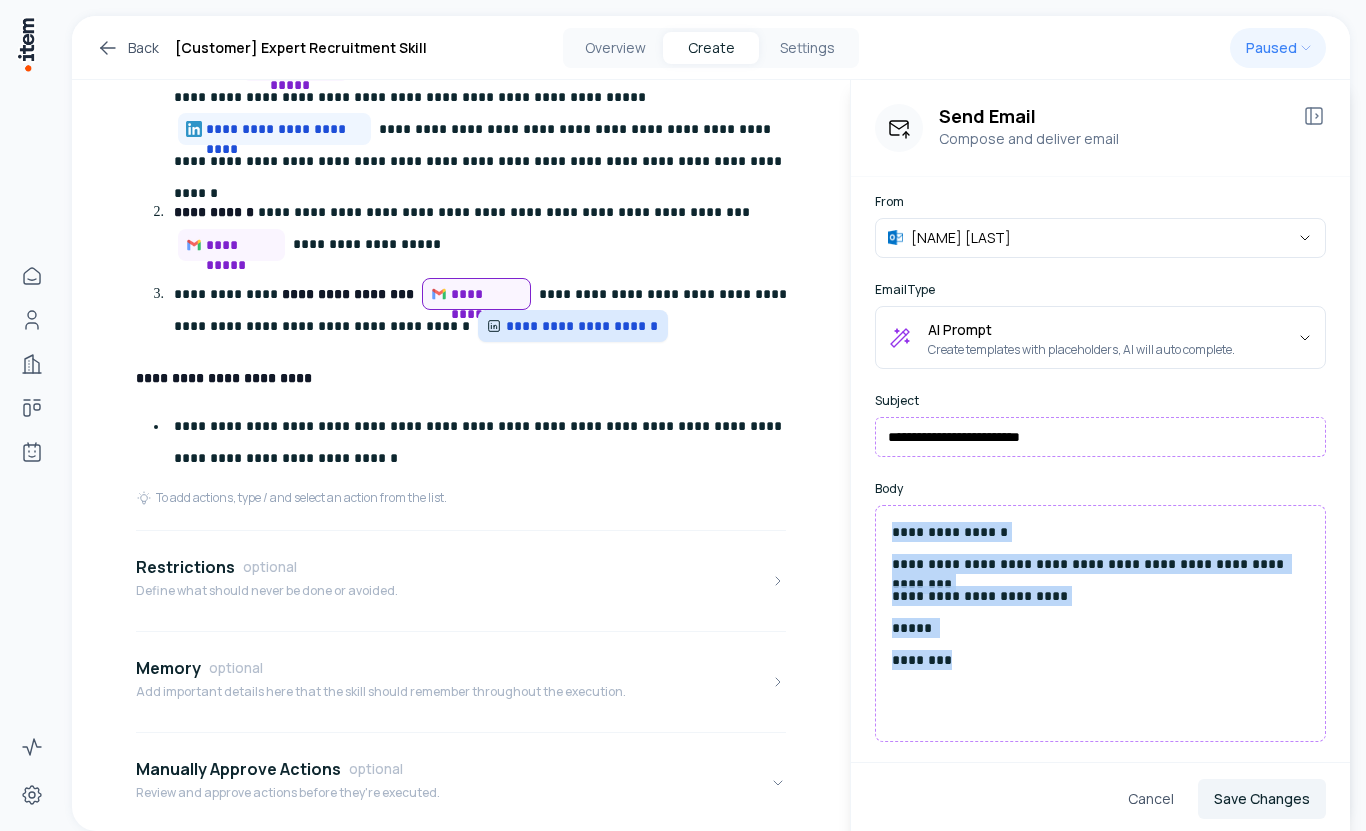 click on "**********" at bounding box center (583, 326) 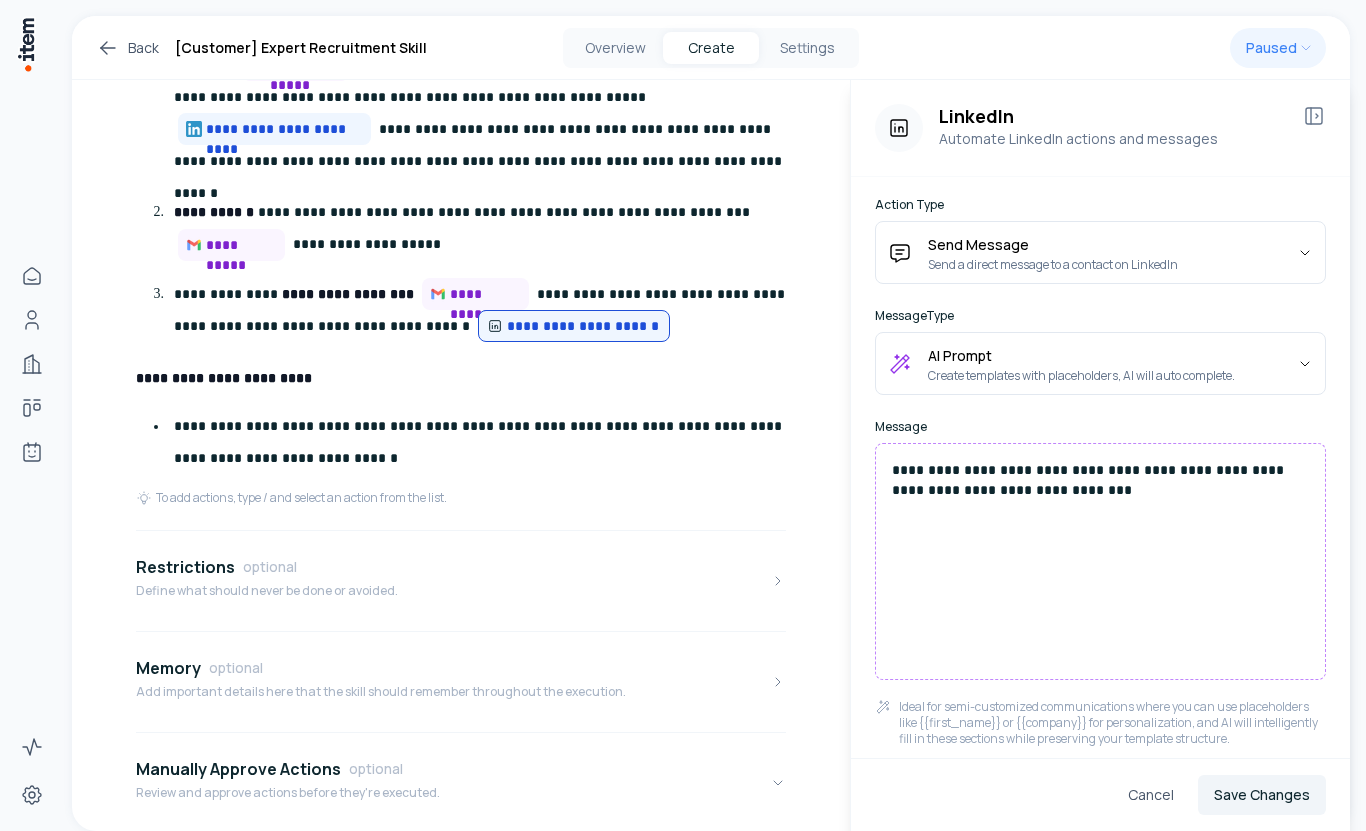 click on "**********" at bounding box center [1100, 561] 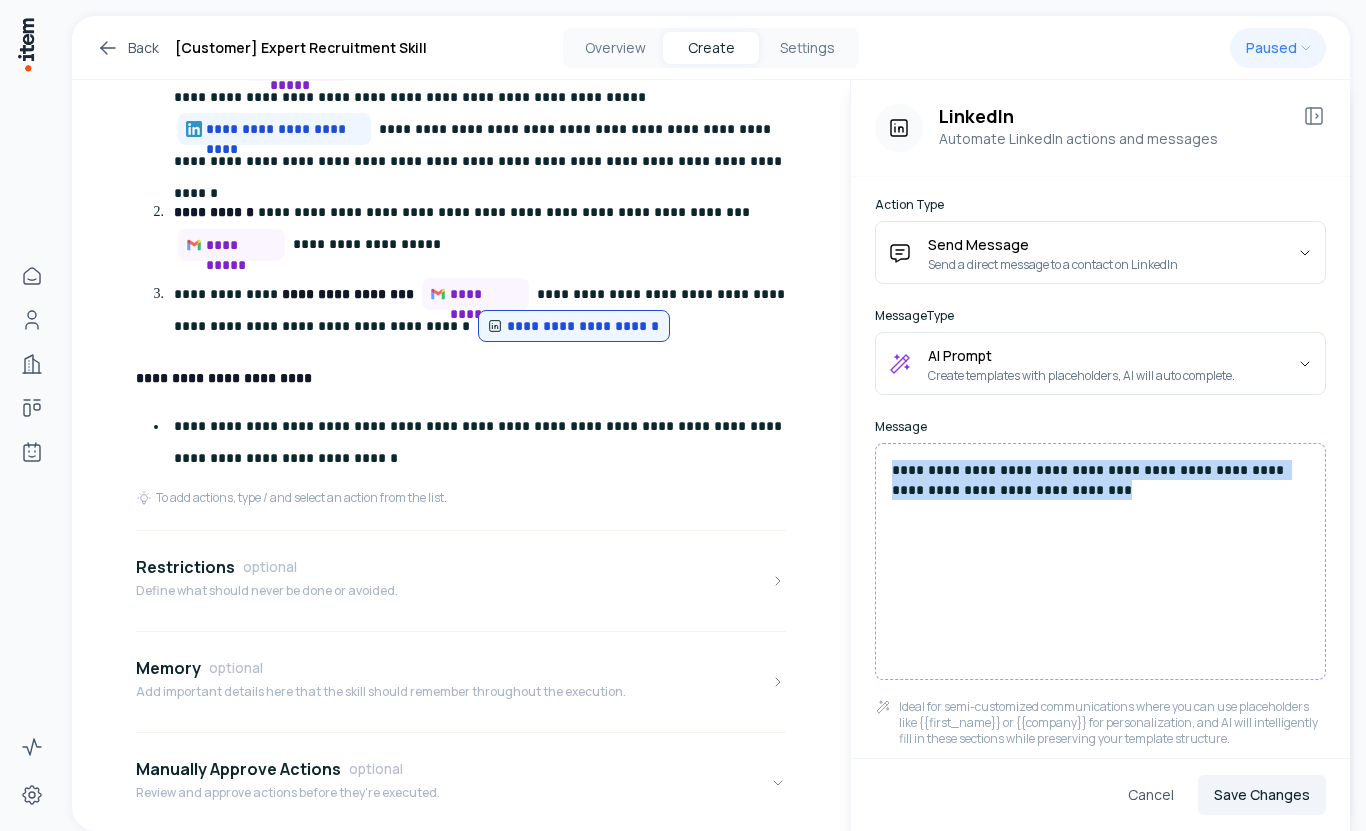 drag, startPoint x: 1117, startPoint y: 503, endPoint x: 872, endPoint y: 459, distance: 248.91966 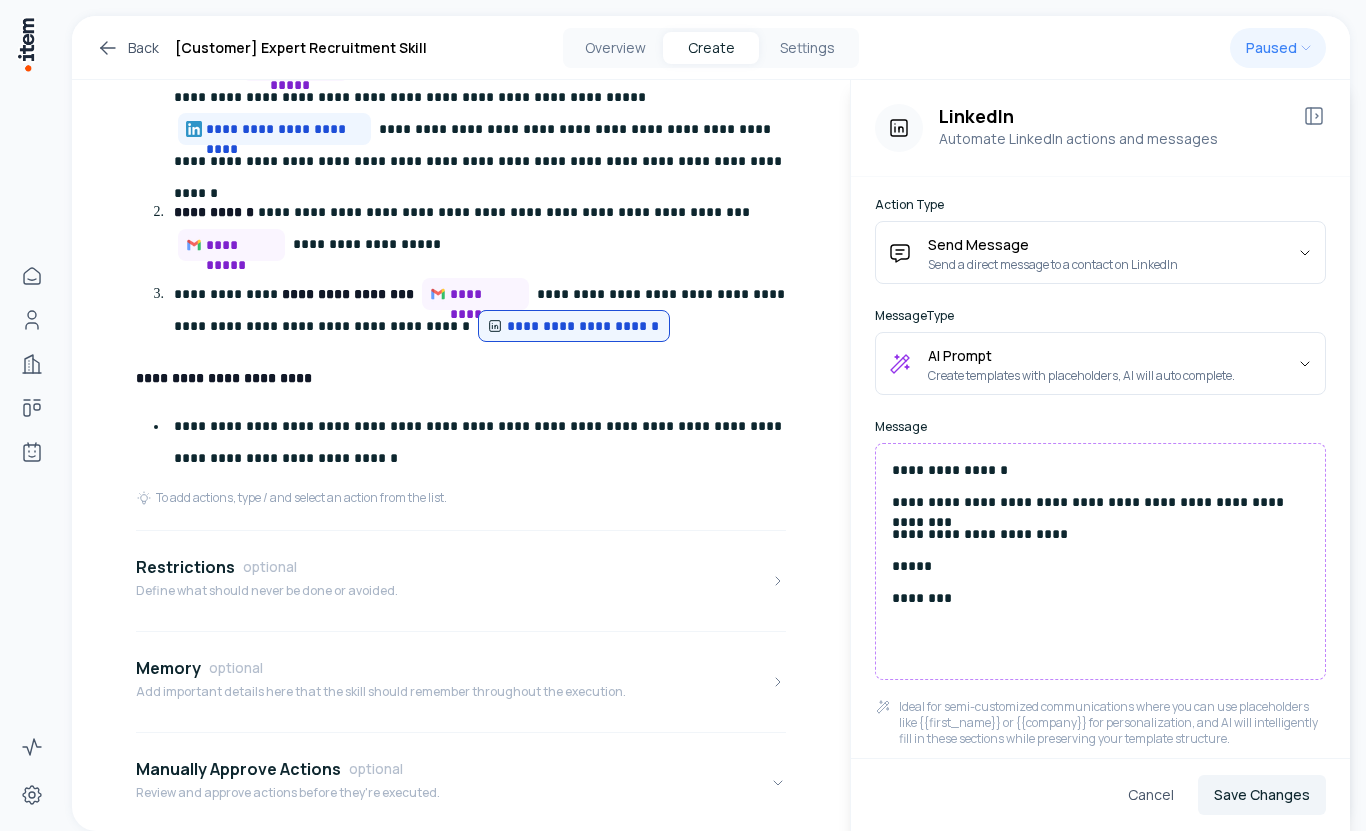 click on "*****" at bounding box center (1100, 566) 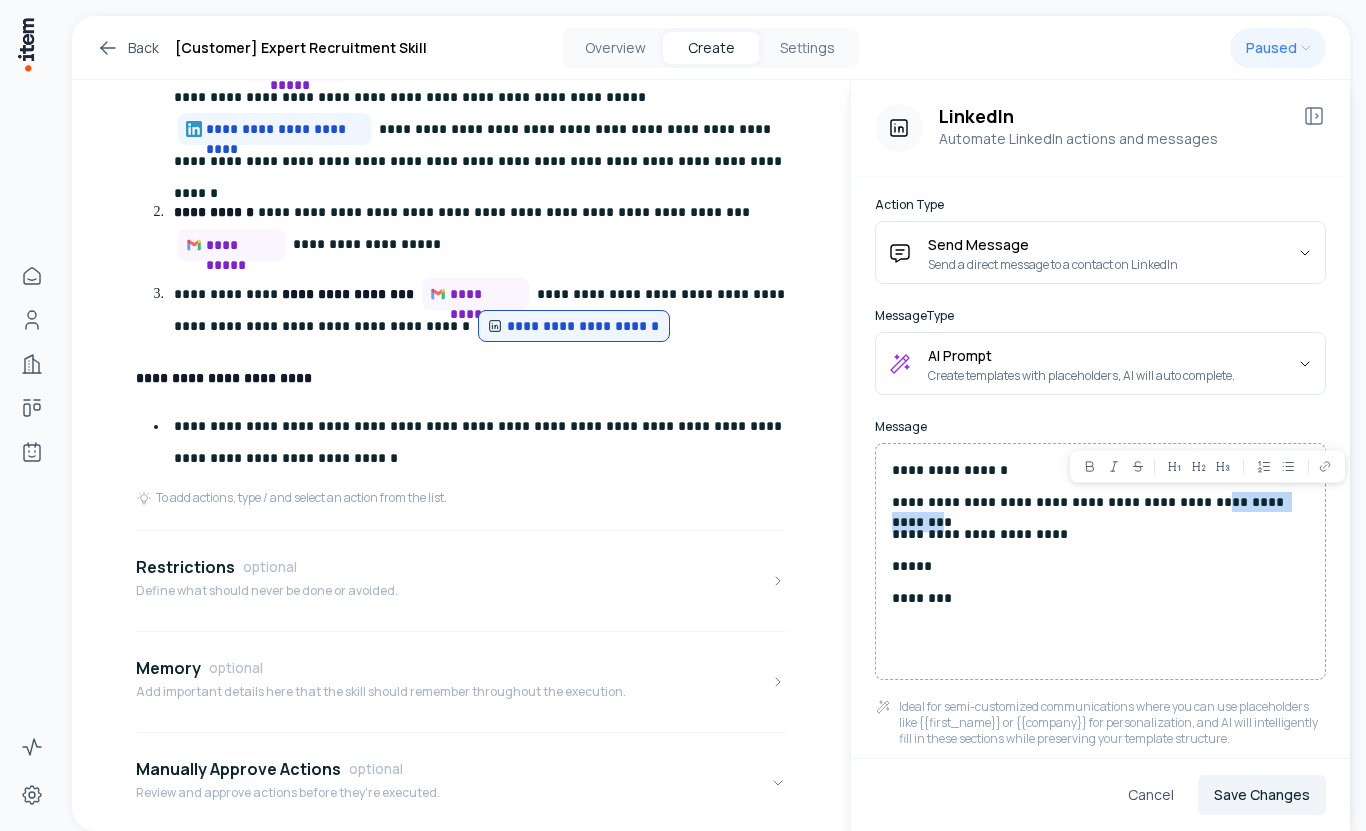 drag, startPoint x: 1186, startPoint y: 503, endPoint x: 1284, endPoint y: 492, distance: 98.61542 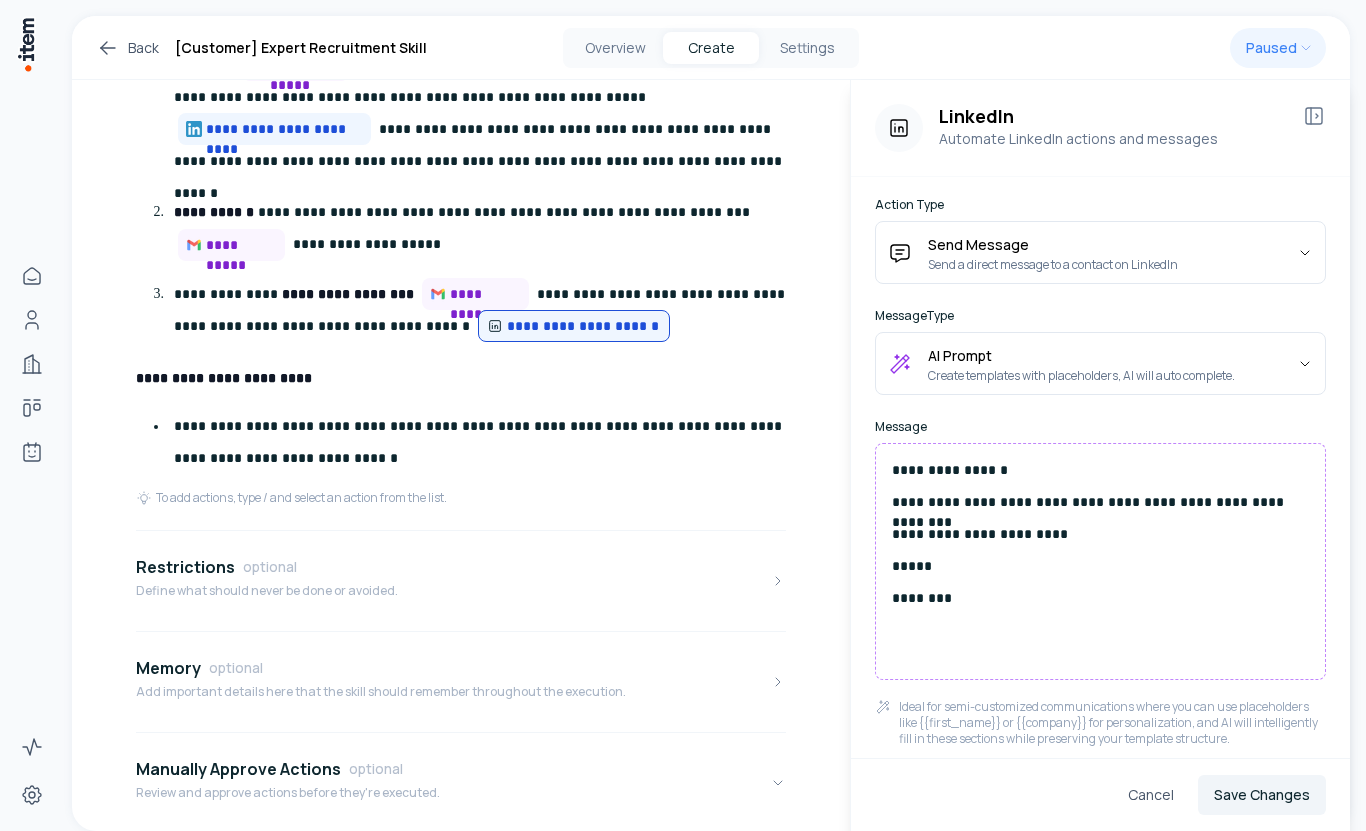 click on "*****" at bounding box center [1100, 566] 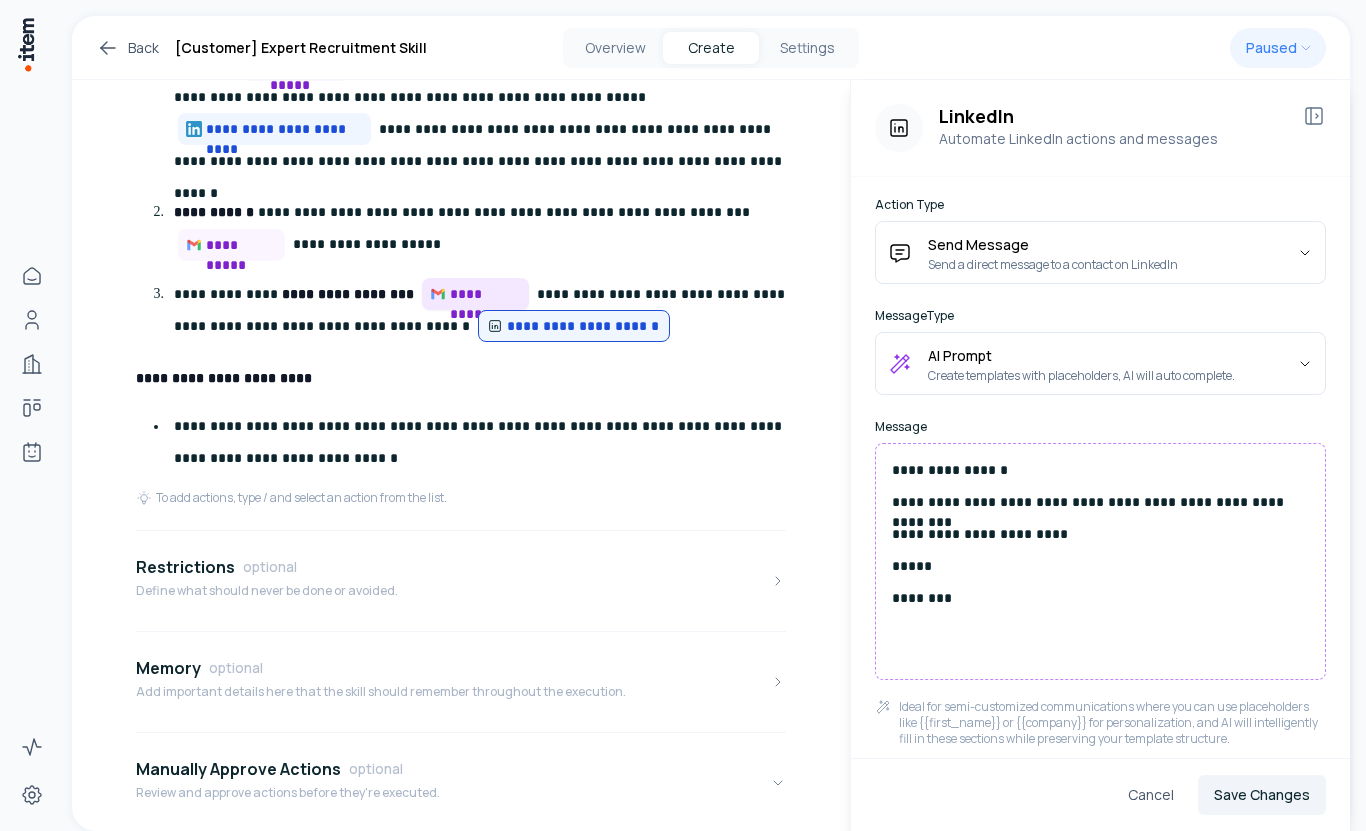 click on "**********" at bounding box center (485, 294) 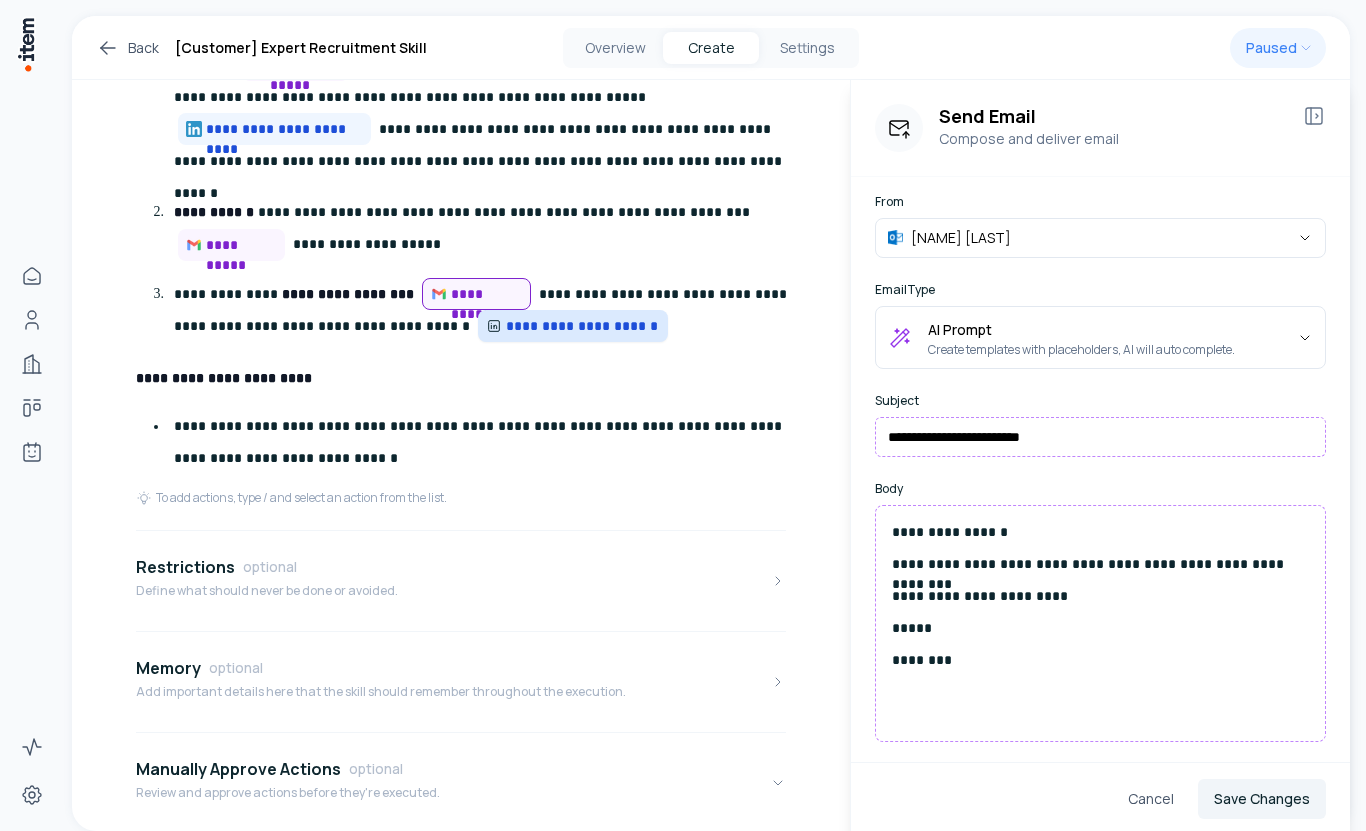 click on "**********" at bounding box center [583, 326] 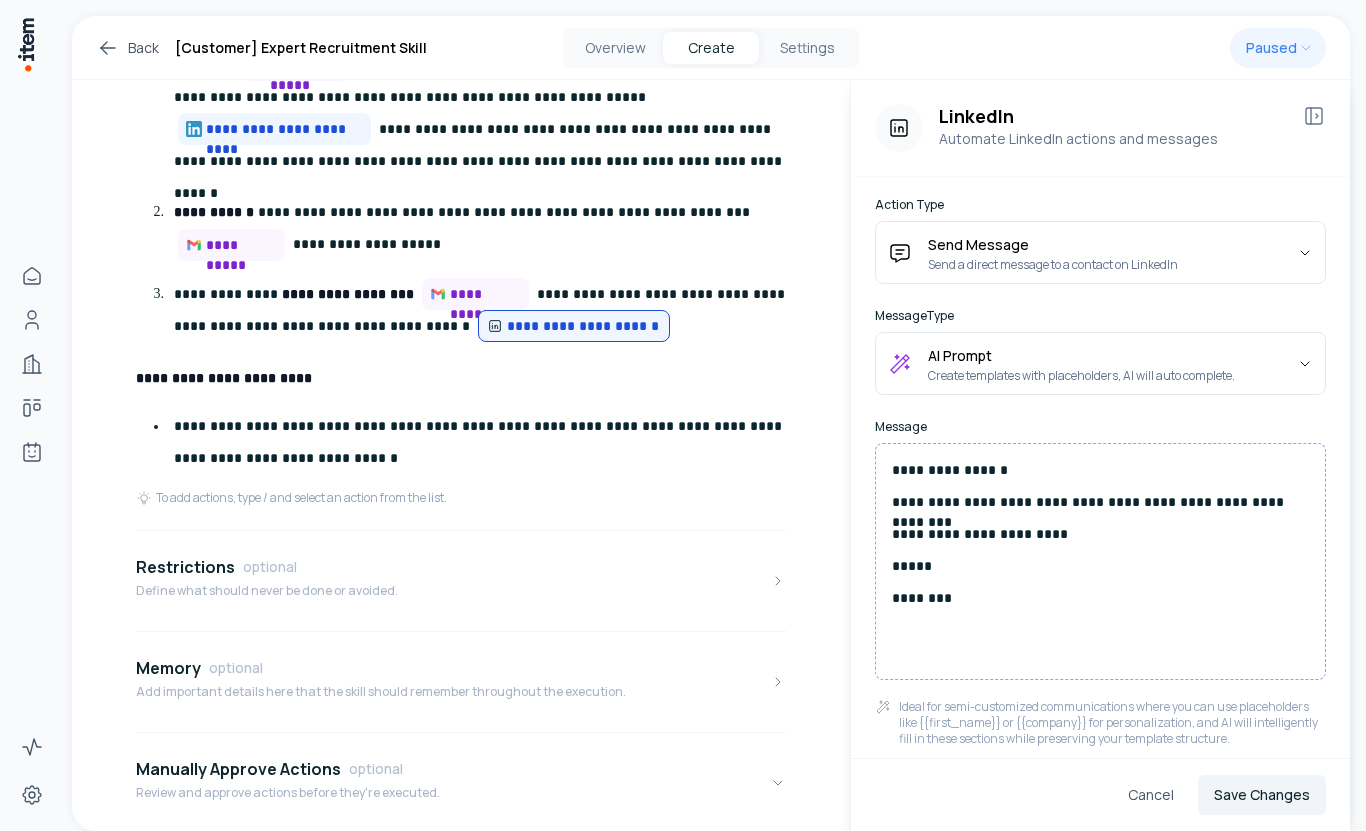 click on "**********" at bounding box center (1100, 534) 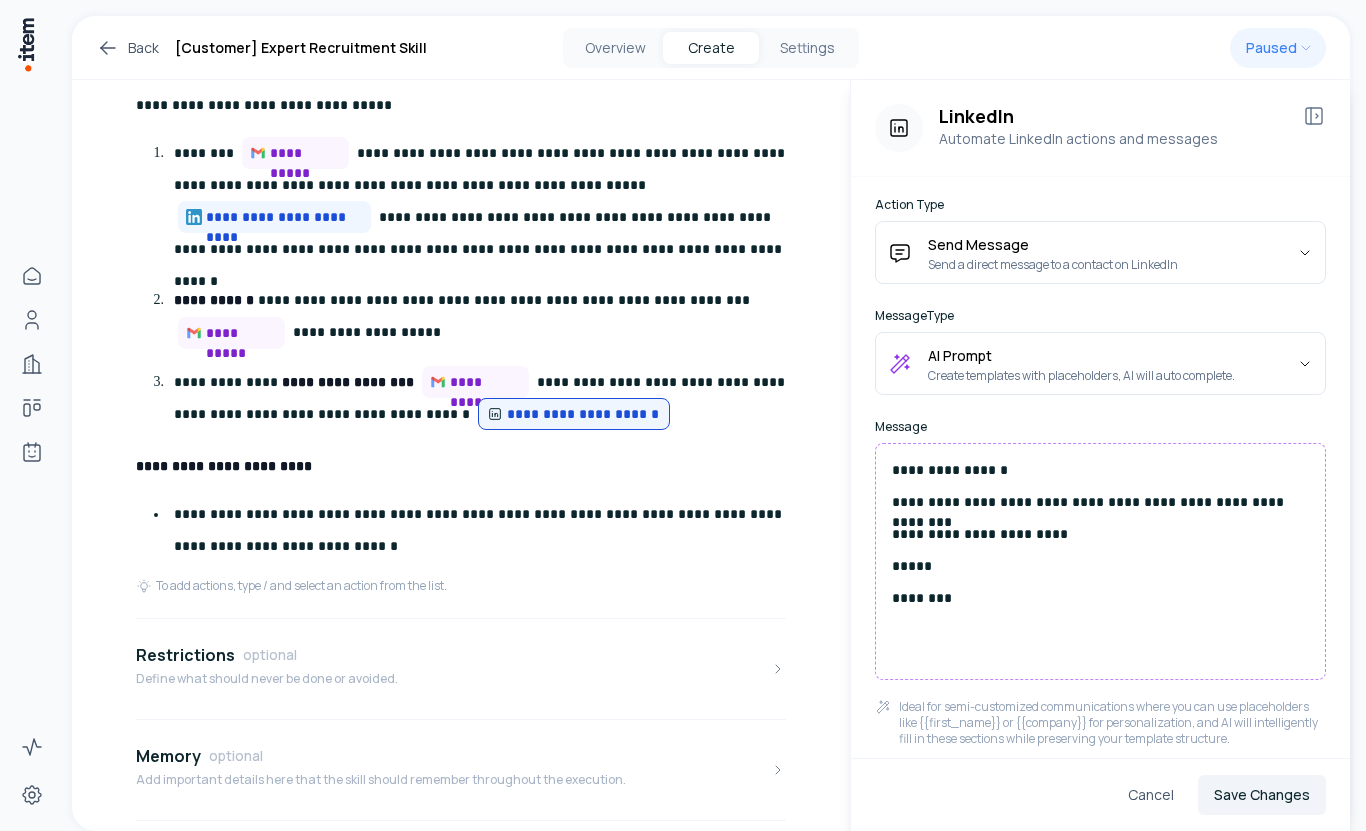 scroll, scrollTop: 584, scrollLeft: 0, axis: vertical 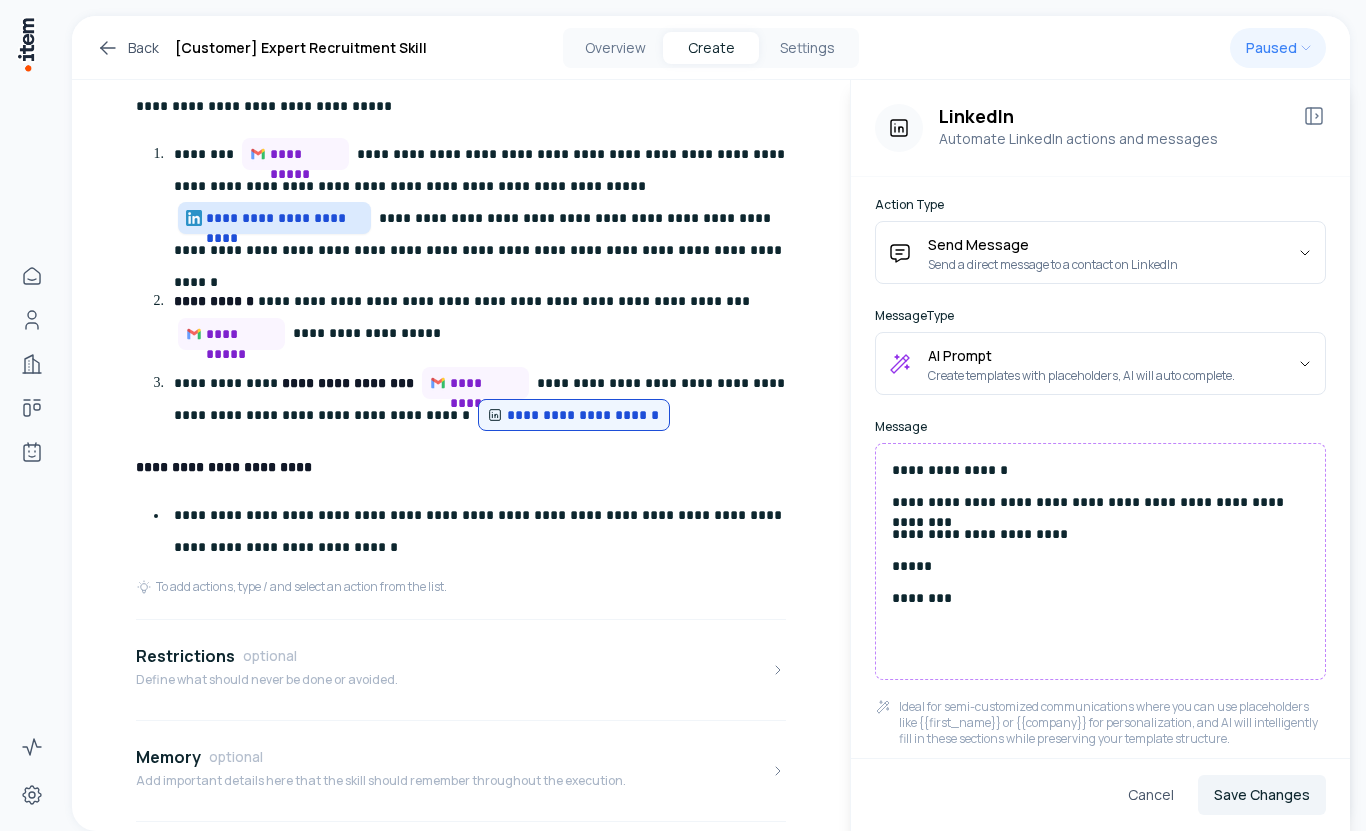 click on "**********" at bounding box center (284, 218) 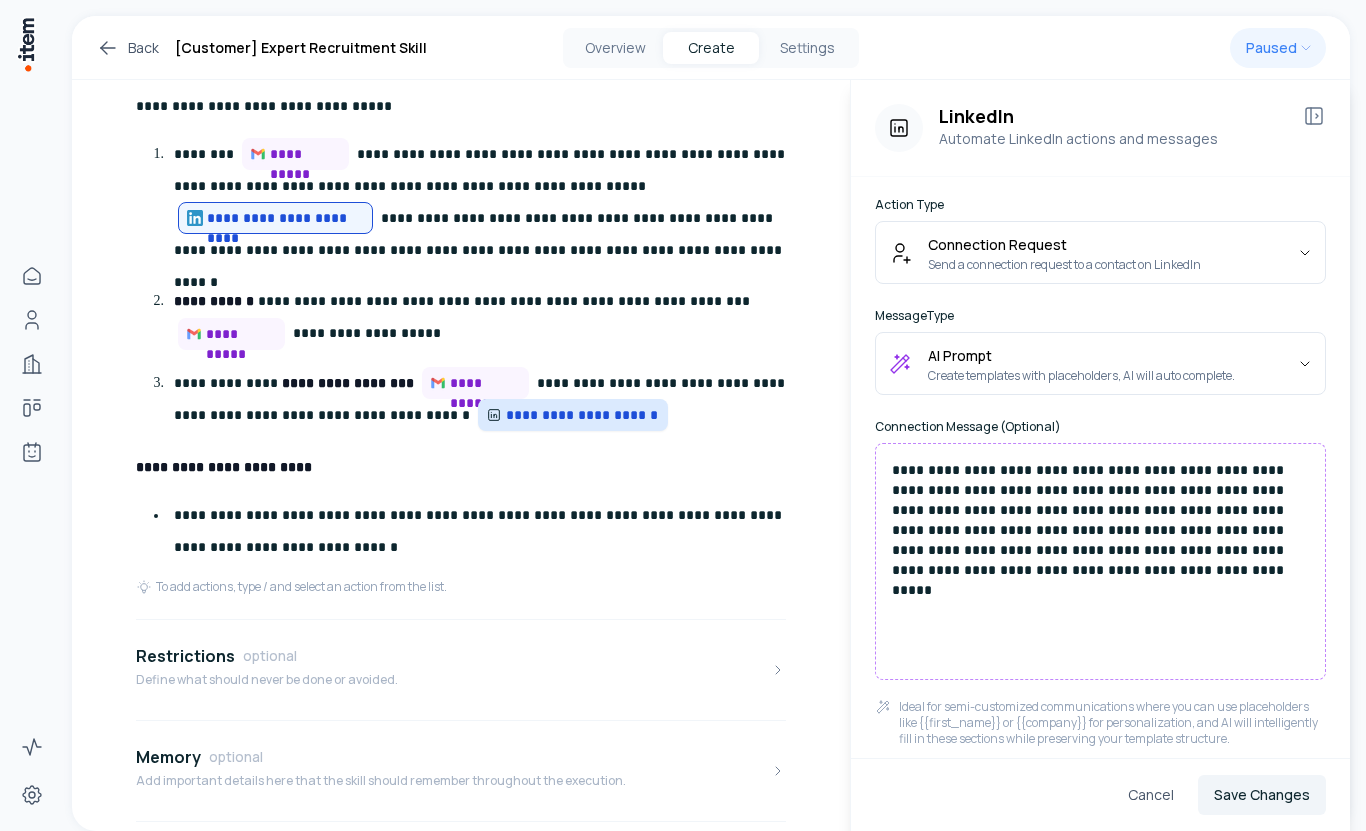 click on "**********" at bounding box center (583, 415) 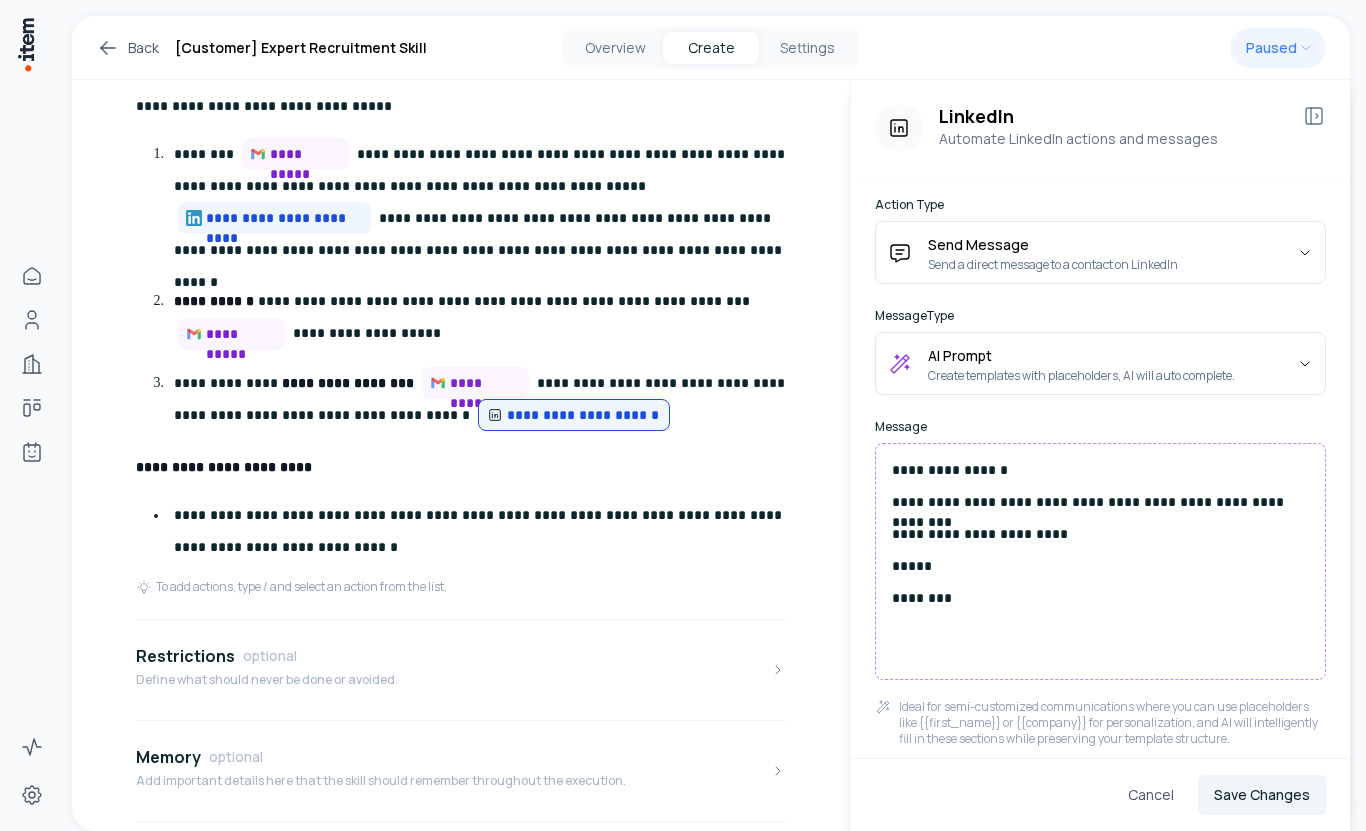 click on "**********" at bounding box center (1100, 502) 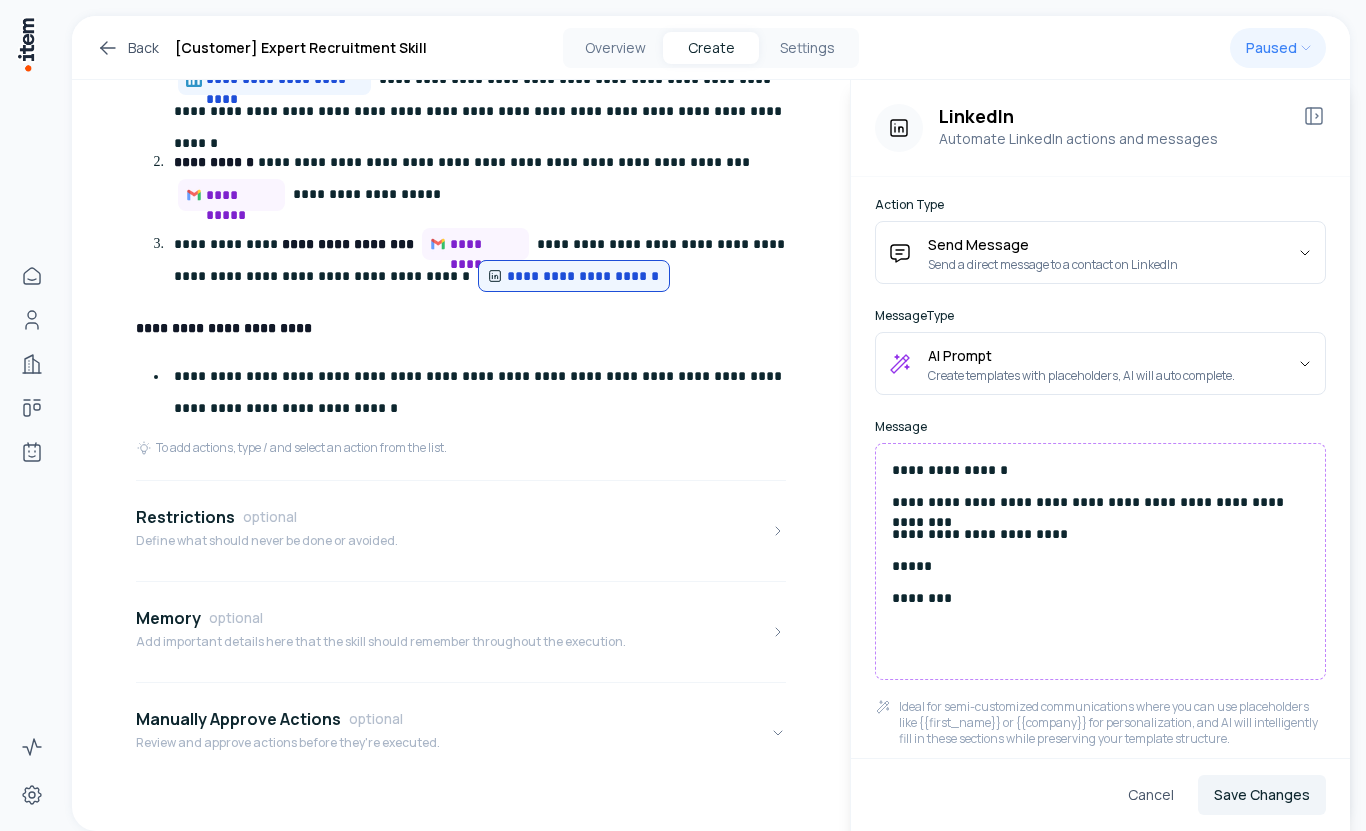 scroll, scrollTop: 746, scrollLeft: 0, axis: vertical 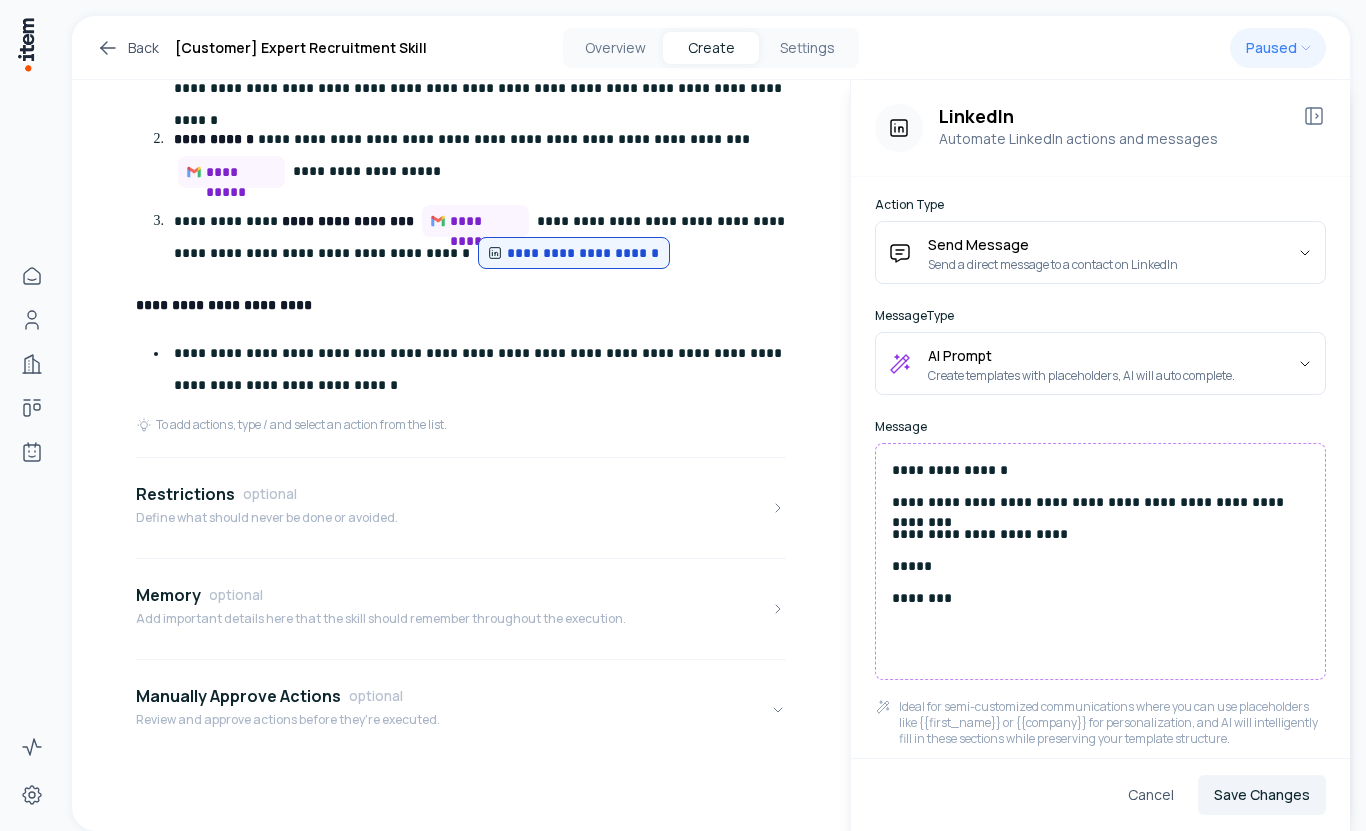 click on "**********" at bounding box center [1100, 534] 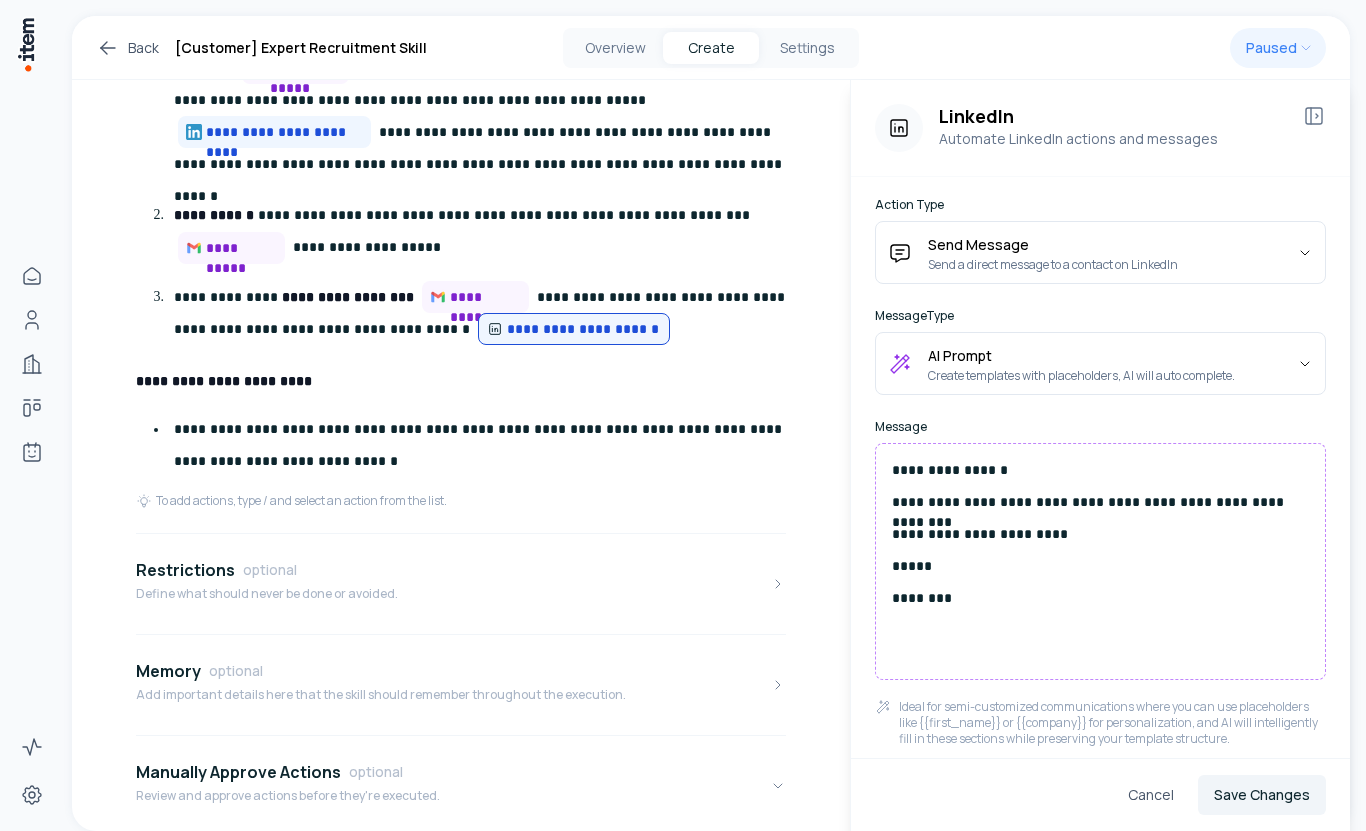 scroll, scrollTop: 746, scrollLeft: 0, axis: vertical 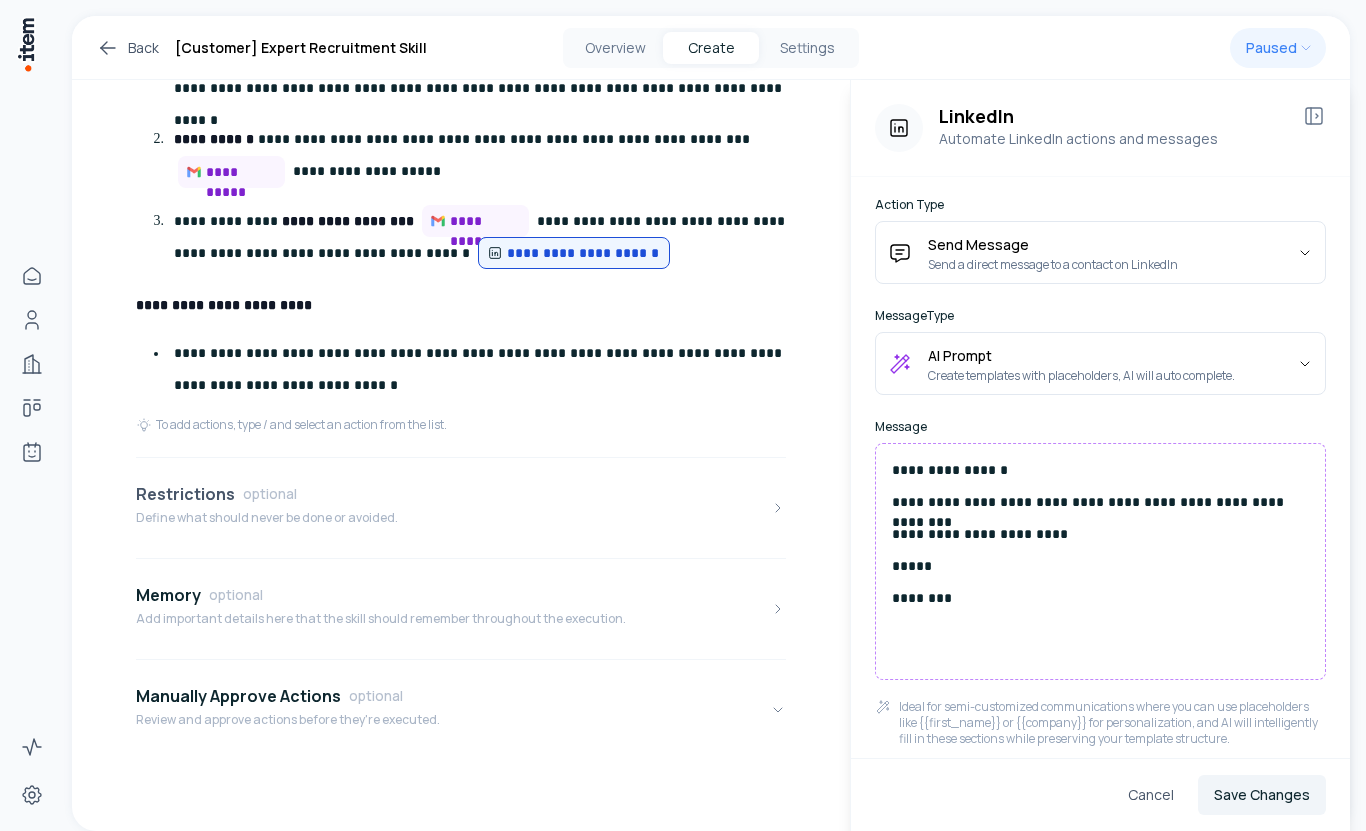 click on "Restrictions optional Define what should never be done or avoided." at bounding box center [267, 508] 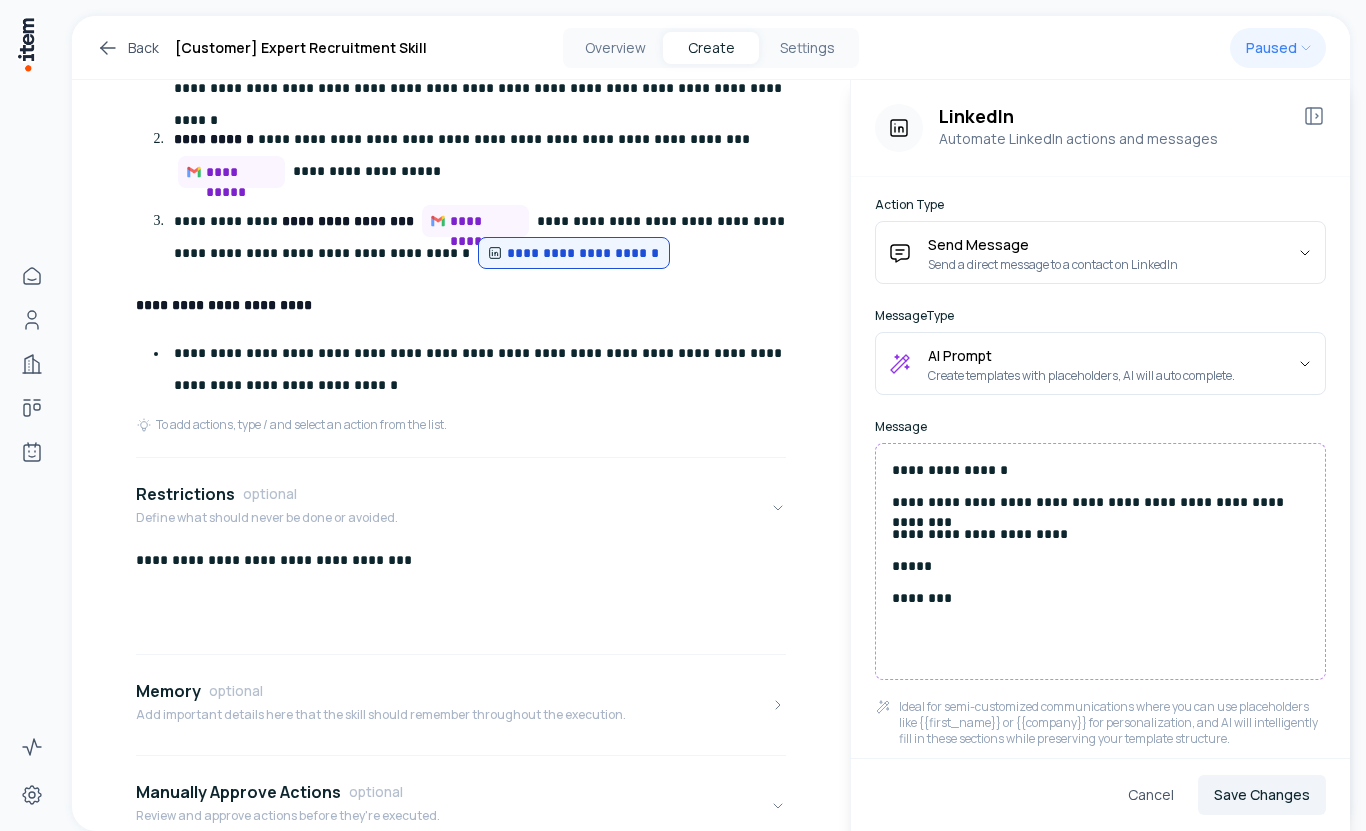 scroll, scrollTop: 748, scrollLeft: 0, axis: vertical 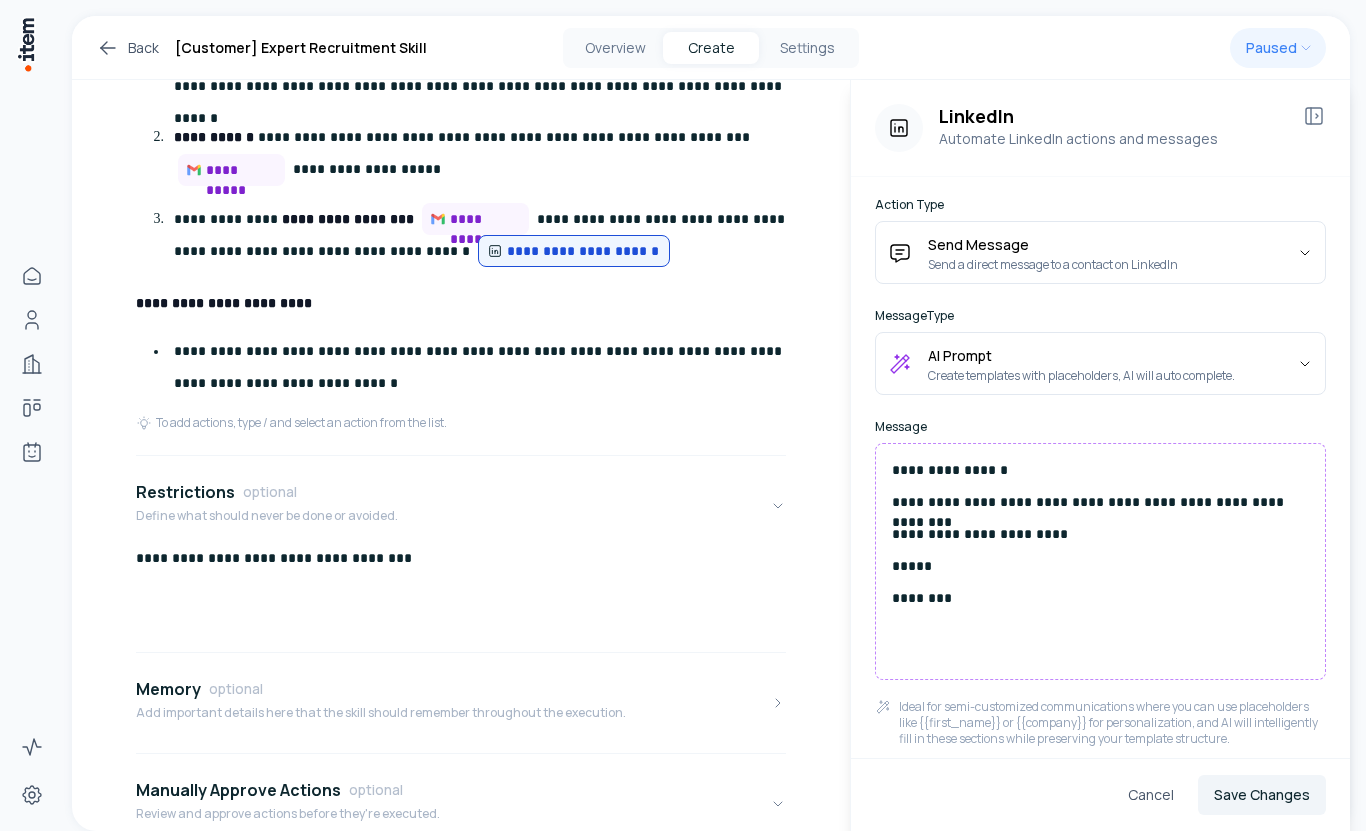click on "**********" at bounding box center [1100, 561] 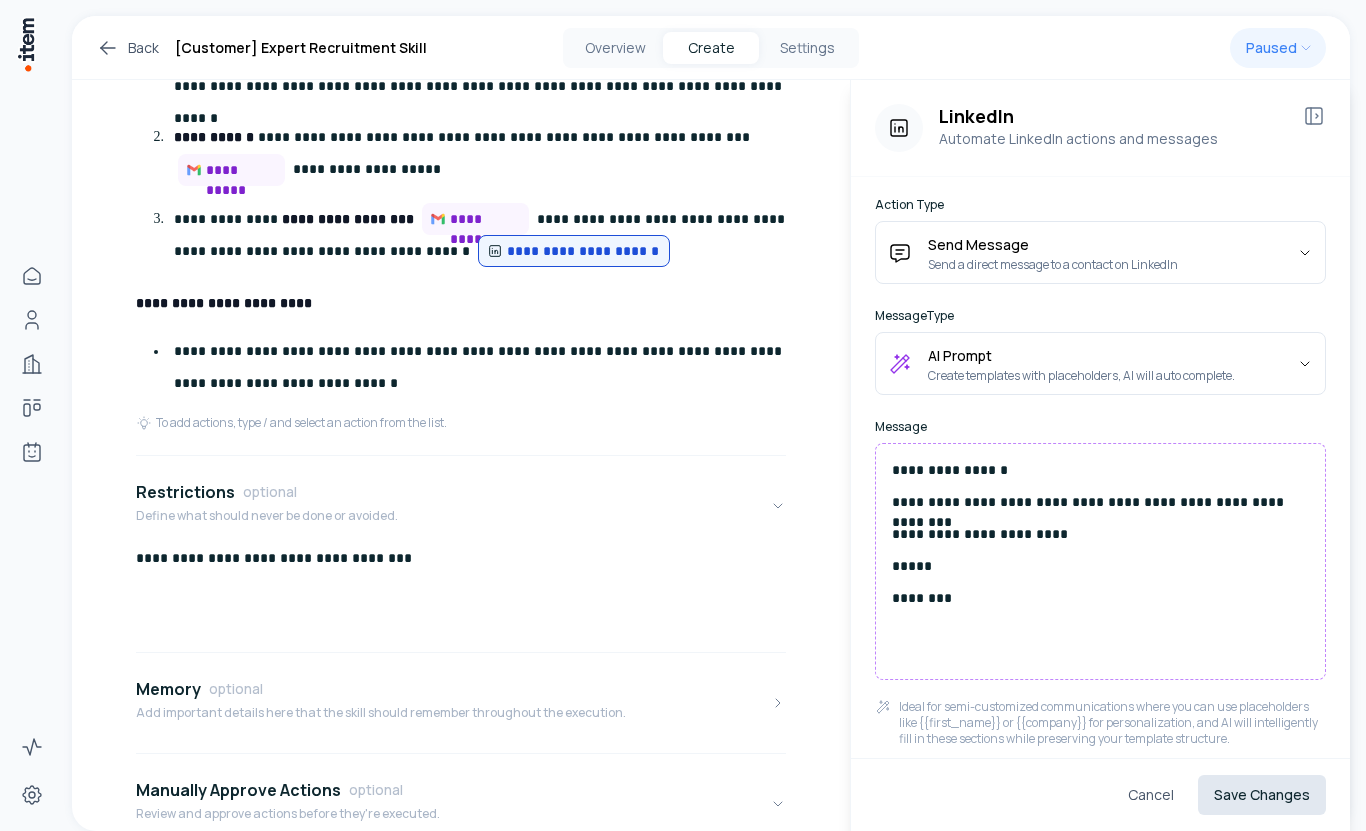 click on "Save Changes" at bounding box center (1262, 795) 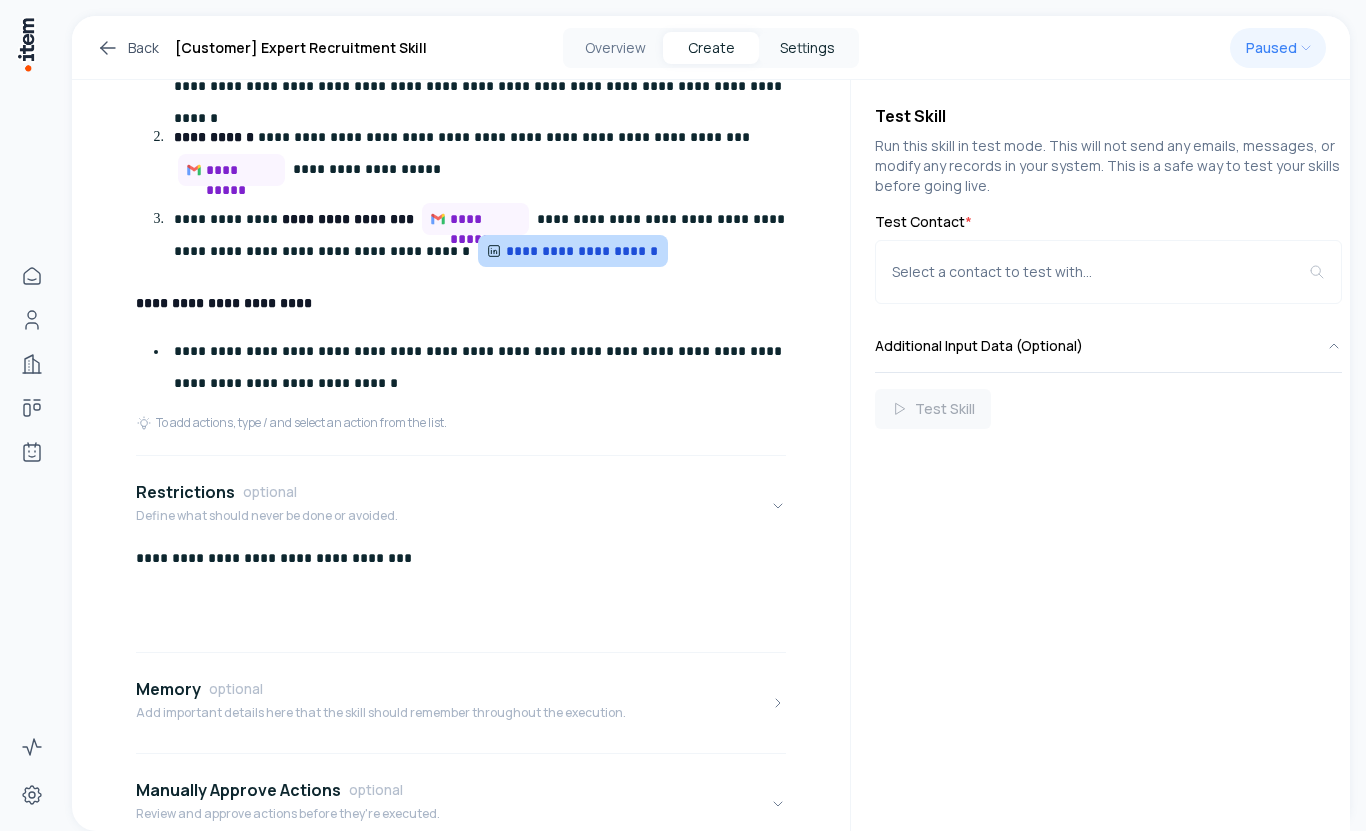 click on "Settings" at bounding box center [807, 48] 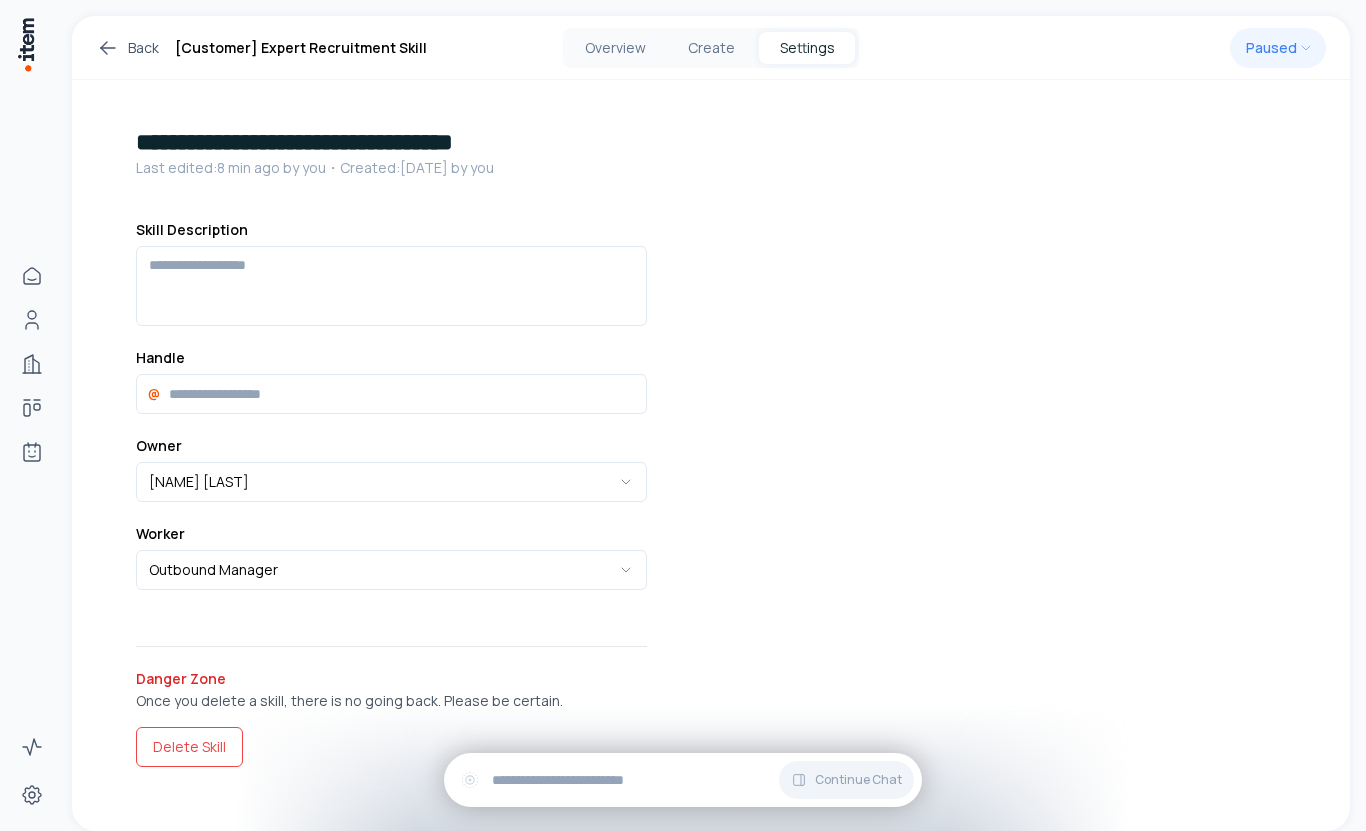 scroll, scrollTop: 18, scrollLeft: 0, axis: vertical 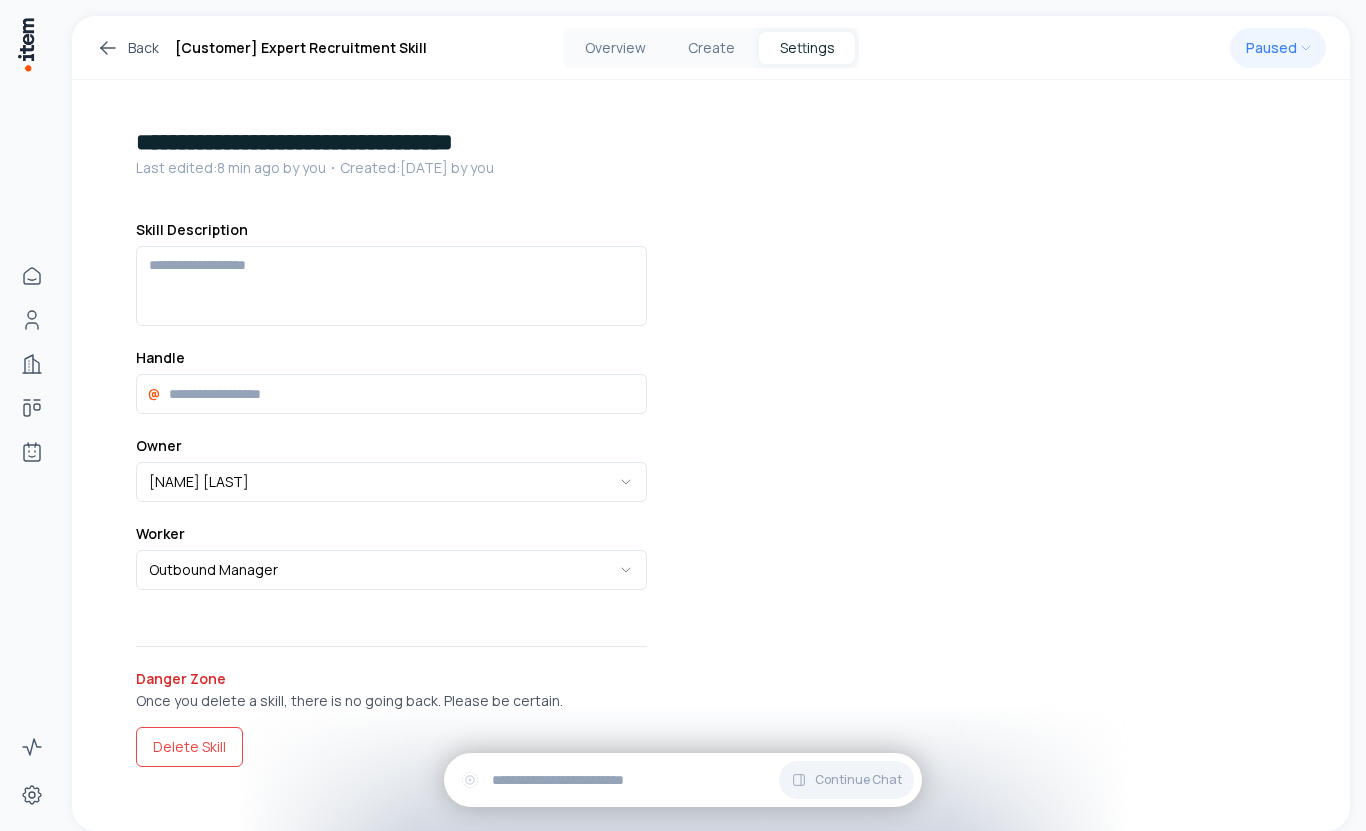 click on "Settings" at bounding box center [807, 48] 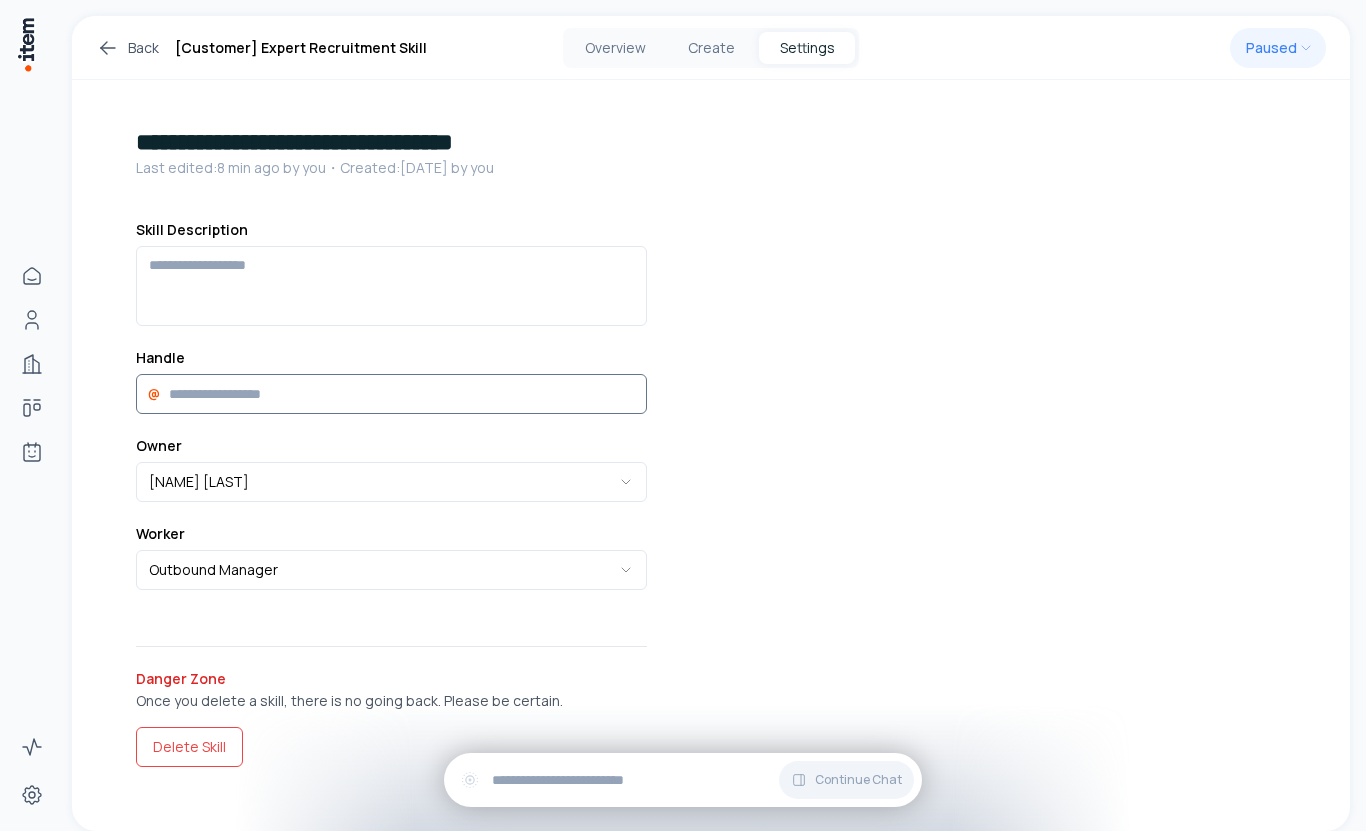 click at bounding box center (391, 394) 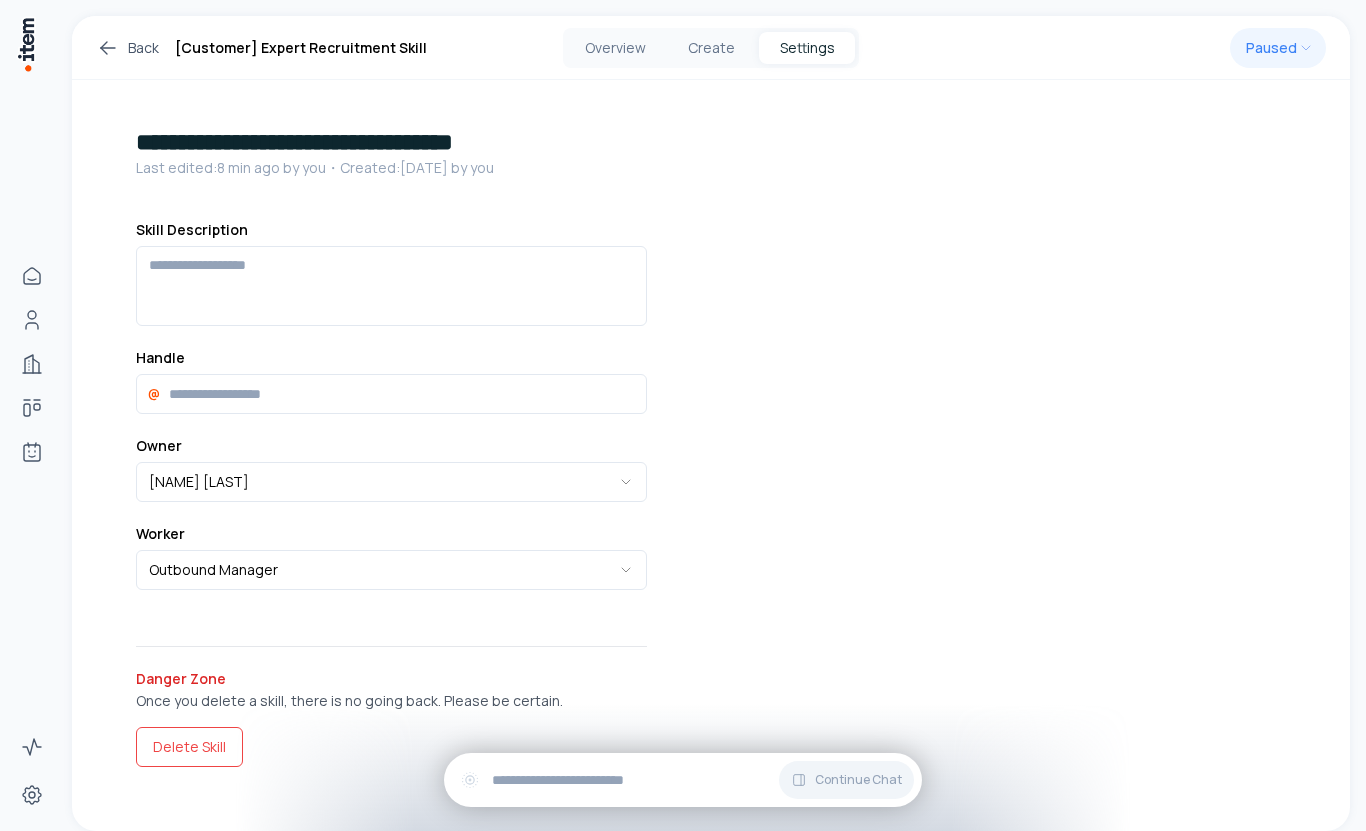 click on "**********" at bounding box center (391, 446) 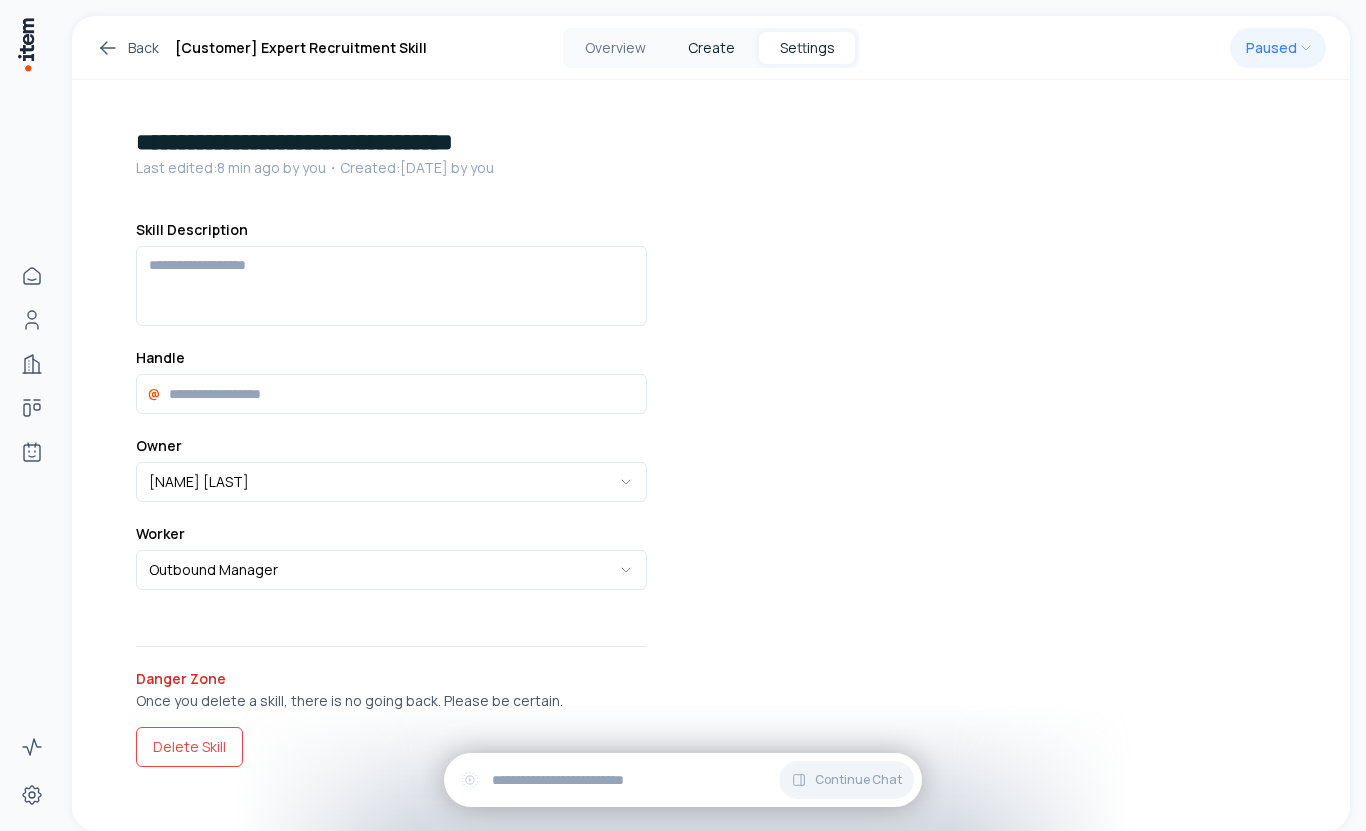 click on "Create" at bounding box center (711, 48) 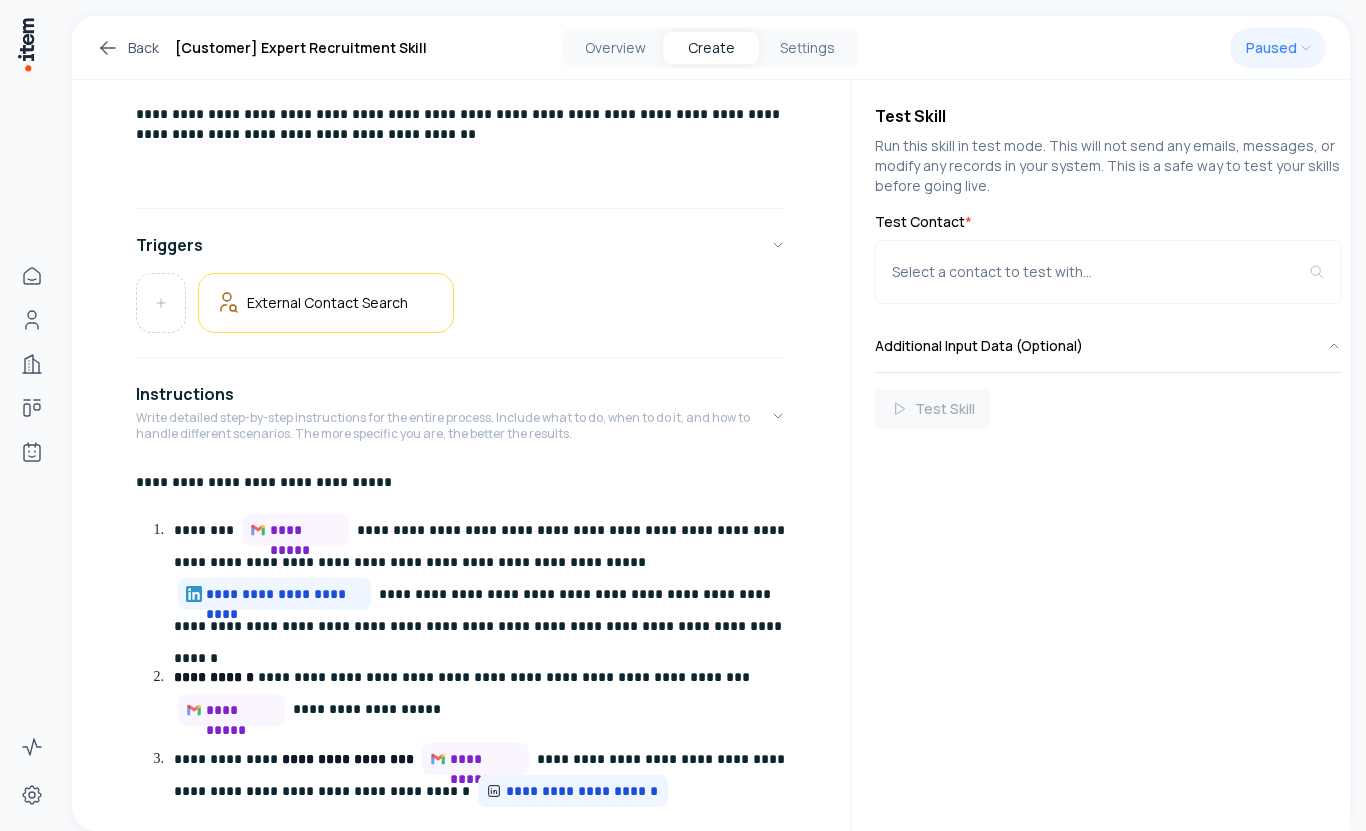 scroll, scrollTop: 746, scrollLeft: 0, axis: vertical 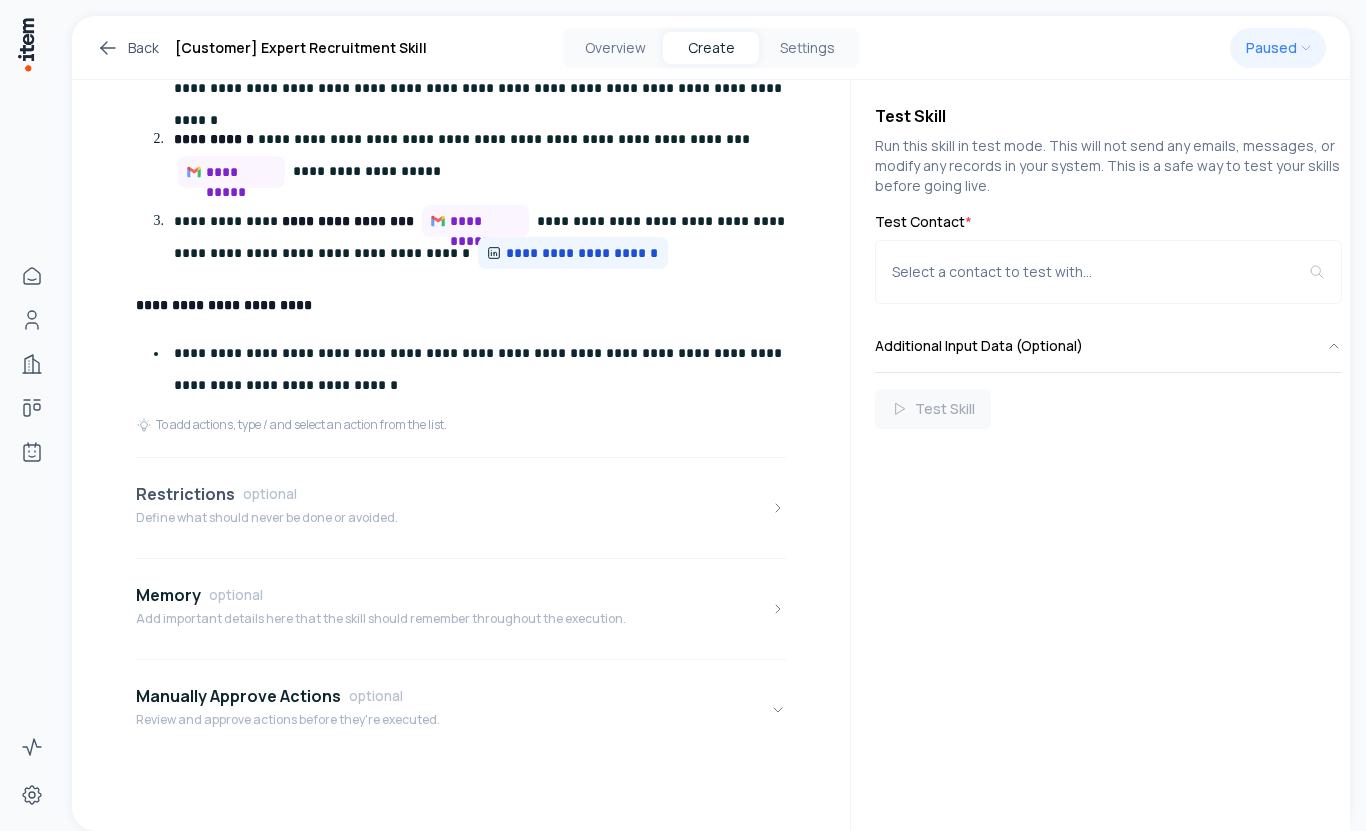 click on "Define what should never be done or avoided." at bounding box center [267, 518] 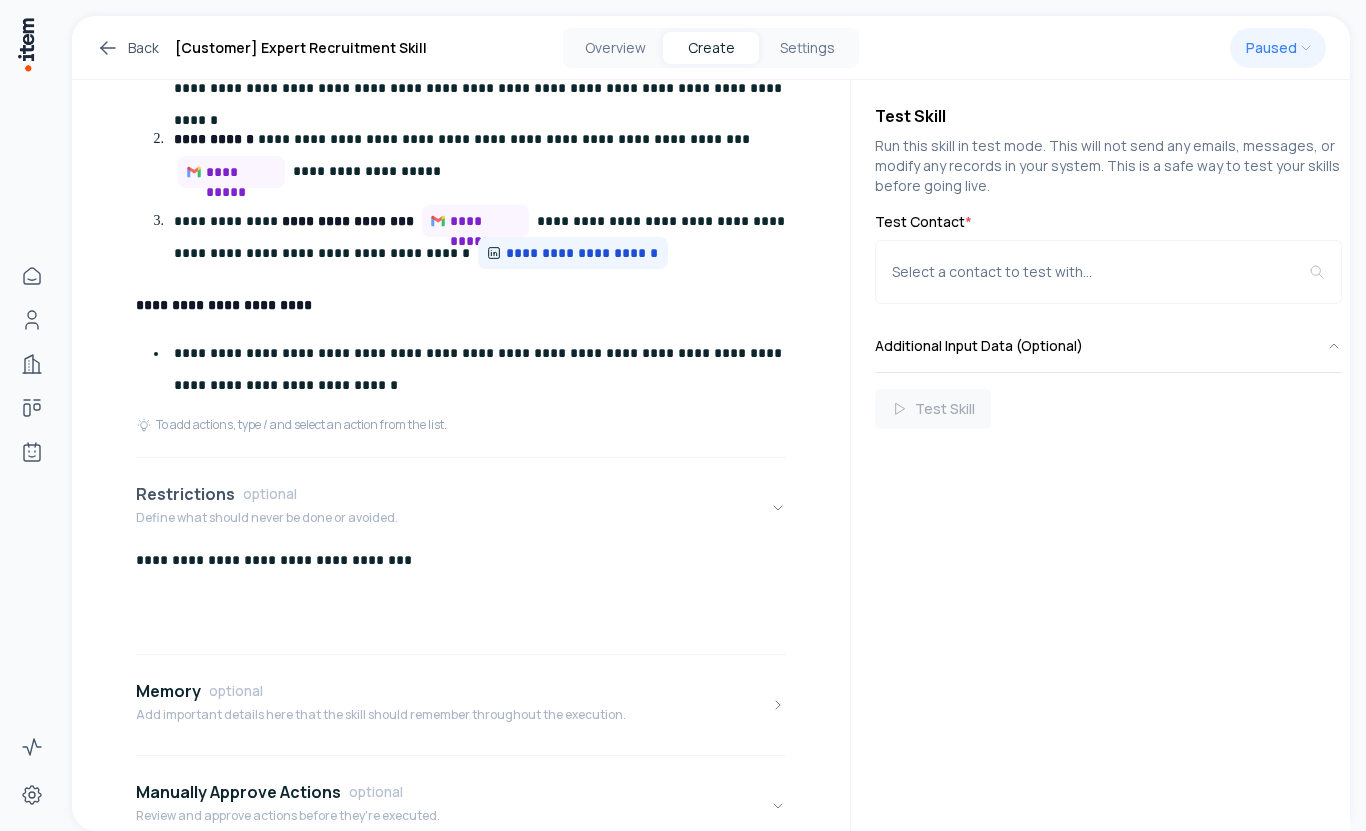 scroll, scrollTop: 842, scrollLeft: 0, axis: vertical 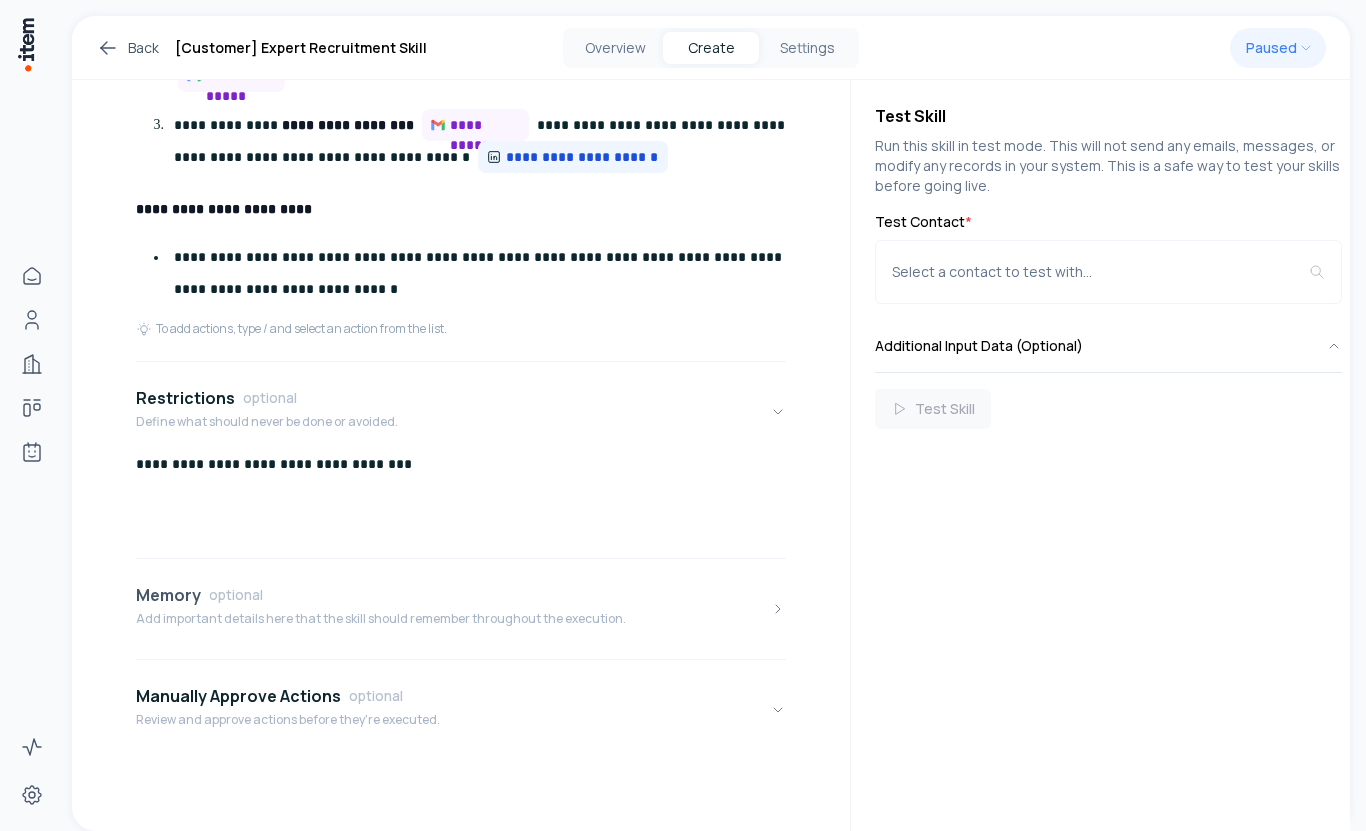 click on "Add important details here that the skill should remember throughout the execution." at bounding box center (381, 619) 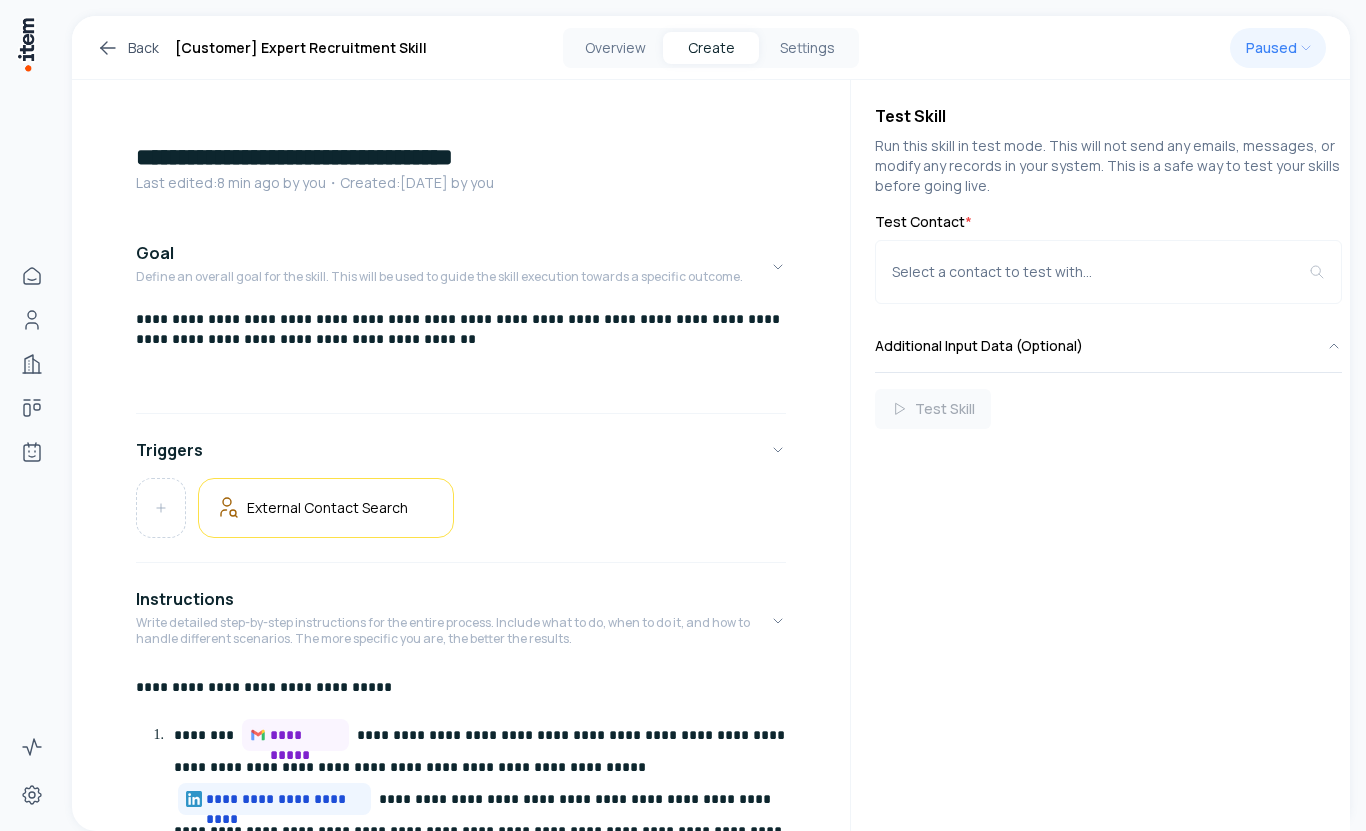 scroll, scrollTop: 0, scrollLeft: 0, axis: both 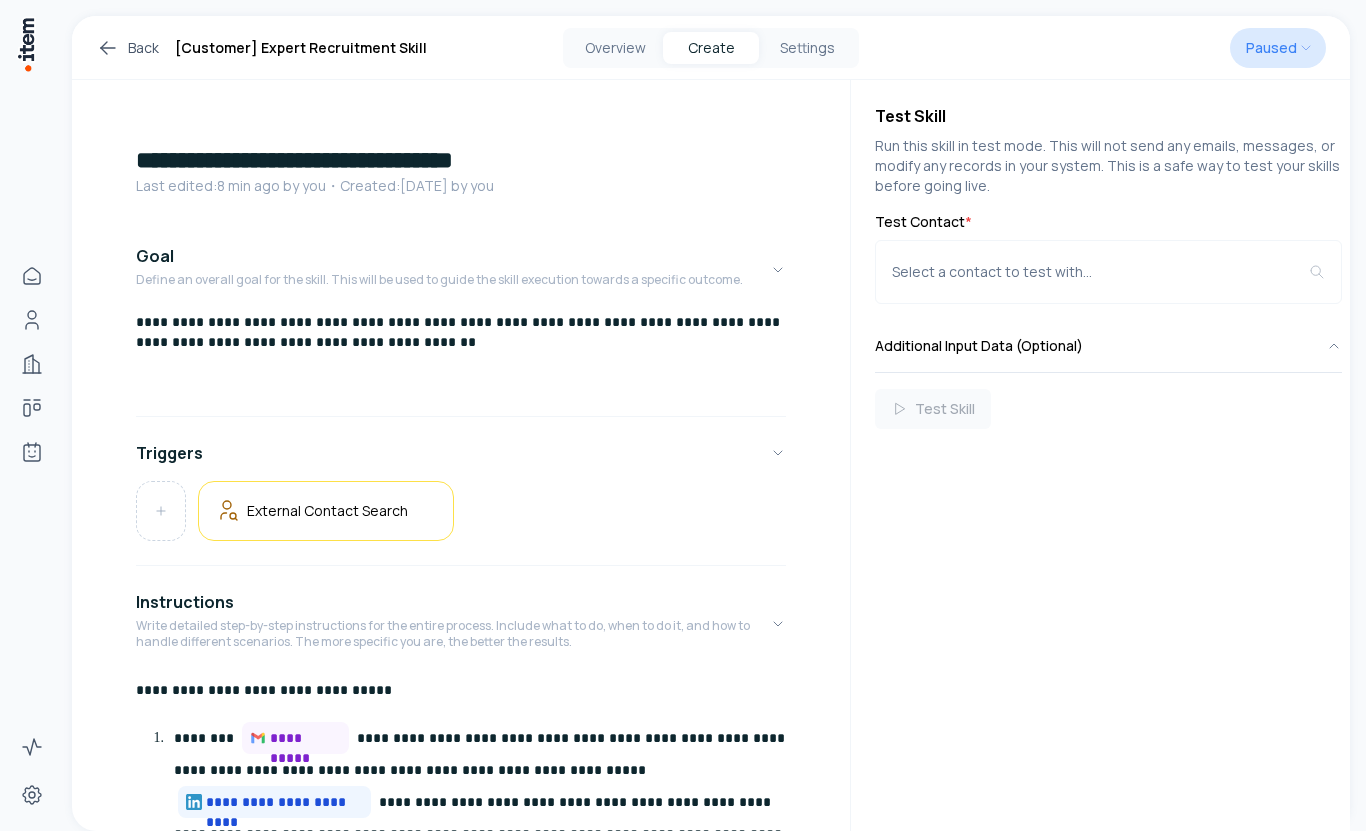 click on "**********" at bounding box center [683, 415] 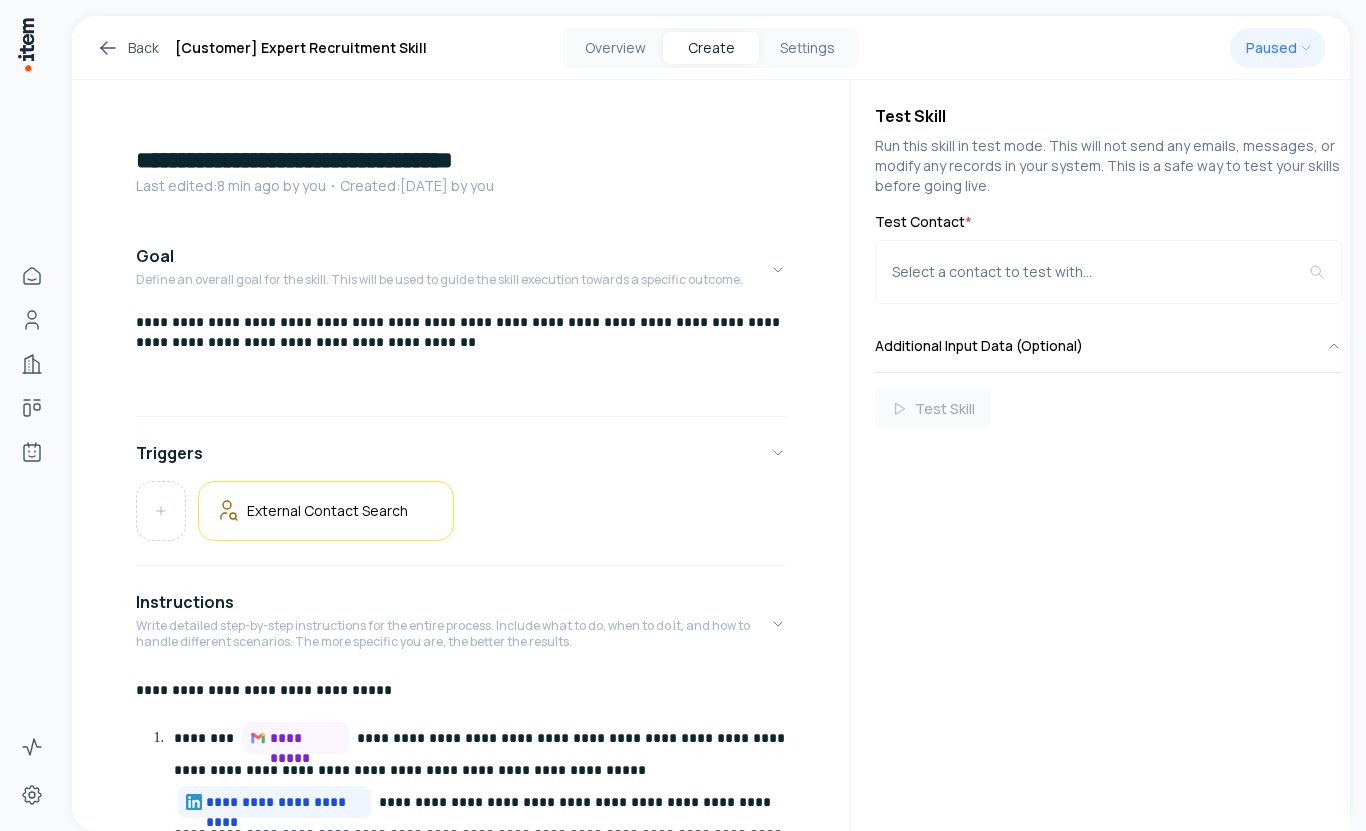 click on "**********" at bounding box center [683, 415] 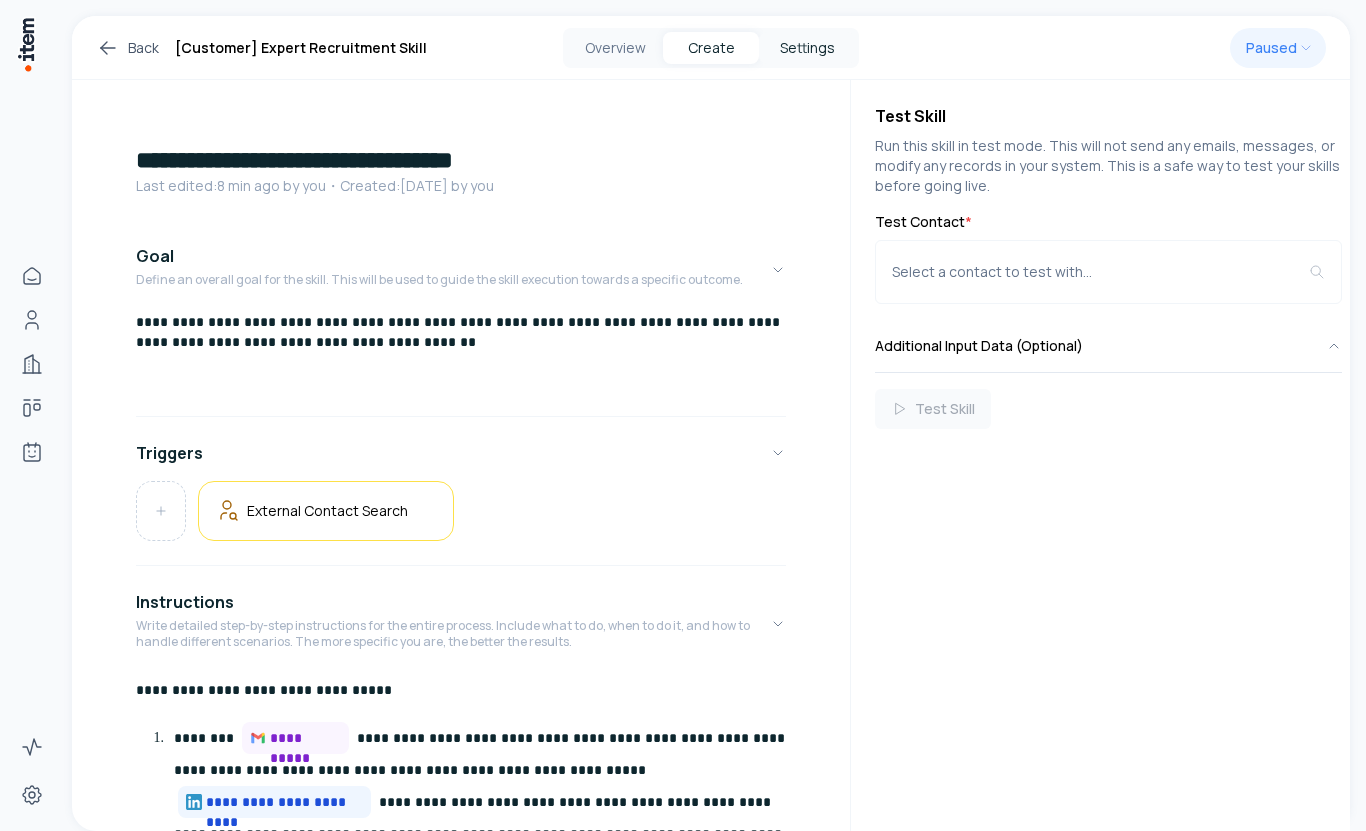 click on "Settings" at bounding box center [807, 48] 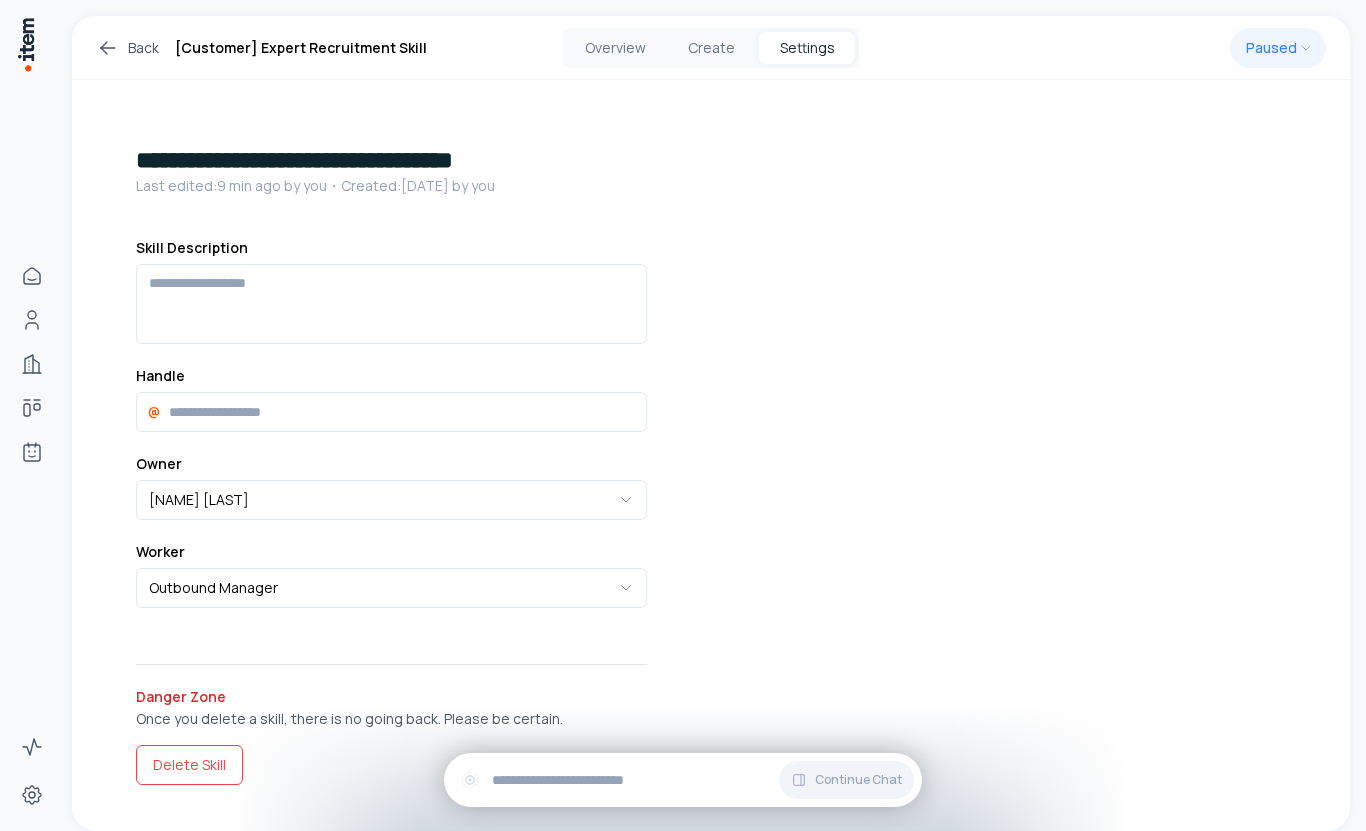 type 